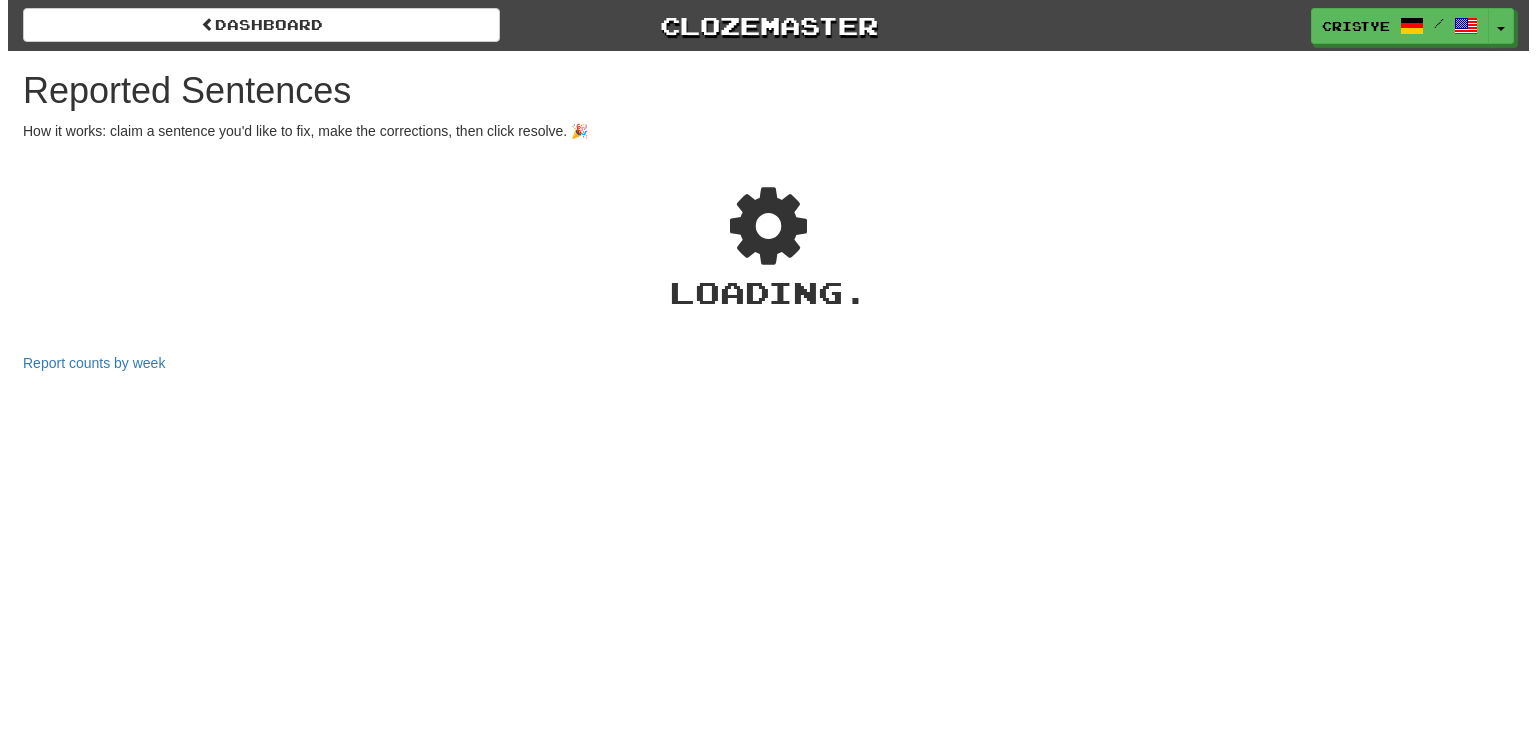 scroll, scrollTop: 0, scrollLeft: 0, axis: both 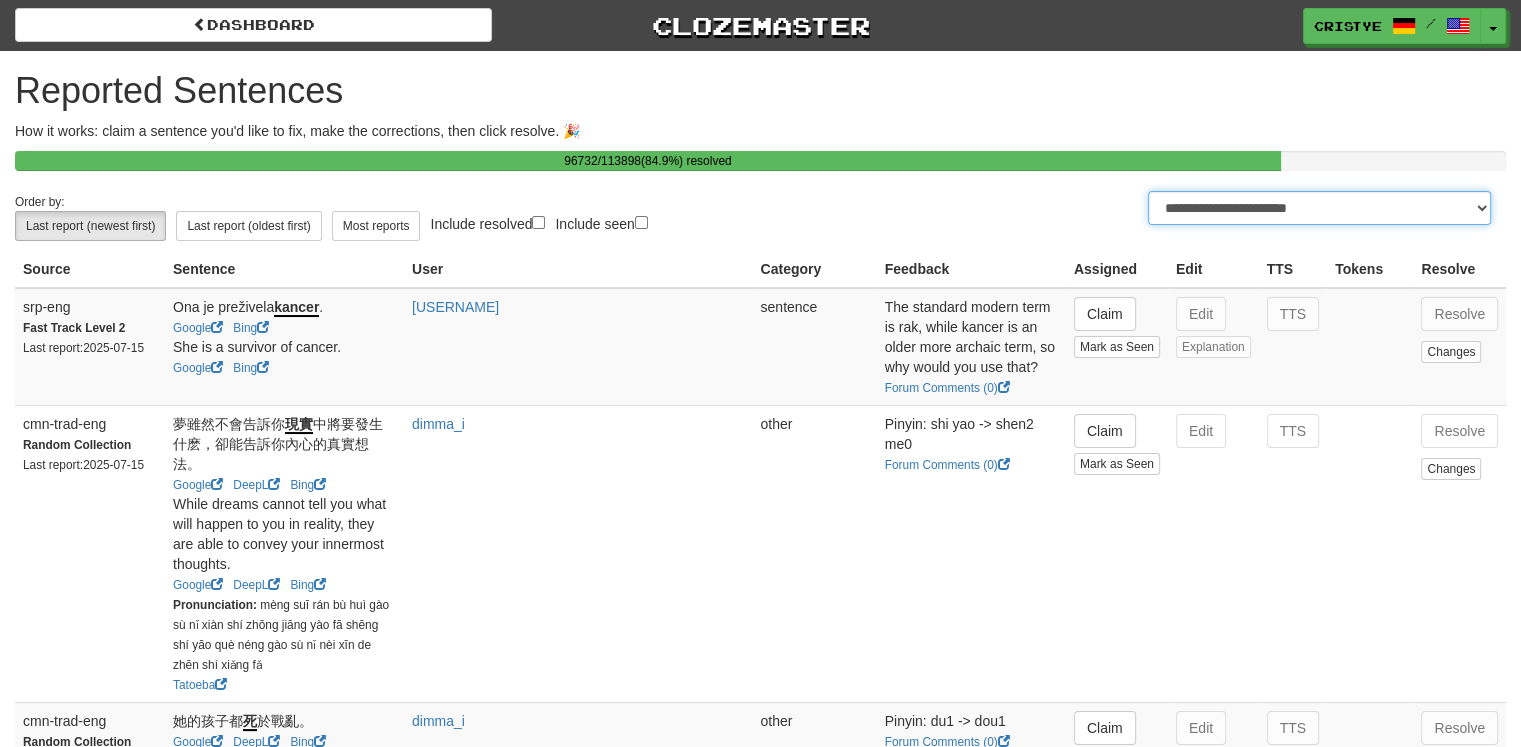 click on "**********" at bounding box center [1319, 208] 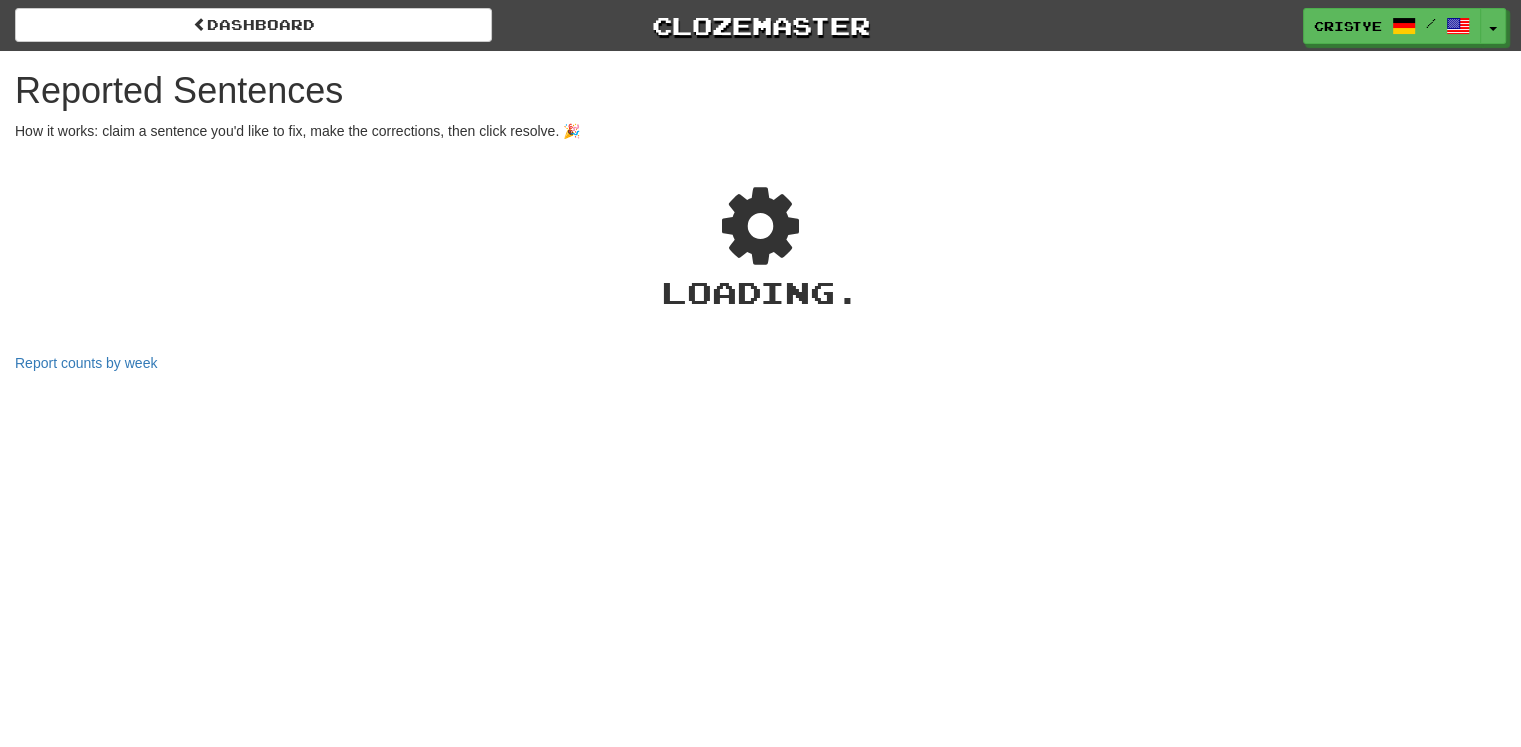 select on "***" 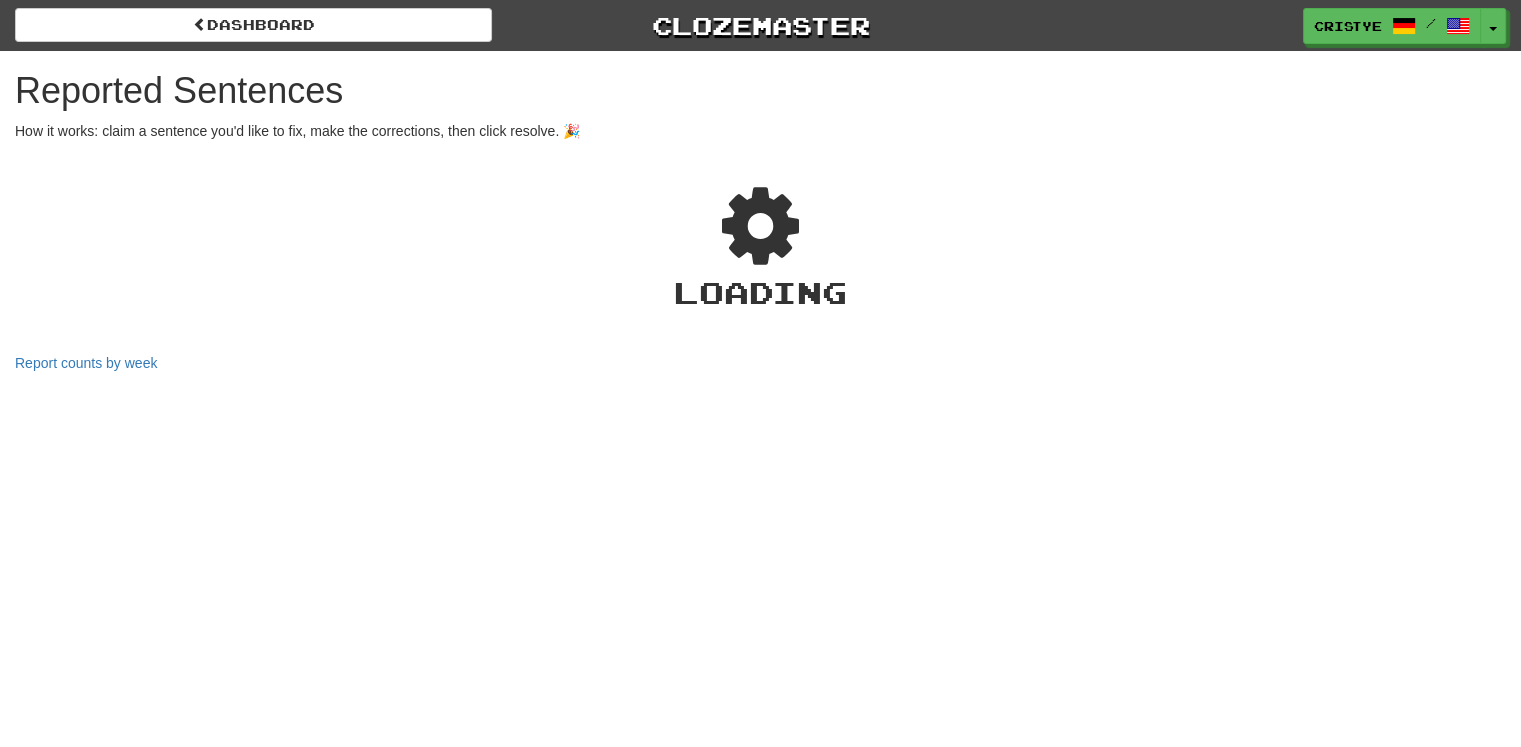 select on "***" 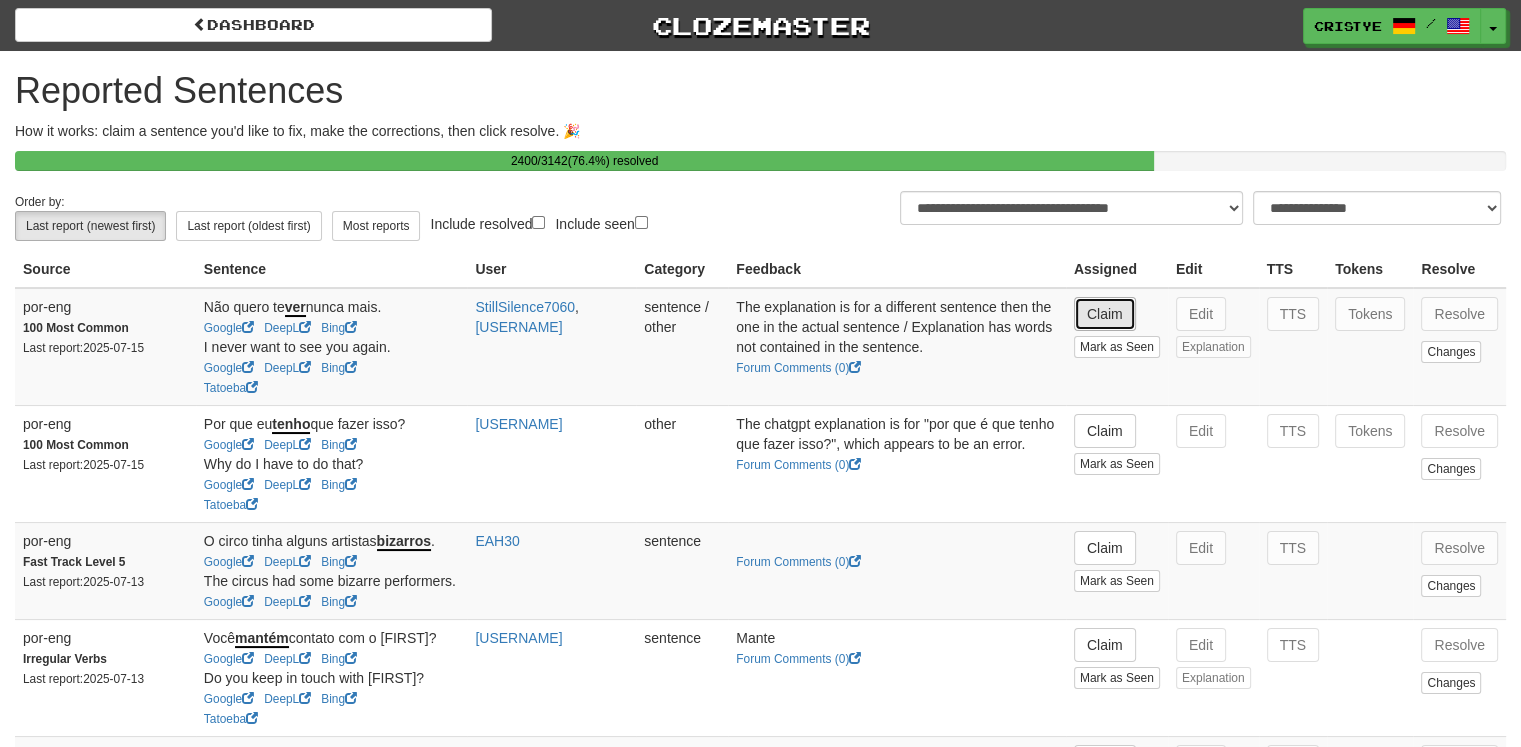click on "Claim" at bounding box center (1105, 314) 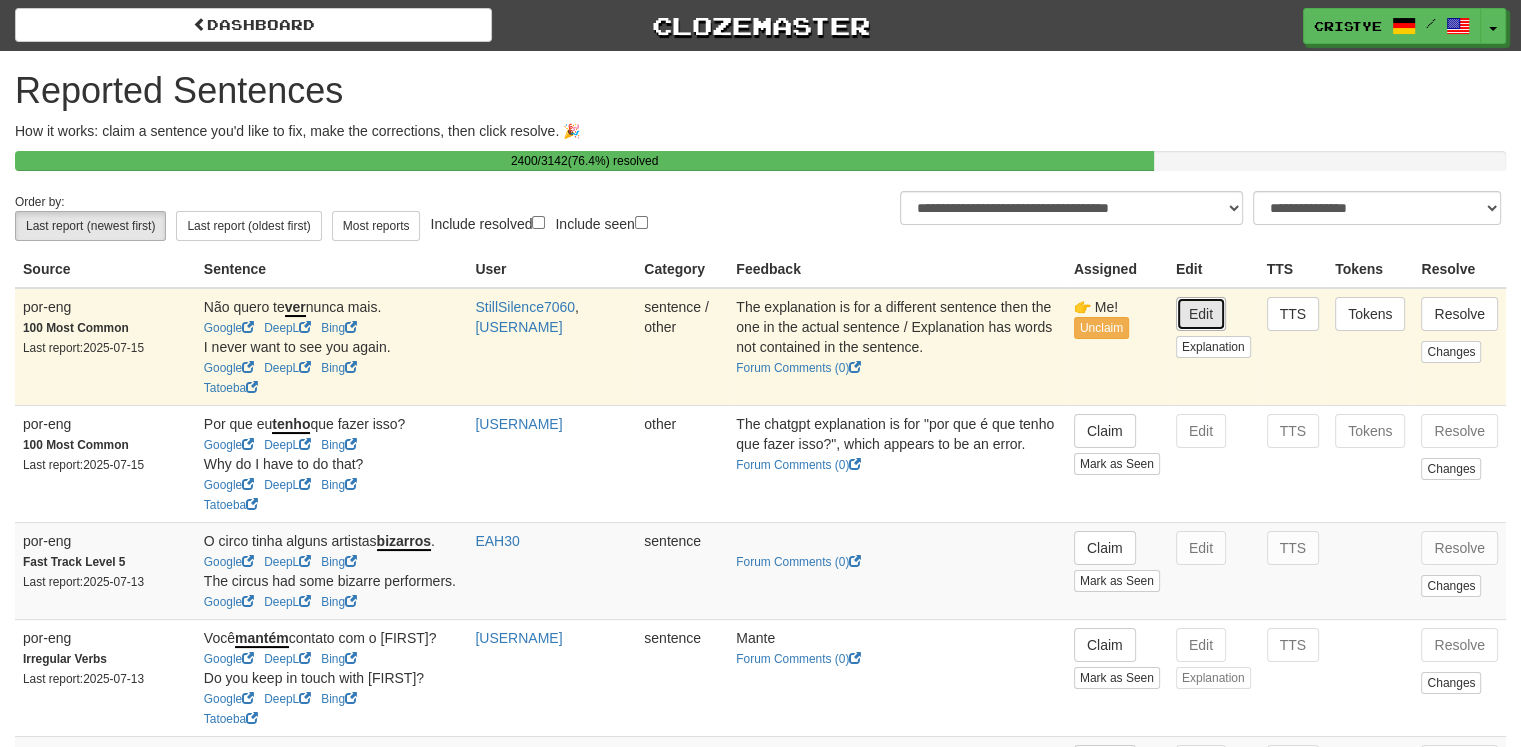 click on "Edit" at bounding box center (1201, 314) 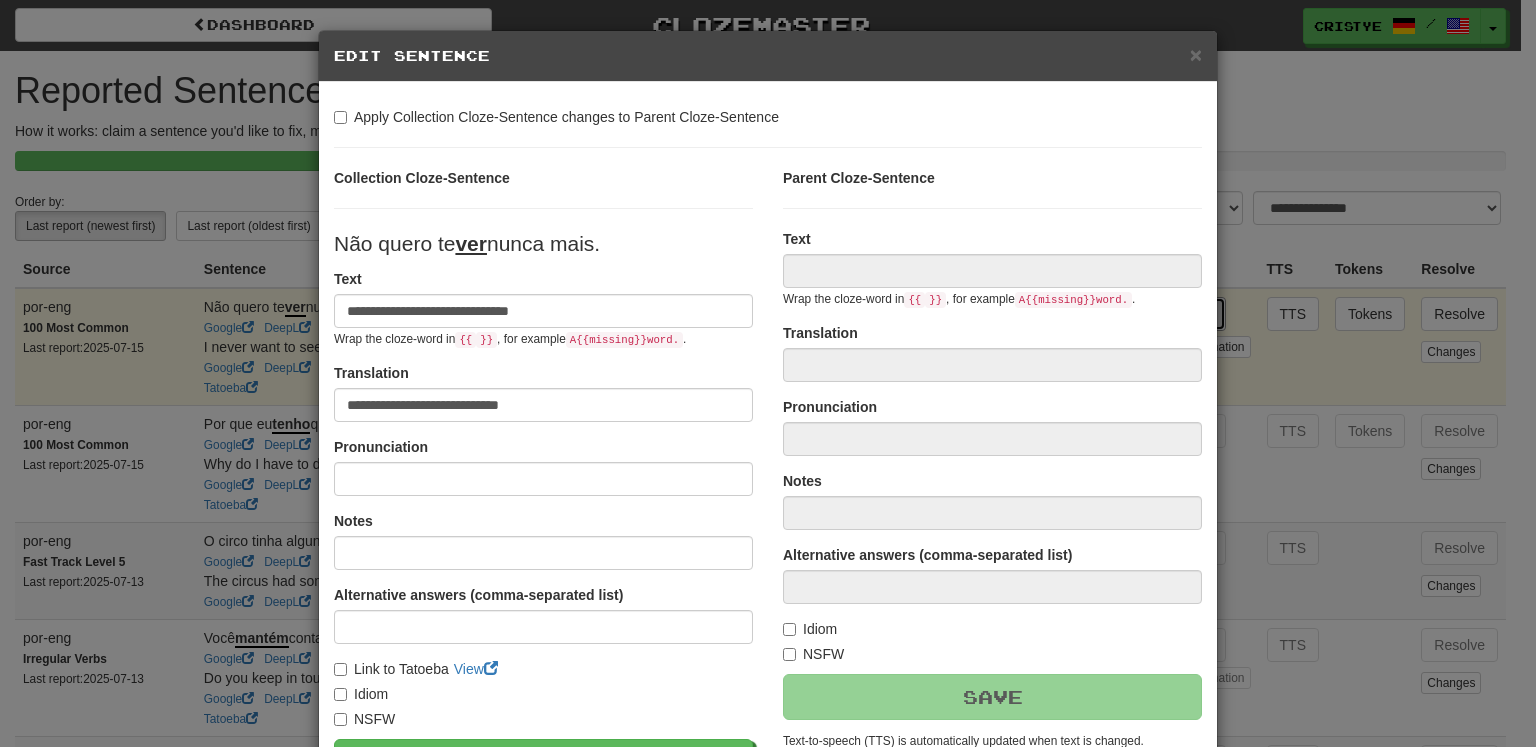 type on "**********" 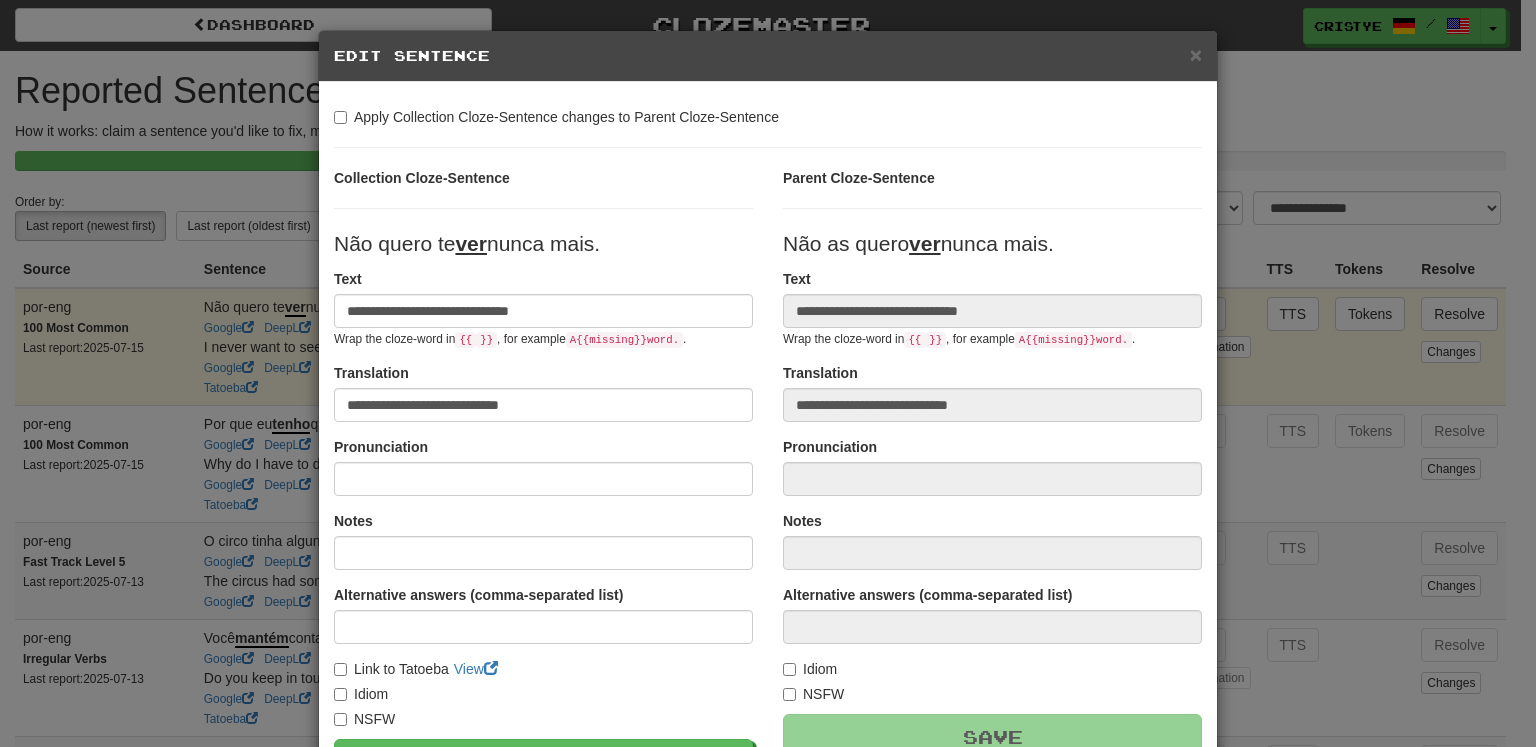 click on "Edit Sentence" at bounding box center (768, 56) 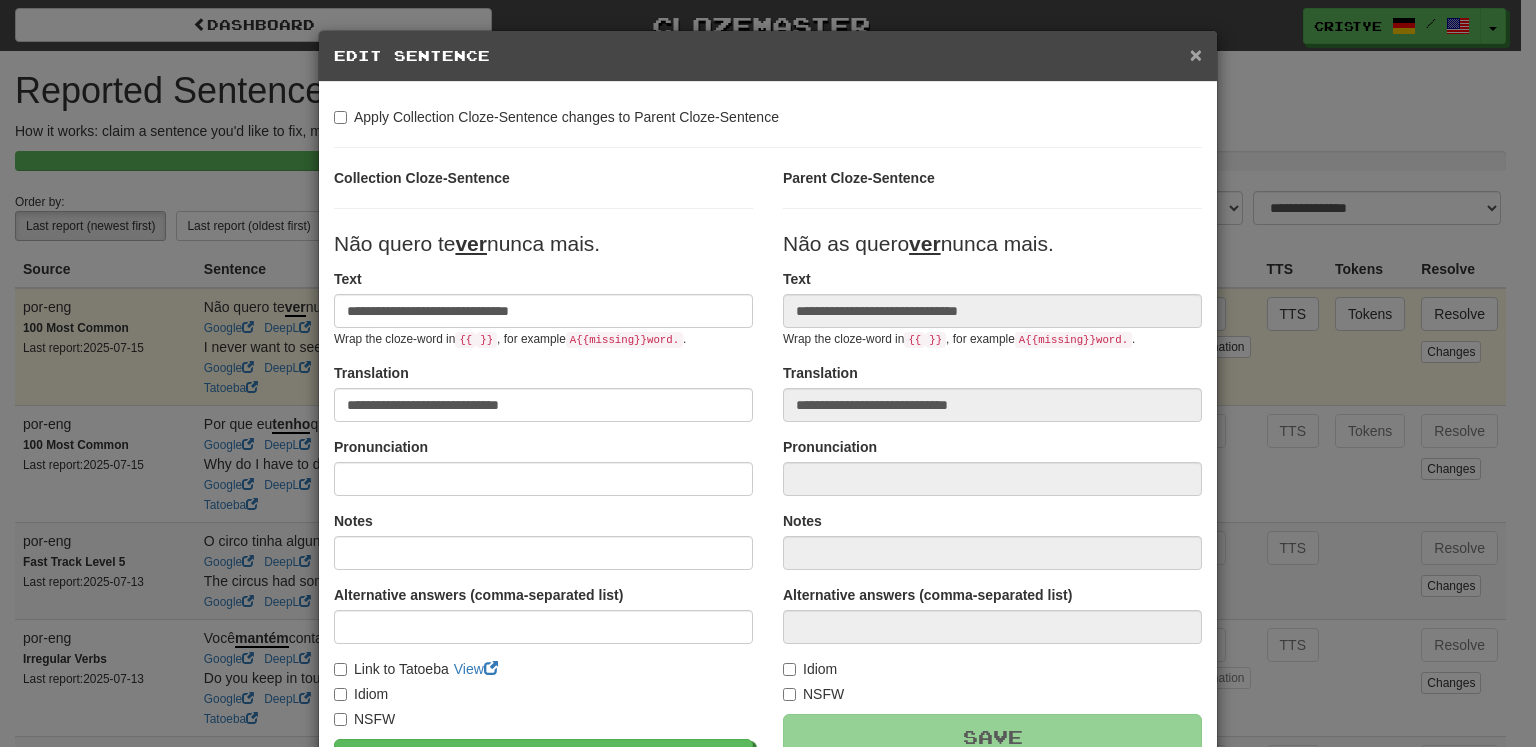 click on "×" at bounding box center [1196, 54] 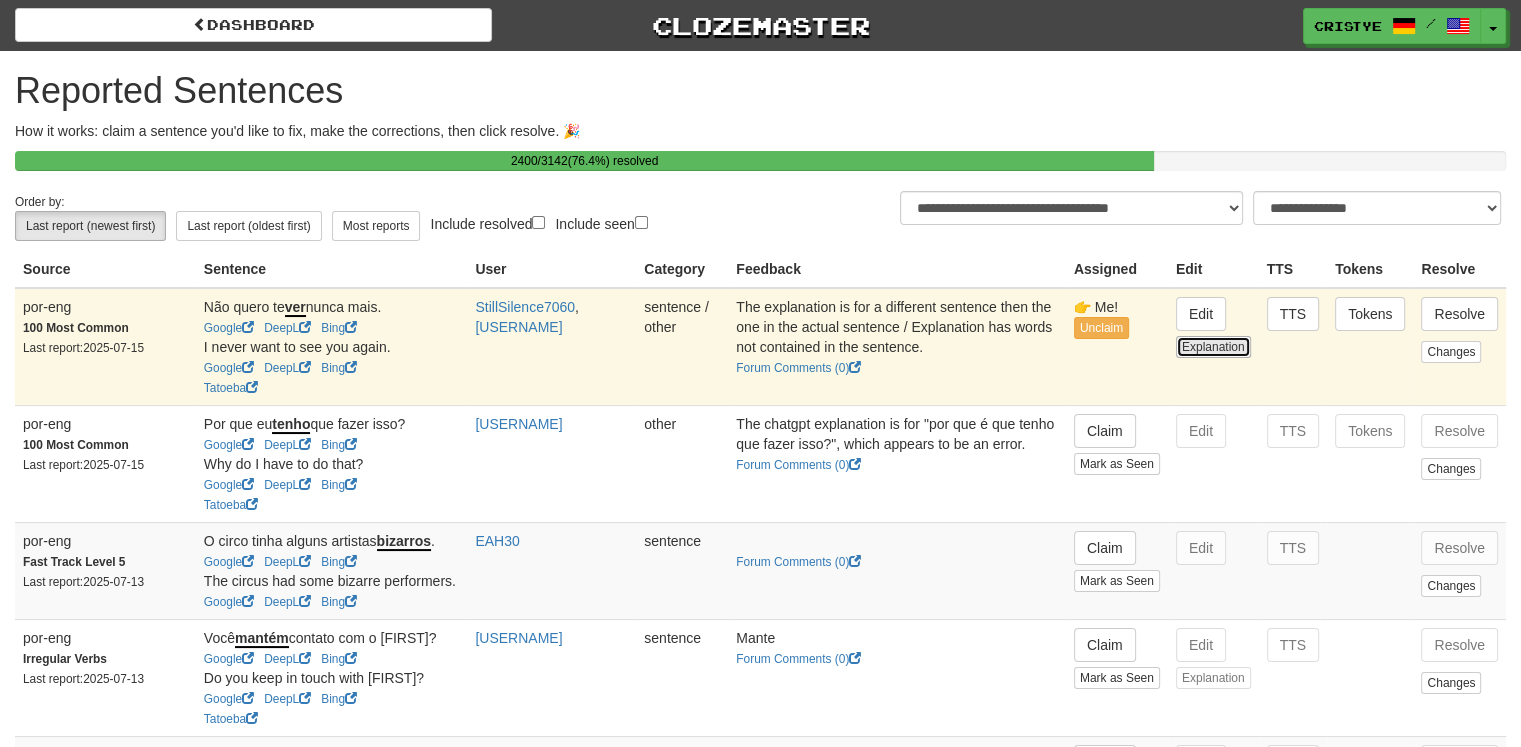 click on "Explanation" at bounding box center (1213, 347) 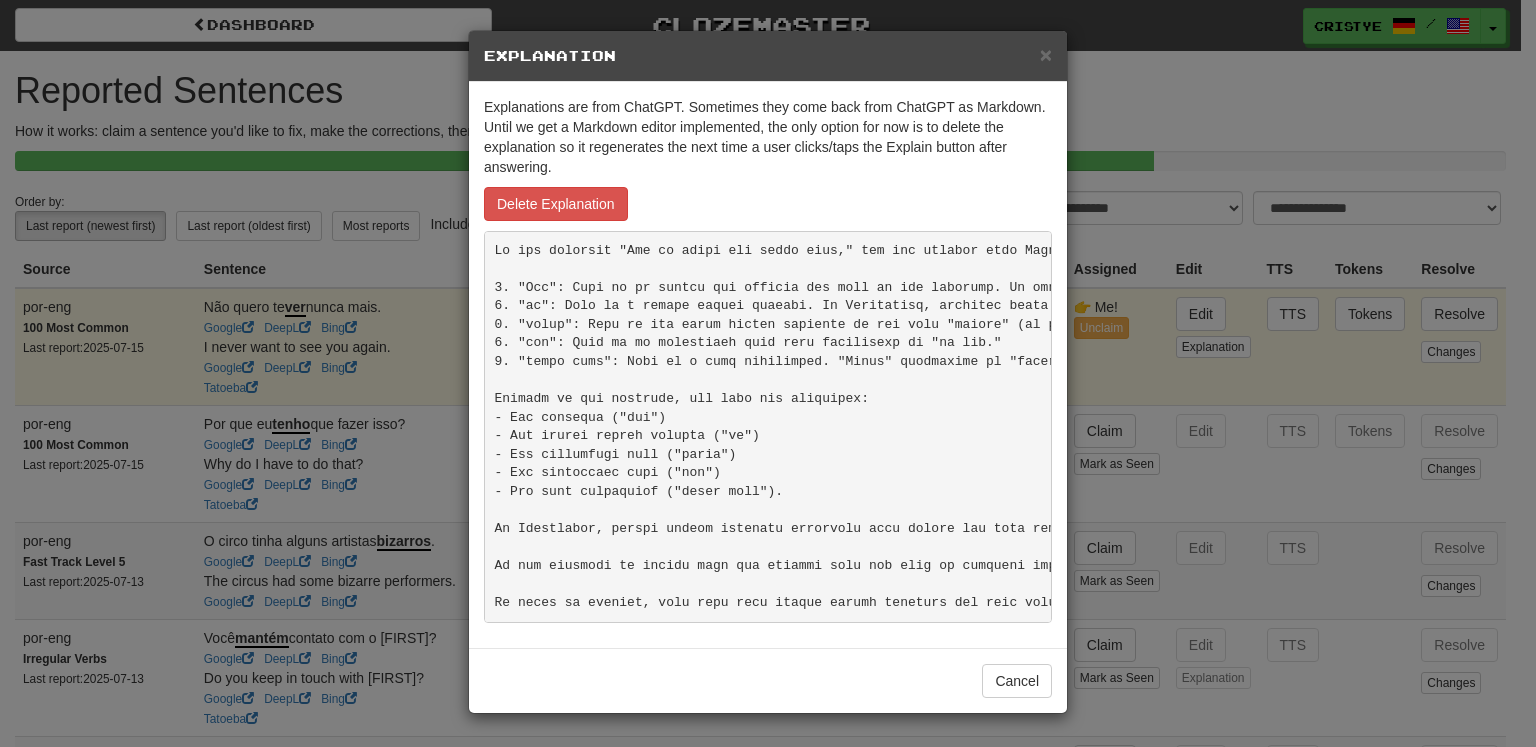 click at bounding box center (768, 427) 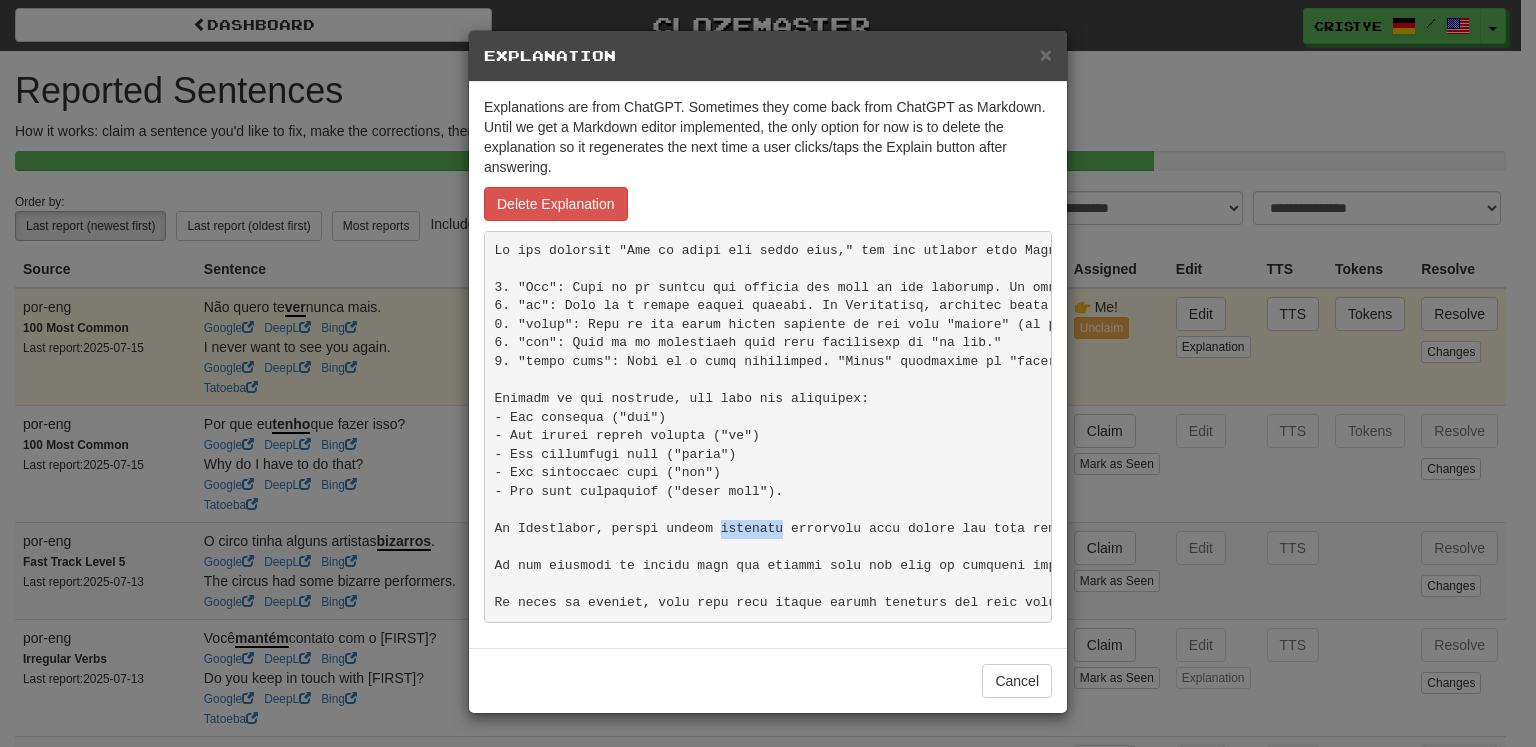 click at bounding box center [768, 427] 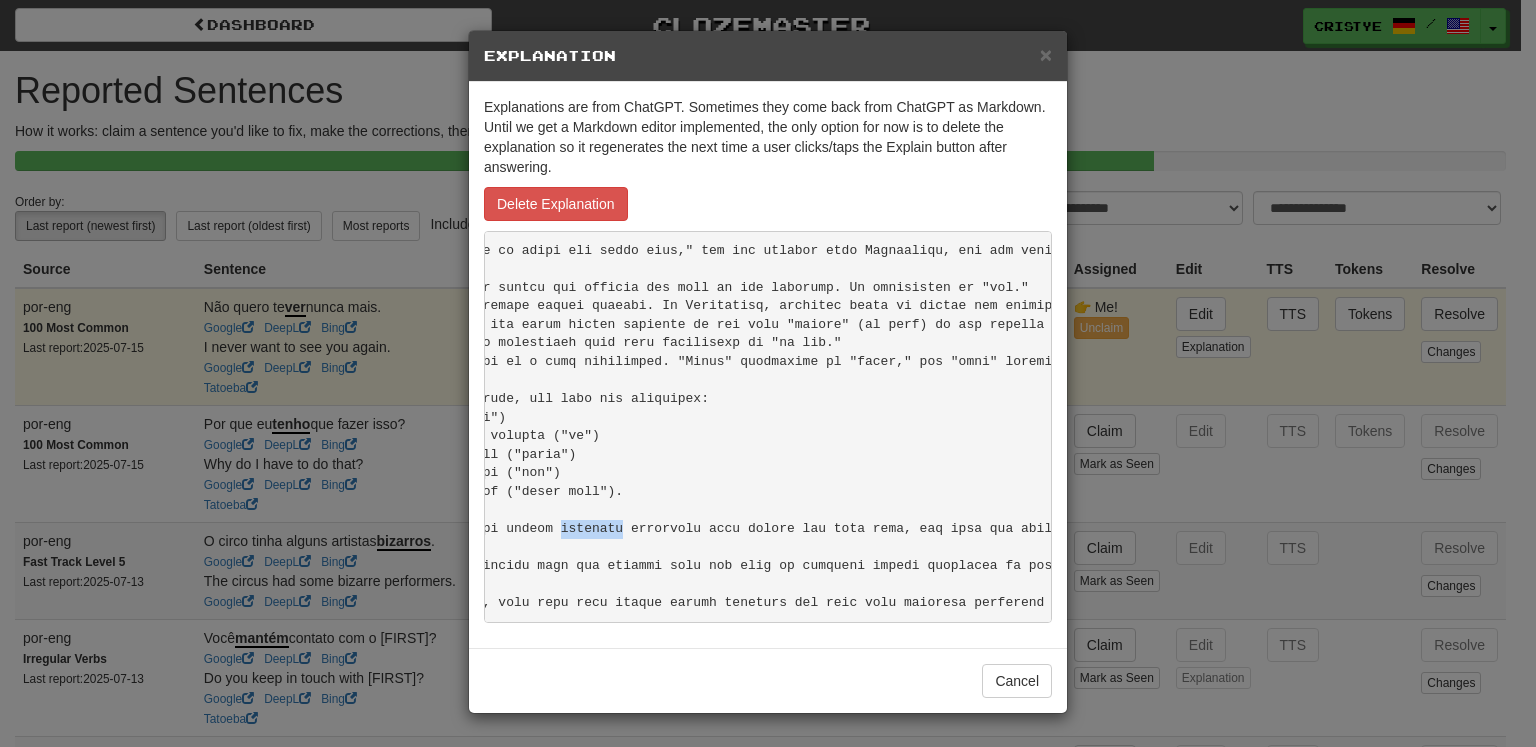 scroll, scrollTop: 0, scrollLeft: 0, axis: both 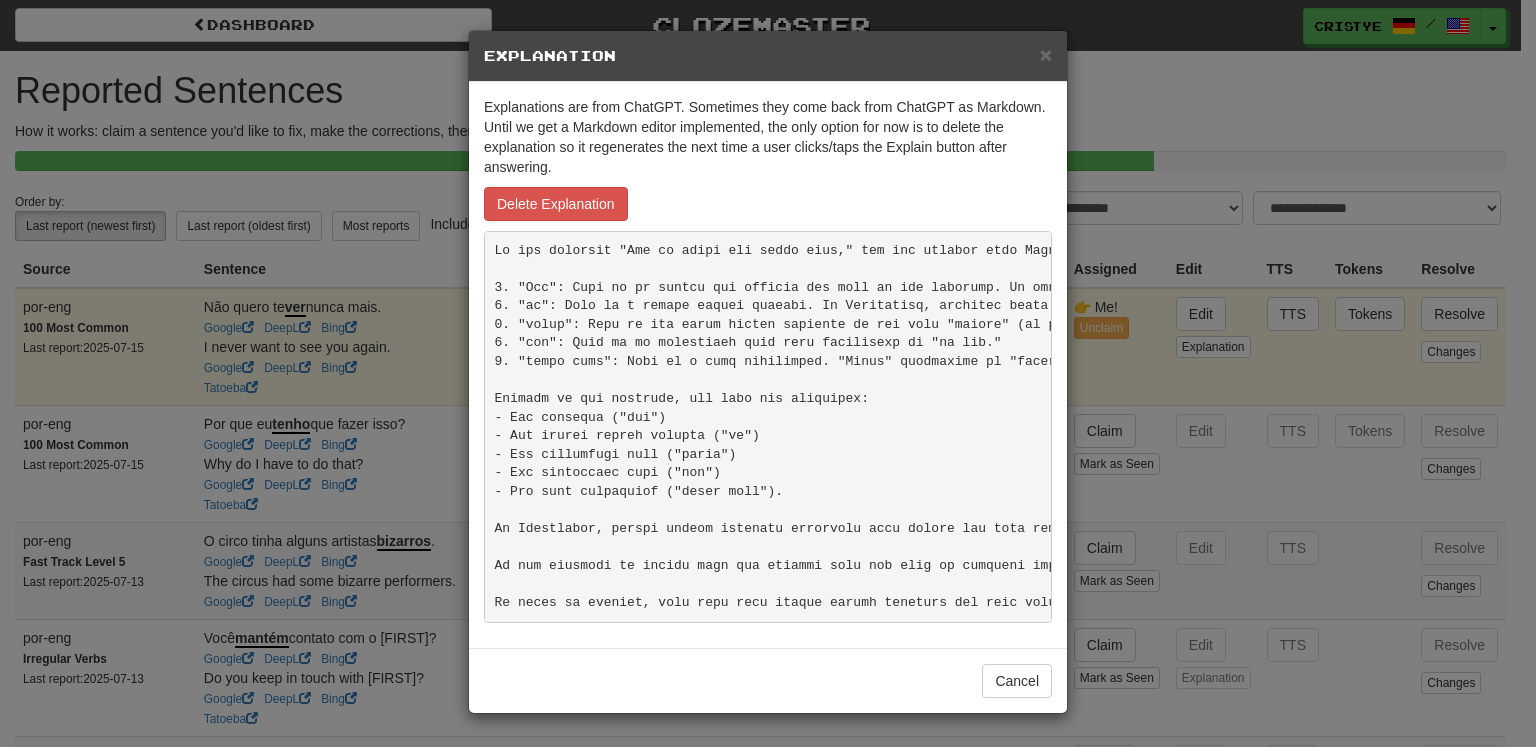 click at bounding box center [768, 427] 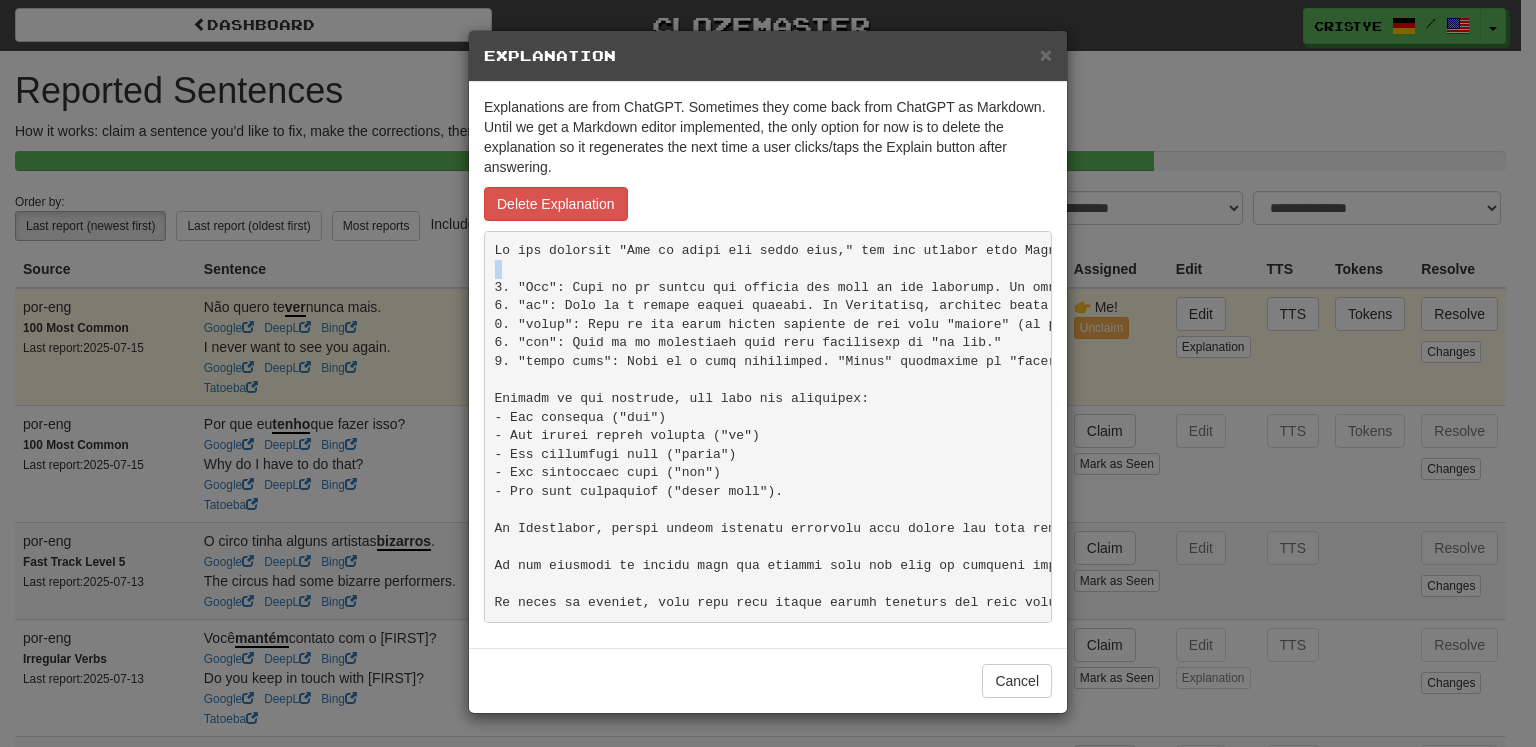 click at bounding box center [768, 427] 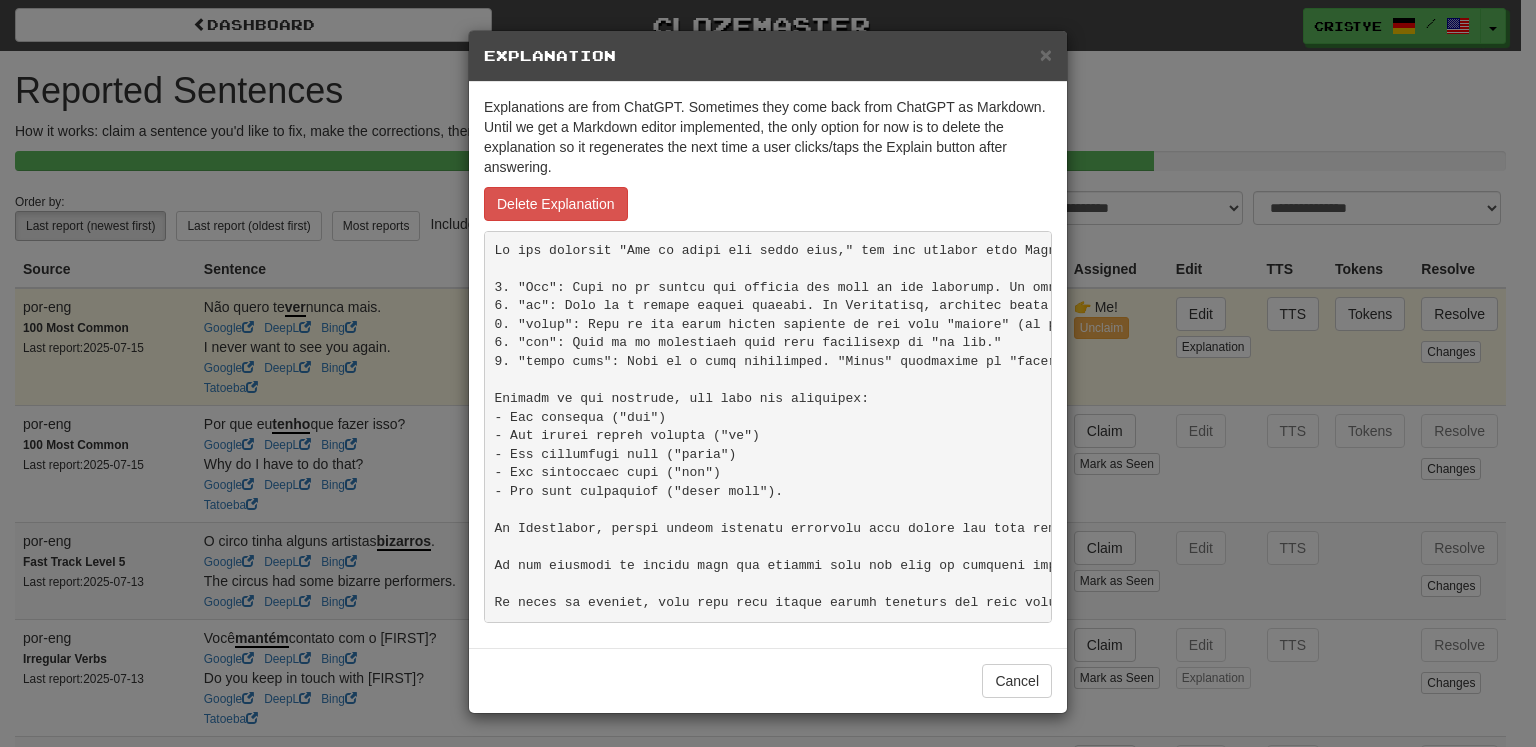click at bounding box center [768, 427] 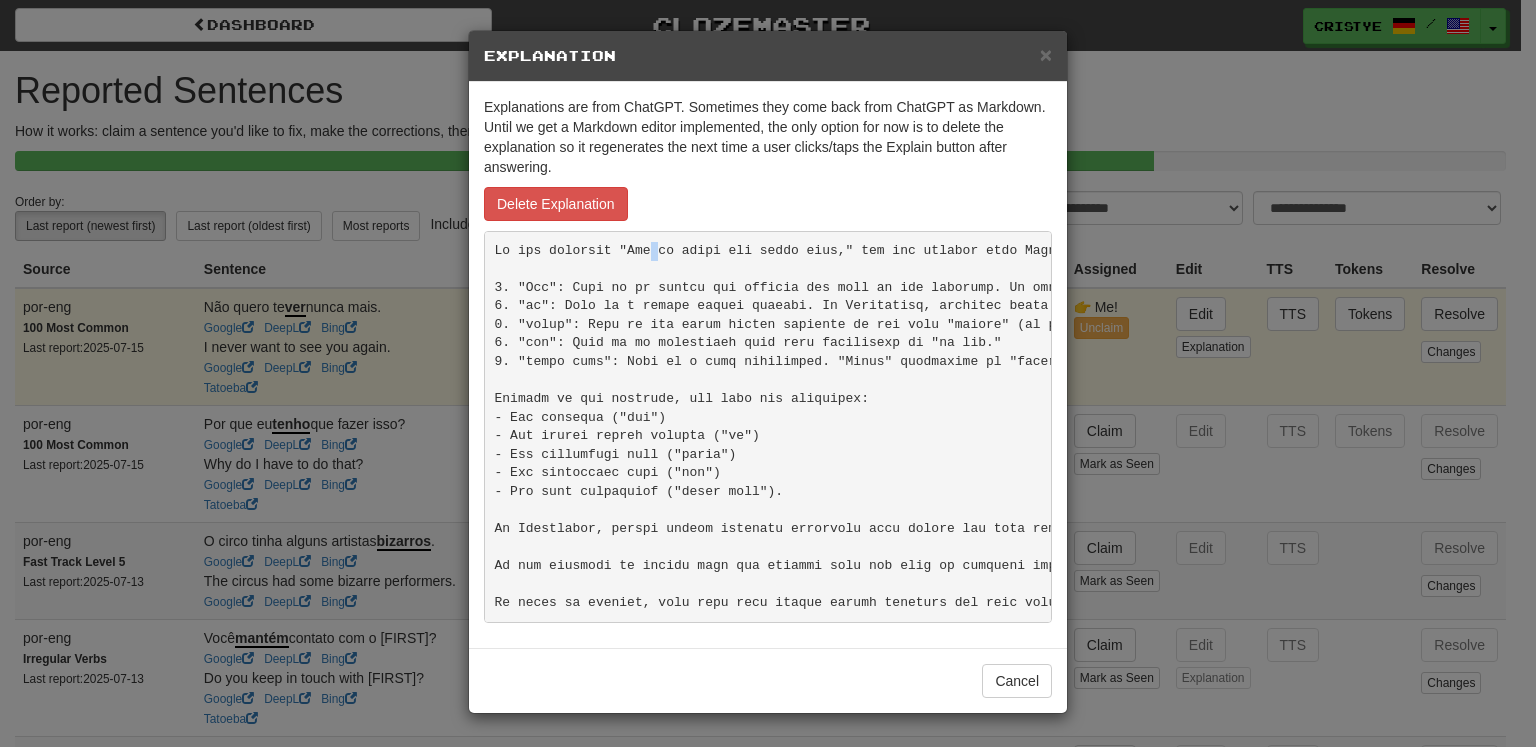 click at bounding box center (768, 427) 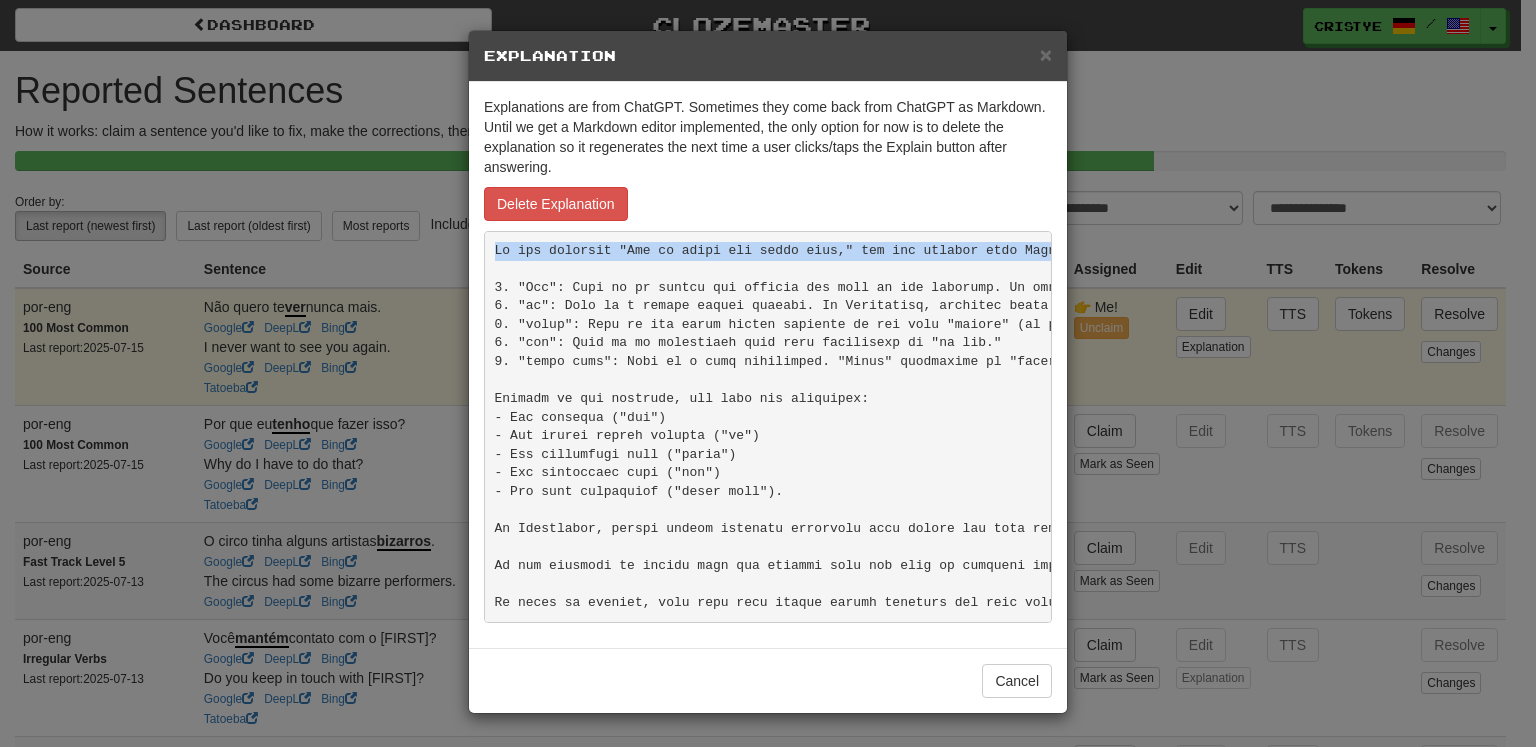 click at bounding box center [768, 427] 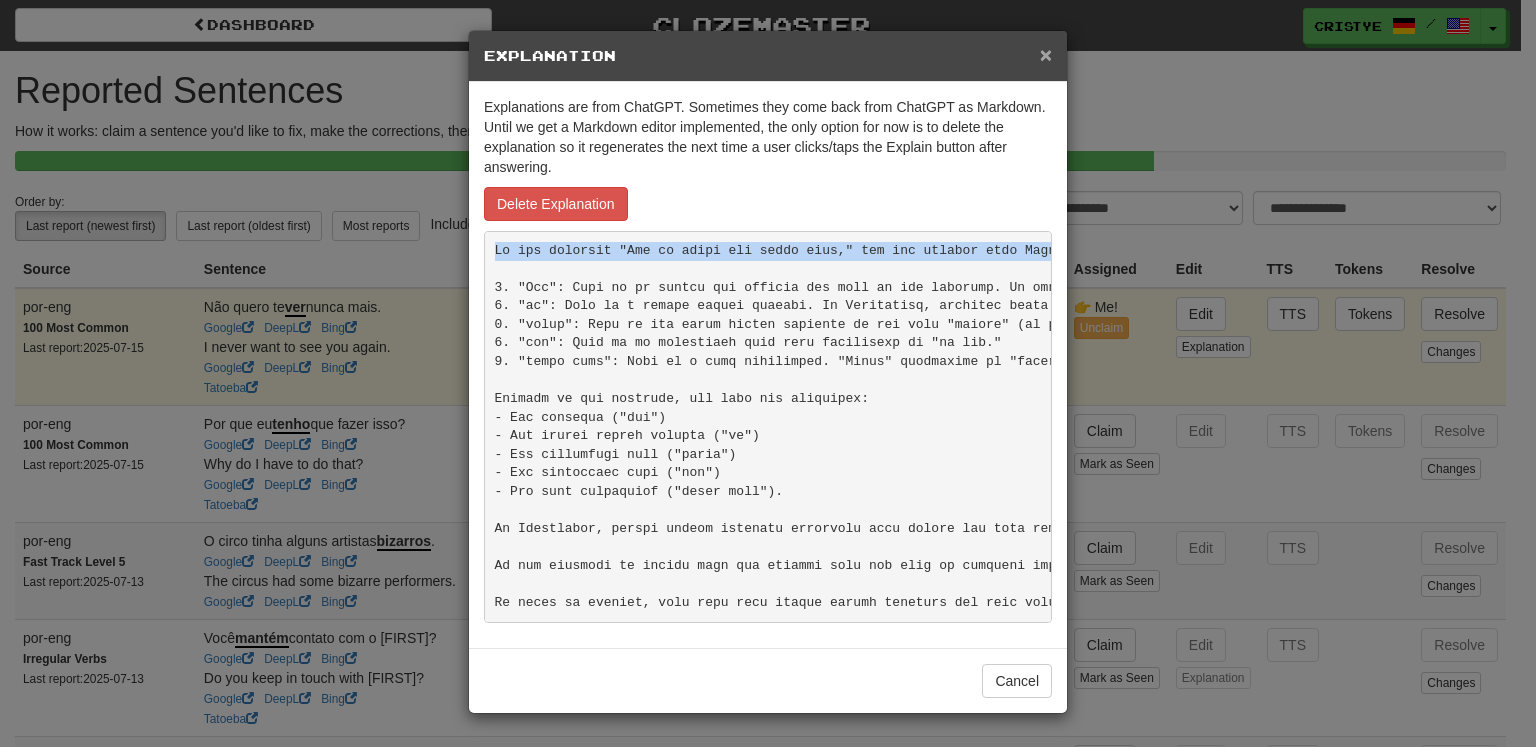 click on "×" at bounding box center [1046, 54] 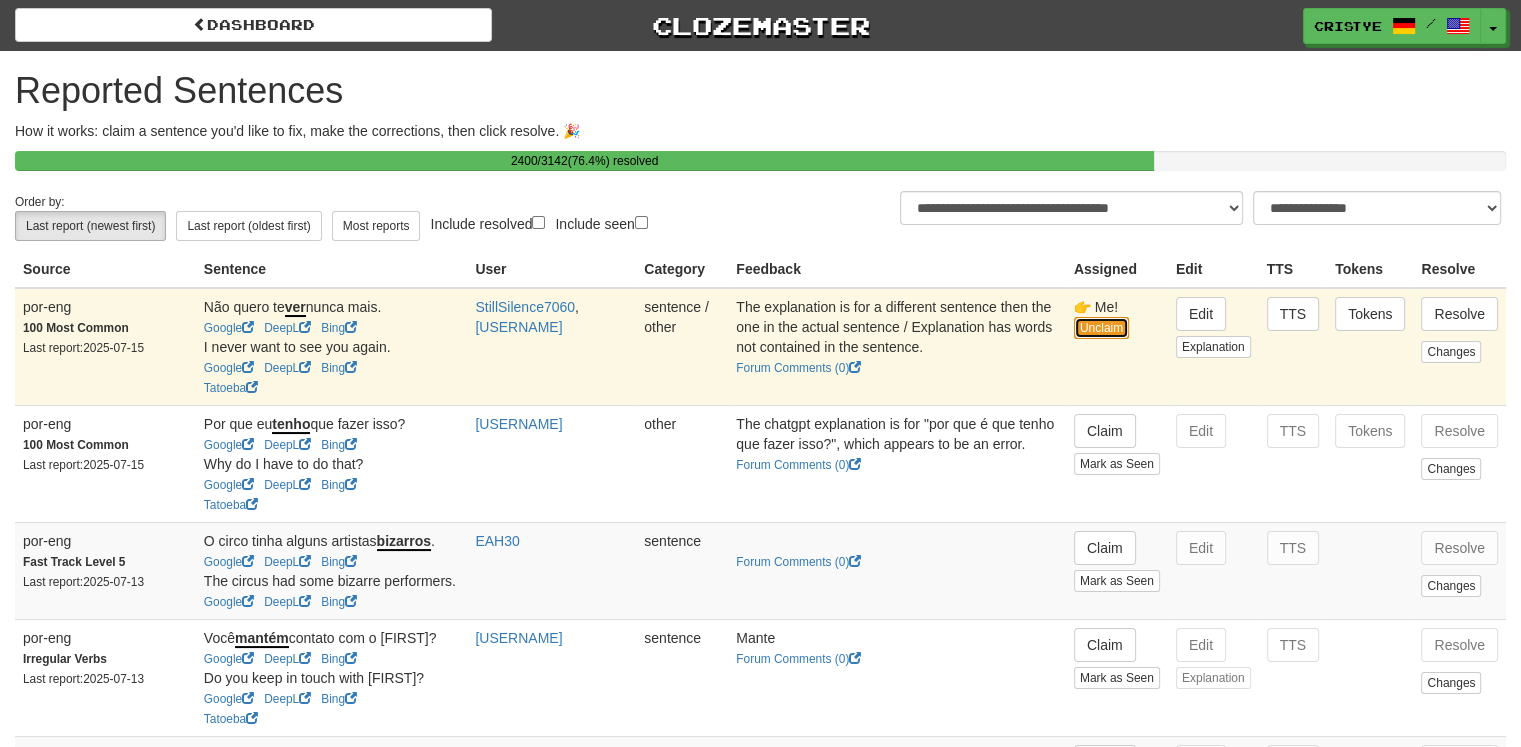 click on "Unclaim" at bounding box center (1101, 328) 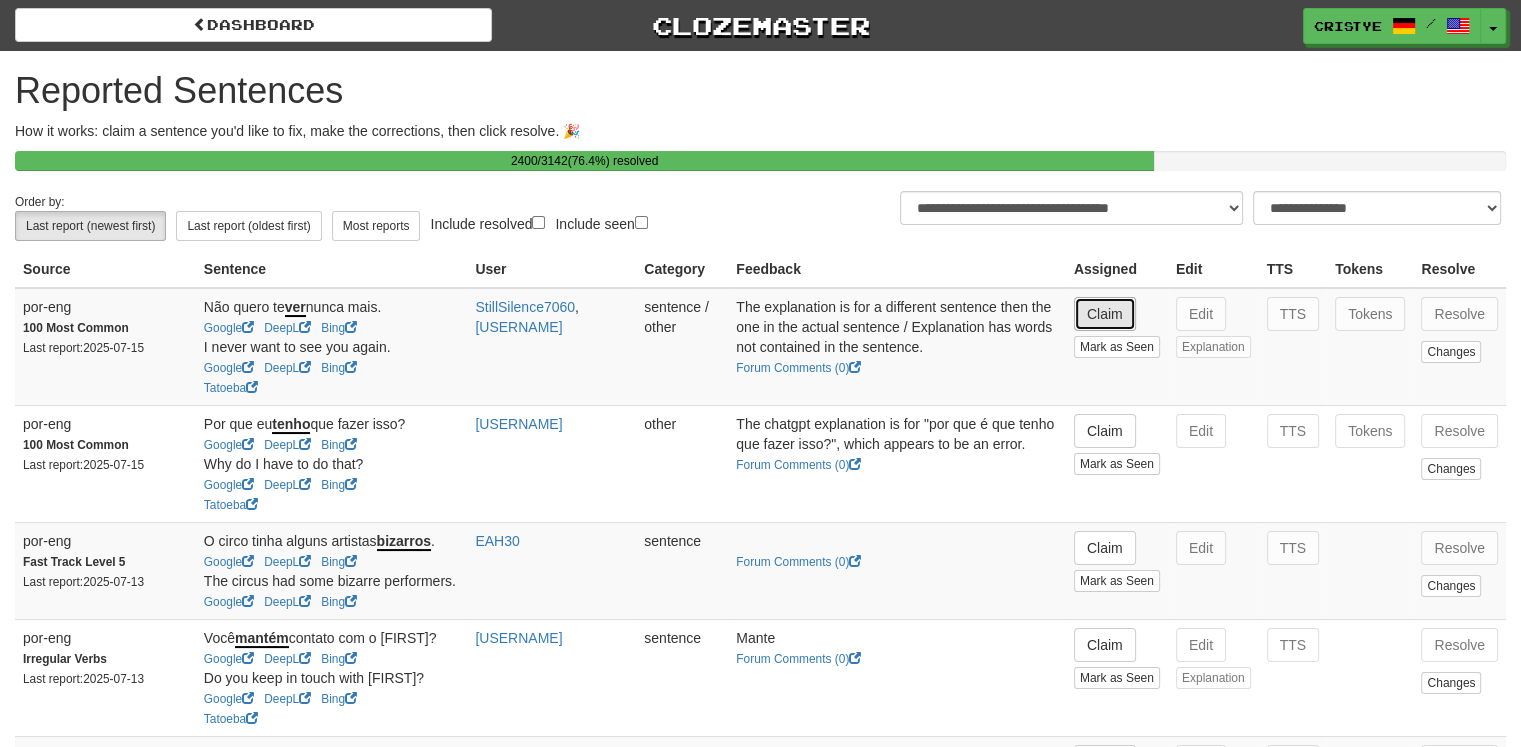 click on "Claim" at bounding box center (1105, 314) 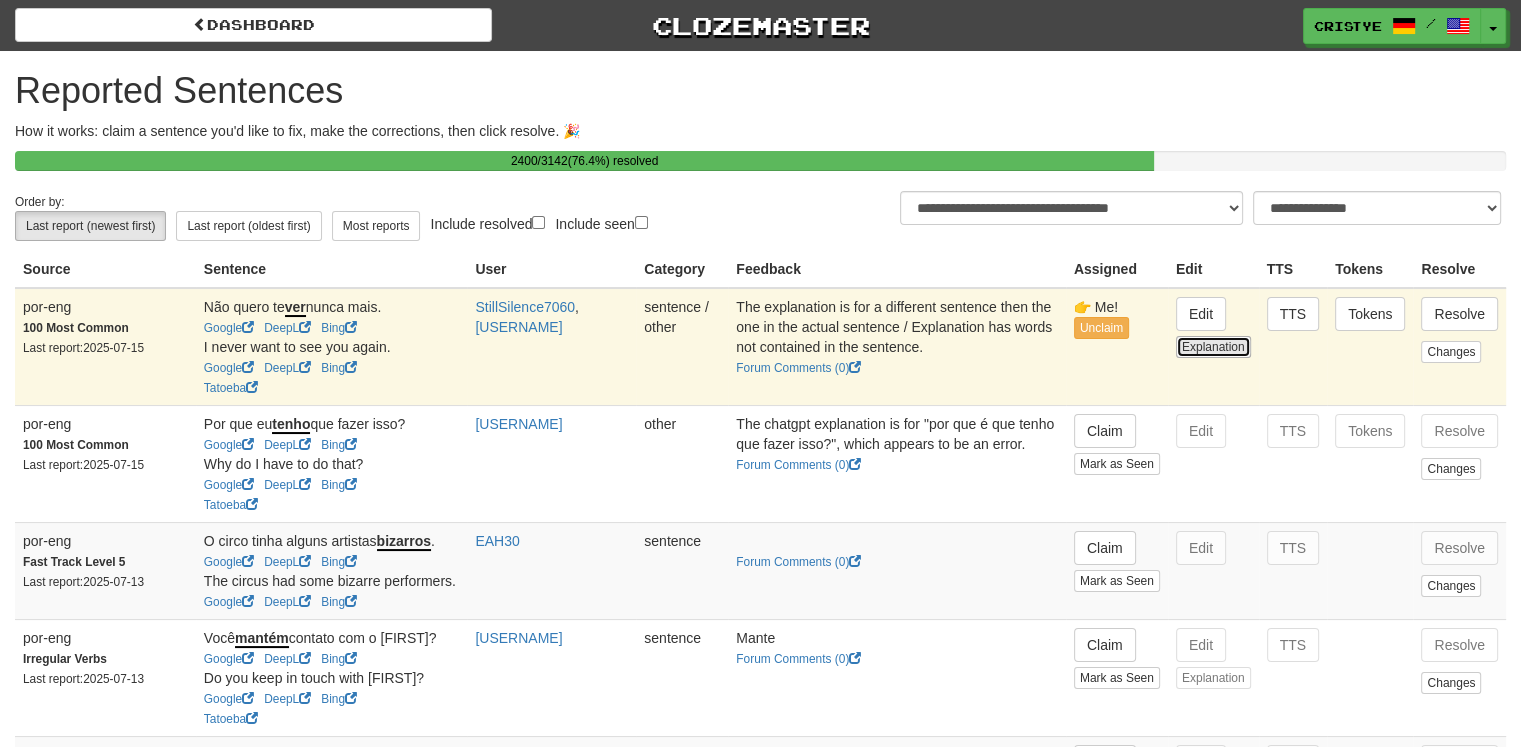 click on "Explanation" at bounding box center (1213, 347) 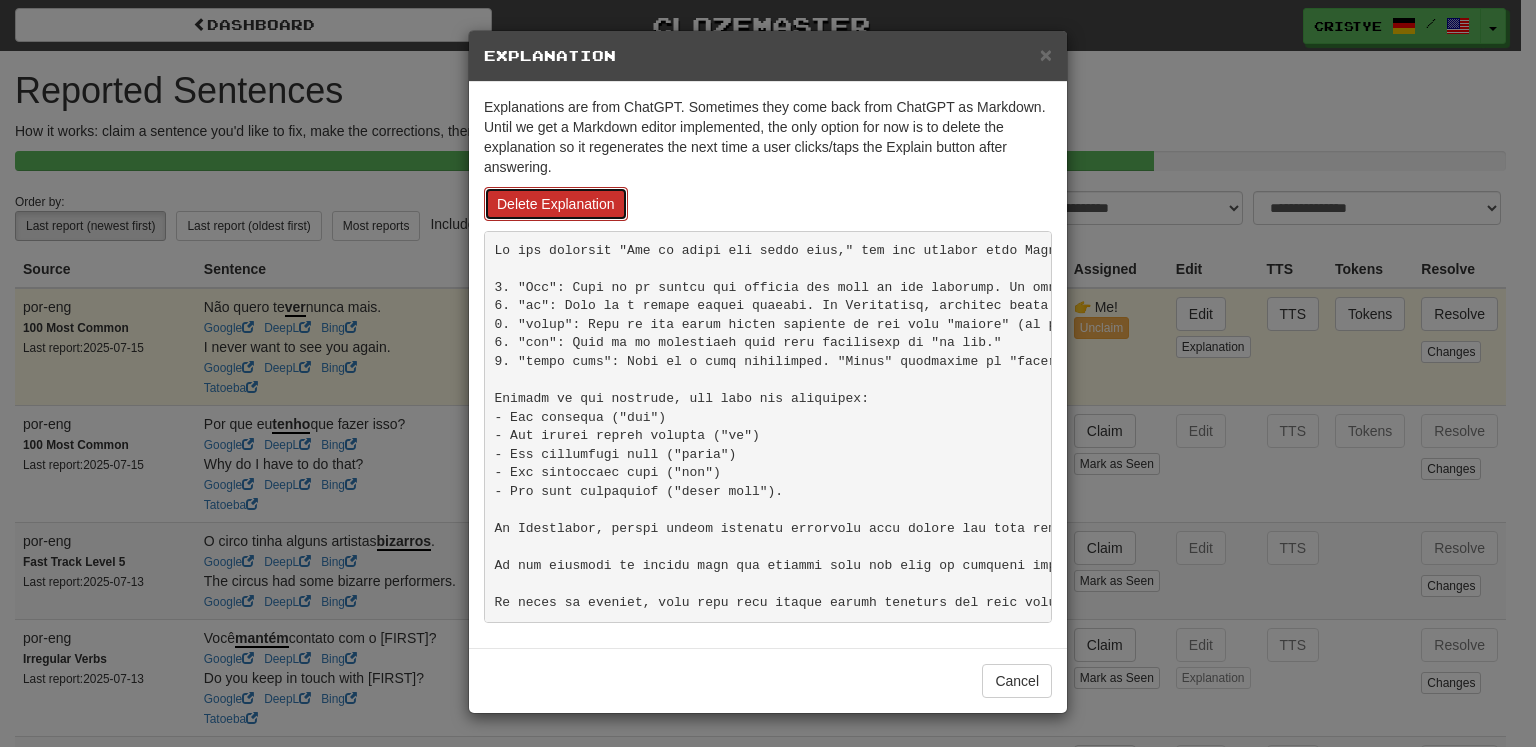 click on "Delete Explanation" at bounding box center (556, 204) 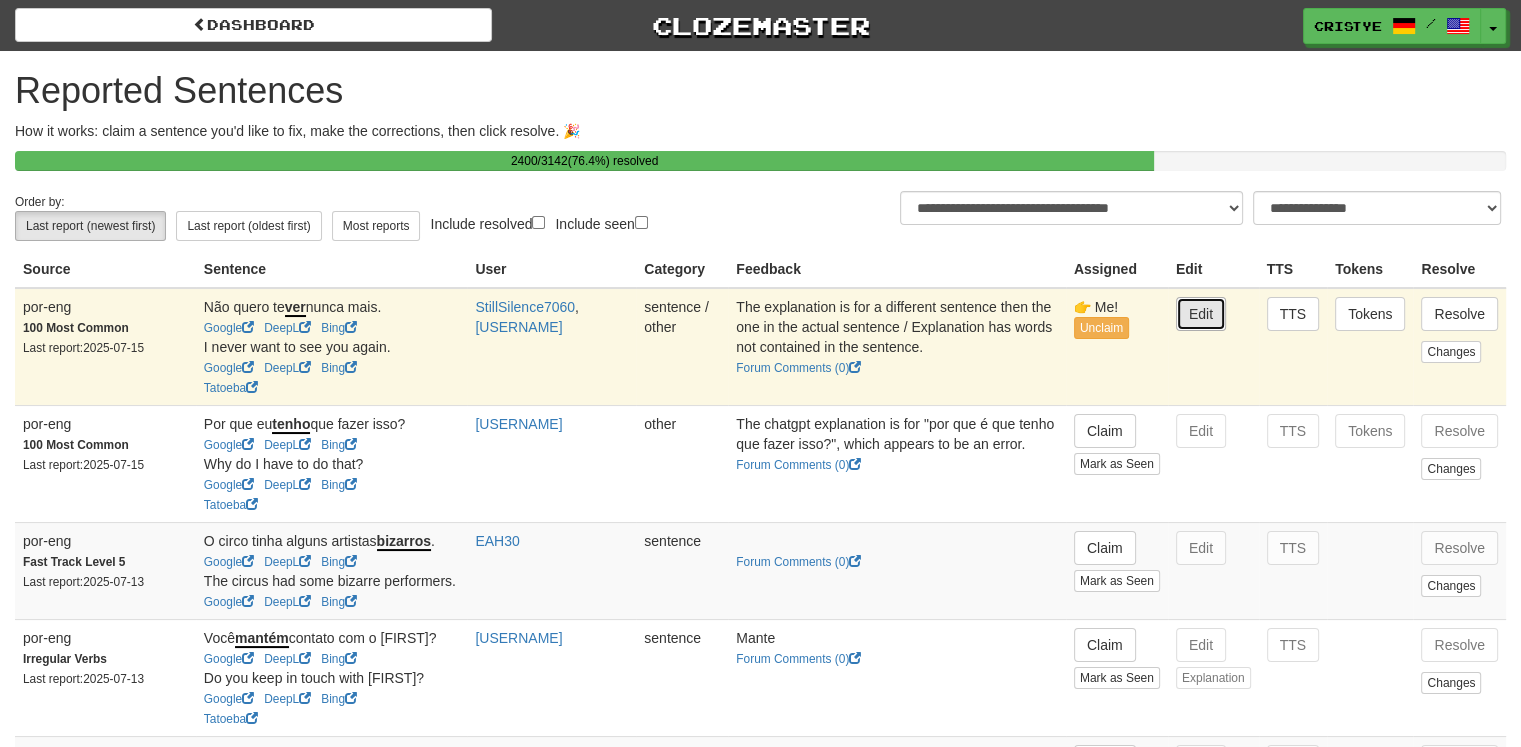 click on "Edit" at bounding box center (1201, 314) 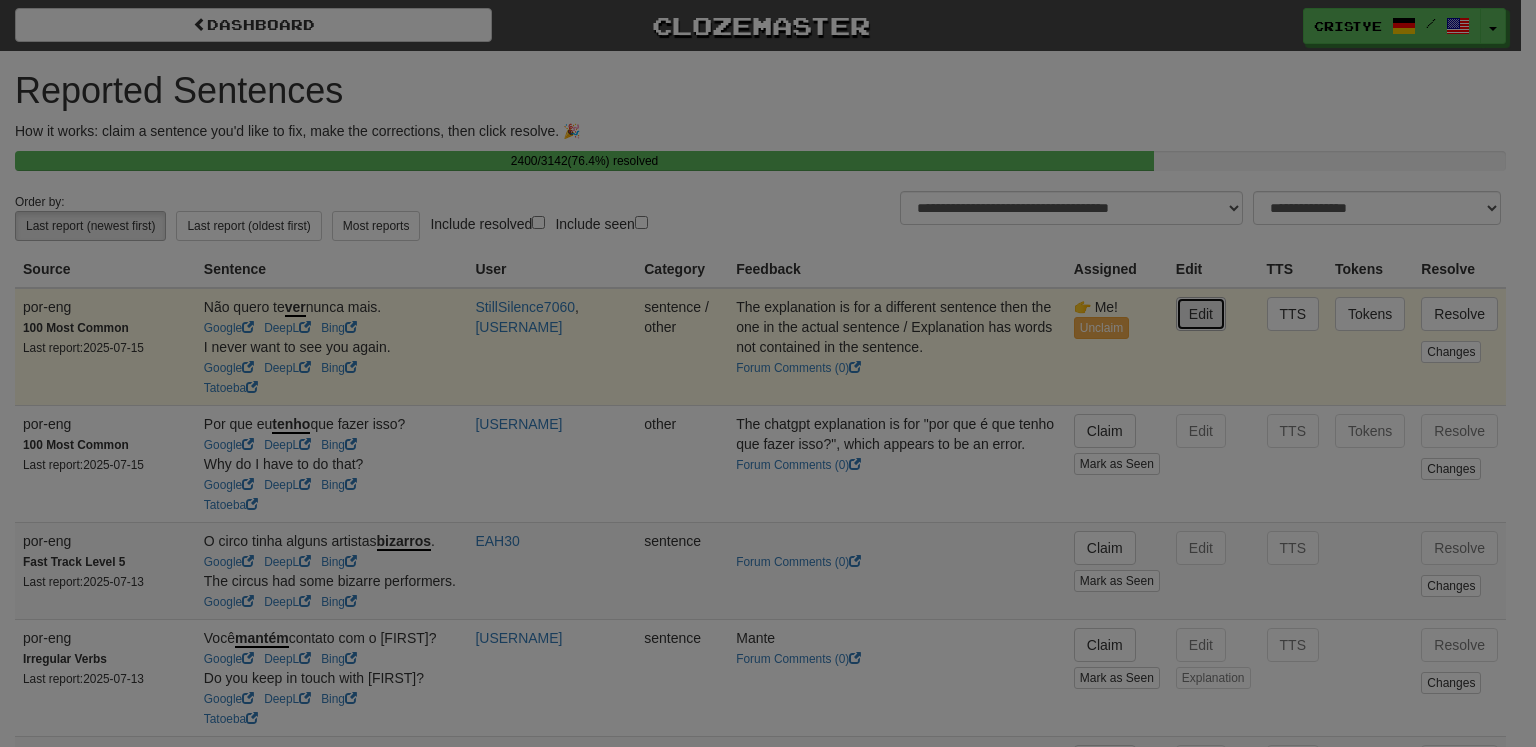 type on "**********" 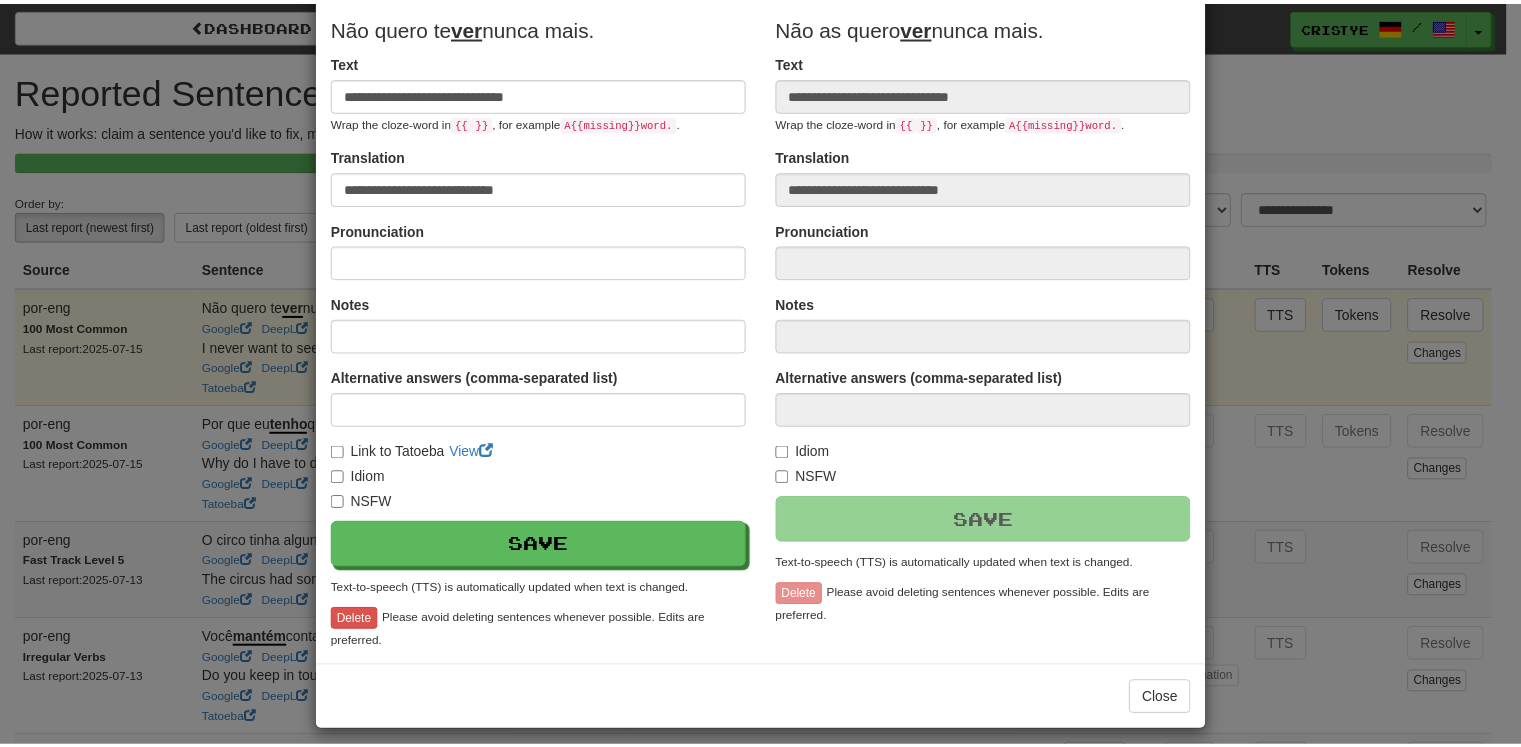 scroll, scrollTop: 228, scrollLeft: 0, axis: vertical 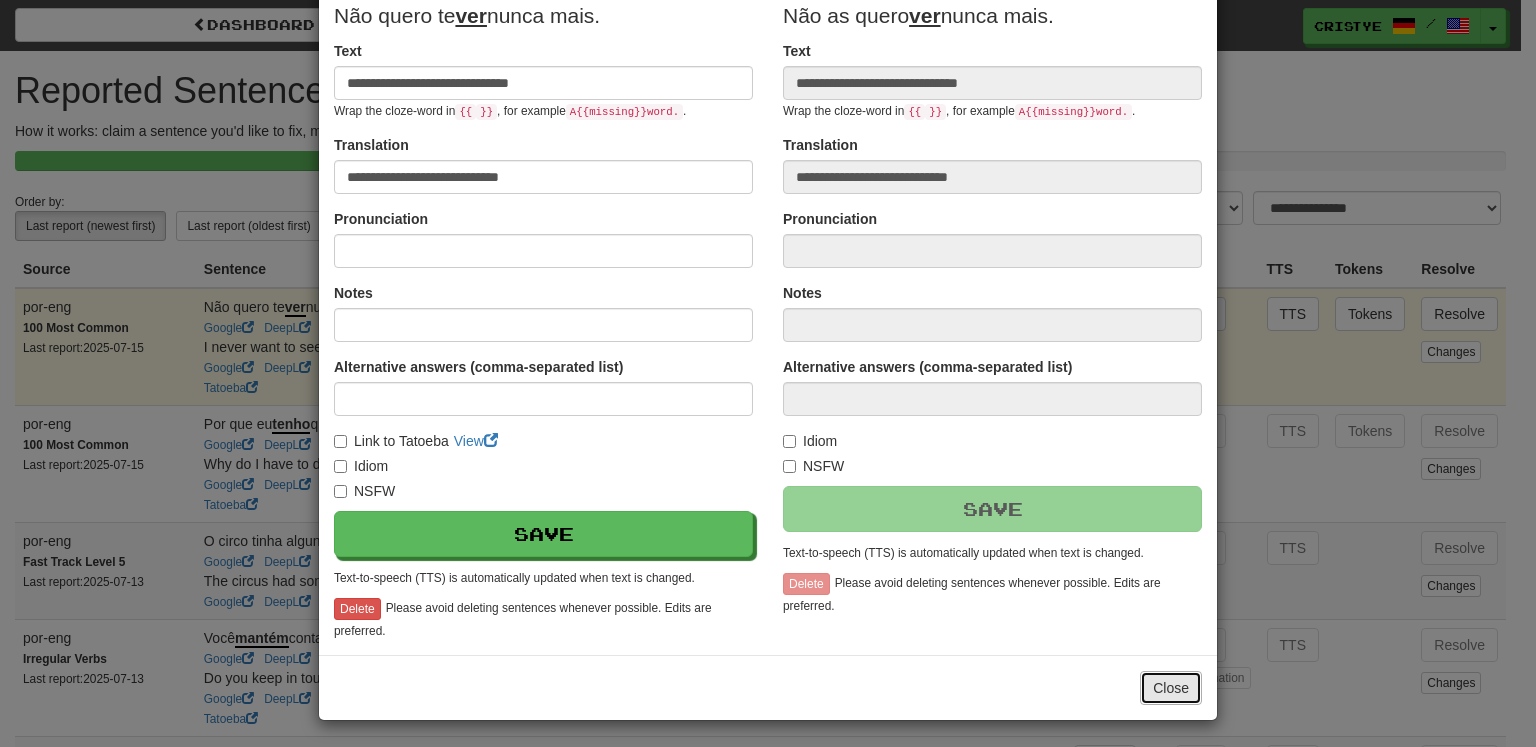 click on "Close" at bounding box center [1171, 688] 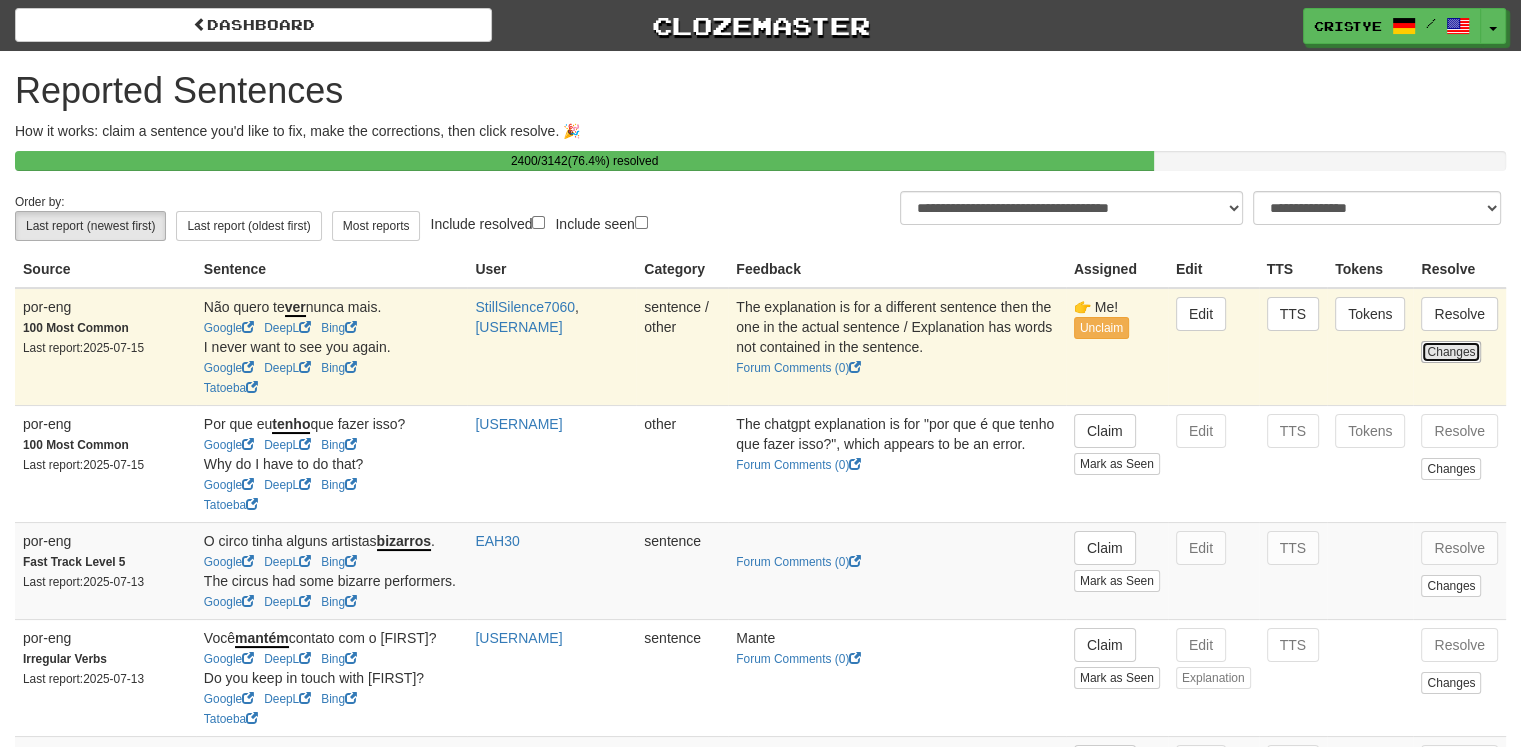 click on "Changes" at bounding box center [1451, 352] 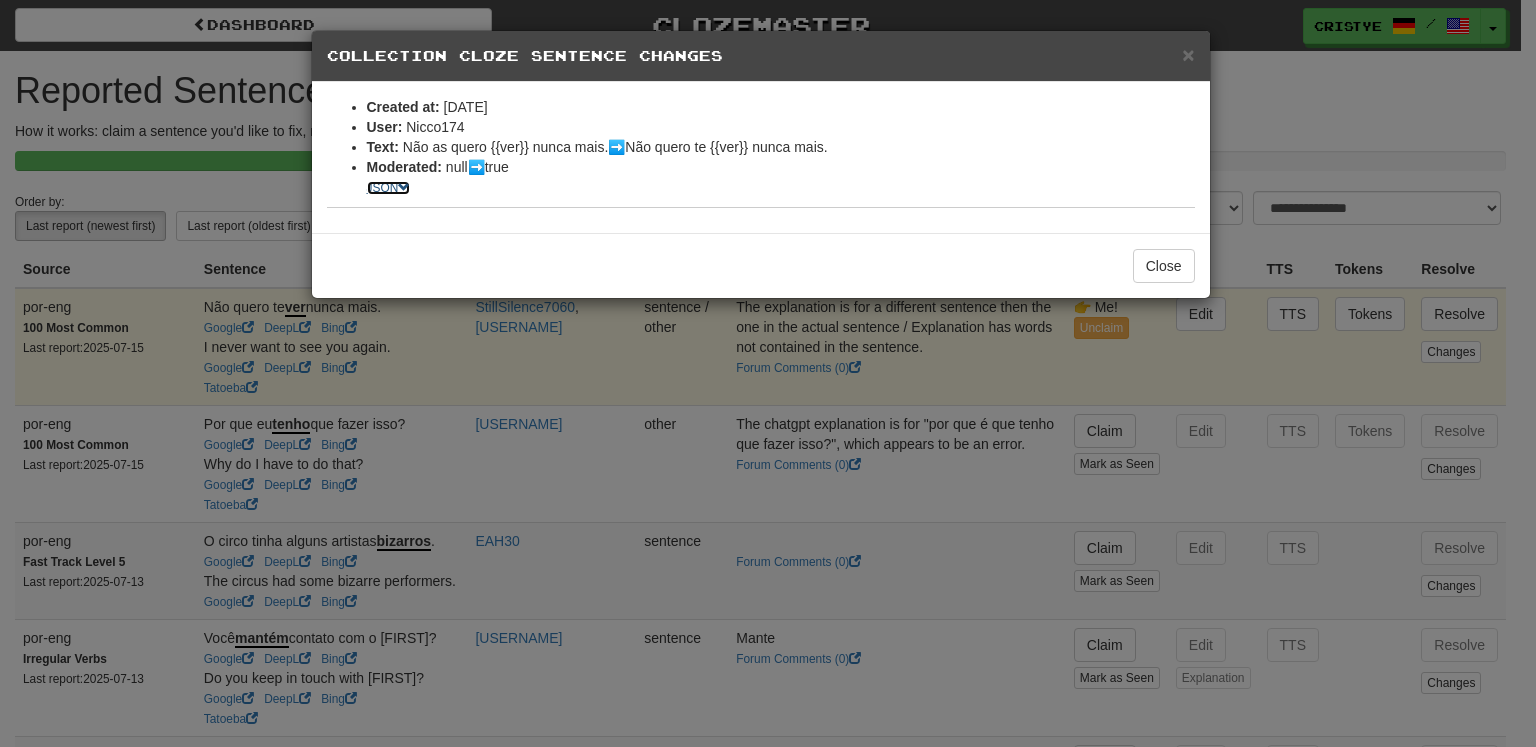 click at bounding box center (404, 188) 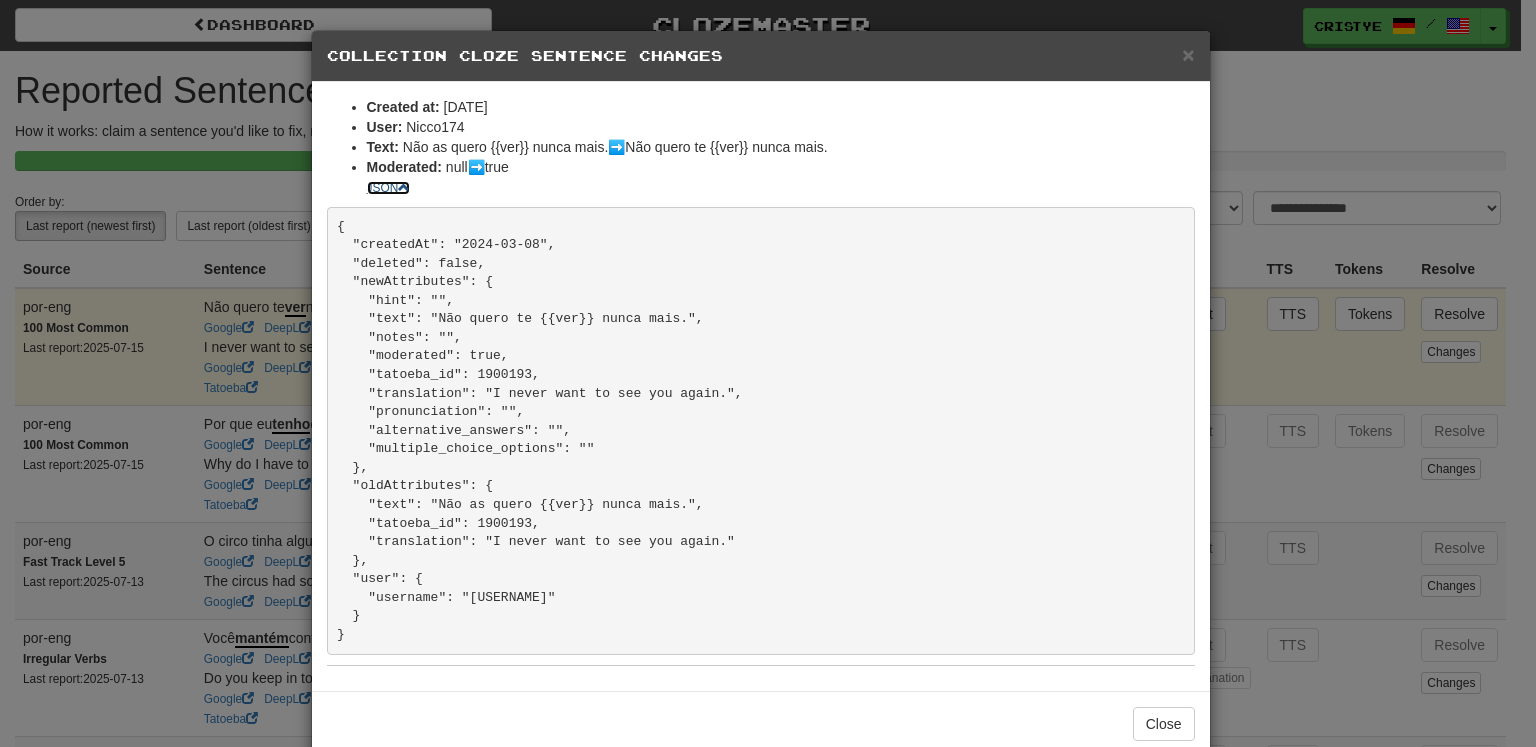 click on "JSON" at bounding box center [389, 188] 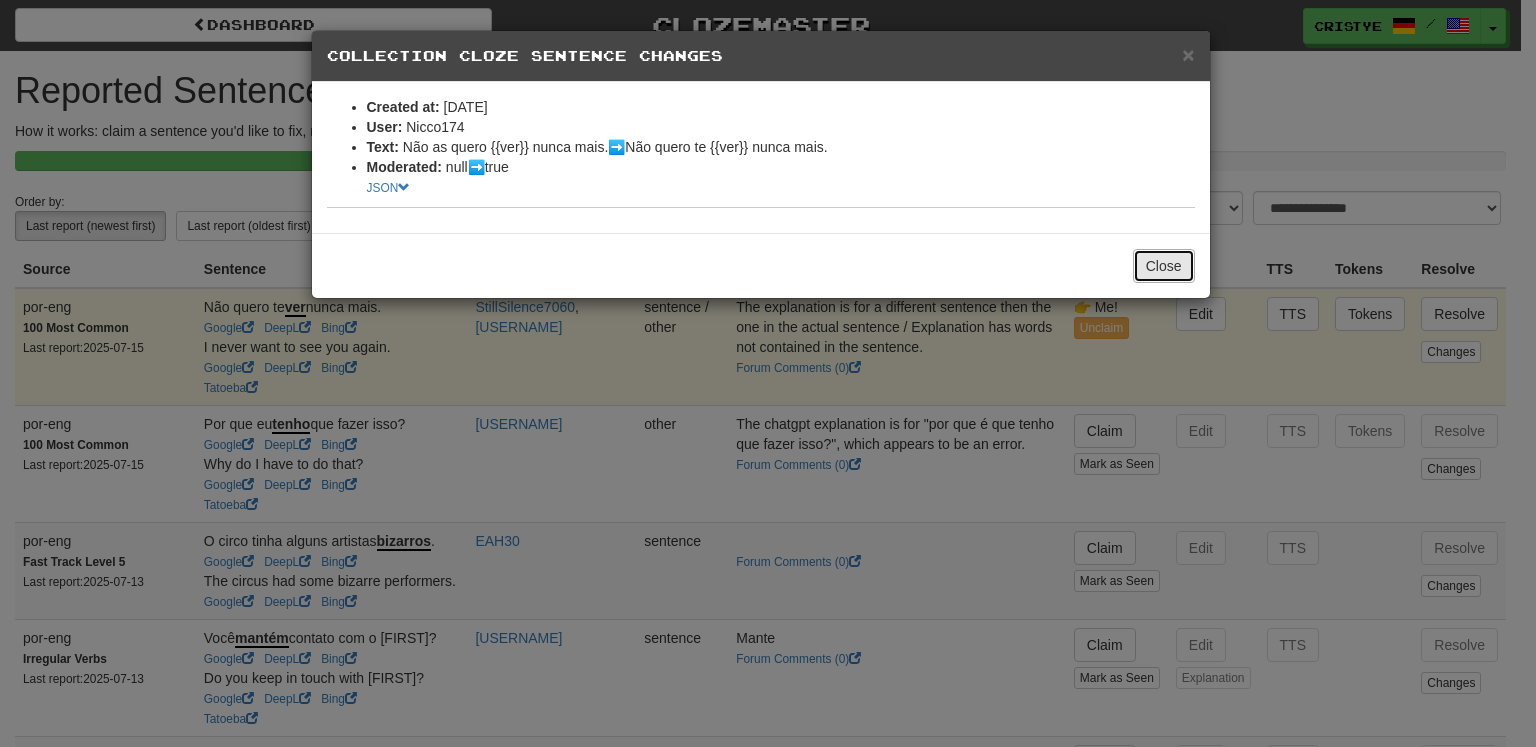click on "Close" at bounding box center [1164, 266] 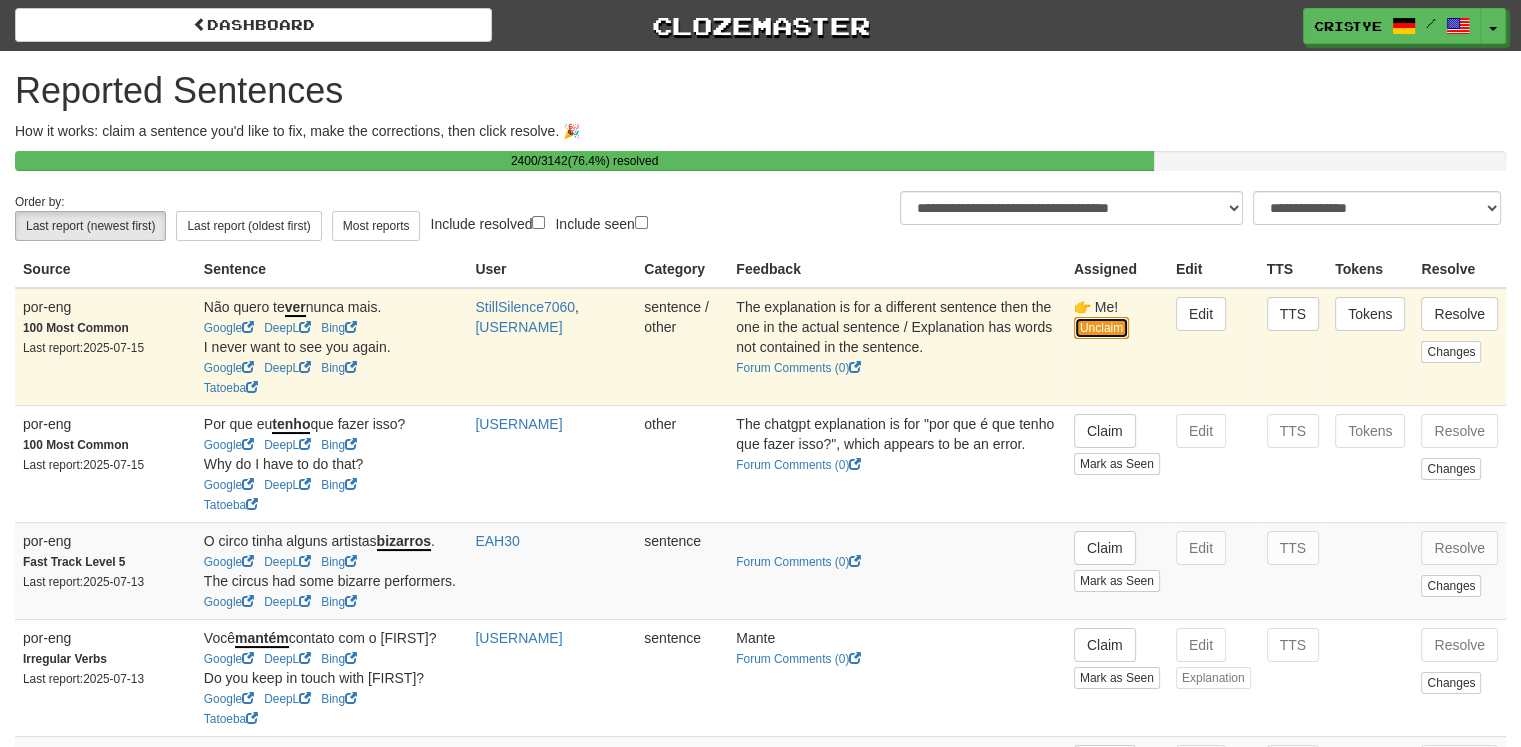 click on "Unclaim" at bounding box center (1101, 328) 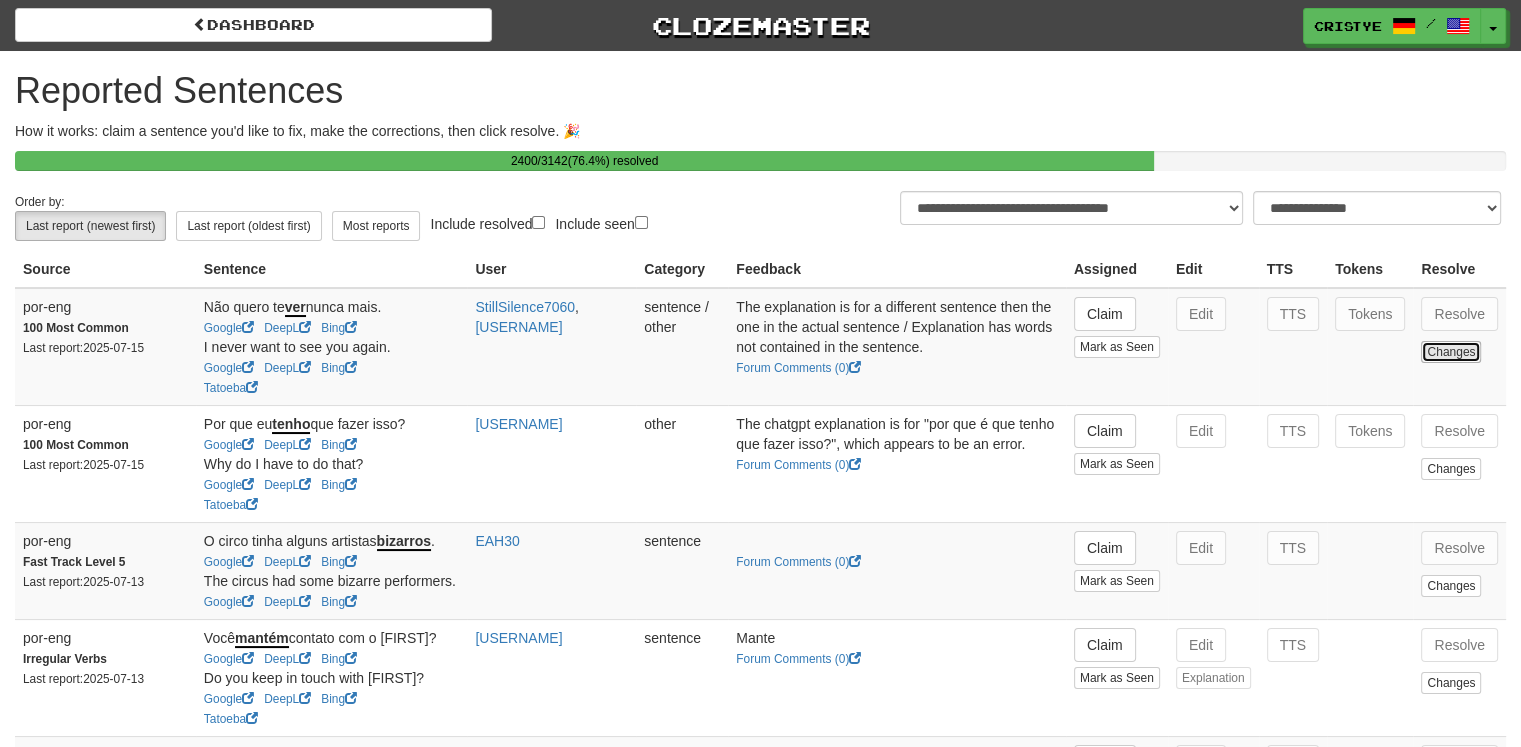 click on "Changes" at bounding box center [1451, 352] 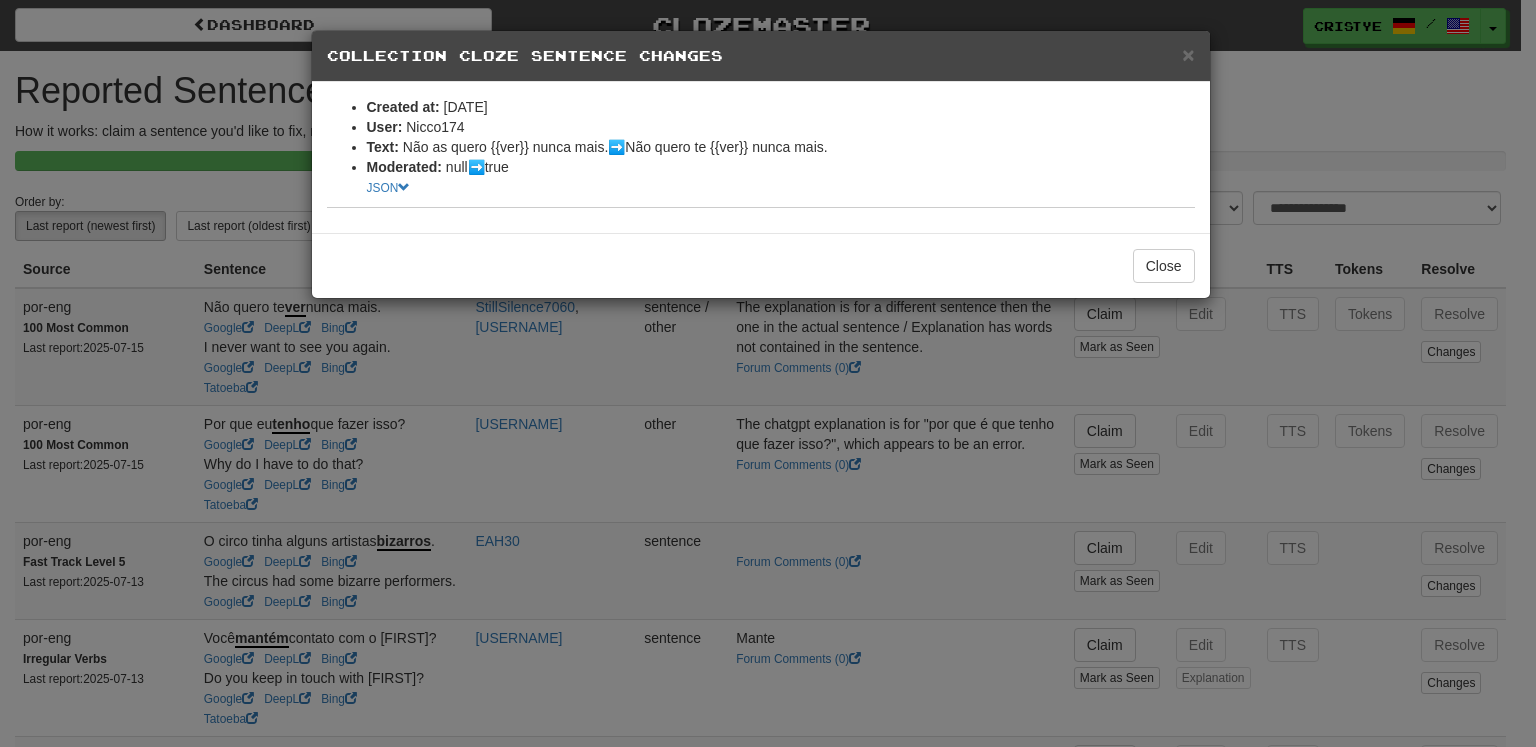 click on "× Collection Cloze Sentence Changes Created at:   2024-03-08 User:   Nicco174 Text :   Não as quero {{ver}} nunca mais.  ➡️  Não quero te {{ver}} nunca mais. Moderated :   null  ➡️  true JSON  Close" at bounding box center (768, 373) 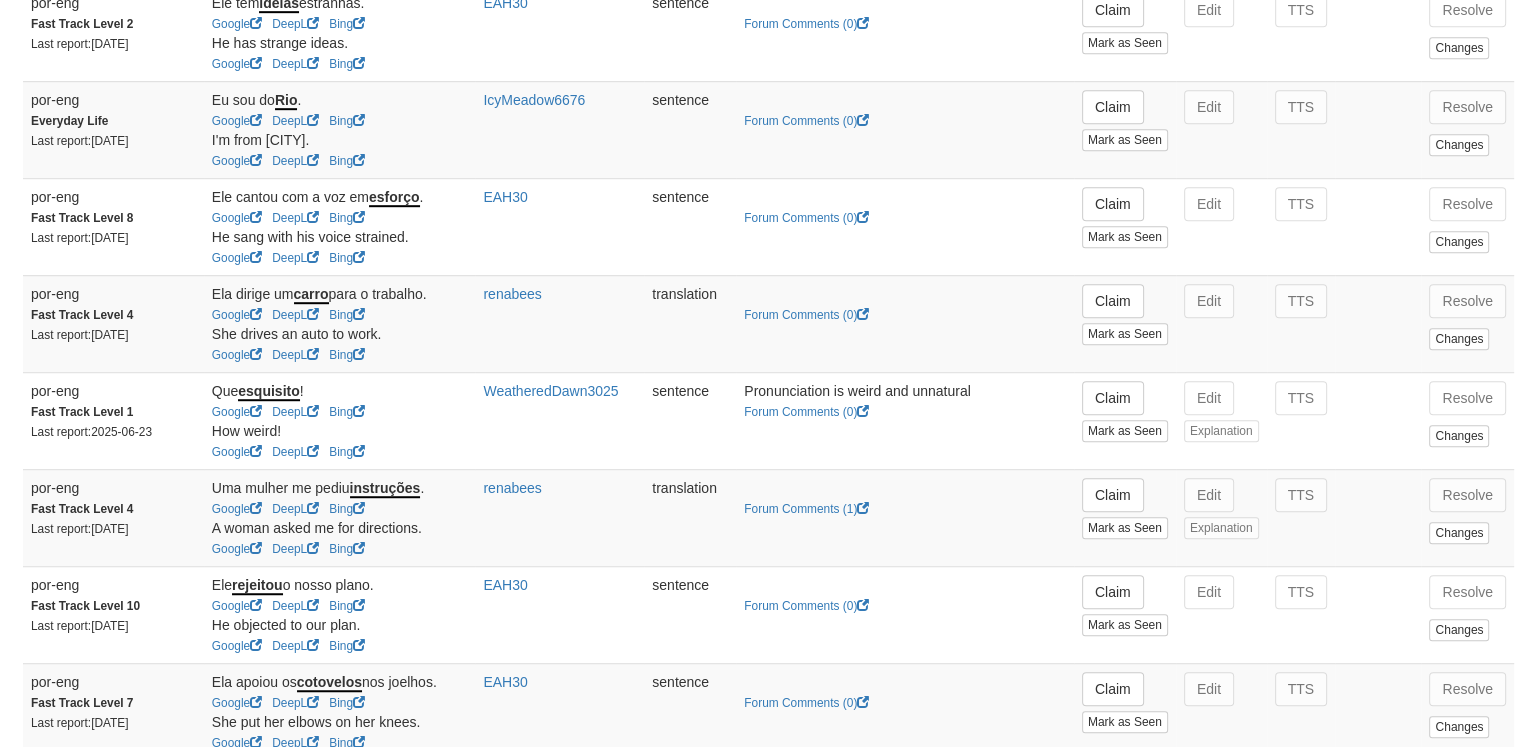 scroll, scrollTop: 1391, scrollLeft: 0, axis: vertical 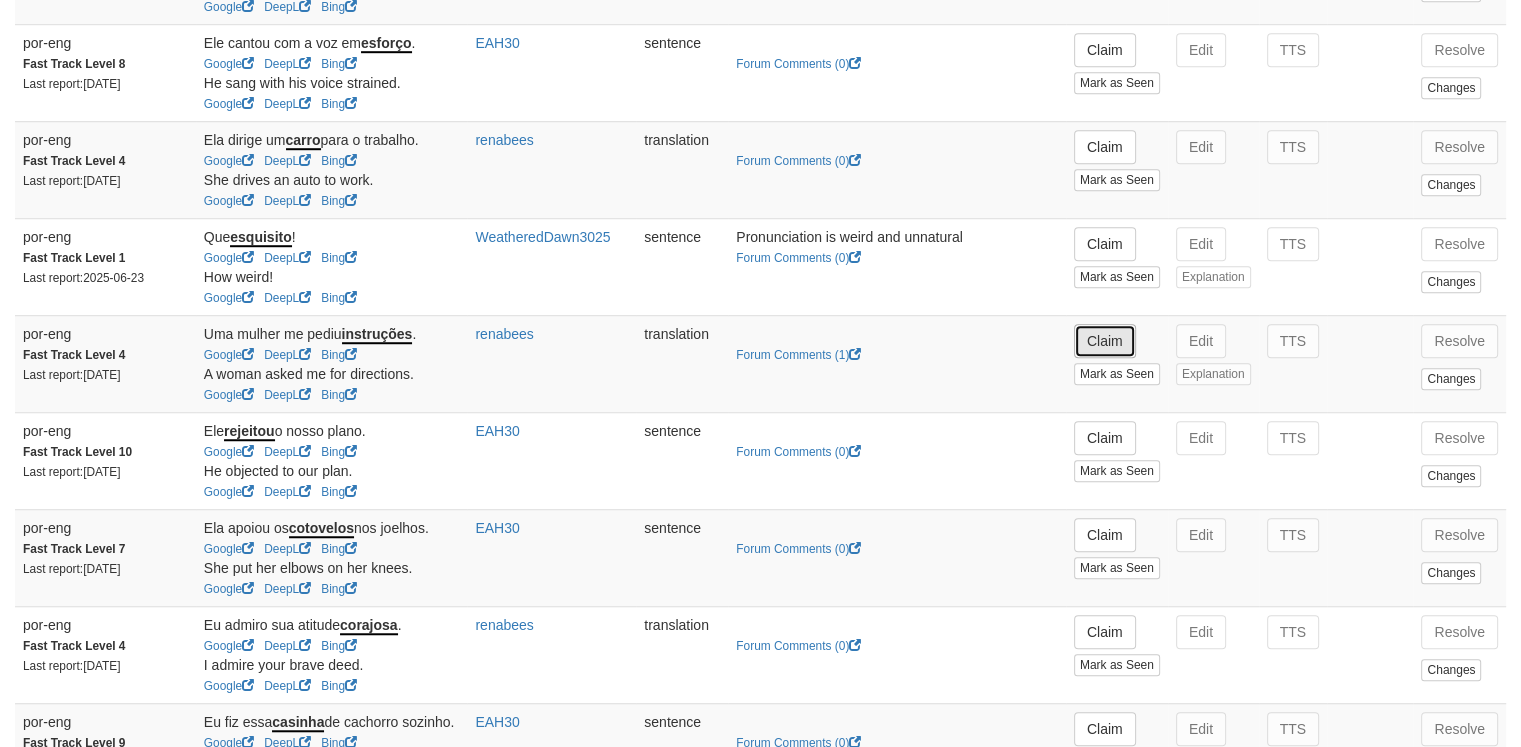 click on "Claim" at bounding box center (1105, 341) 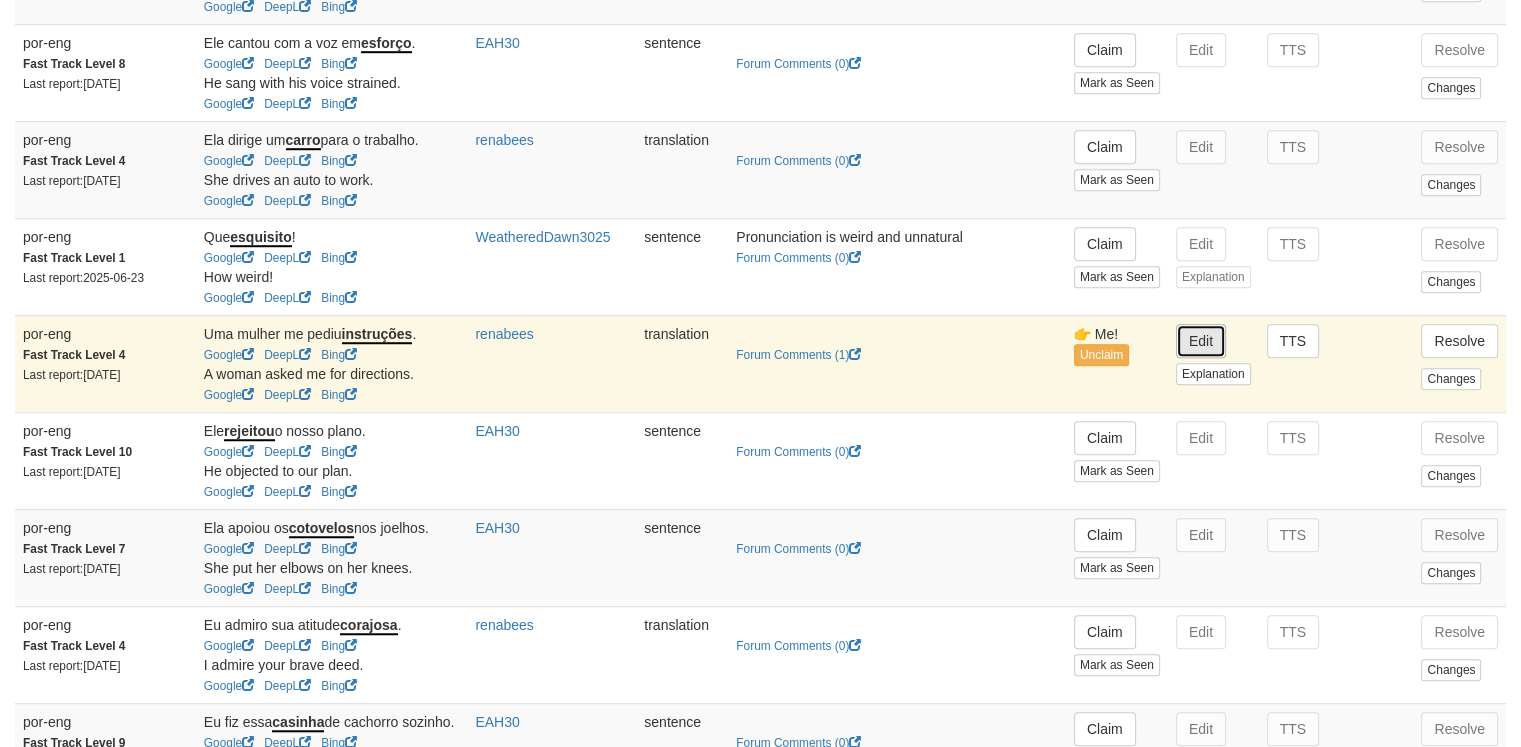 click on "Edit" at bounding box center (1201, 341) 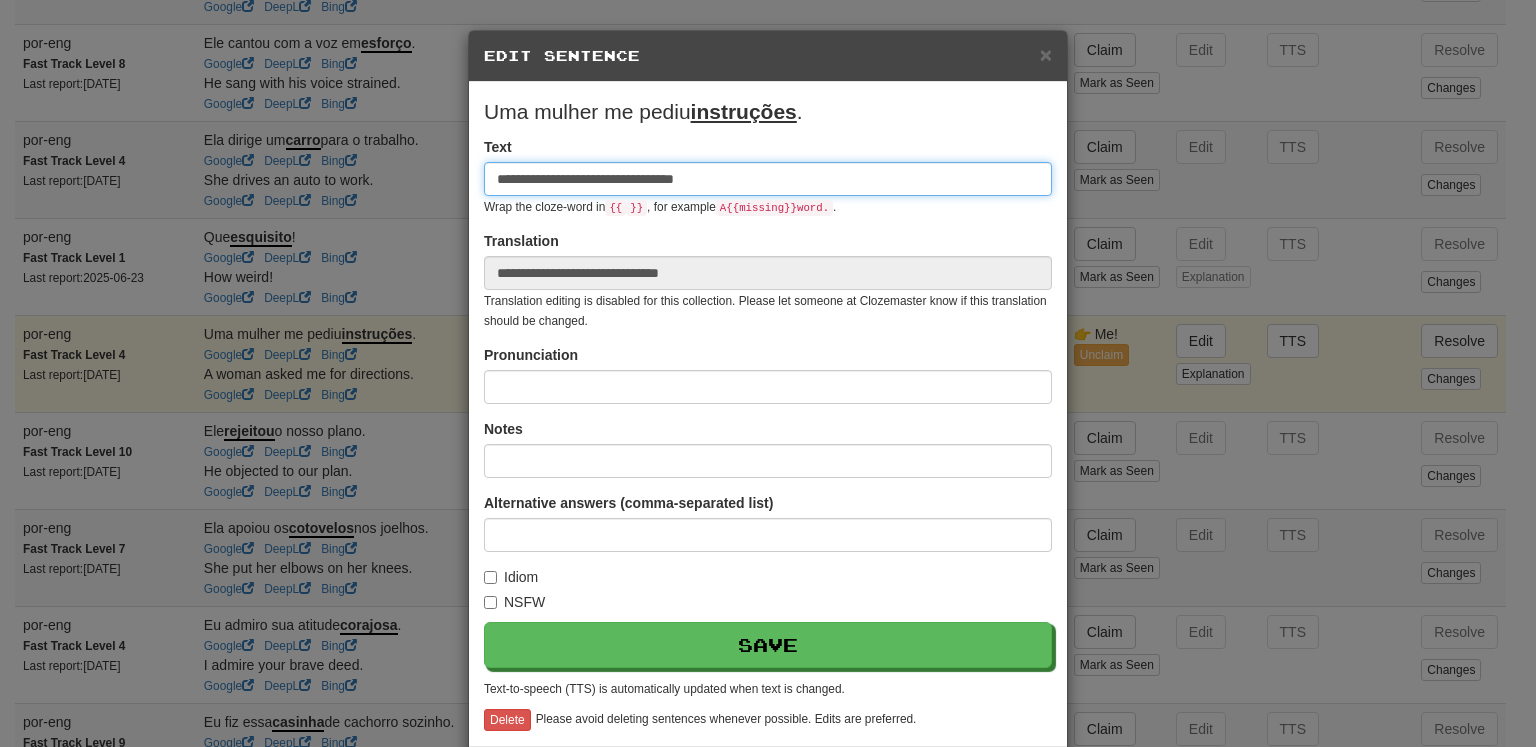 click on "**********" at bounding box center [768, 179] 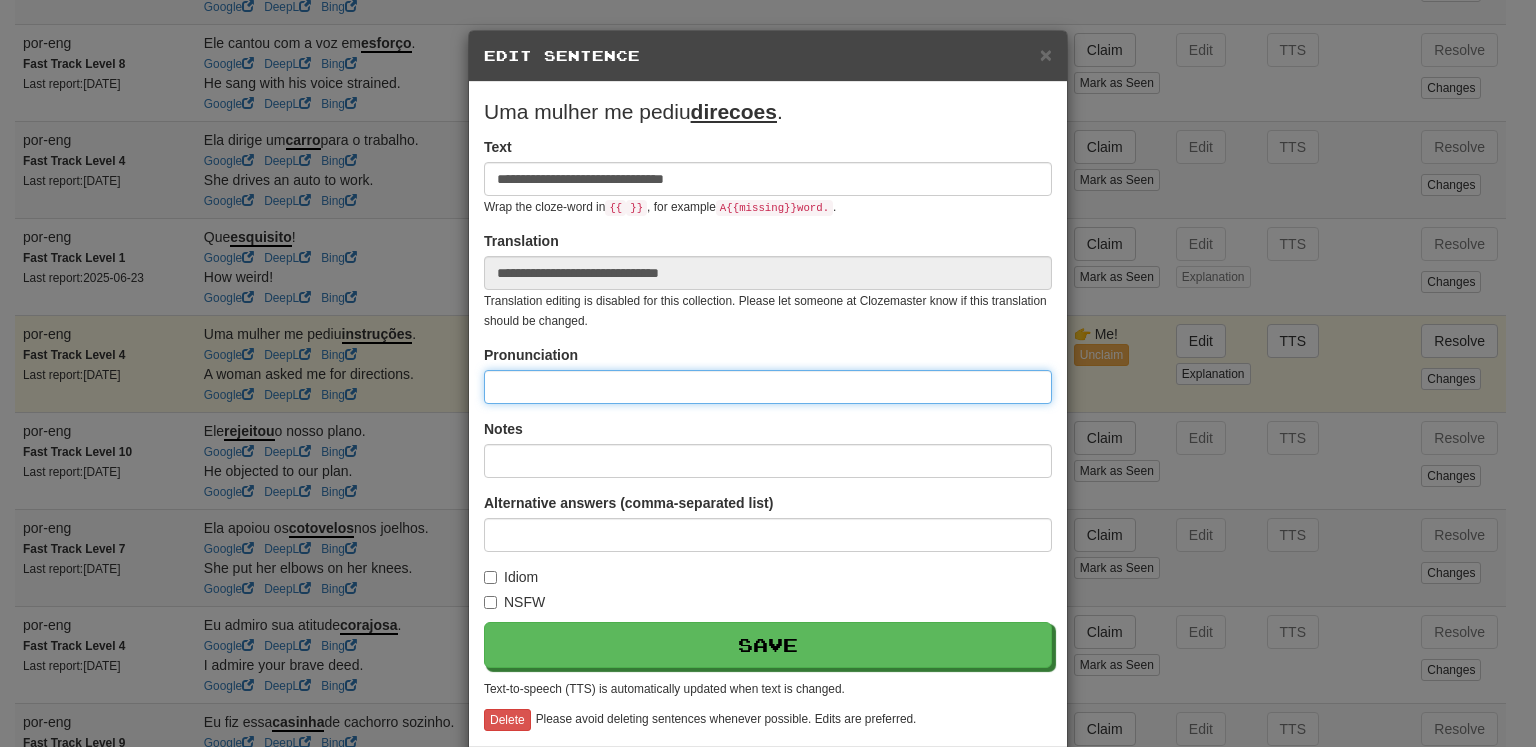 click at bounding box center (768, 387) 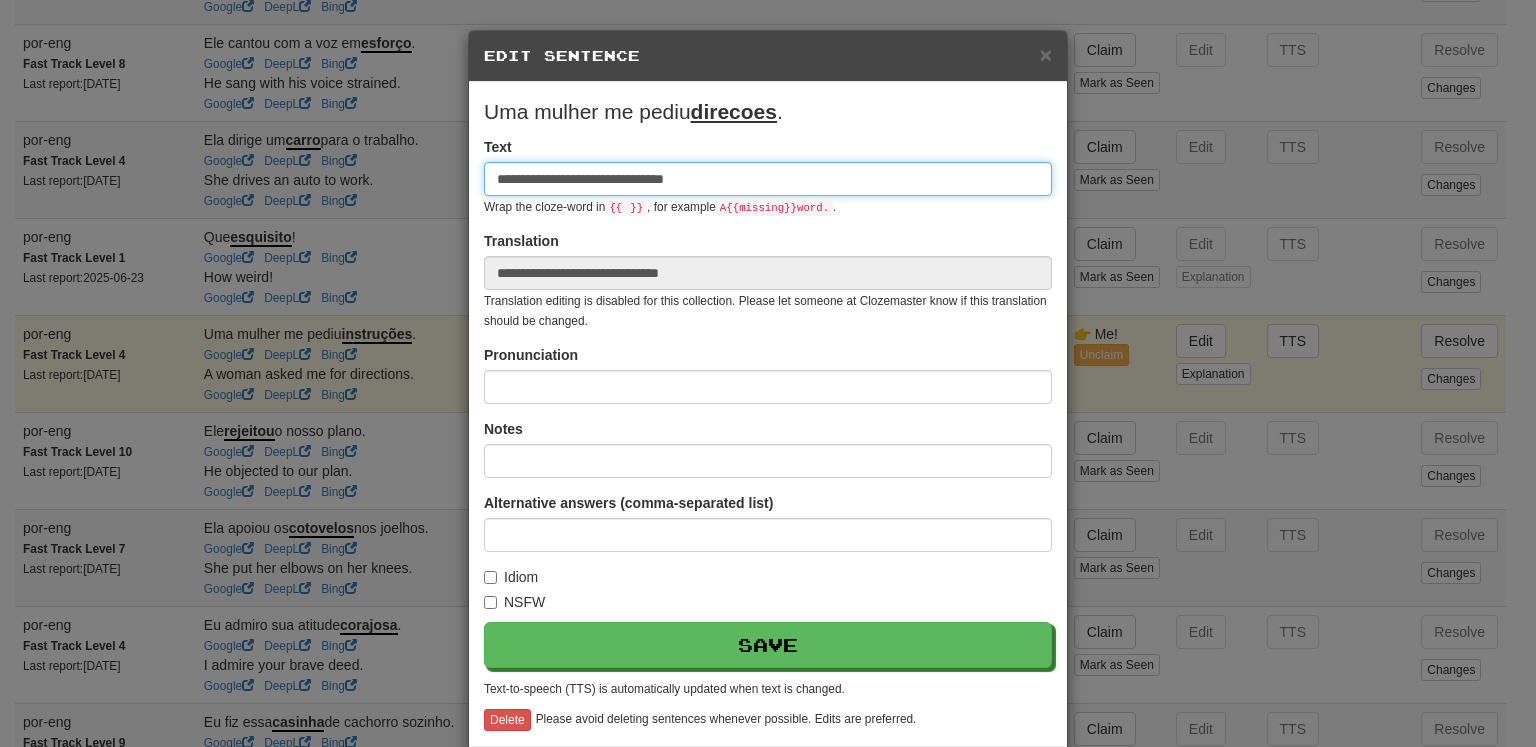 click on "**********" at bounding box center [768, 179] 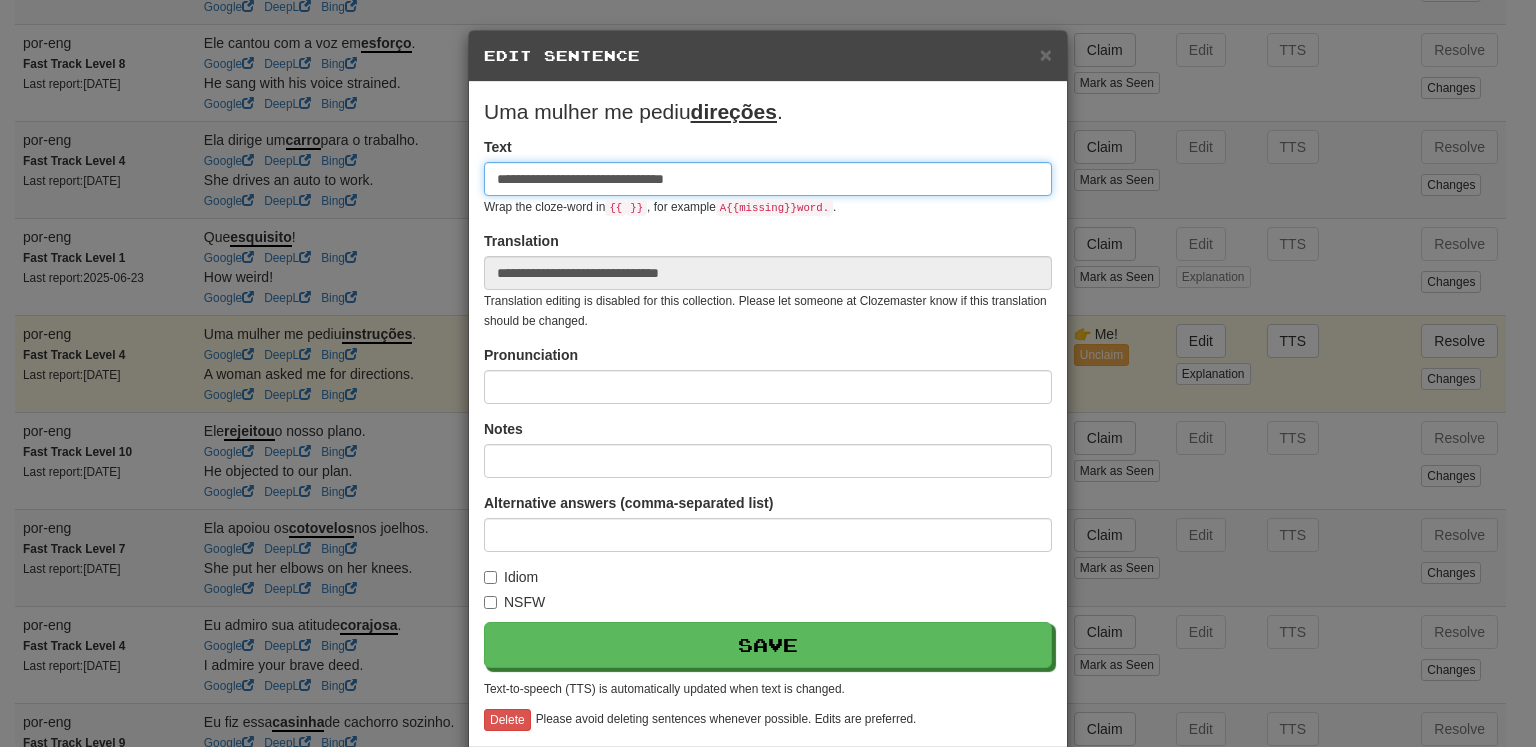 type on "**********" 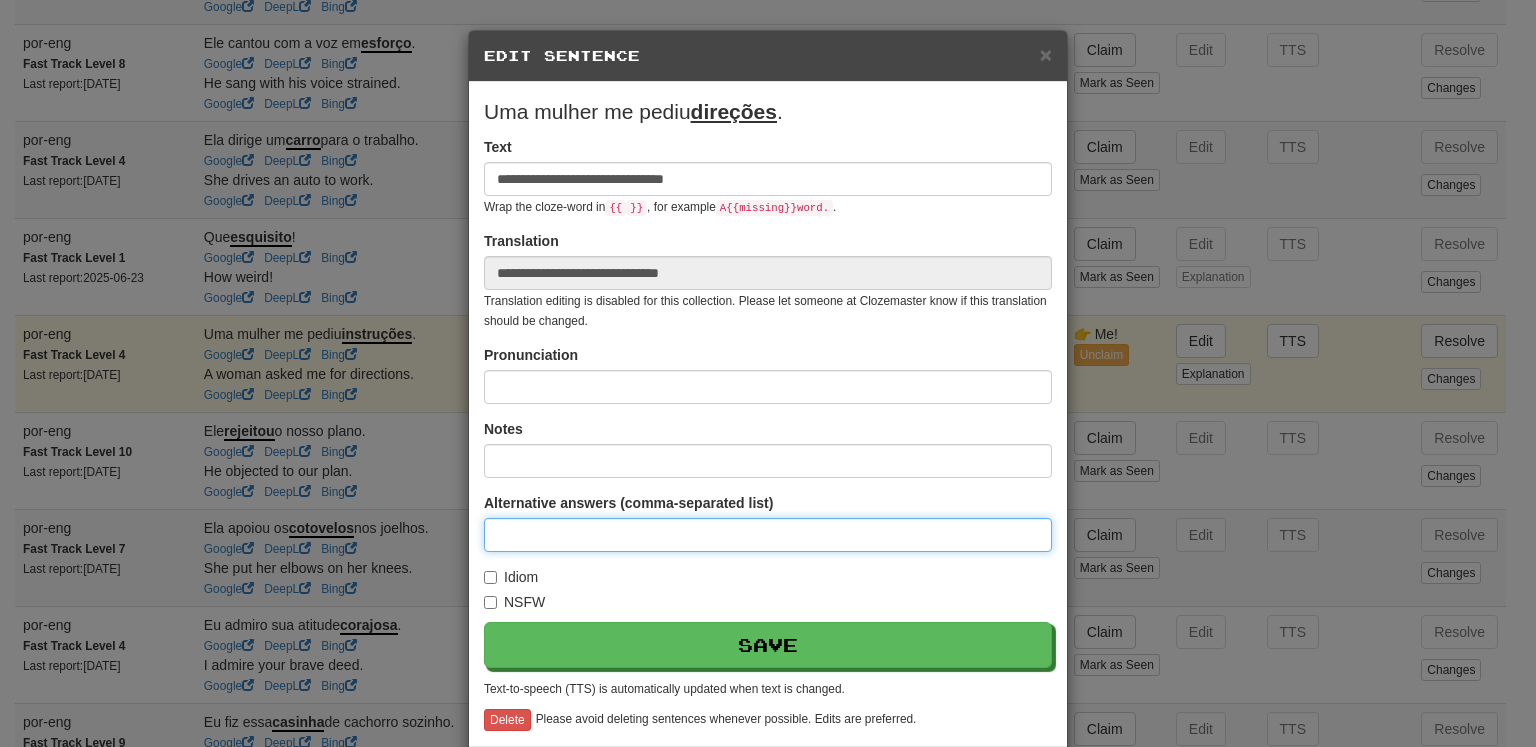 click at bounding box center (768, 535) 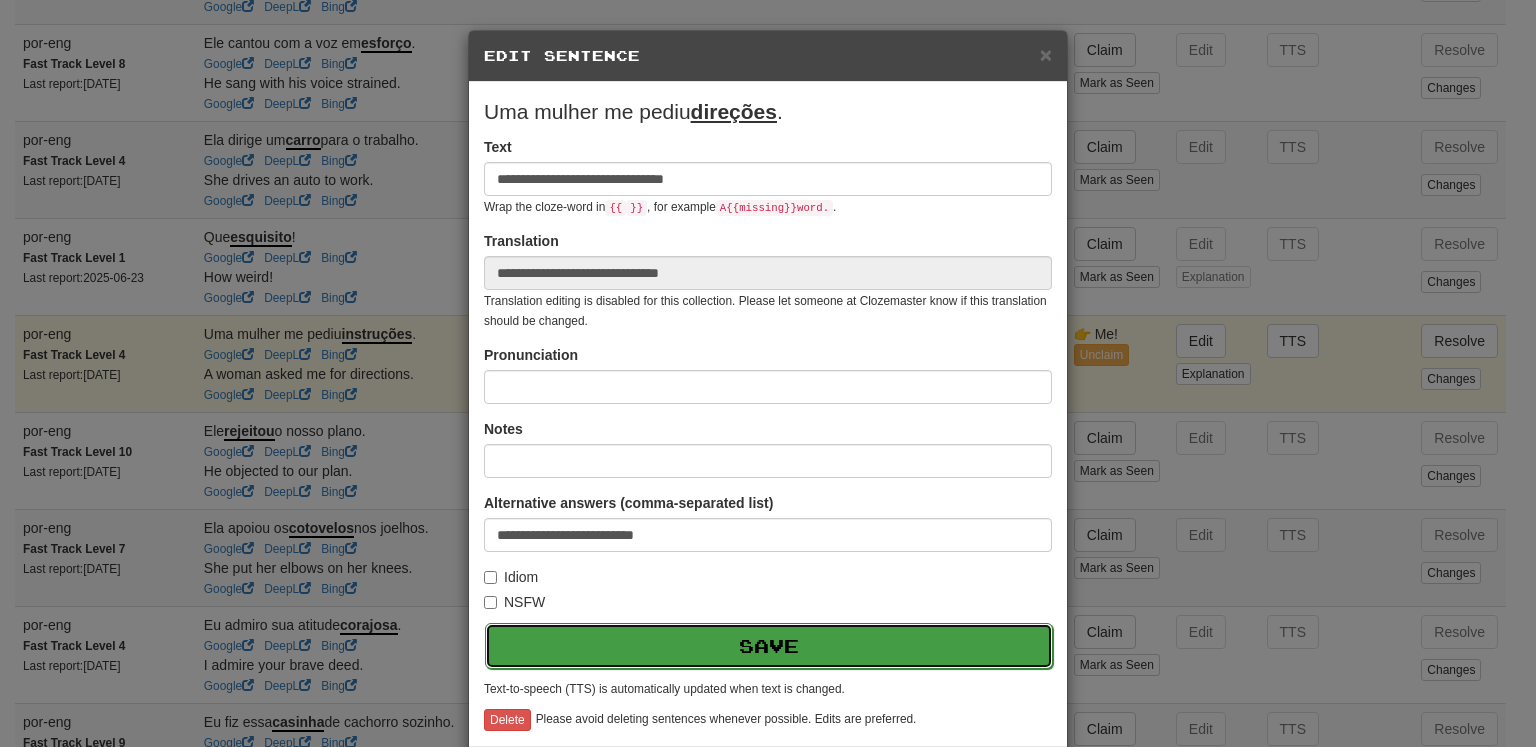 click on "Save" at bounding box center (769, 646) 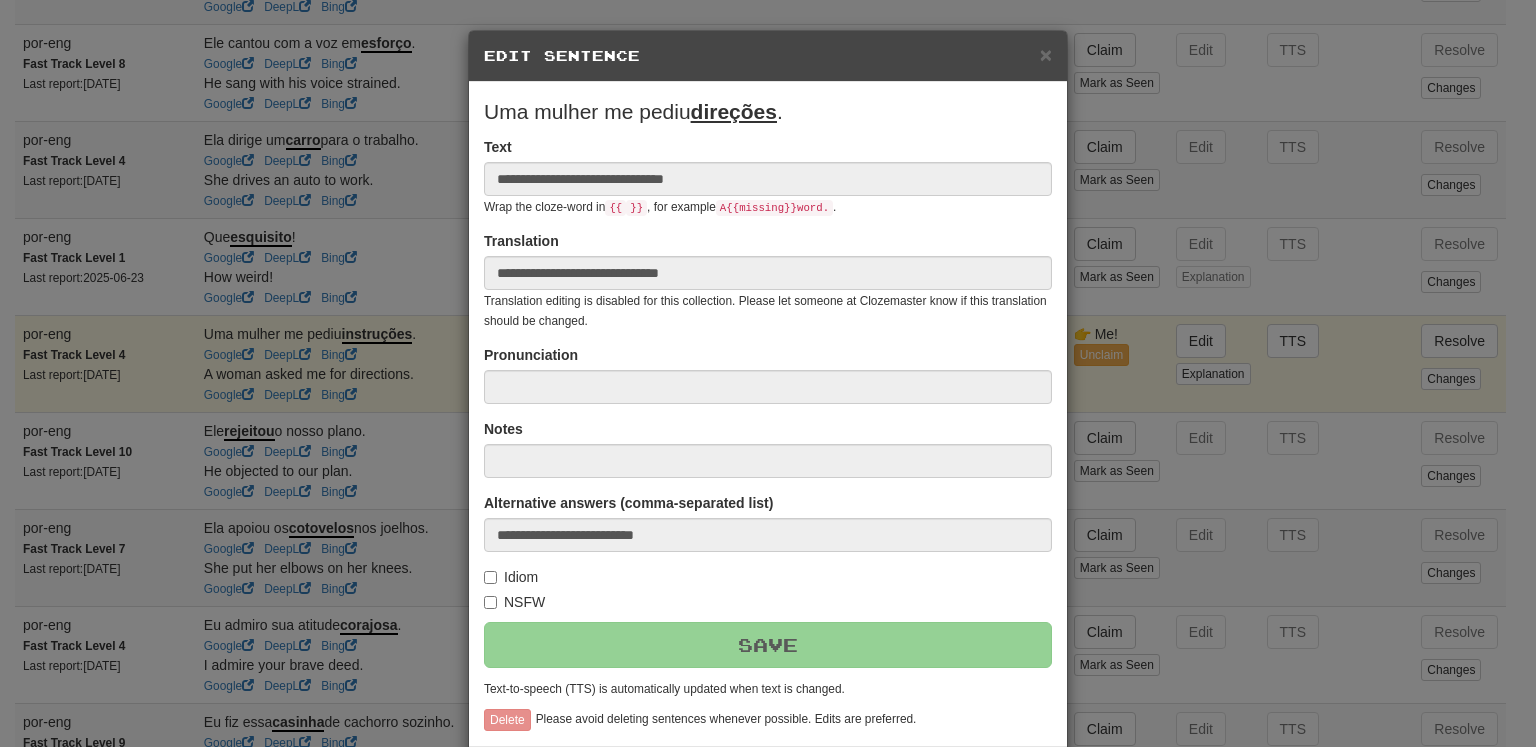 type on "**********" 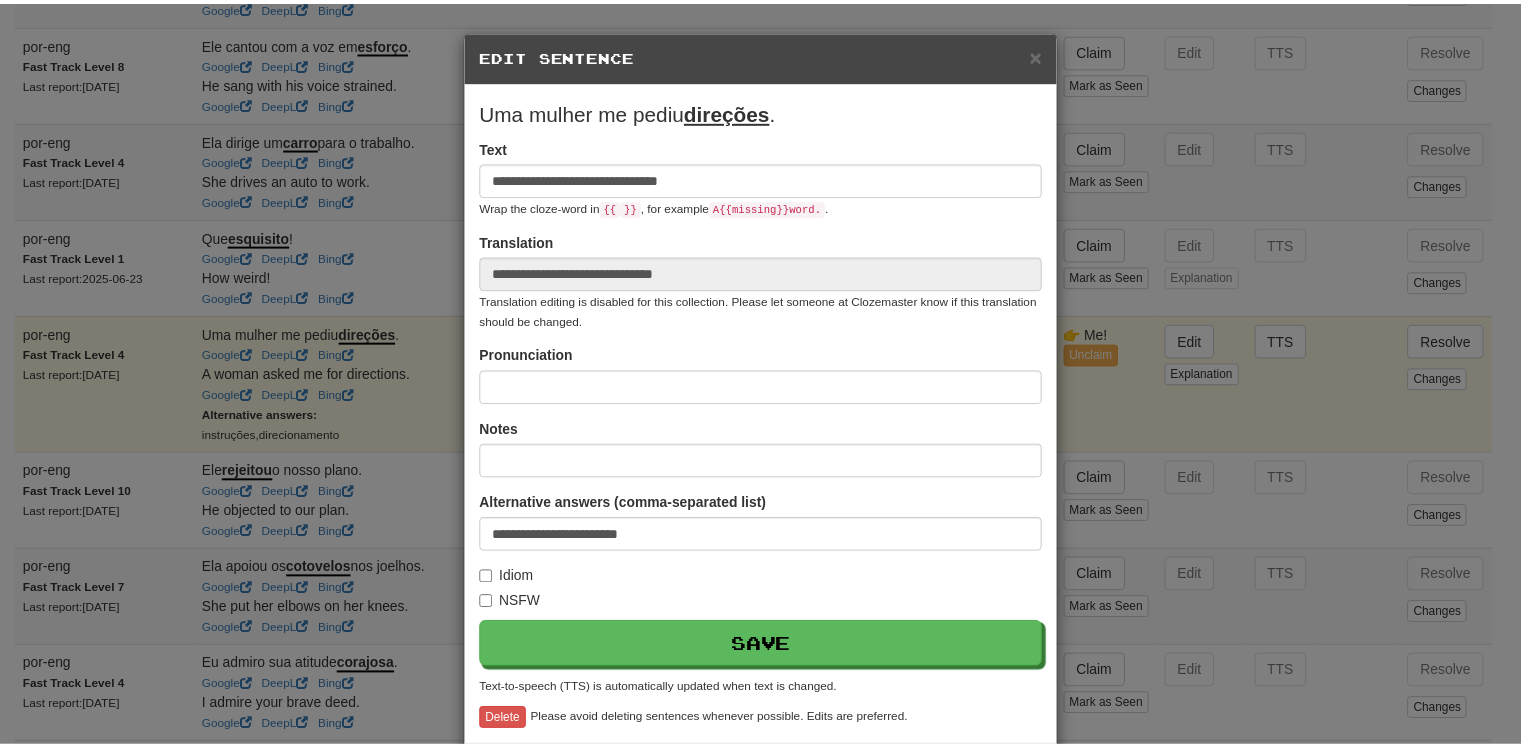 scroll, scrollTop: 92, scrollLeft: 0, axis: vertical 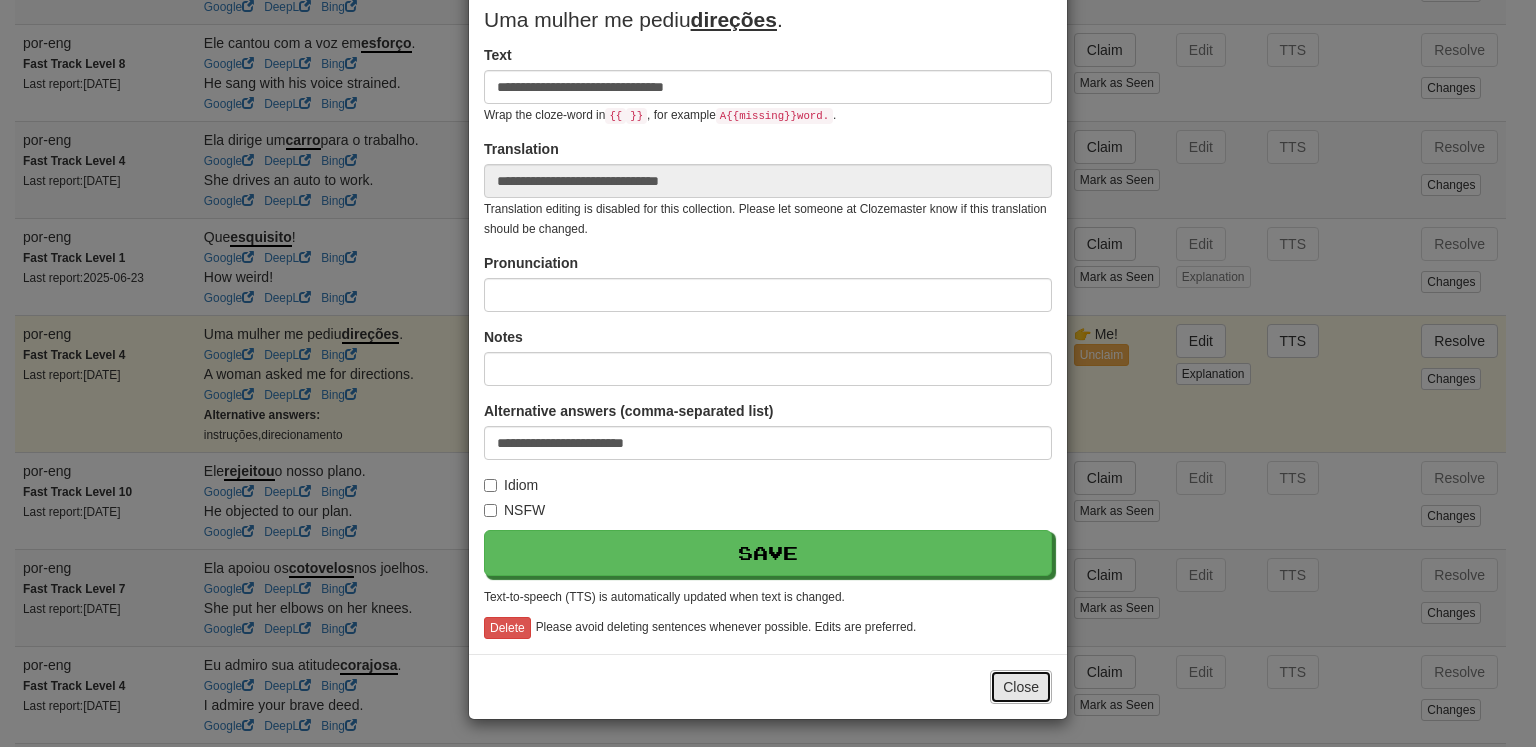 click on "Close" at bounding box center (1021, 687) 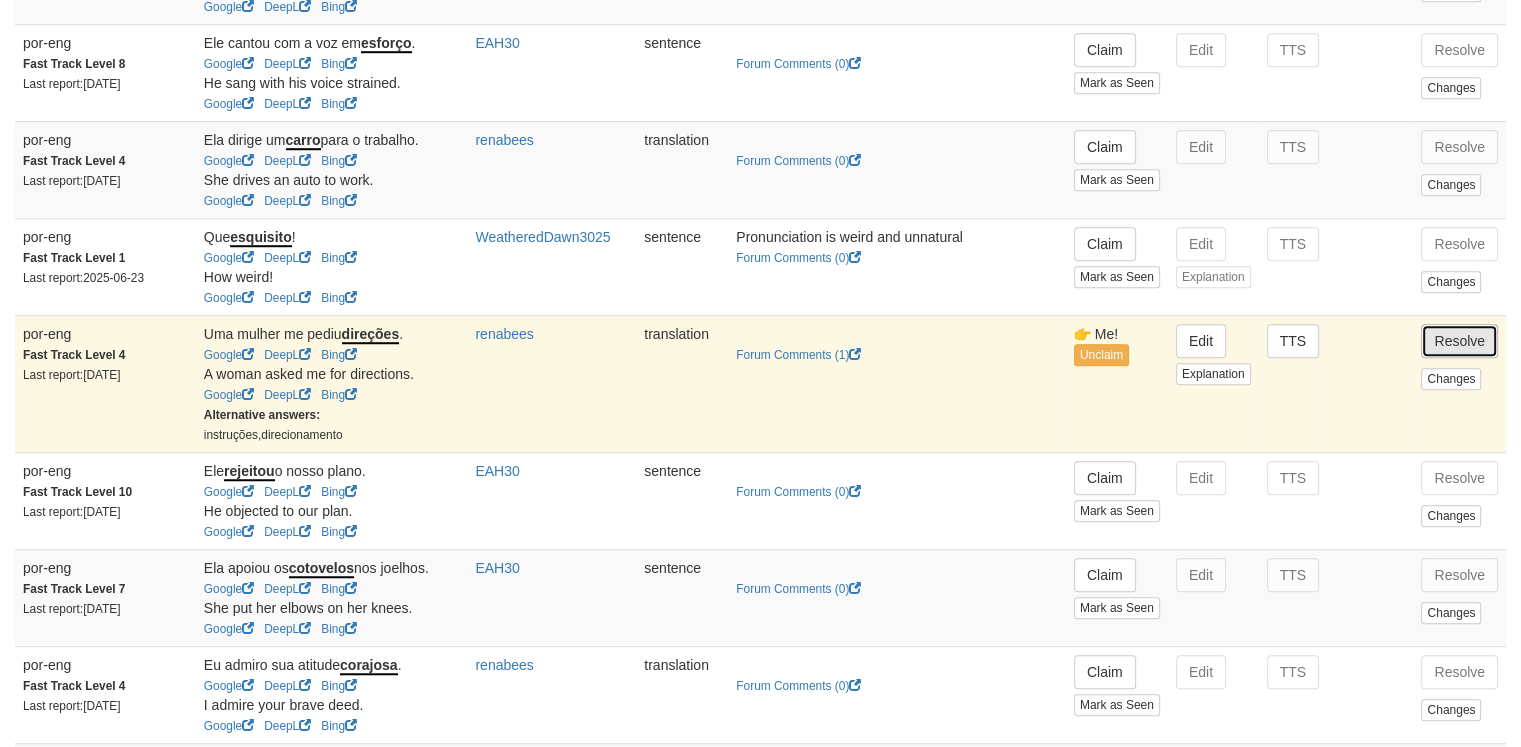click on "Resolve" at bounding box center (1459, 341) 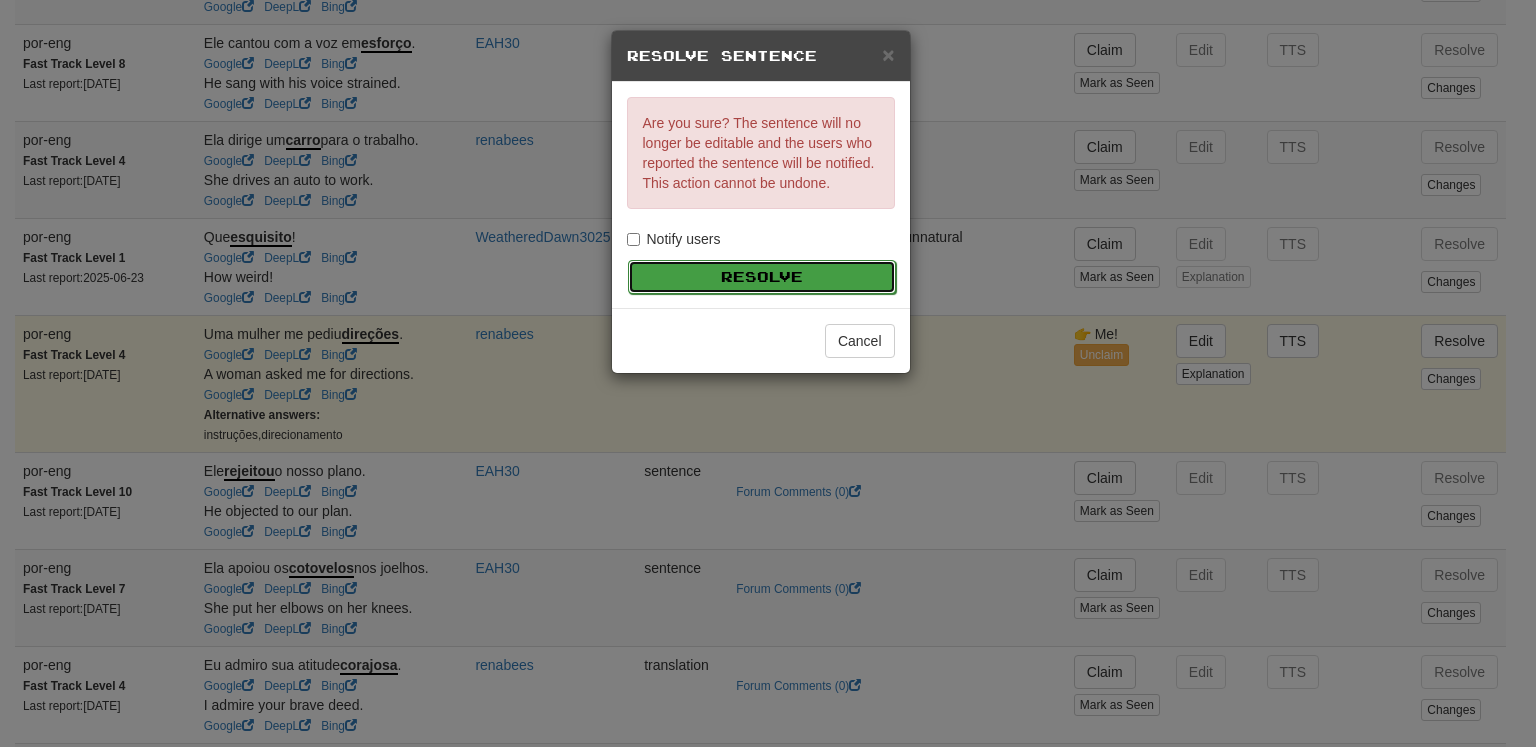 click on "Resolve" at bounding box center (762, 277) 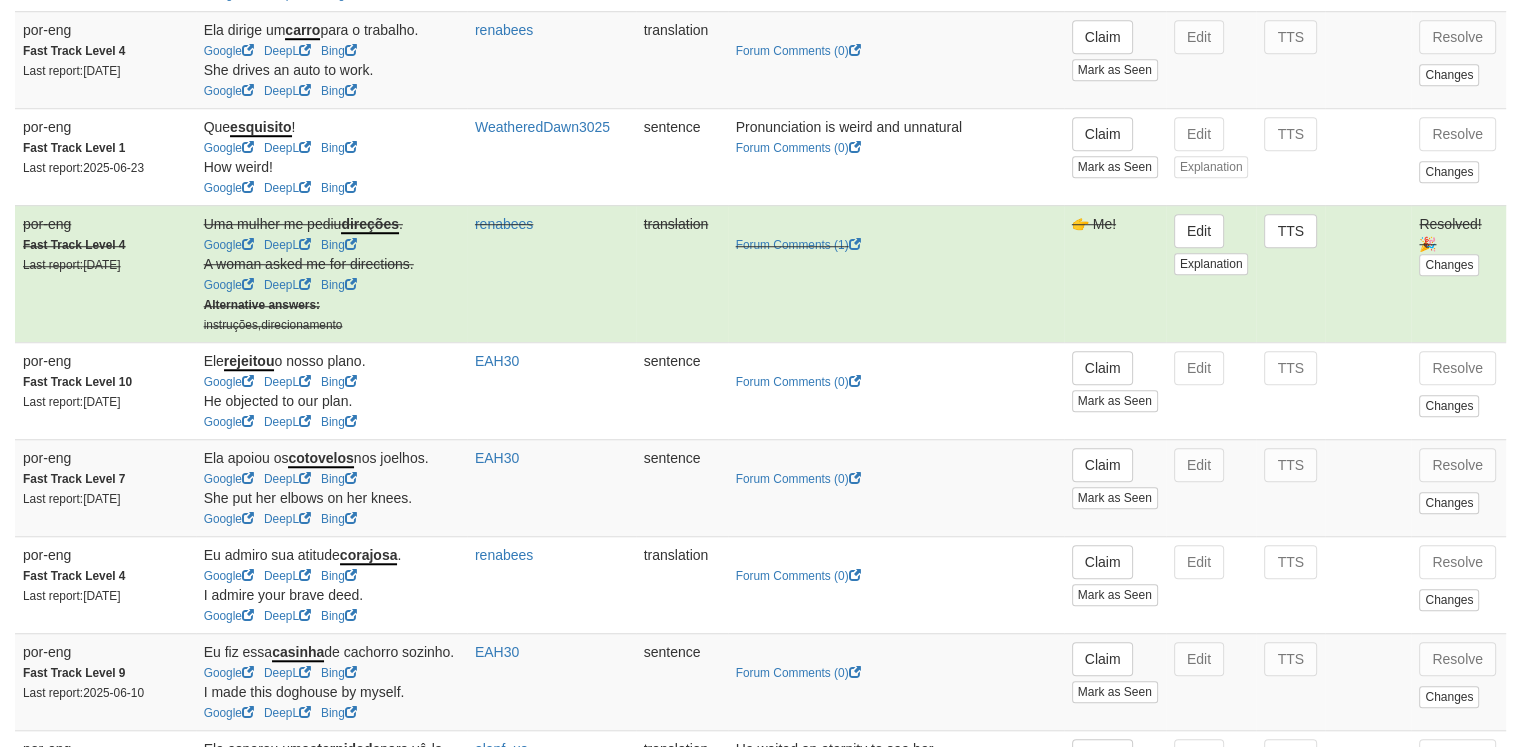 scroll, scrollTop: 1496, scrollLeft: 0, axis: vertical 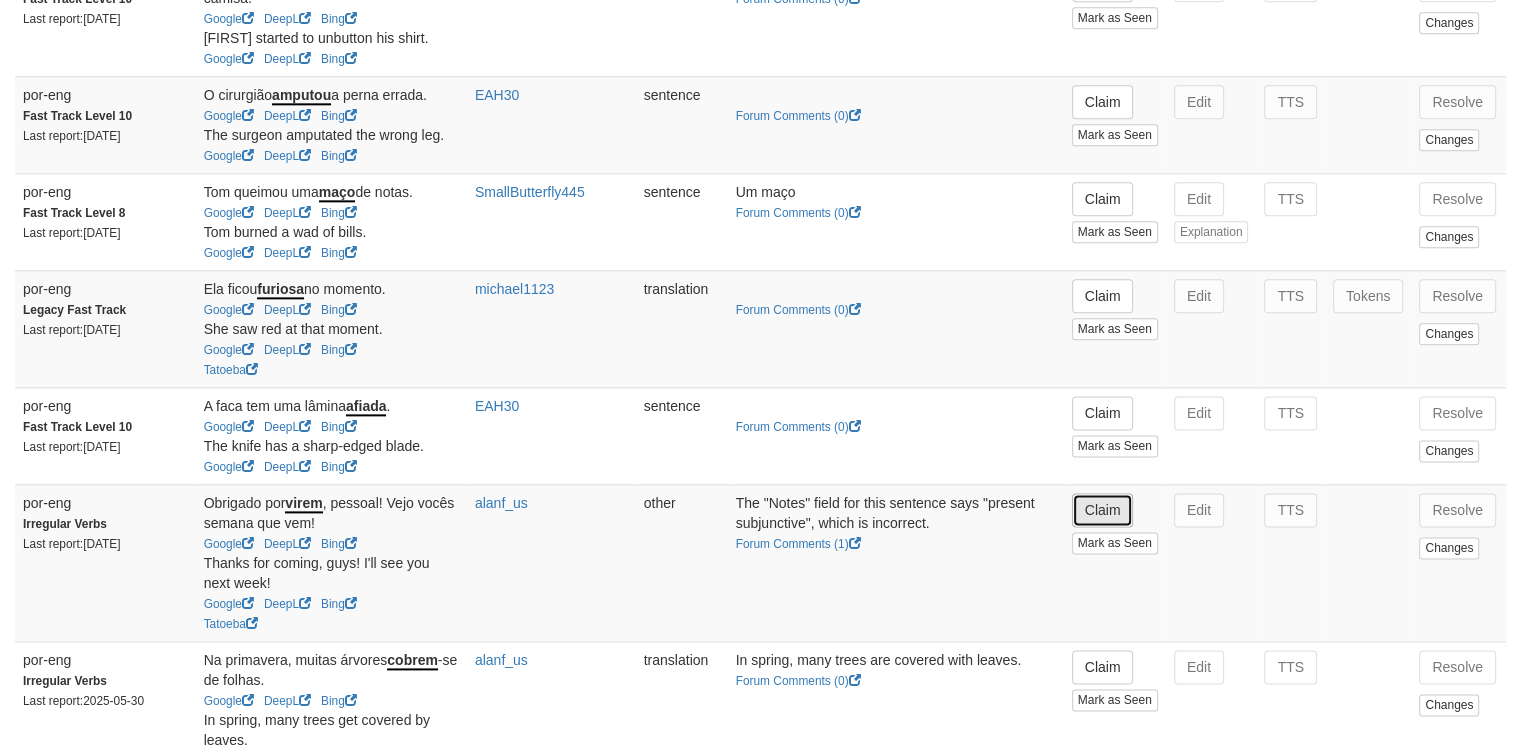 click on "Claim" at bounding box center [1103, 510] 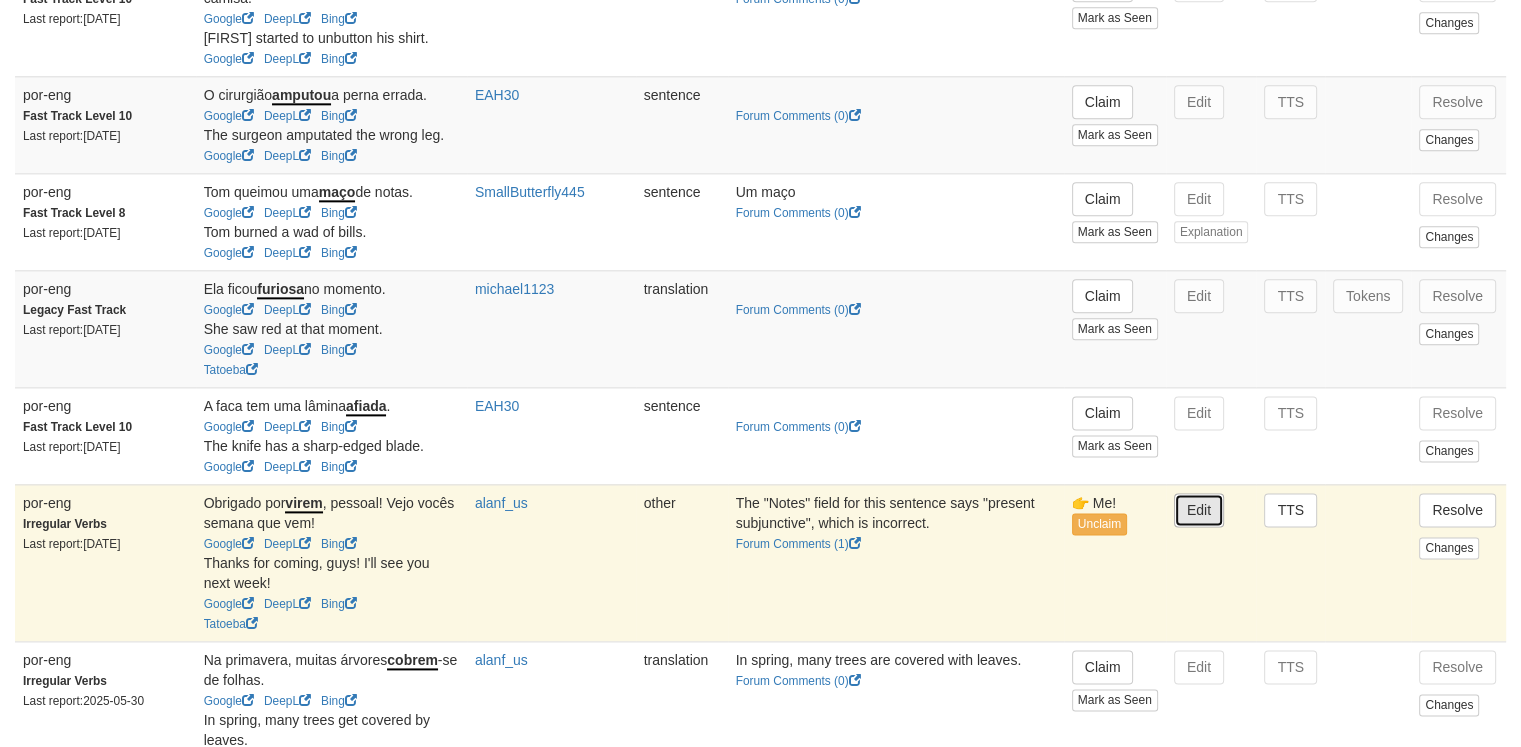 click on "Edit" at bounding box center [1199, 510] 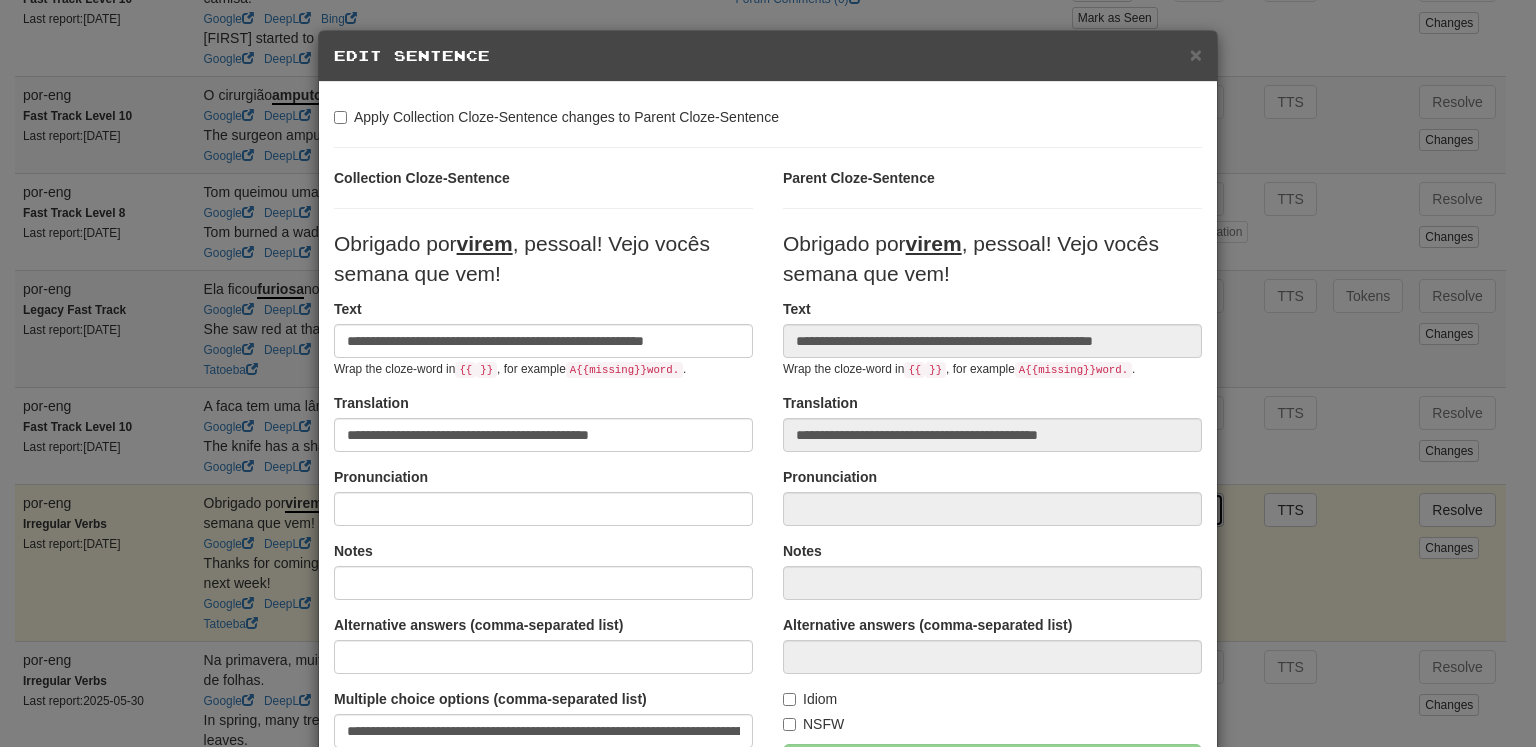 type on "**********" 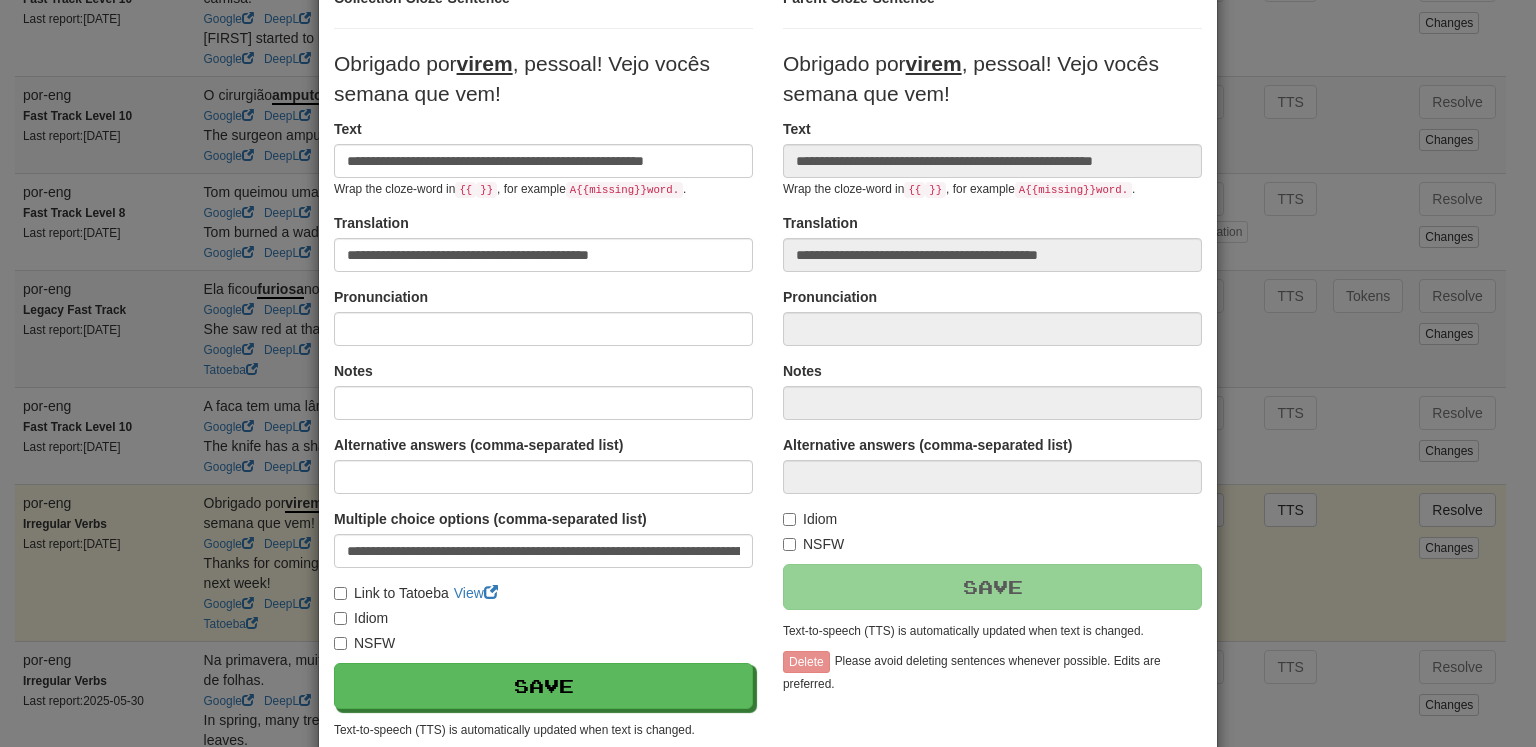 scroll, scrollTop: 204, scrollLeft: 0, axis: vertical 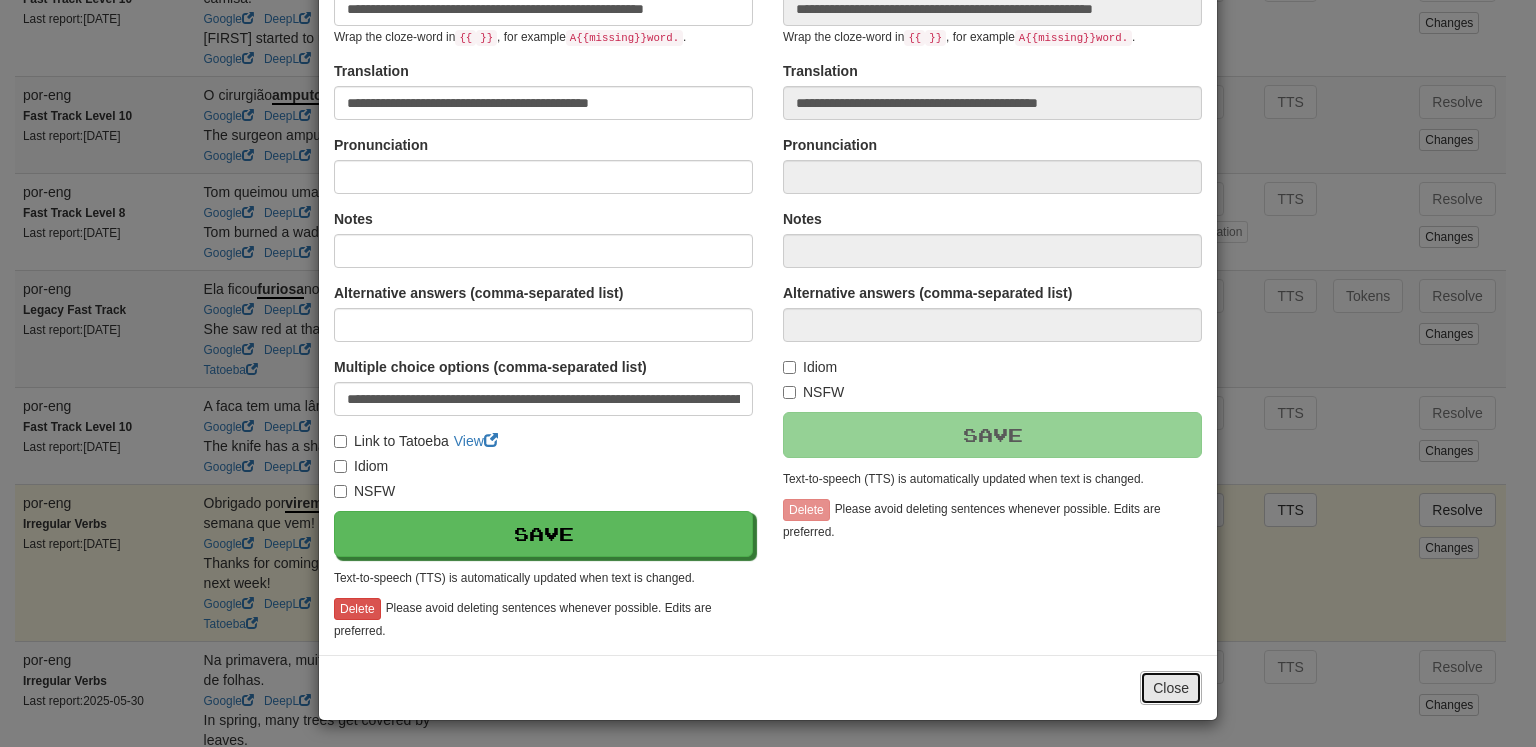 click on "Close" at bounding box center [1171, 688] 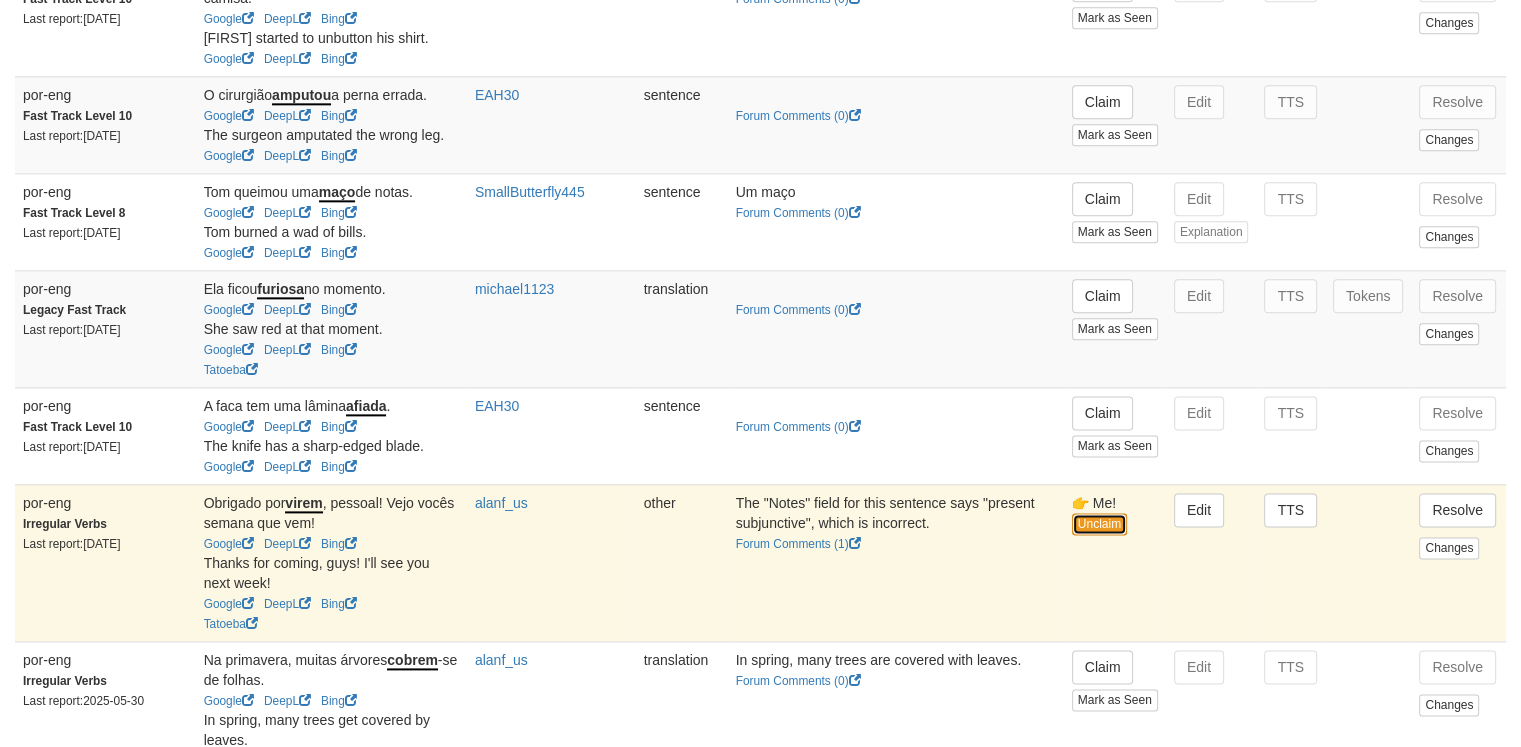 click on "Unclaim" at bounding box center [1099, 524] 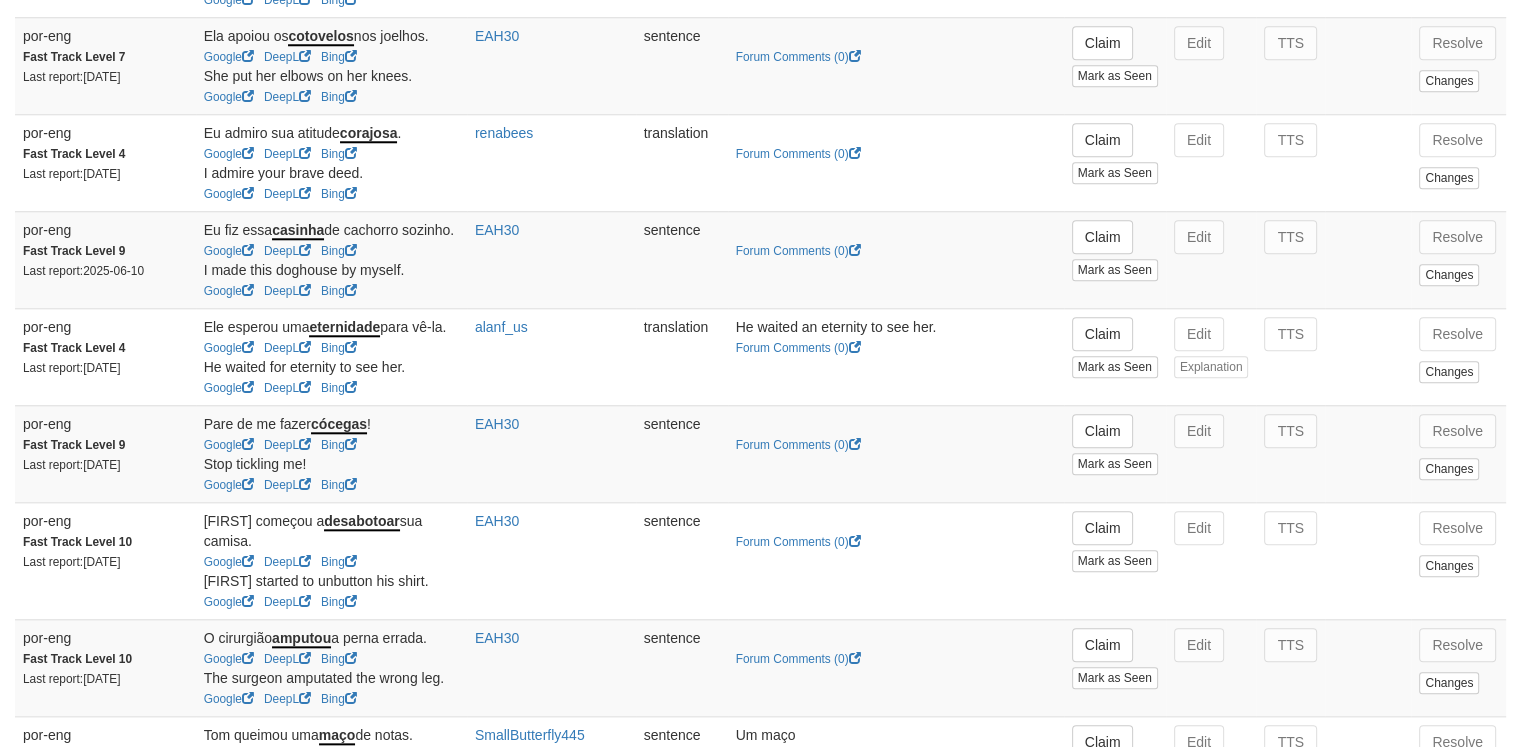 scroll, scrollTop: 1904, scrollLeft: 0, axis: vertical 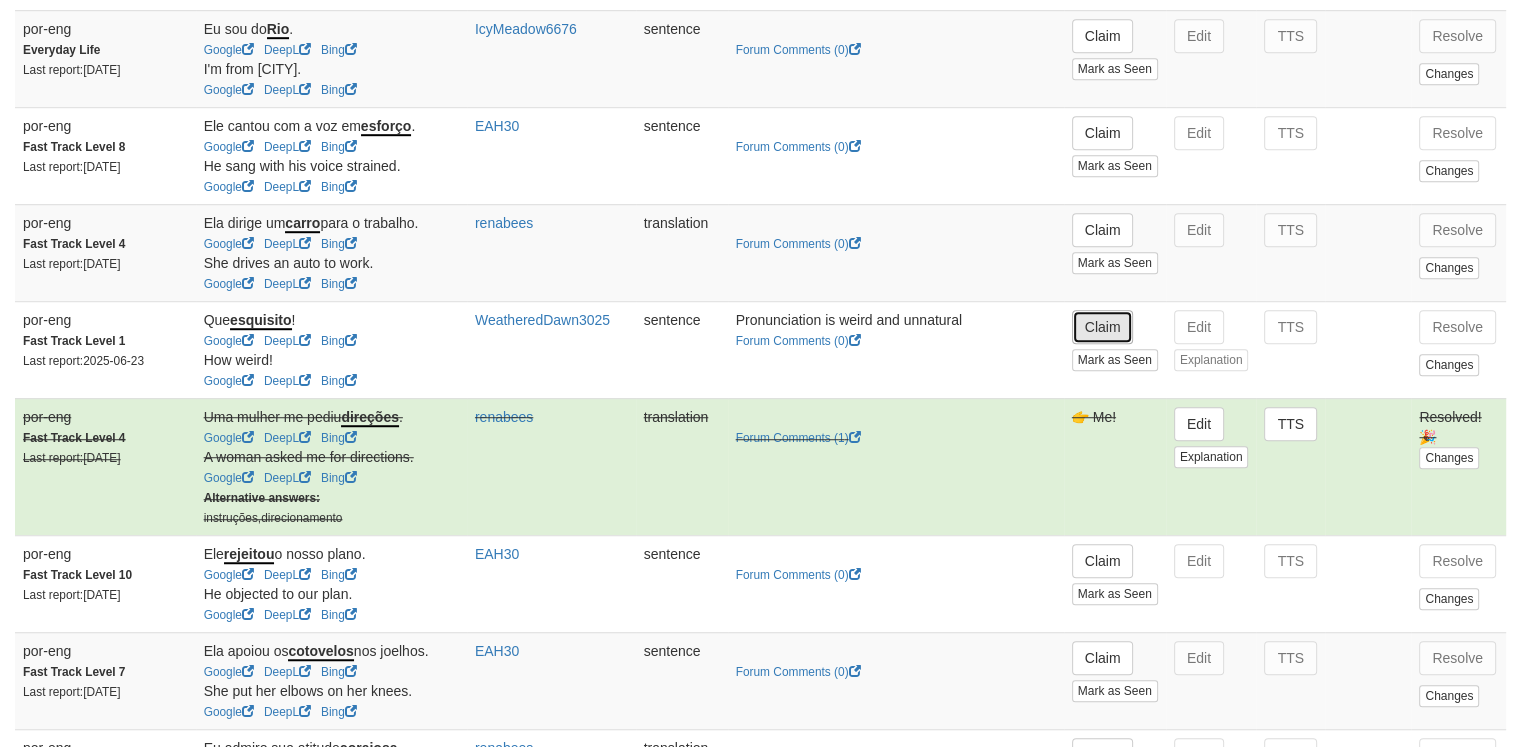 click on "Claim" at bounding box center [1103, 327] 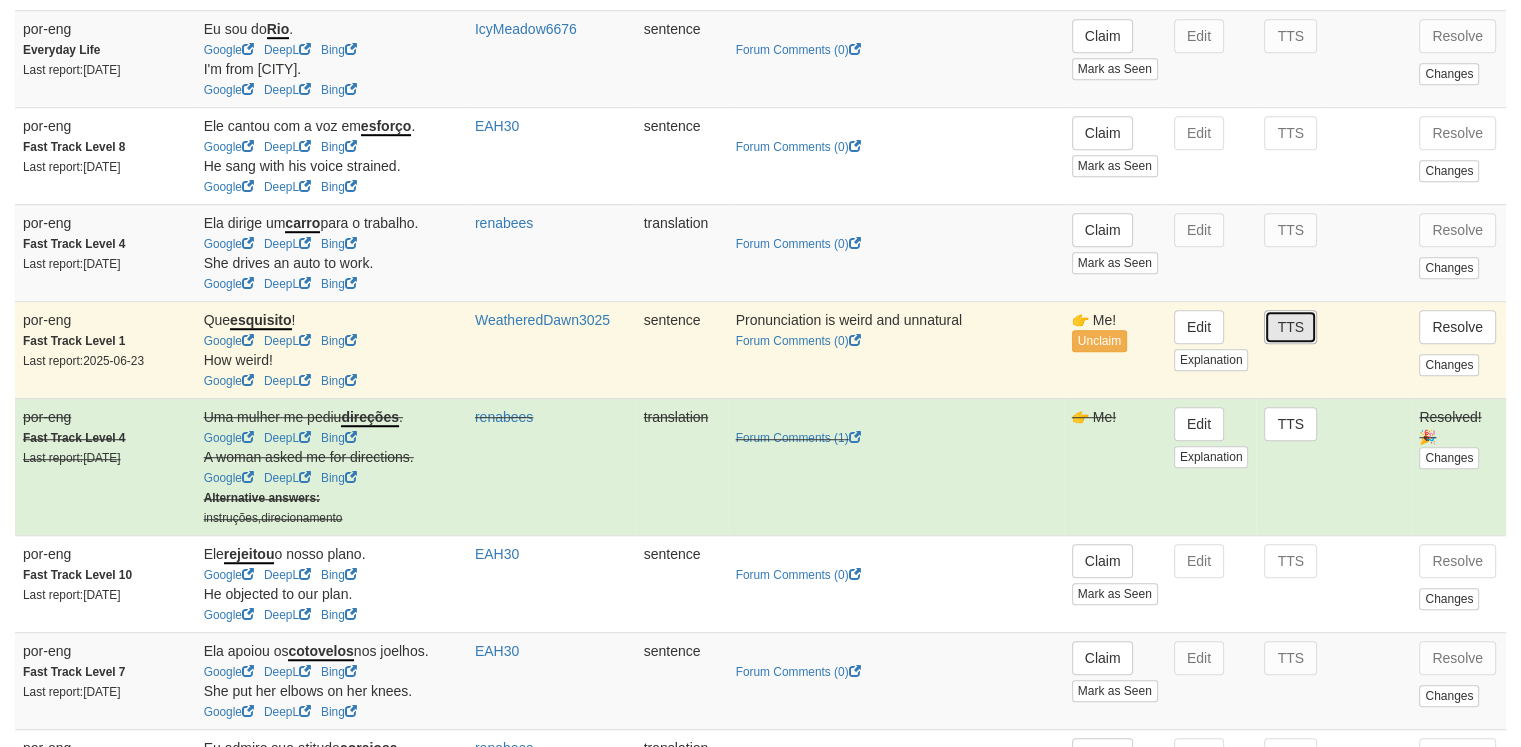 click on "TTS" at bounding box center (1290, 327) 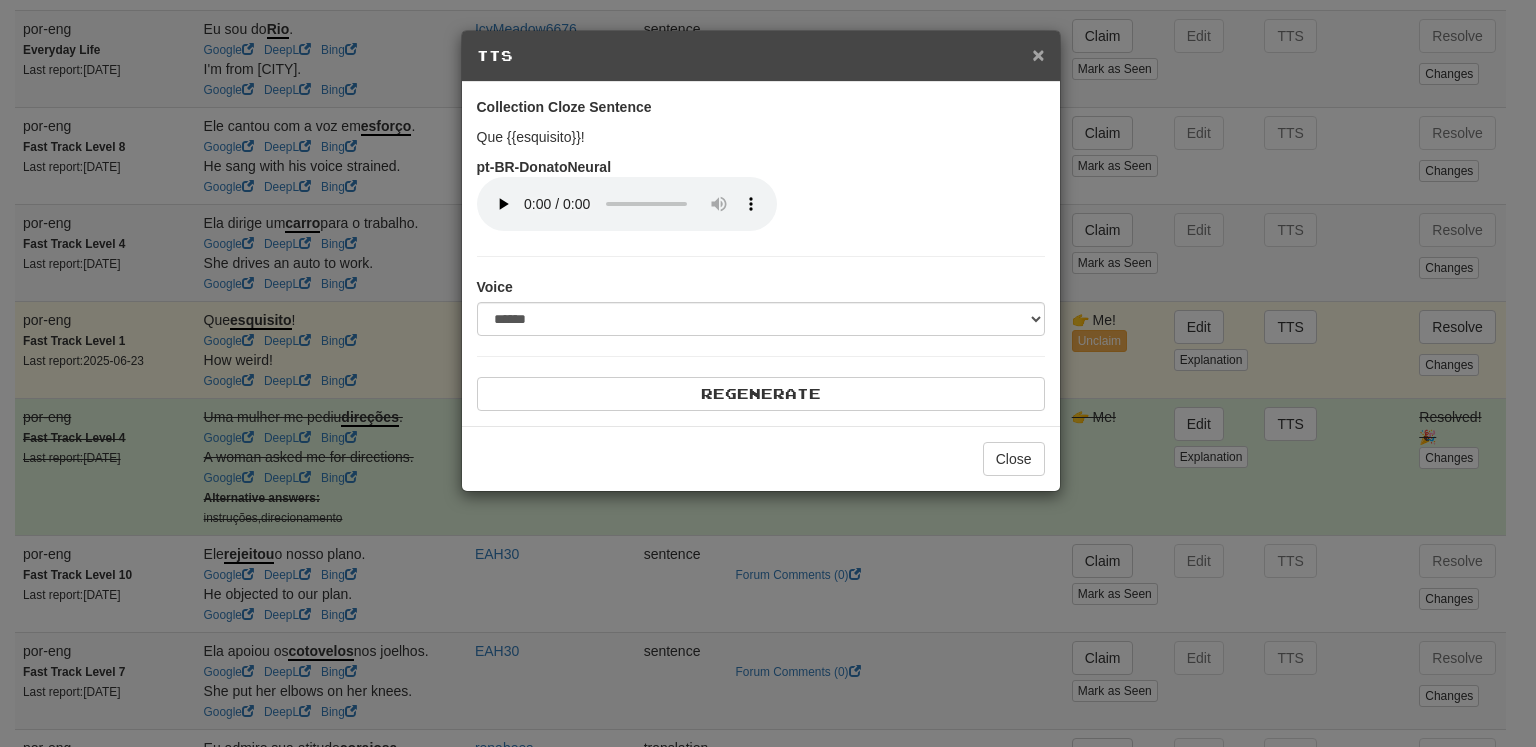 click on "×" at bounding box center [1038, 54] 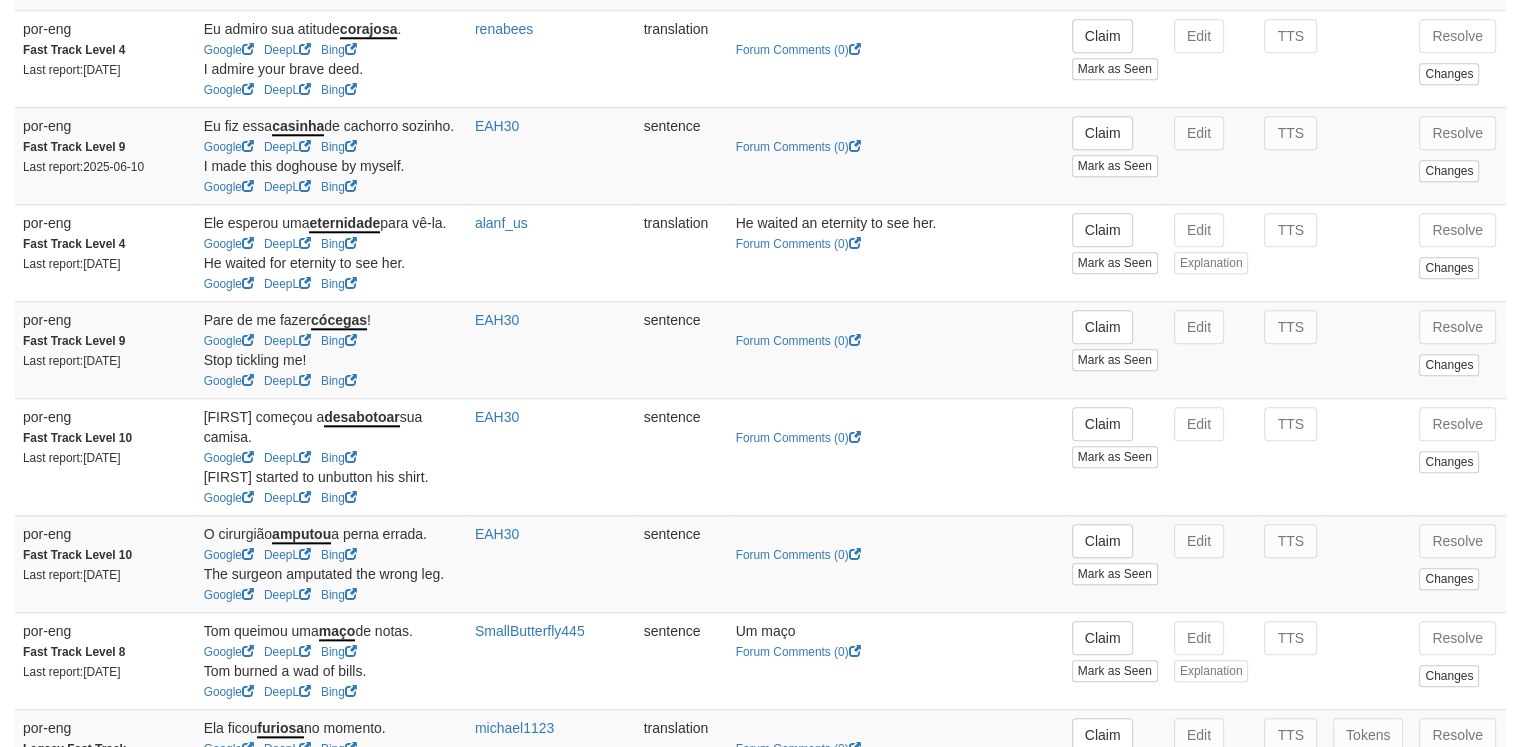 scroll, scrollTop: 2041, scrollLeft: 0, axis: vertical 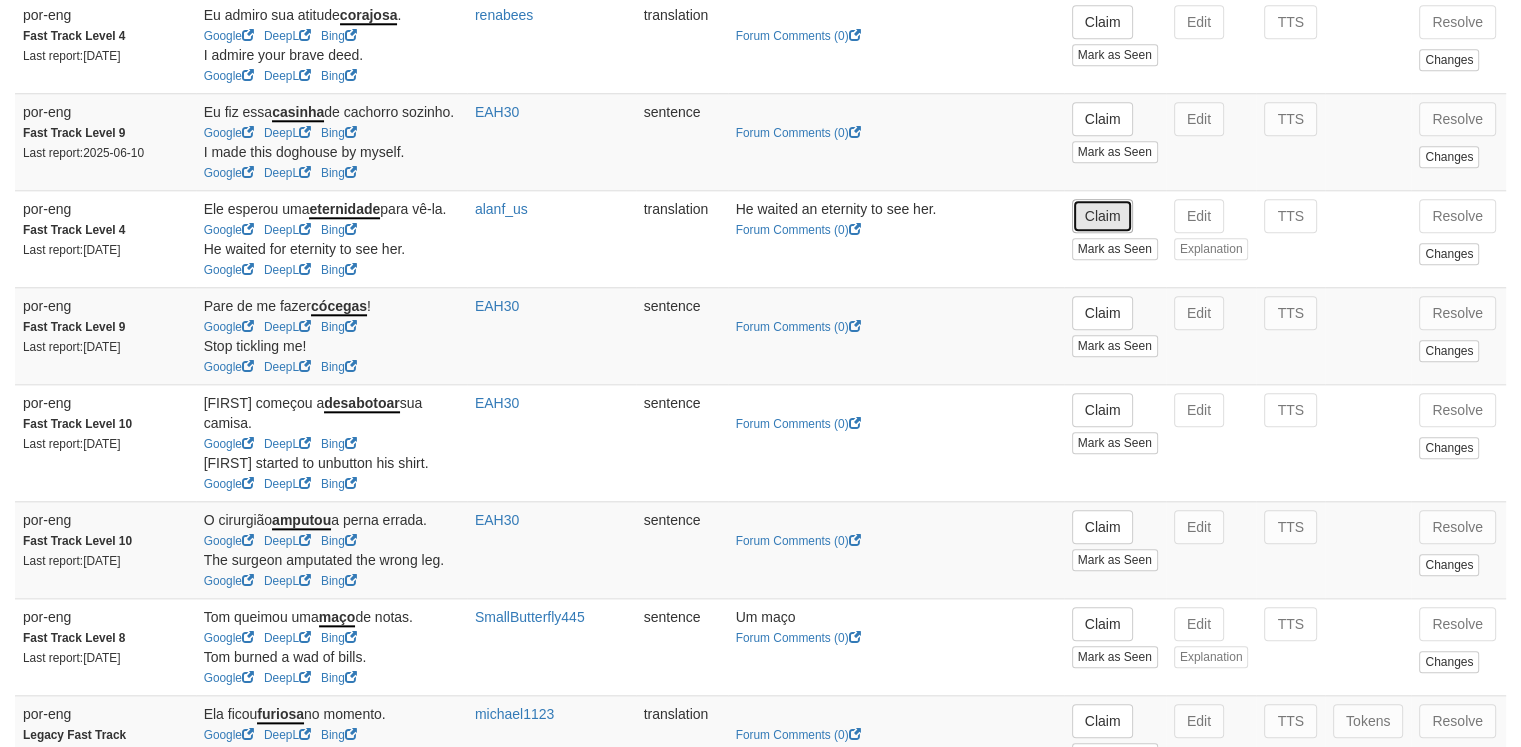 click on "Claim" at bounding box center (1103, 216) 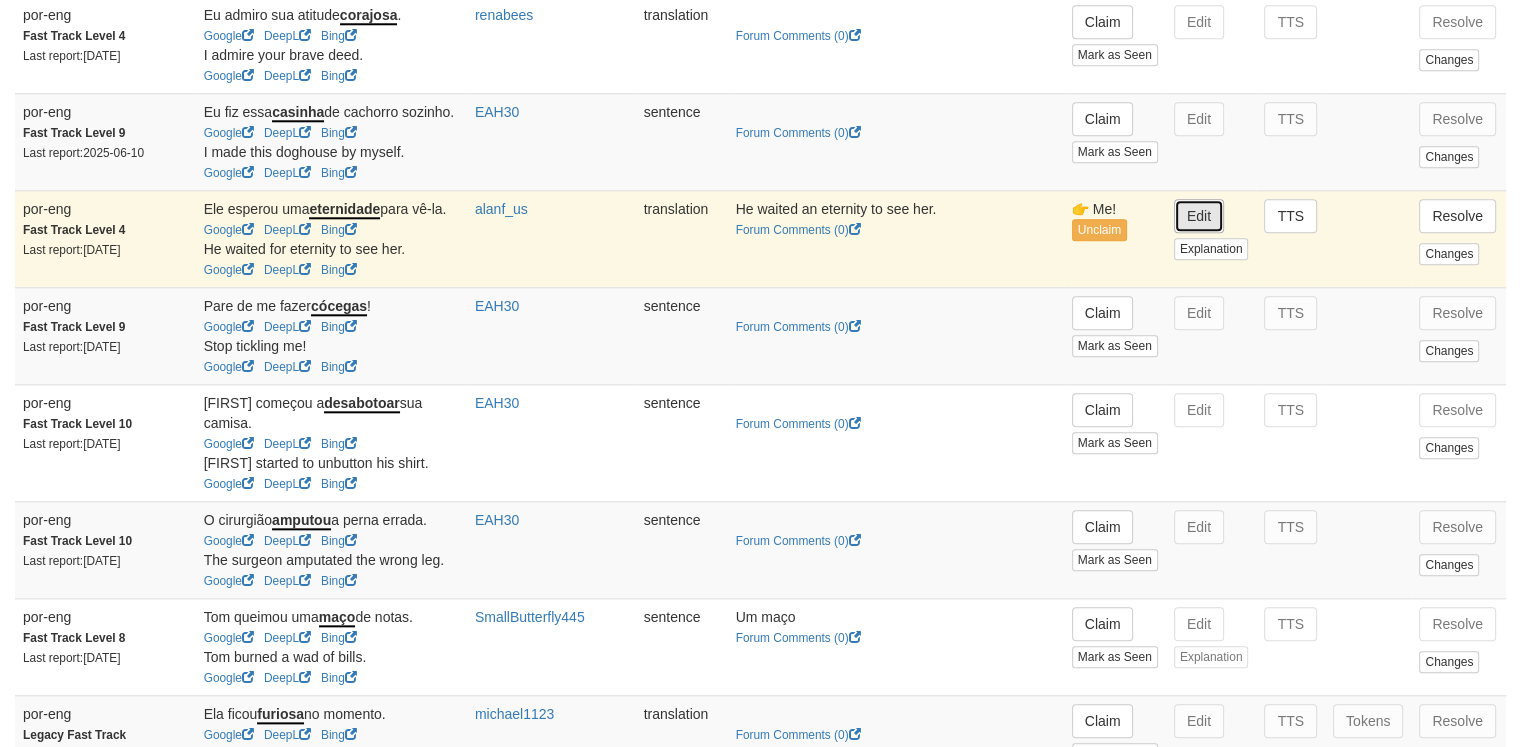 click on "Edit" at bounding box center [1199, 216] 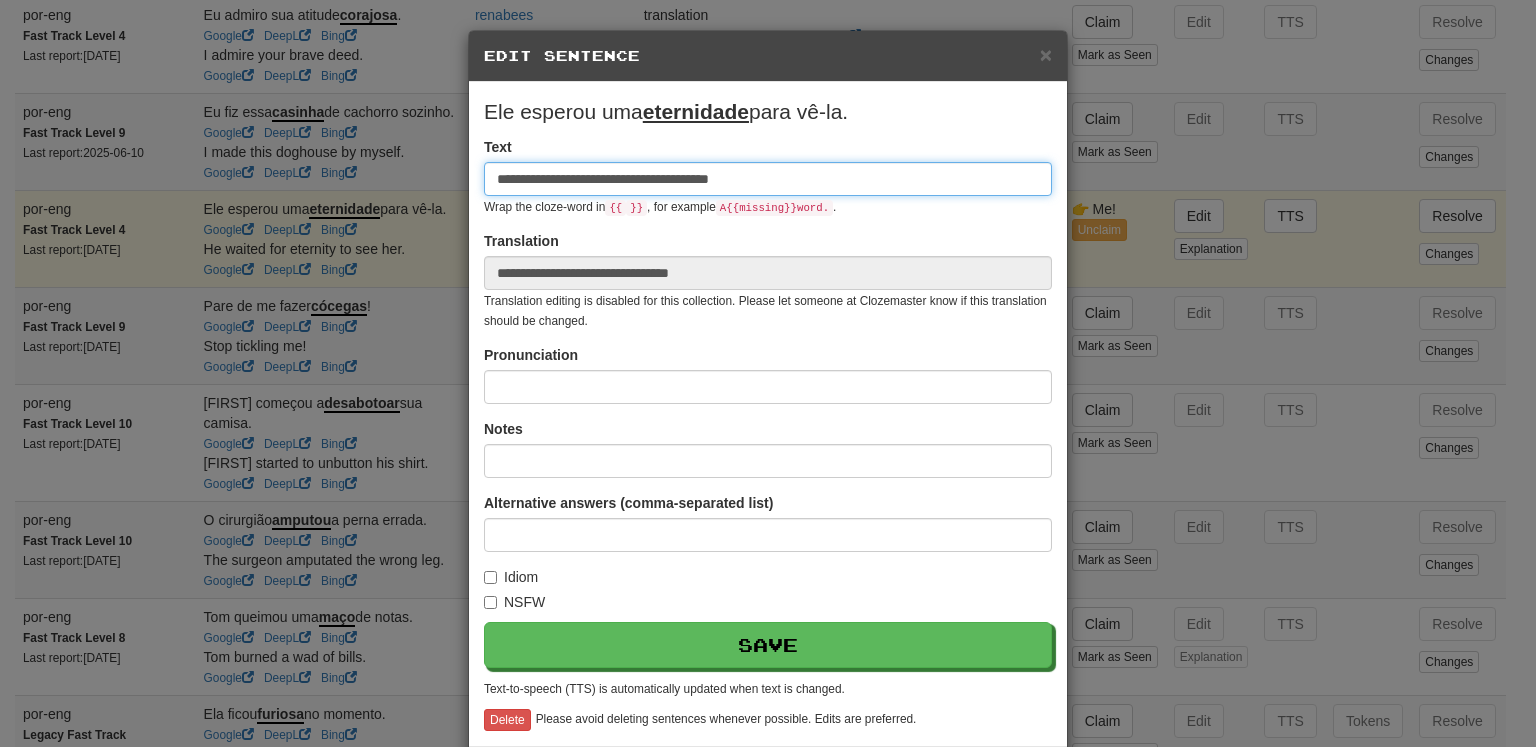 click on "**********" at bounding box center (768, 179) 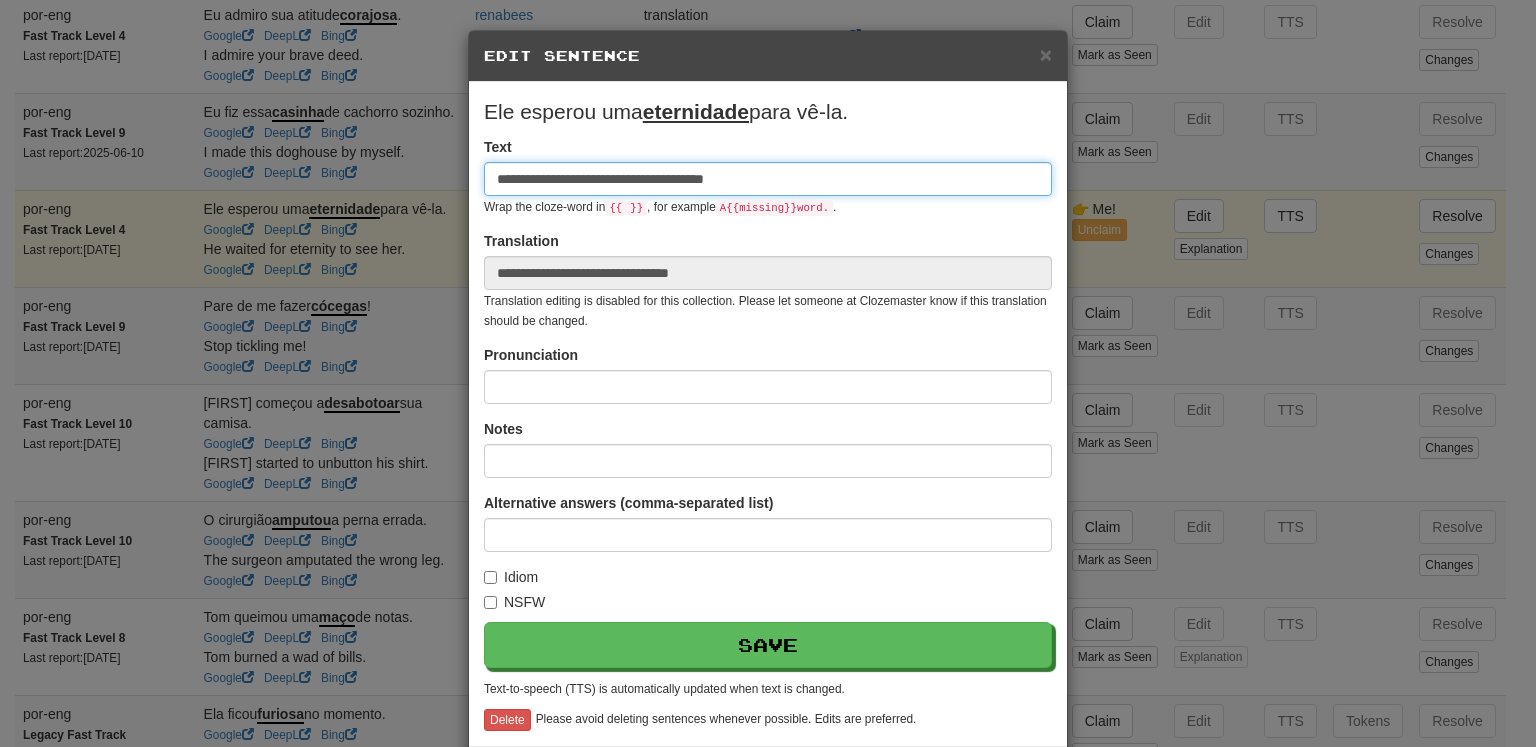 type on "**********" 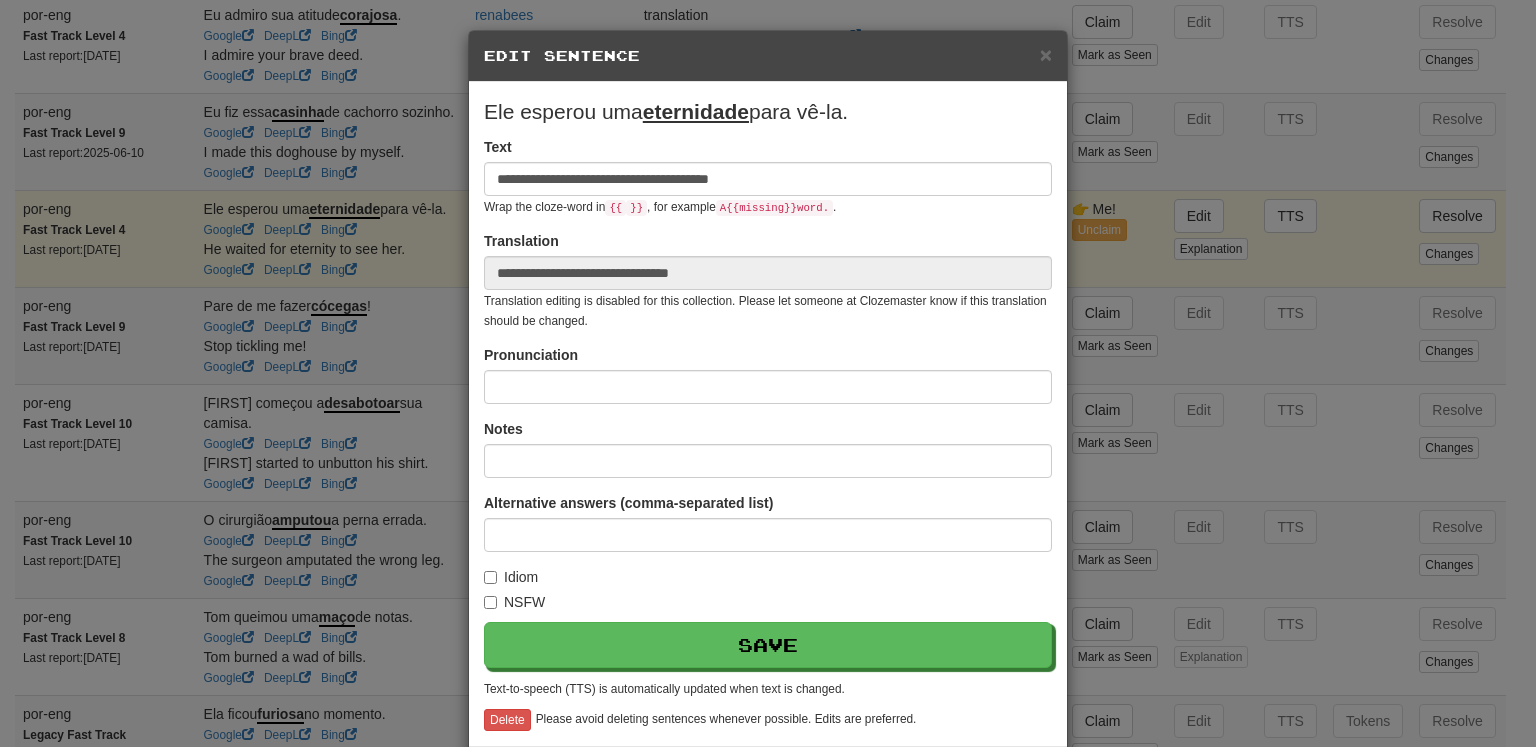click on "Edit Sentence" at bounding box center [768, 56] 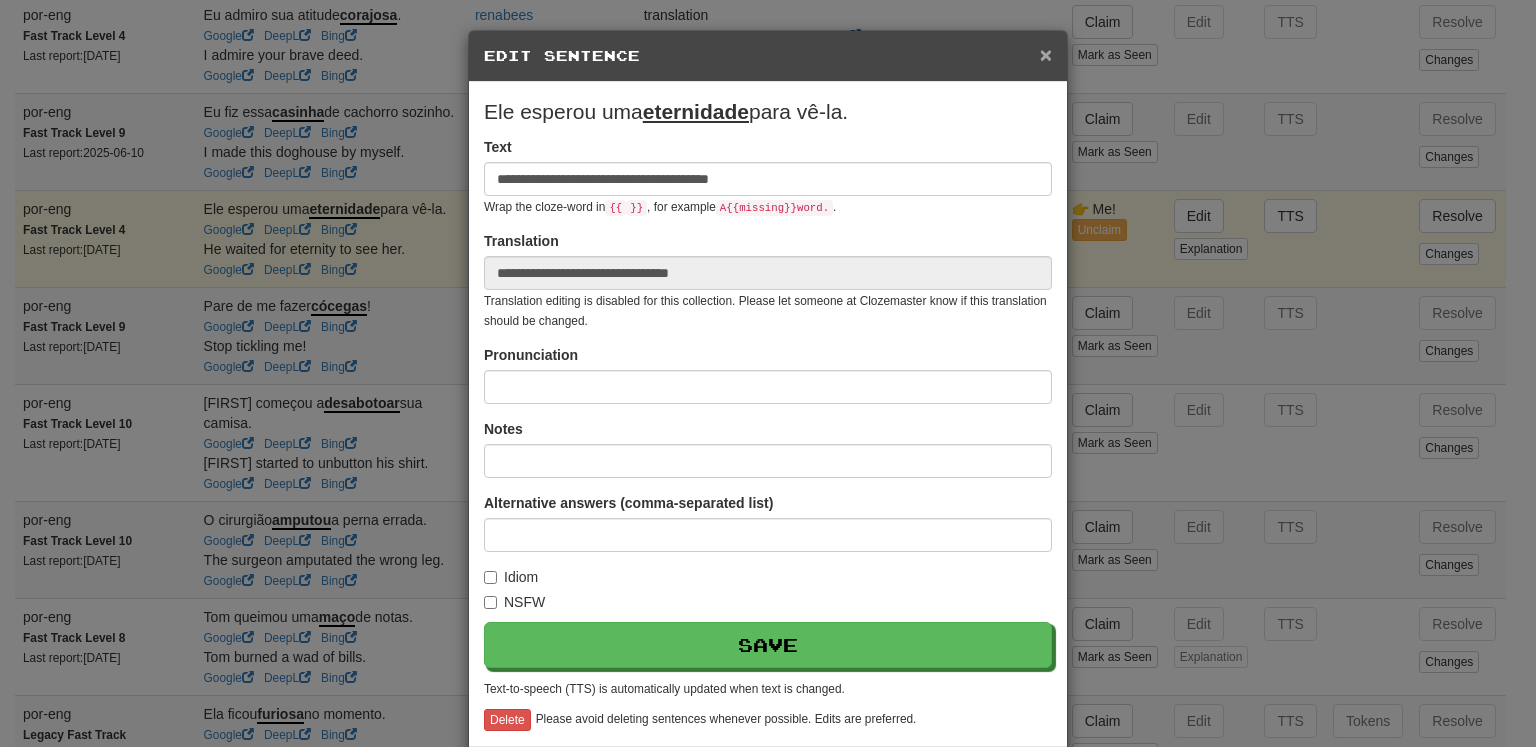 click on "×" at bounding box center (1046, 54) 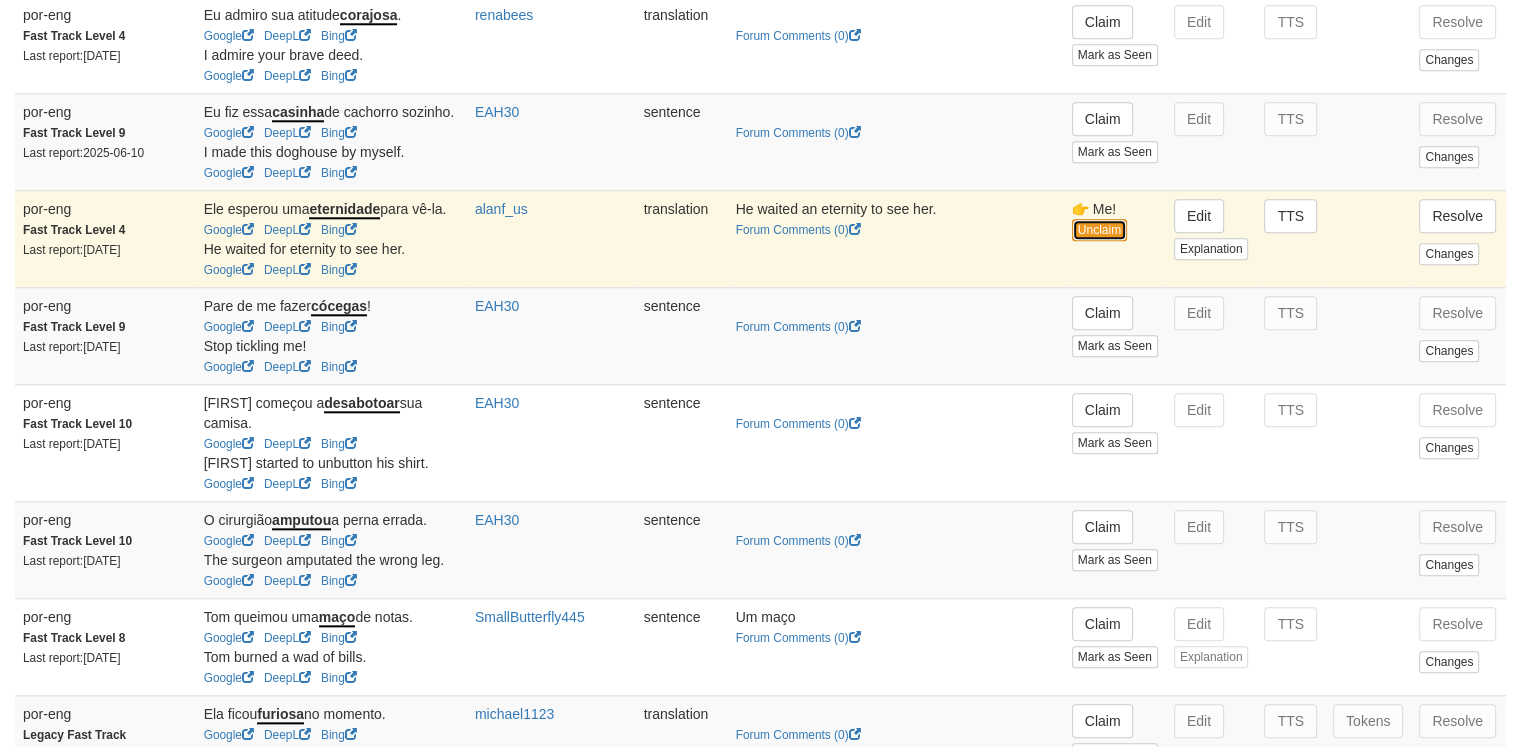 click on "Unclaim" at bounding box center [1099, 230] 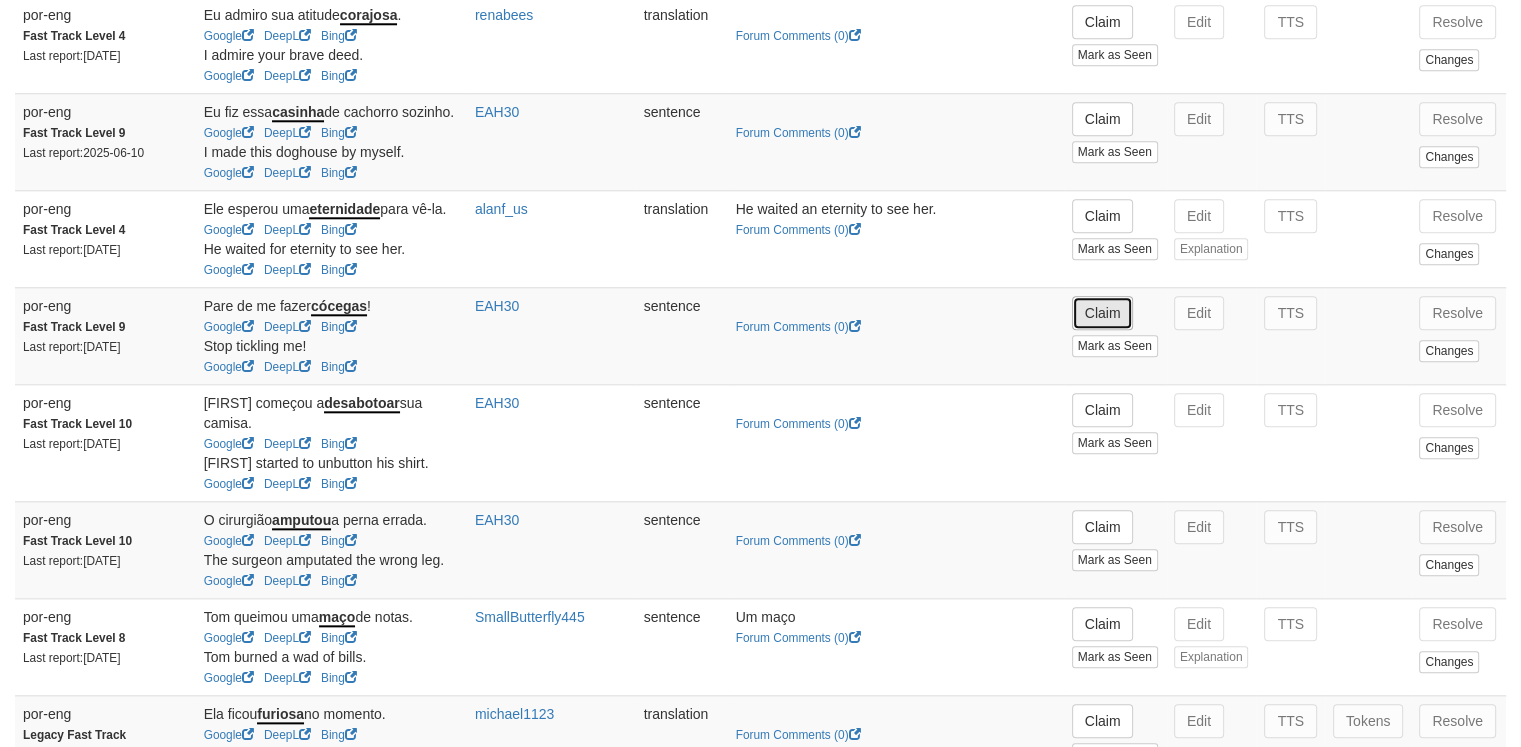 click on "Claim" at bounding box center (1103, 313) 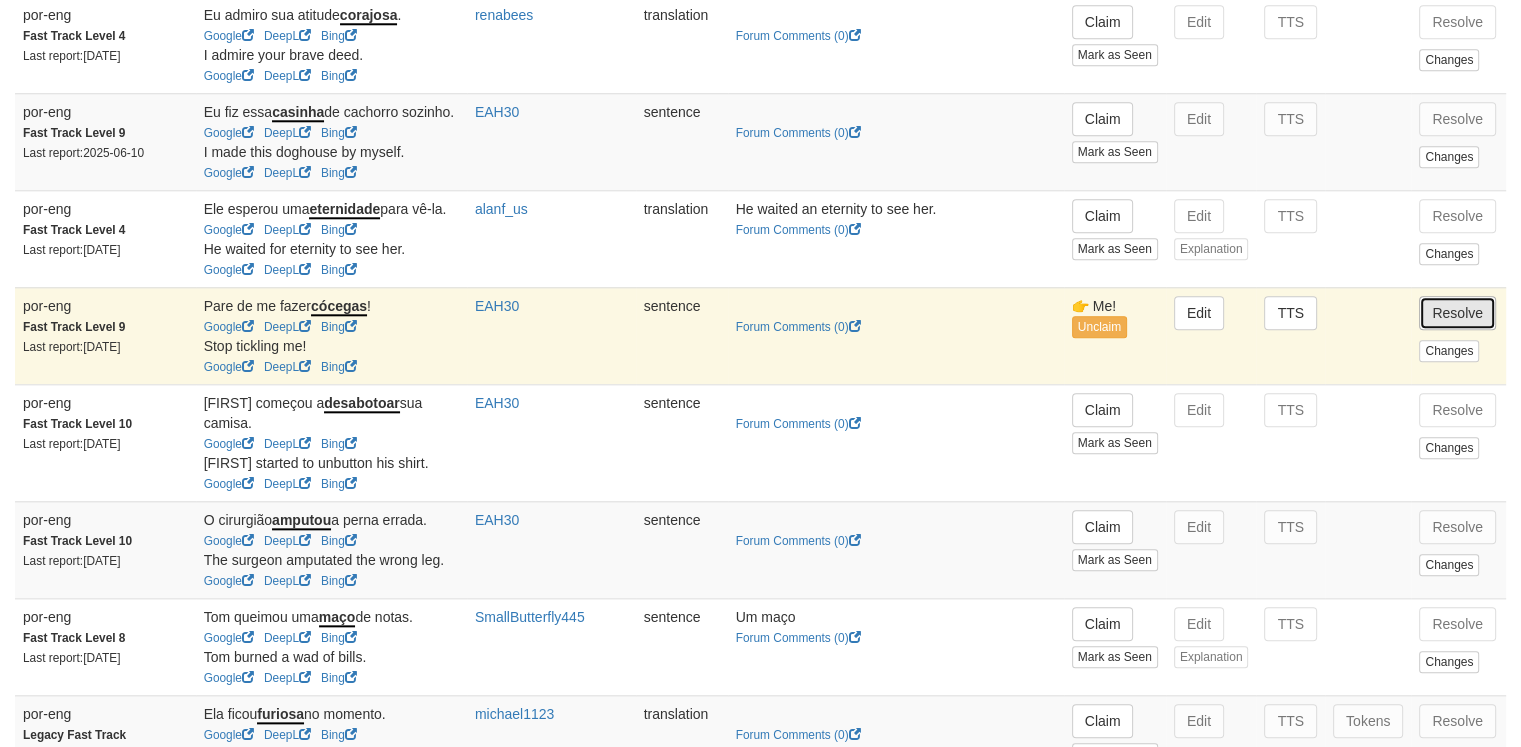 click on "Resolve" at bounding box center (1457, 313) 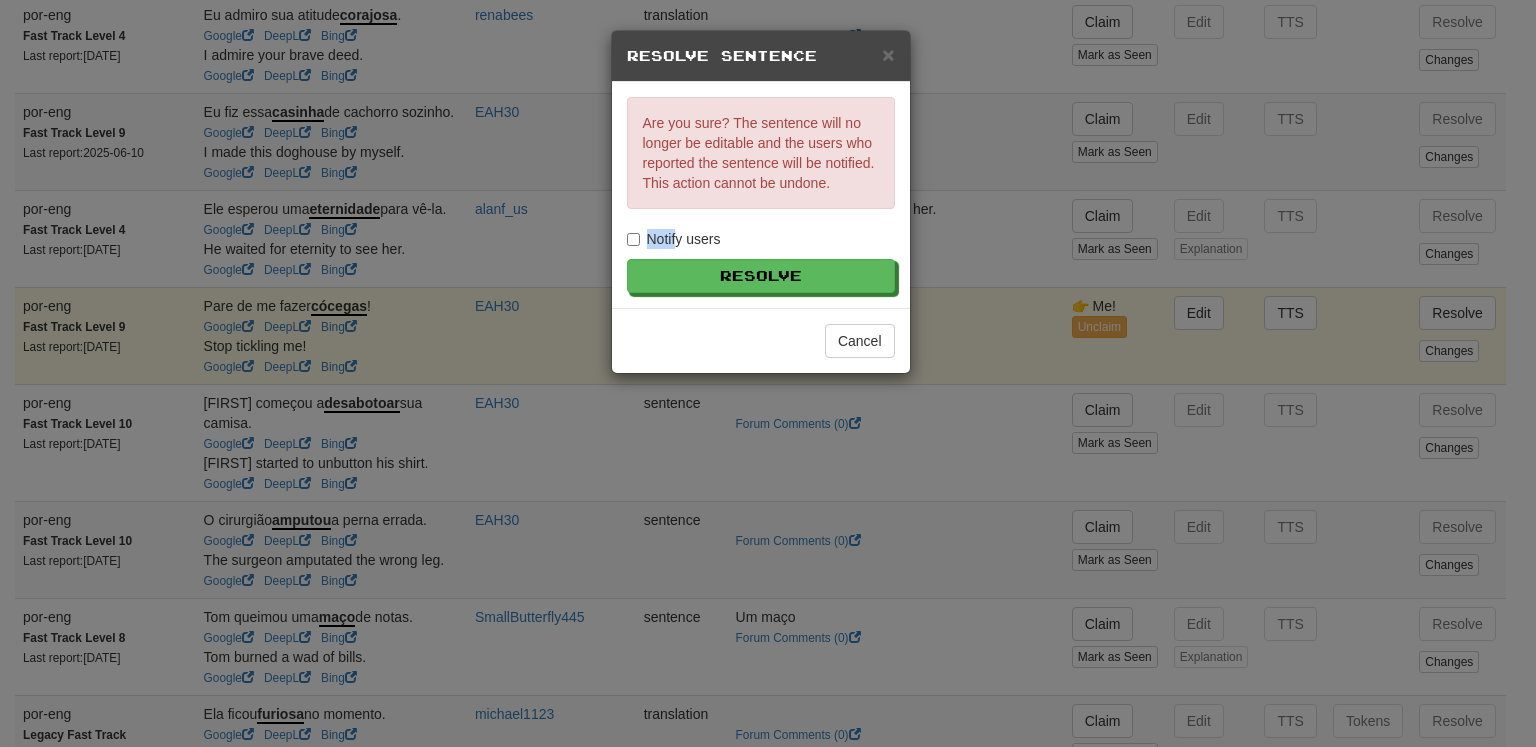 drag, startPoint x: 669, startPoint y: 225, endPoint x: 680, endPoint y: 235, distance: 14.866069 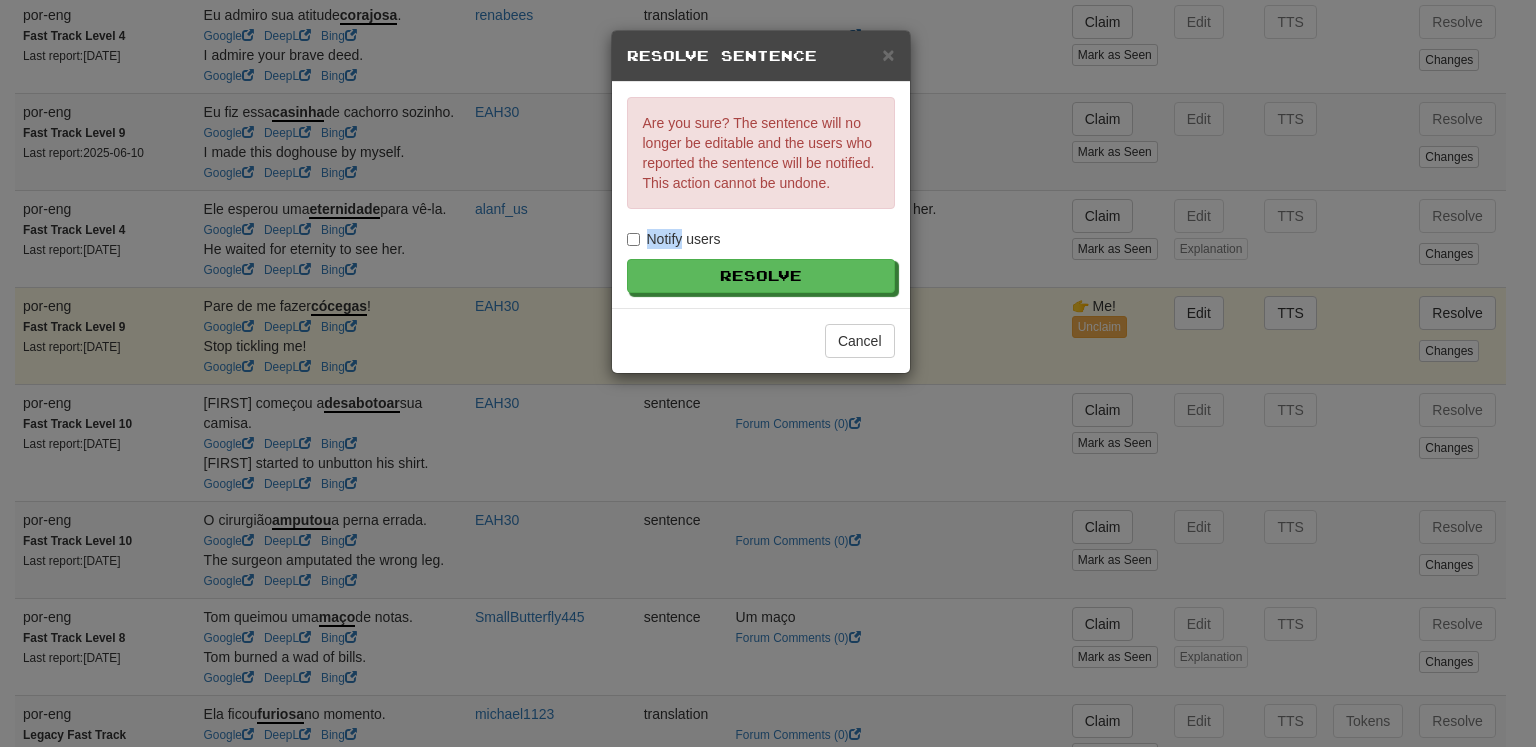 click on "Notify users" at bounding box center [674, 239] 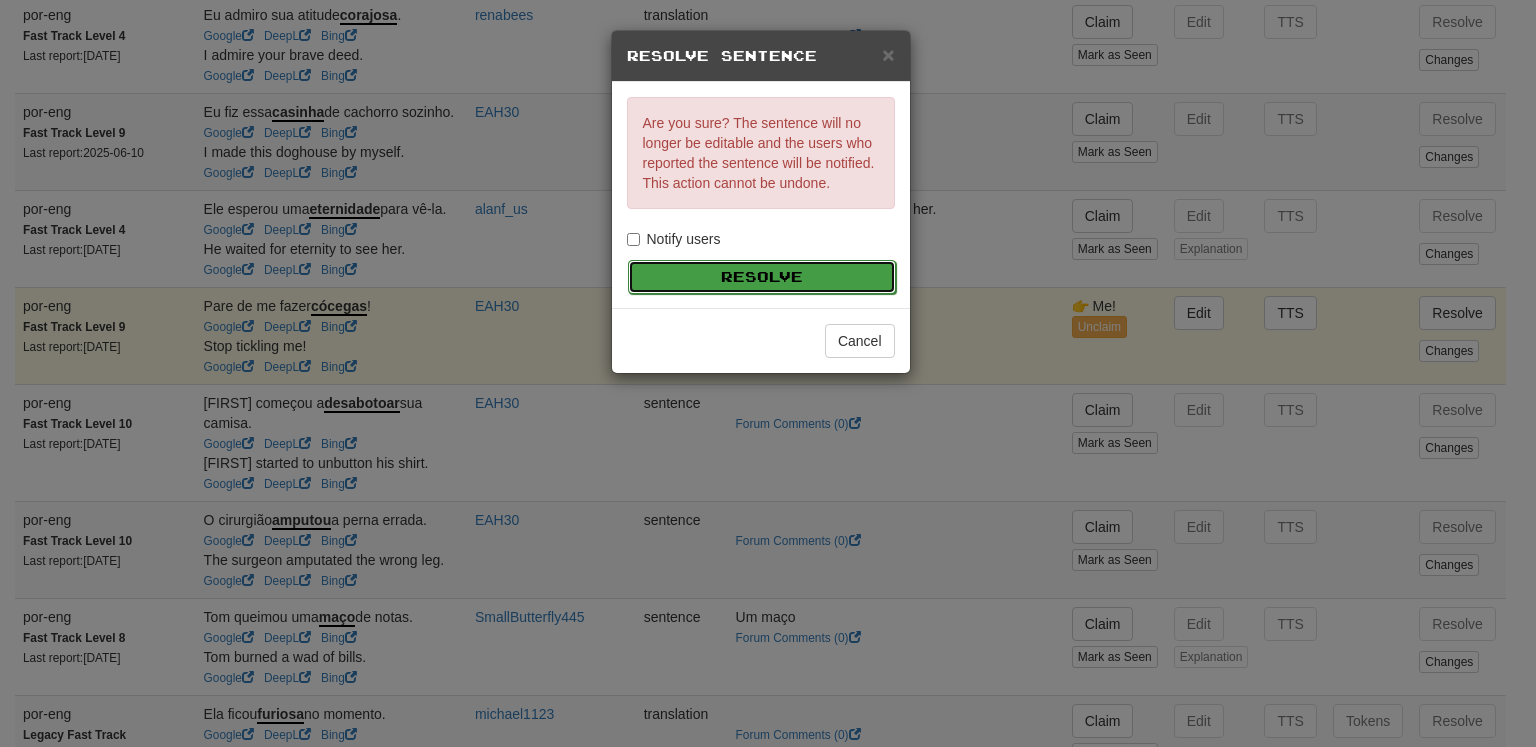 click on "Resolve" at bounding box center (762, 277) 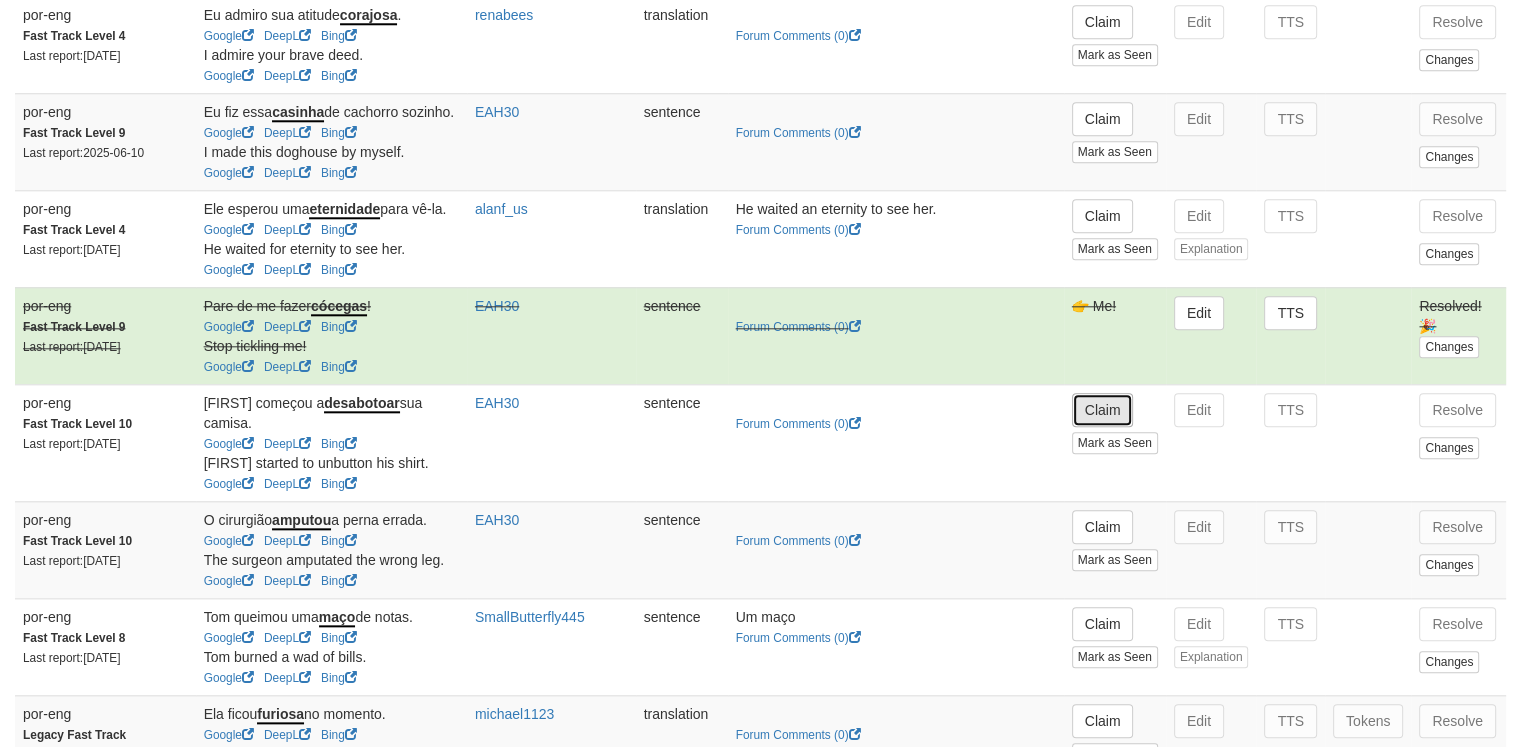 click on "Claim" at bounding box center [1103, 410] 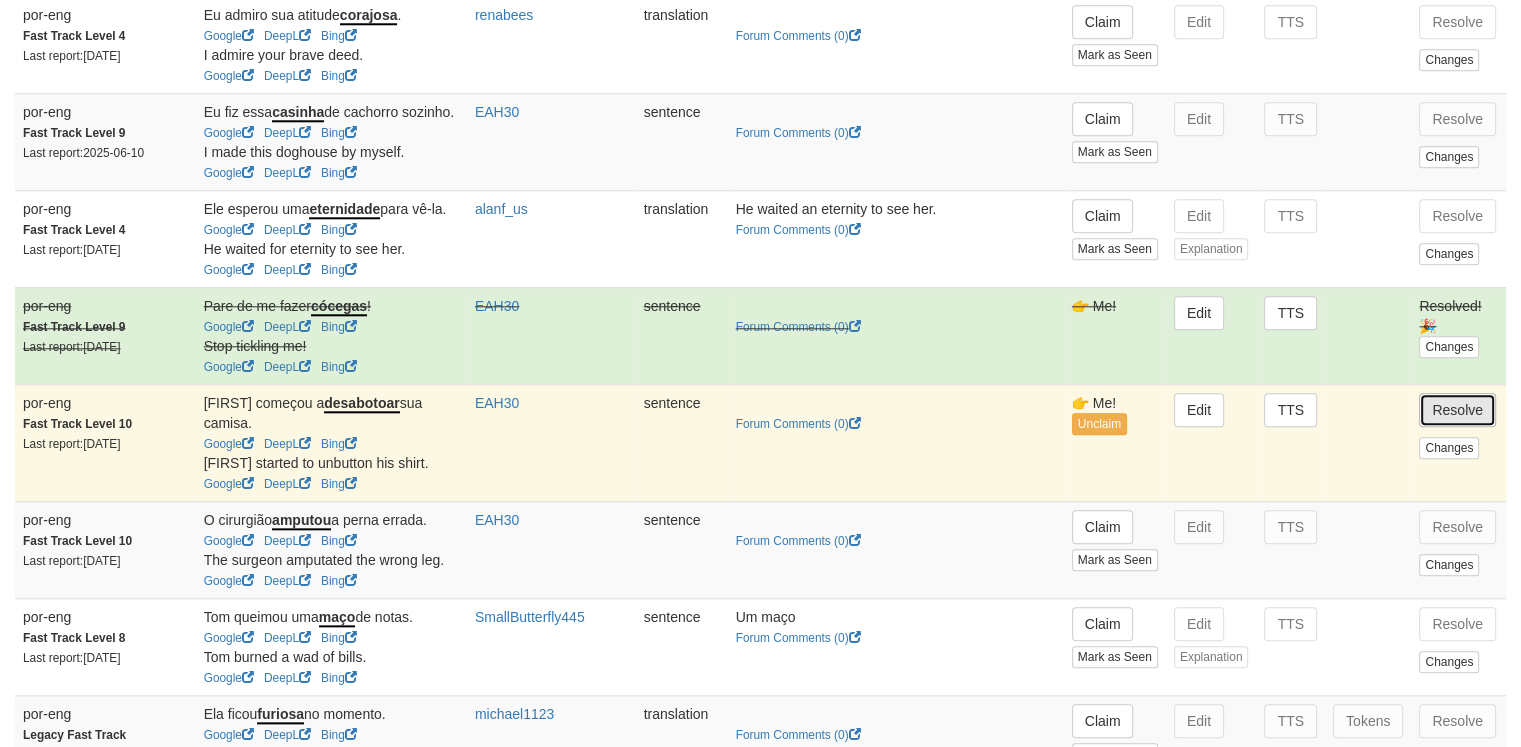click on "Resolve" at bounding box center [1457, 410] 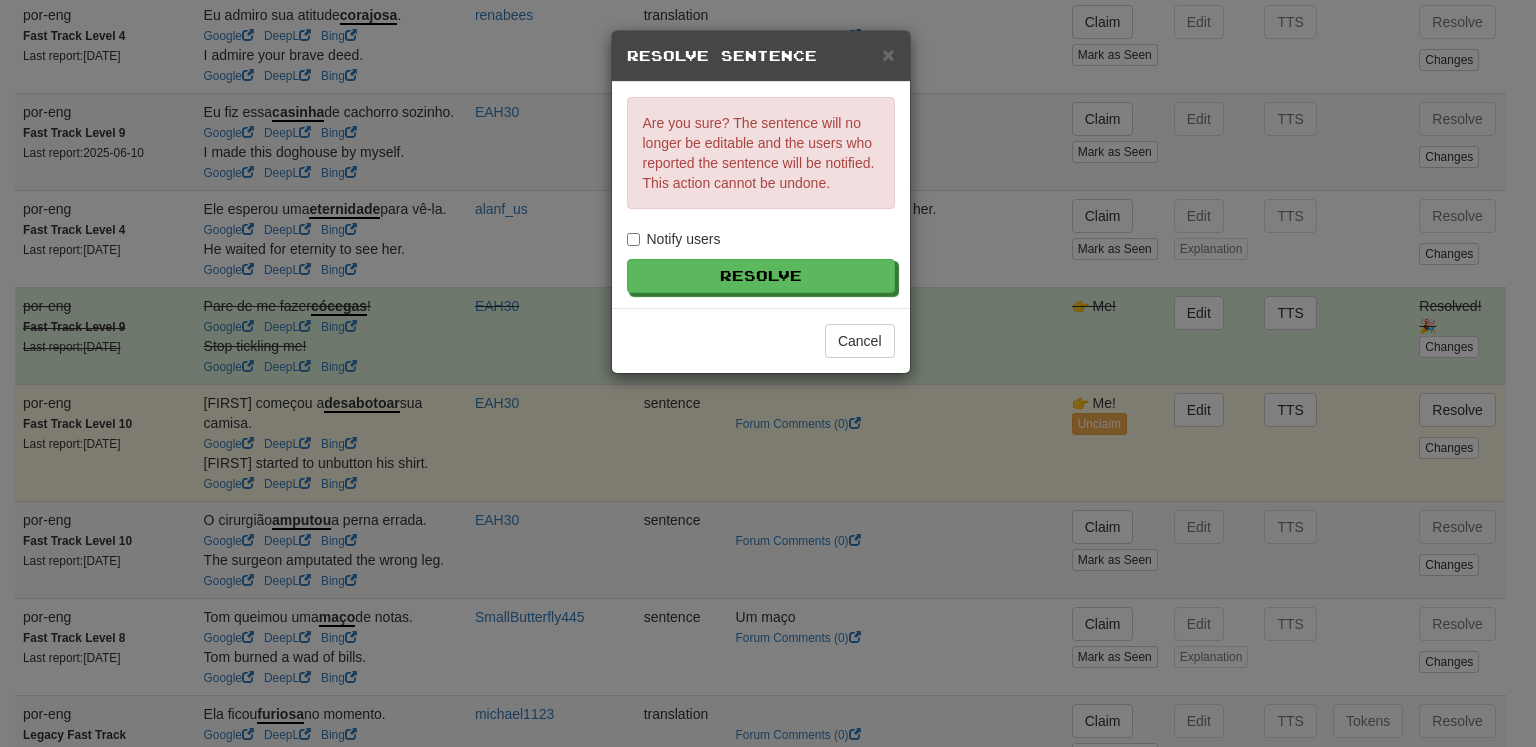 click on "Are you sure? The sentence will no longer be editable and the users who reported the sentence will be notified. This action cannot be undone. Notify users Resolve" at bounding box center (761, 195) 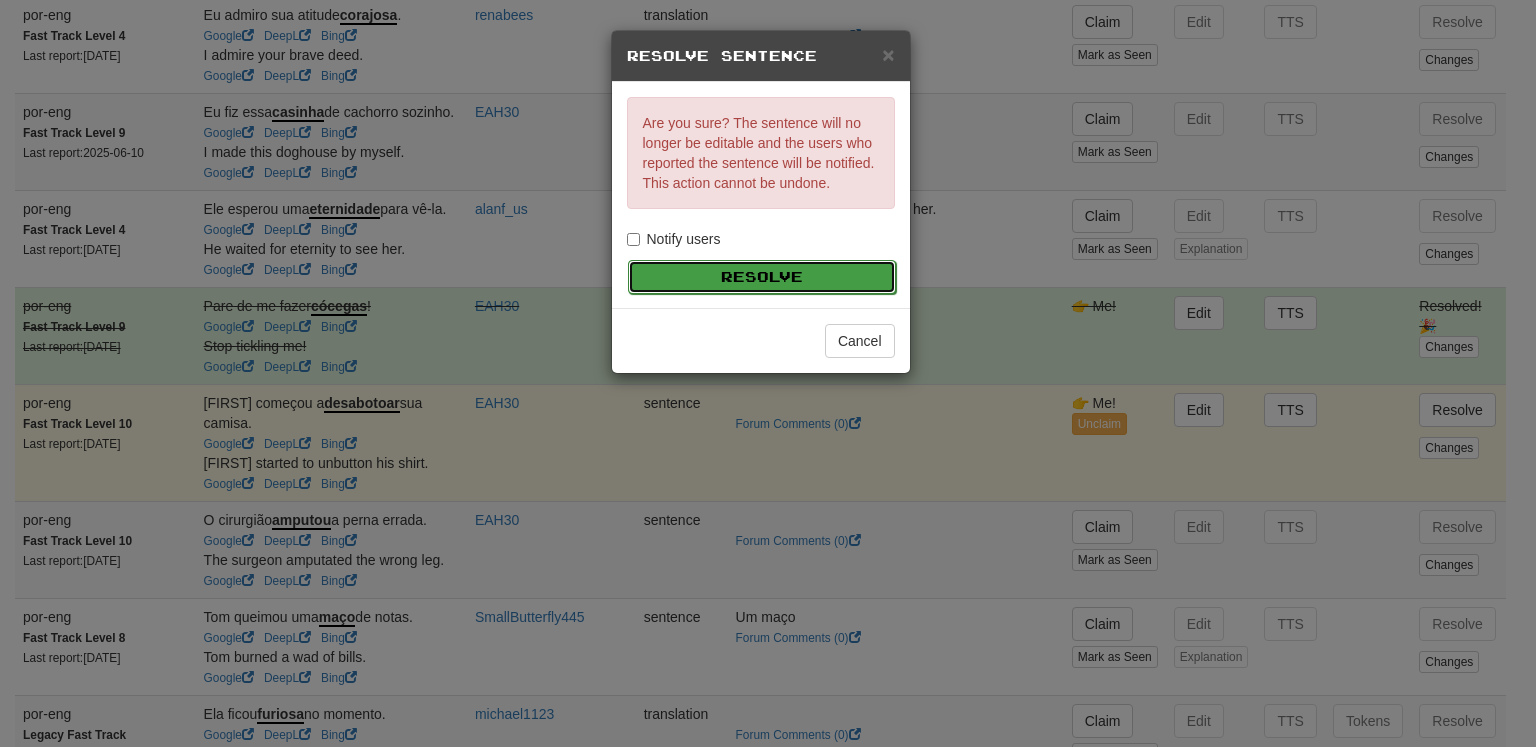 click on "Resolve" at bounding box center [762, 277] 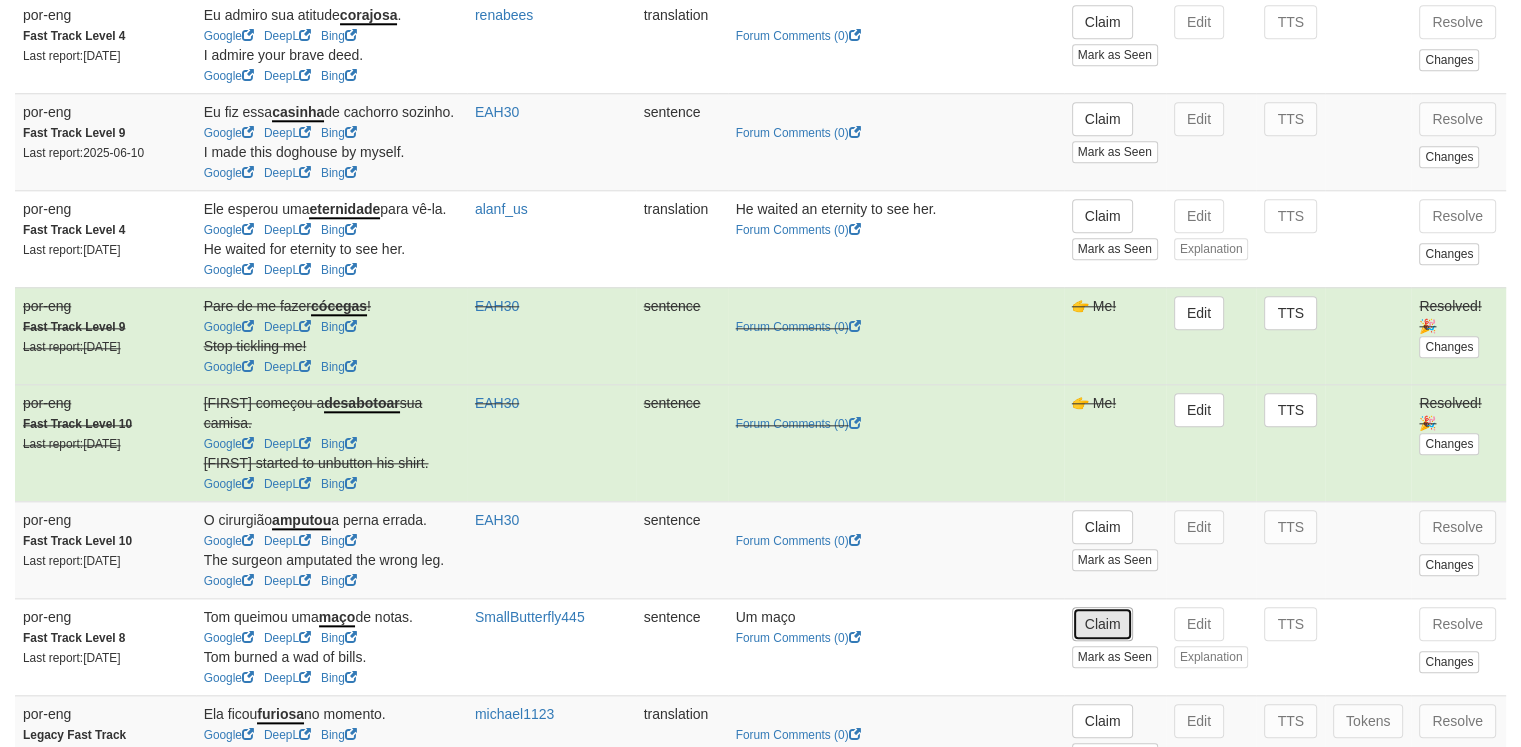 click on "Claim" at bounding box center [1103, 624] 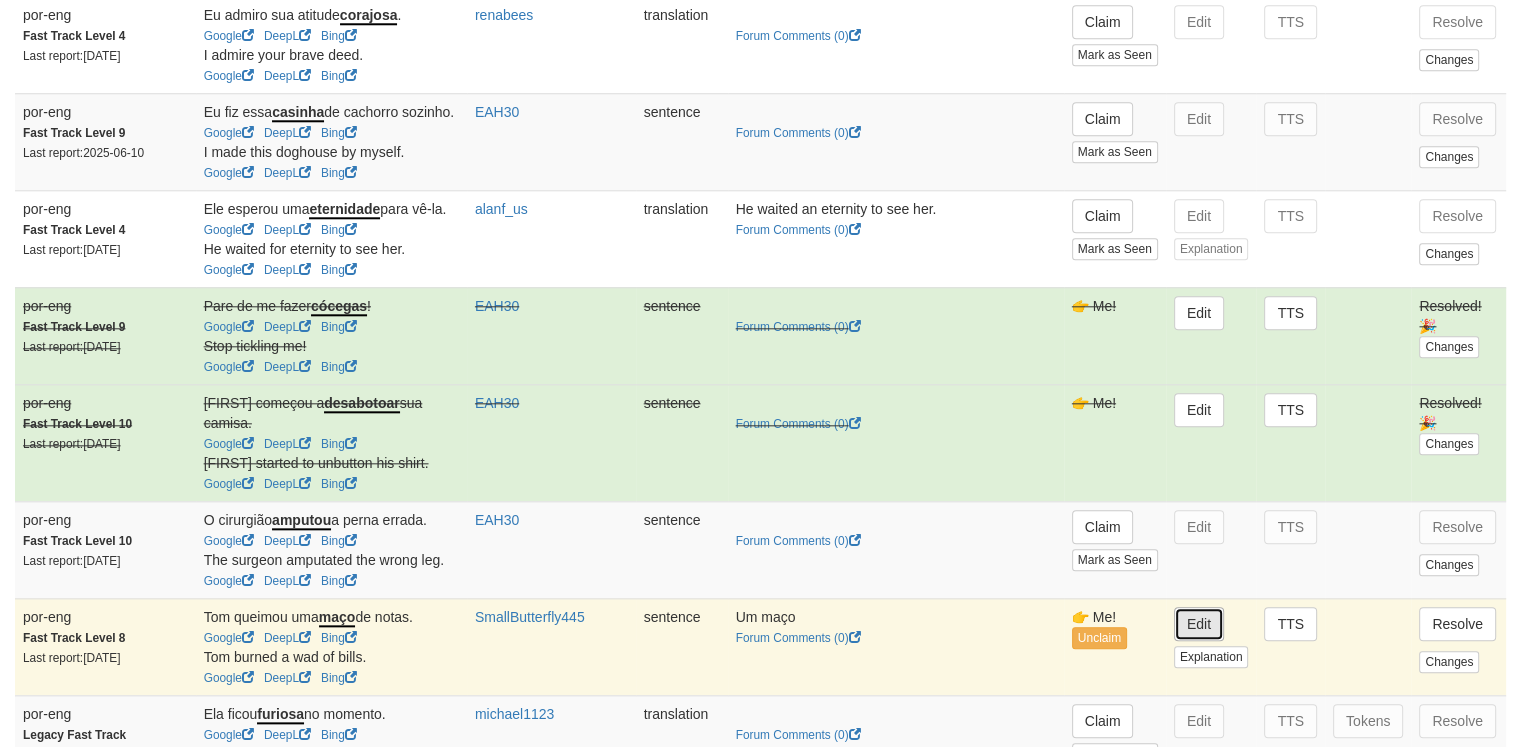 click on "Edit" at bounding box center (1199, 624) 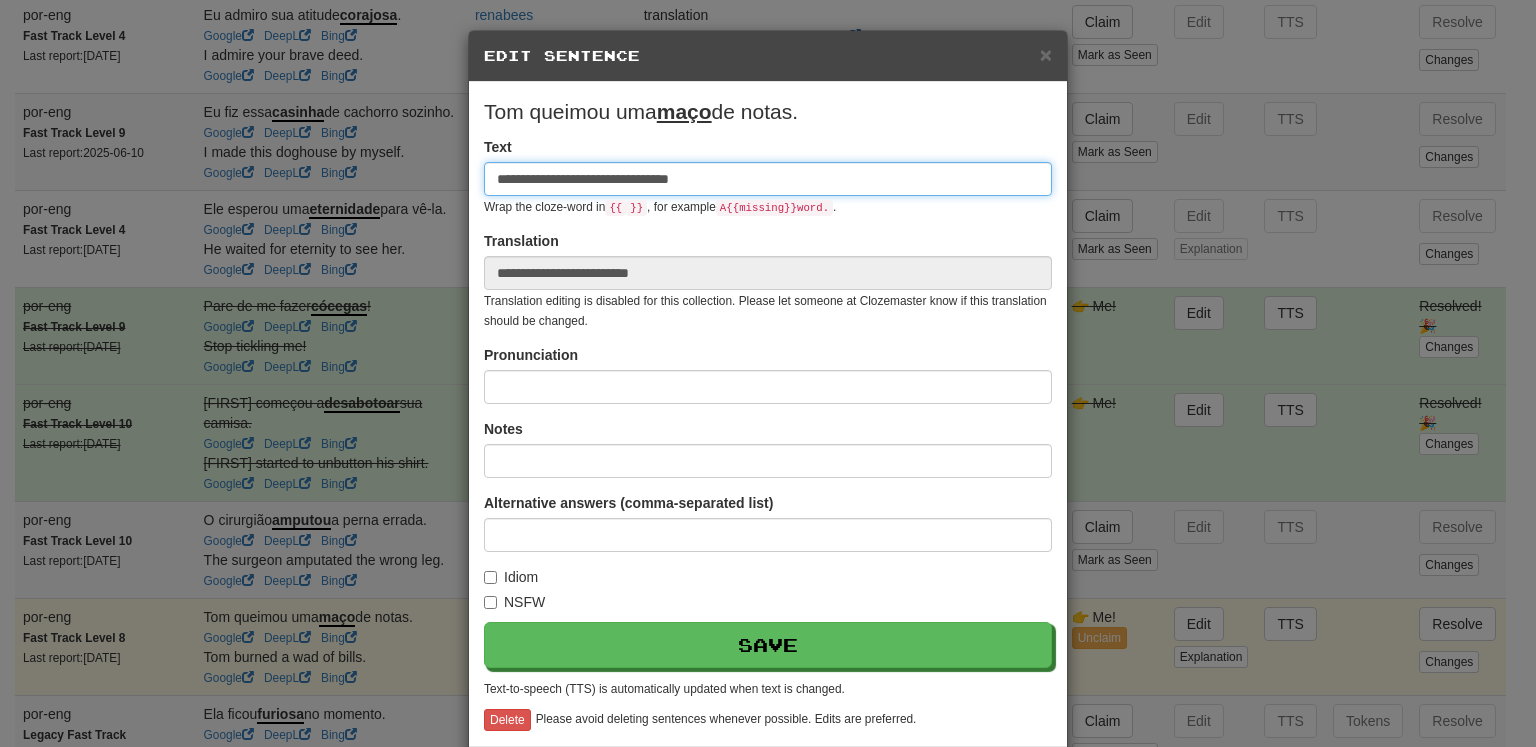 click on "**********" at bounding box center [768, 179] 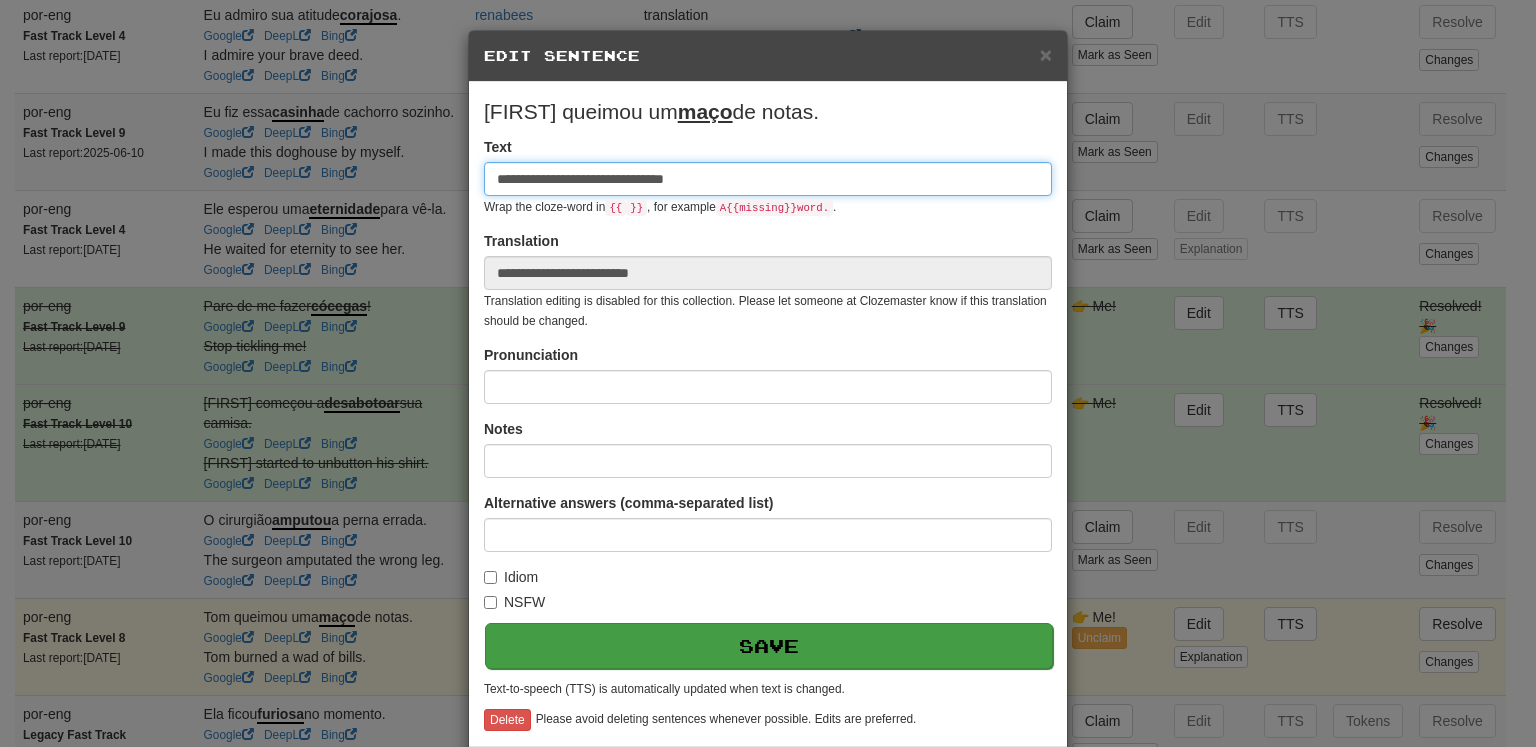 type on "**********" 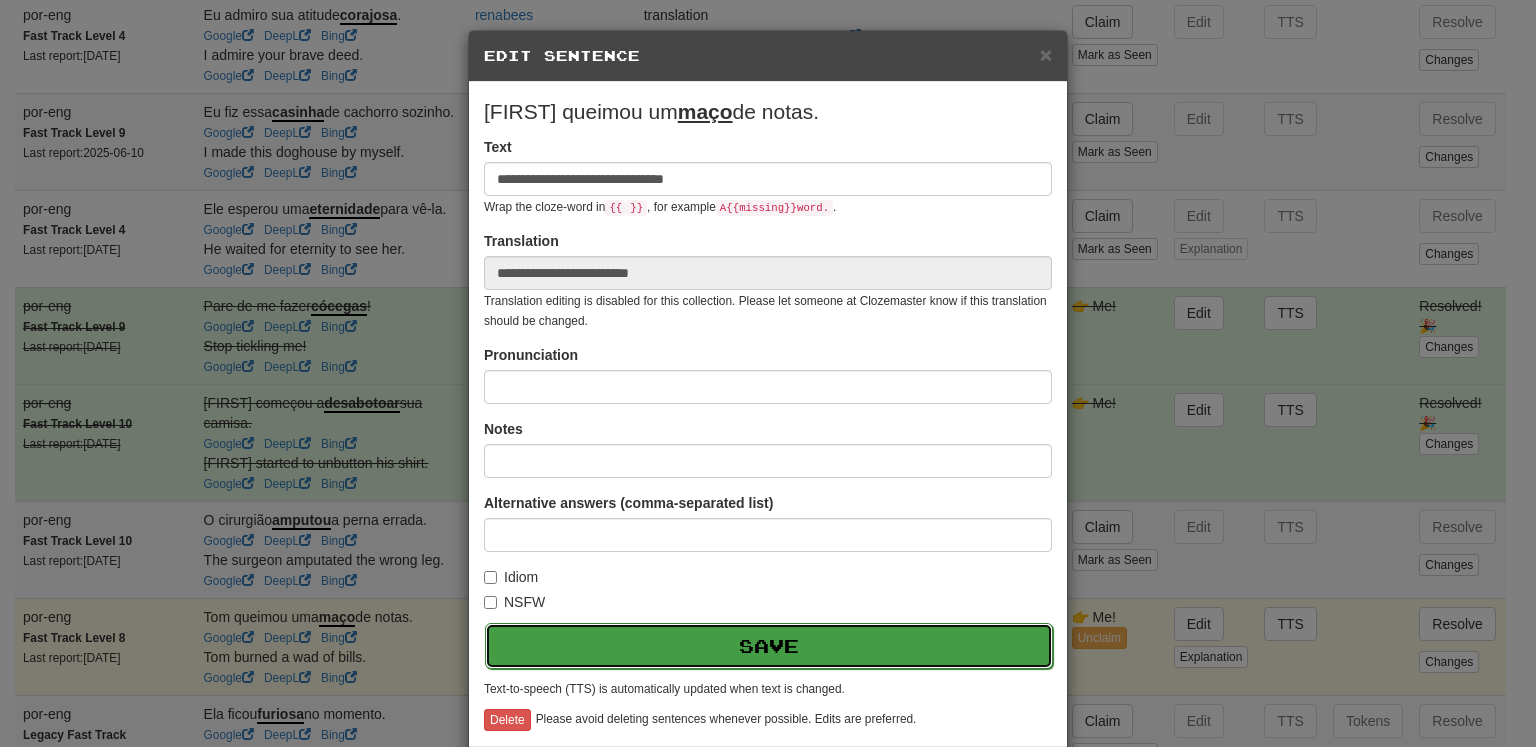 click on "Save" at bounding box center [769, 646] 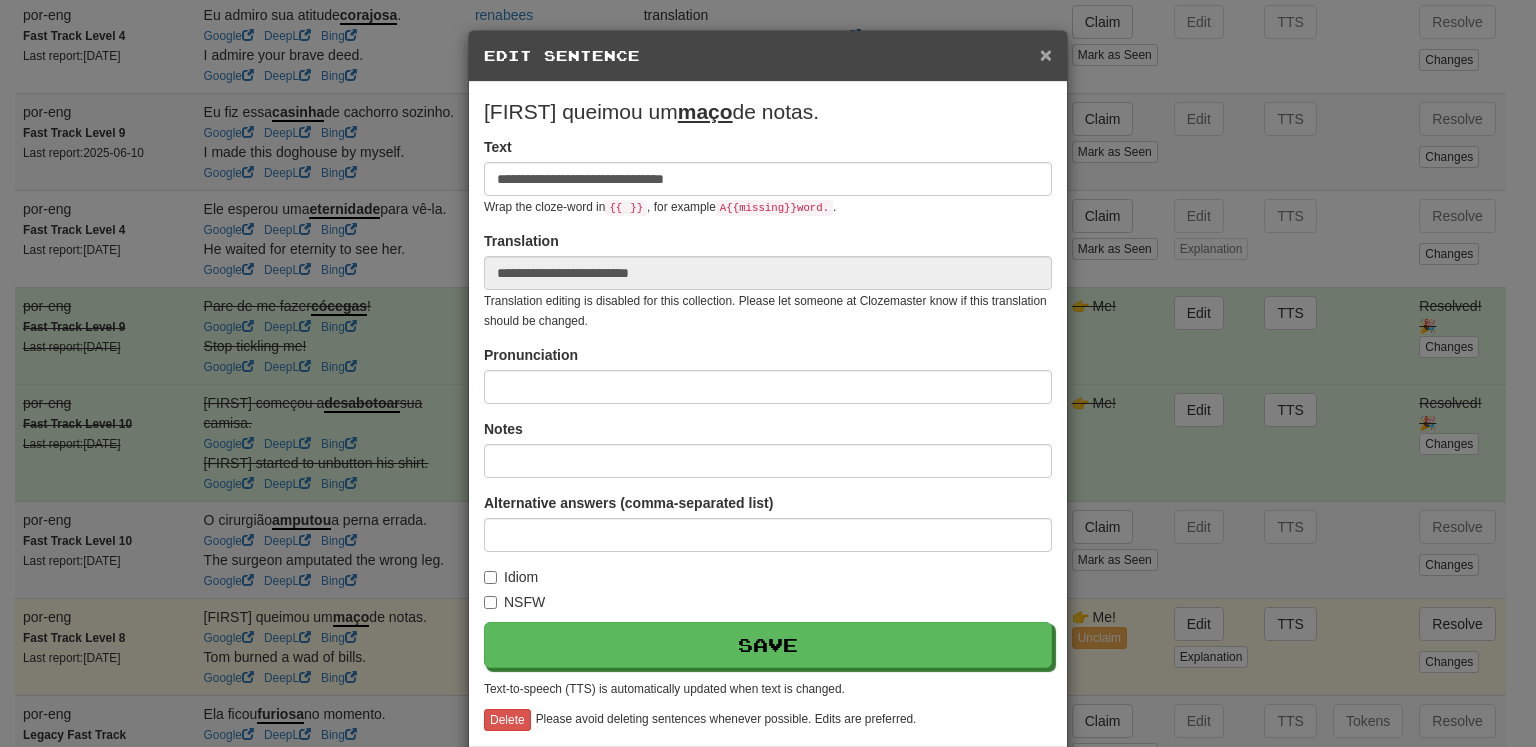 click on "×" at bounding box center [1046, 54] 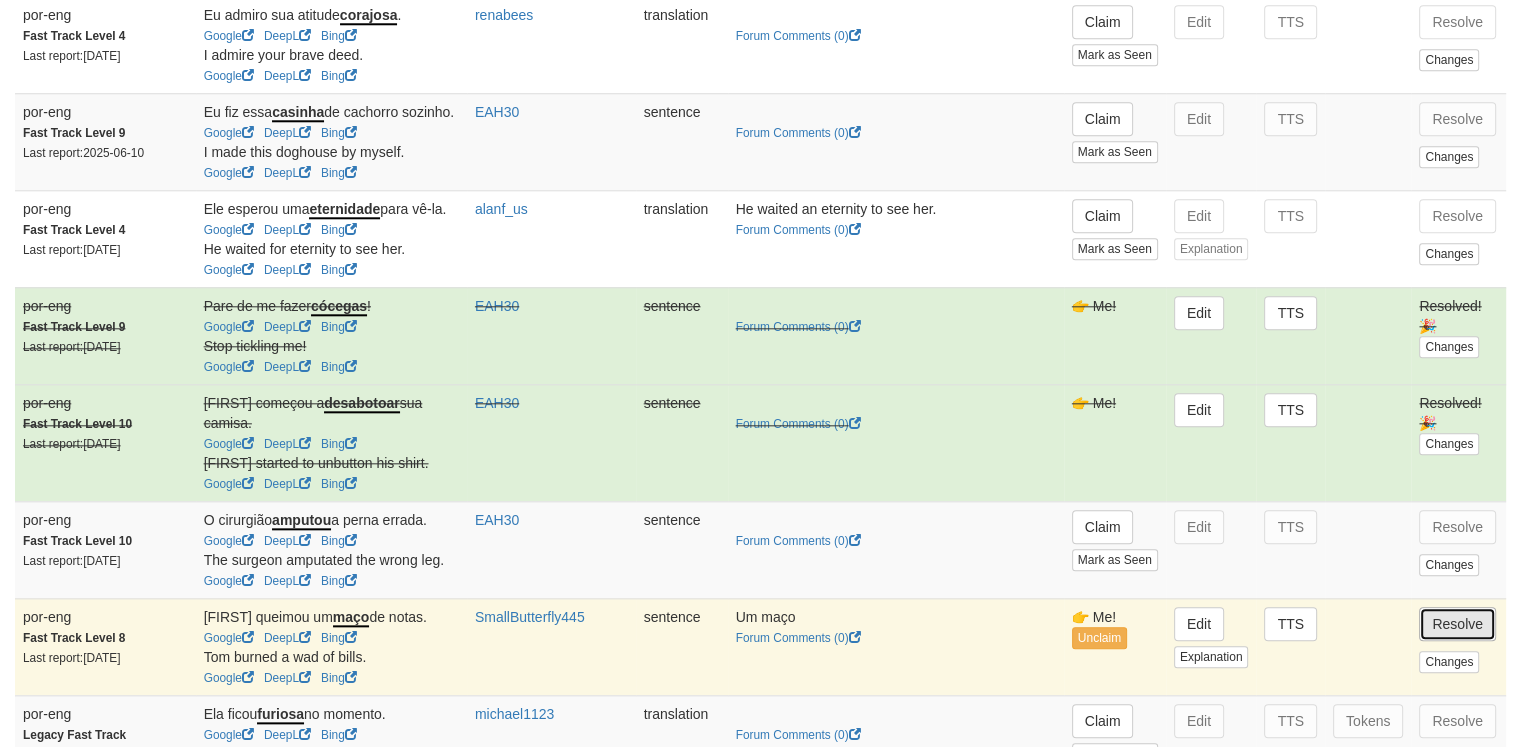 click on "Resolve" at bounding box center (1457, 624) 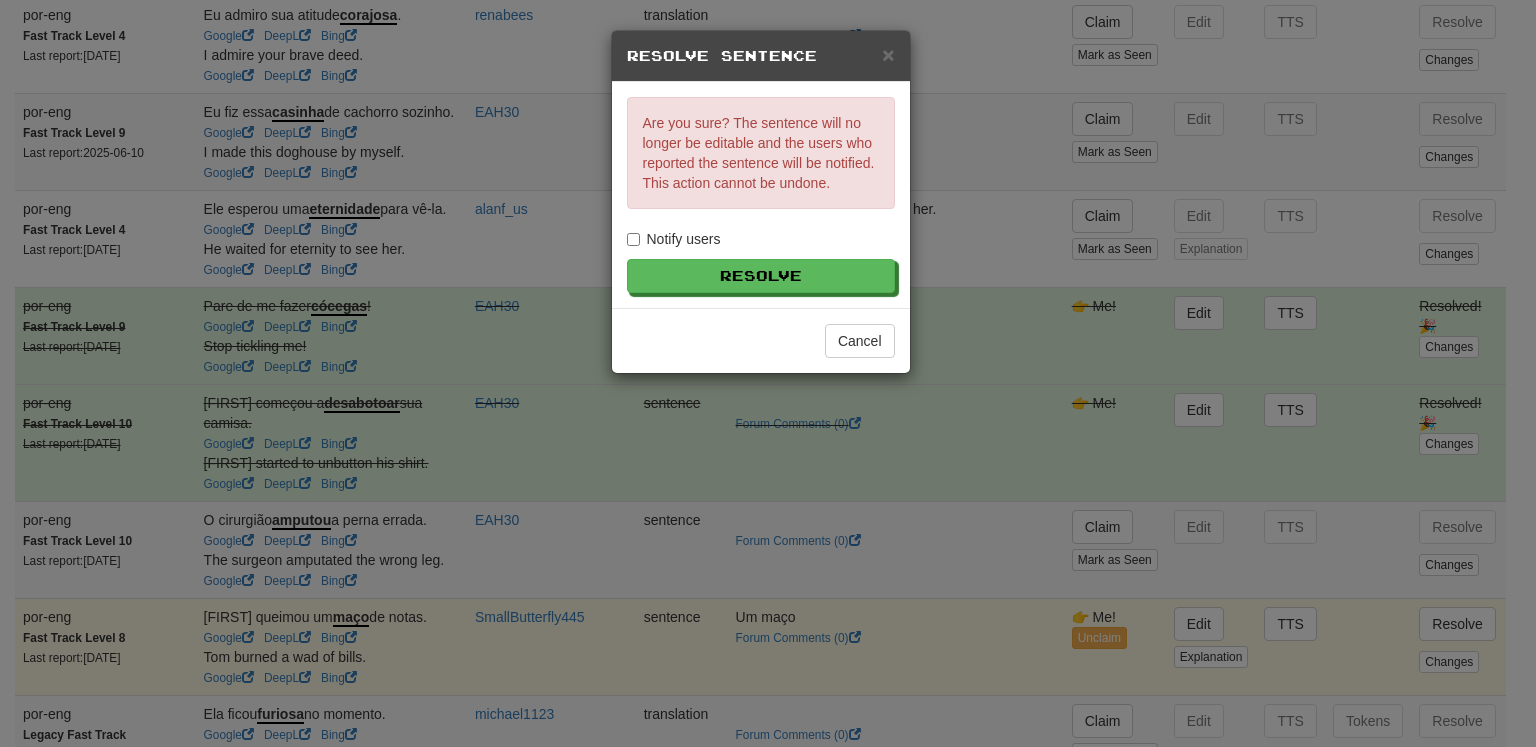 click on "Notify users" at bounding box center [674, 239] 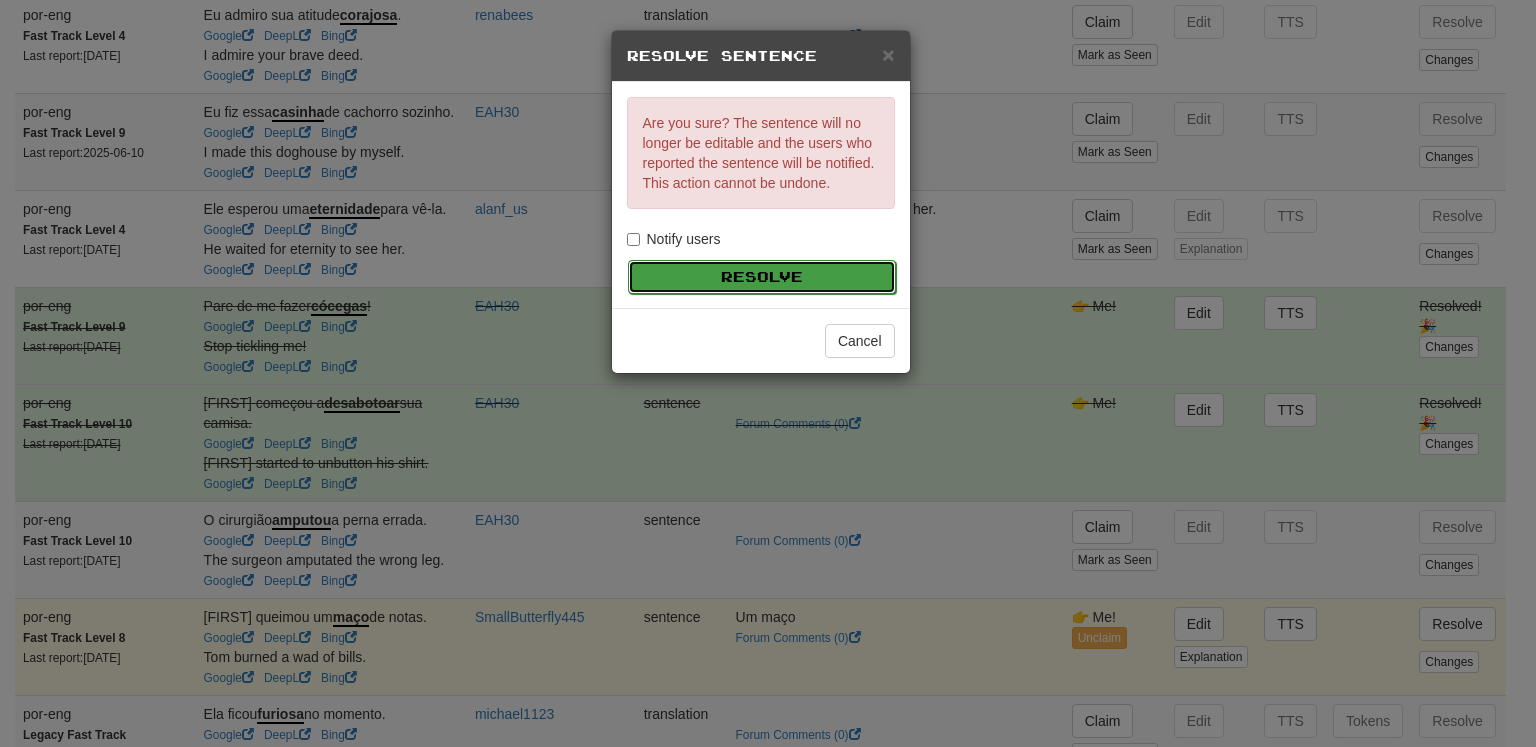 click on "Resolve" at bounding box center [762, 277] 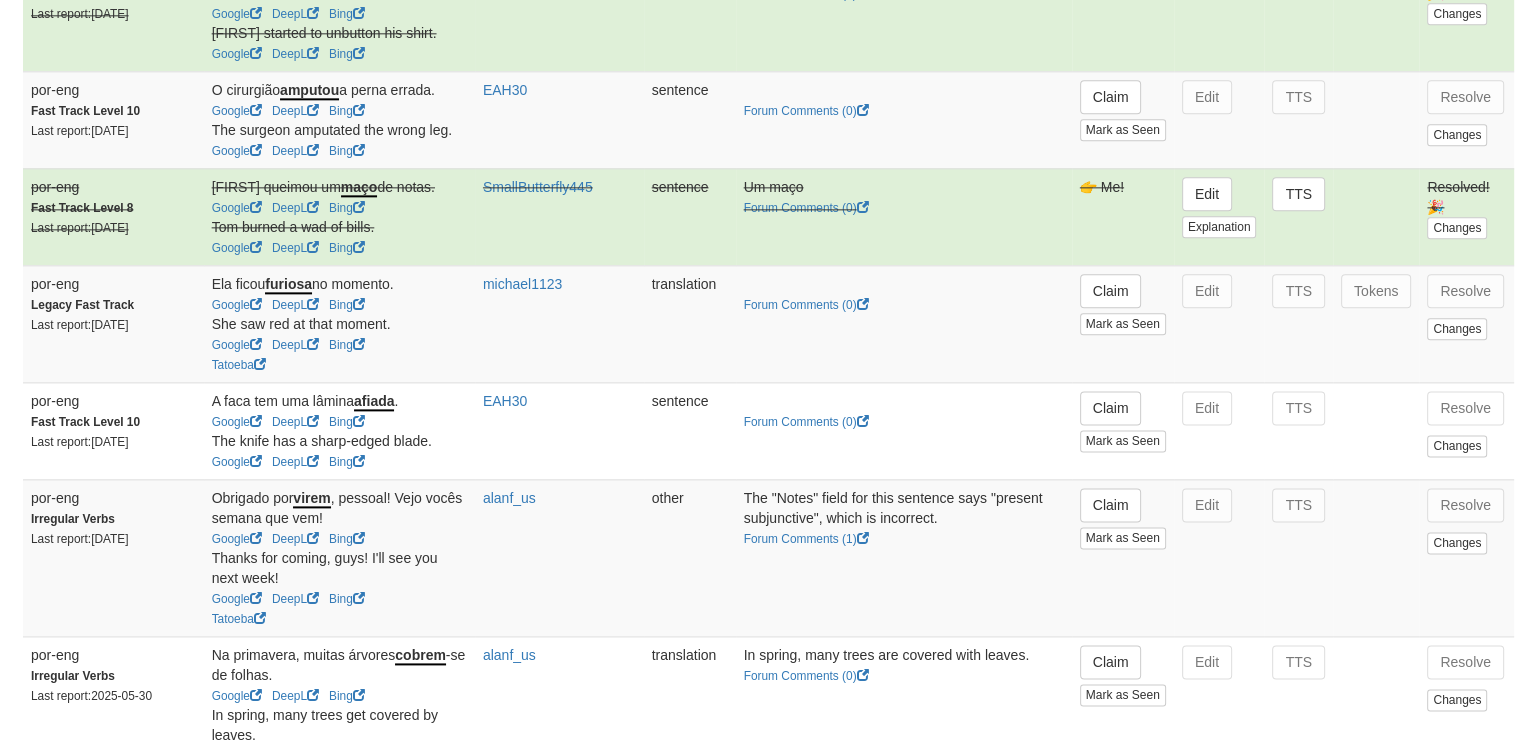 scroll, scrollTop: 2533, scrollLeft: 0, axis: vertical 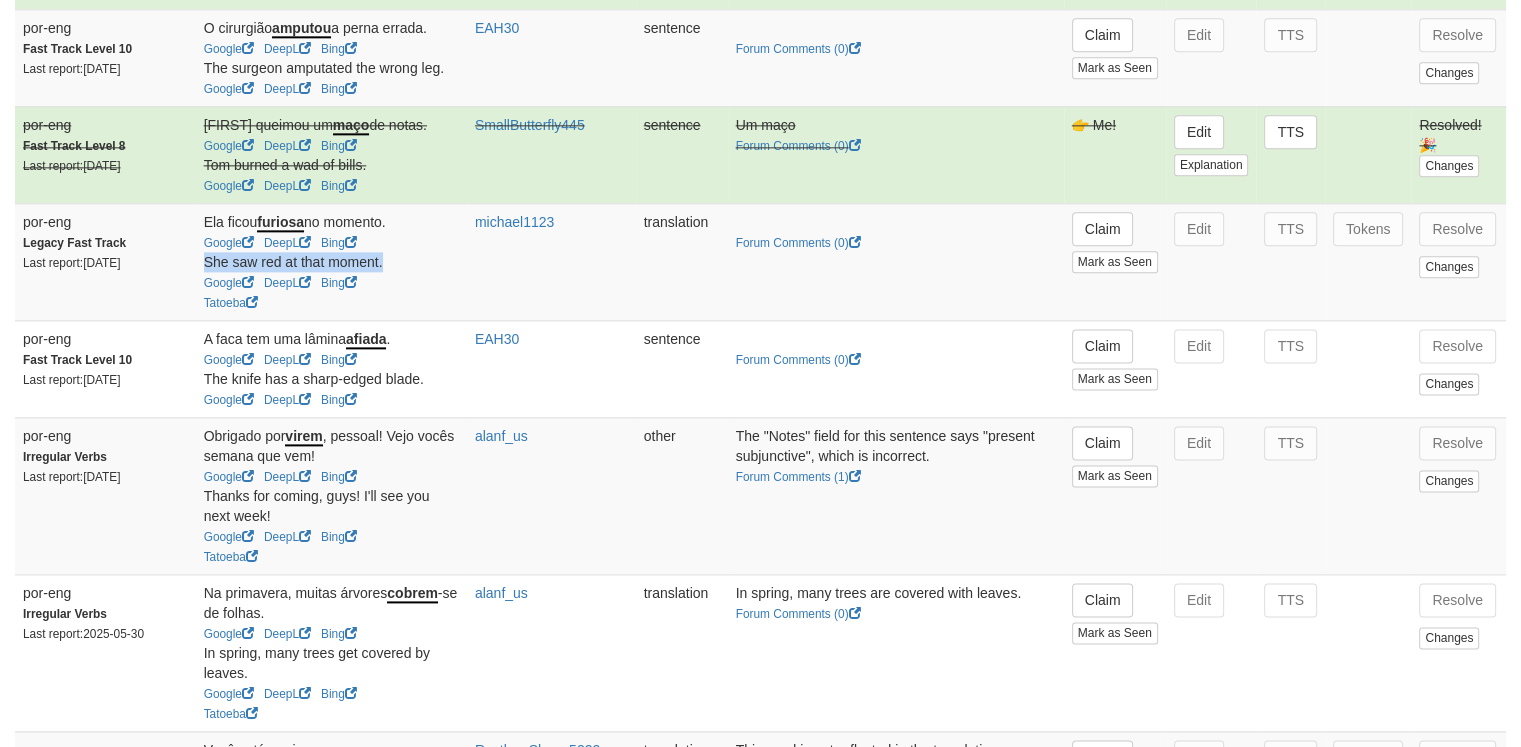 drag, startPoint x: 206, startPoint y: 293, endPoint x: 394, endPoint y: 291, distance: 188.01064 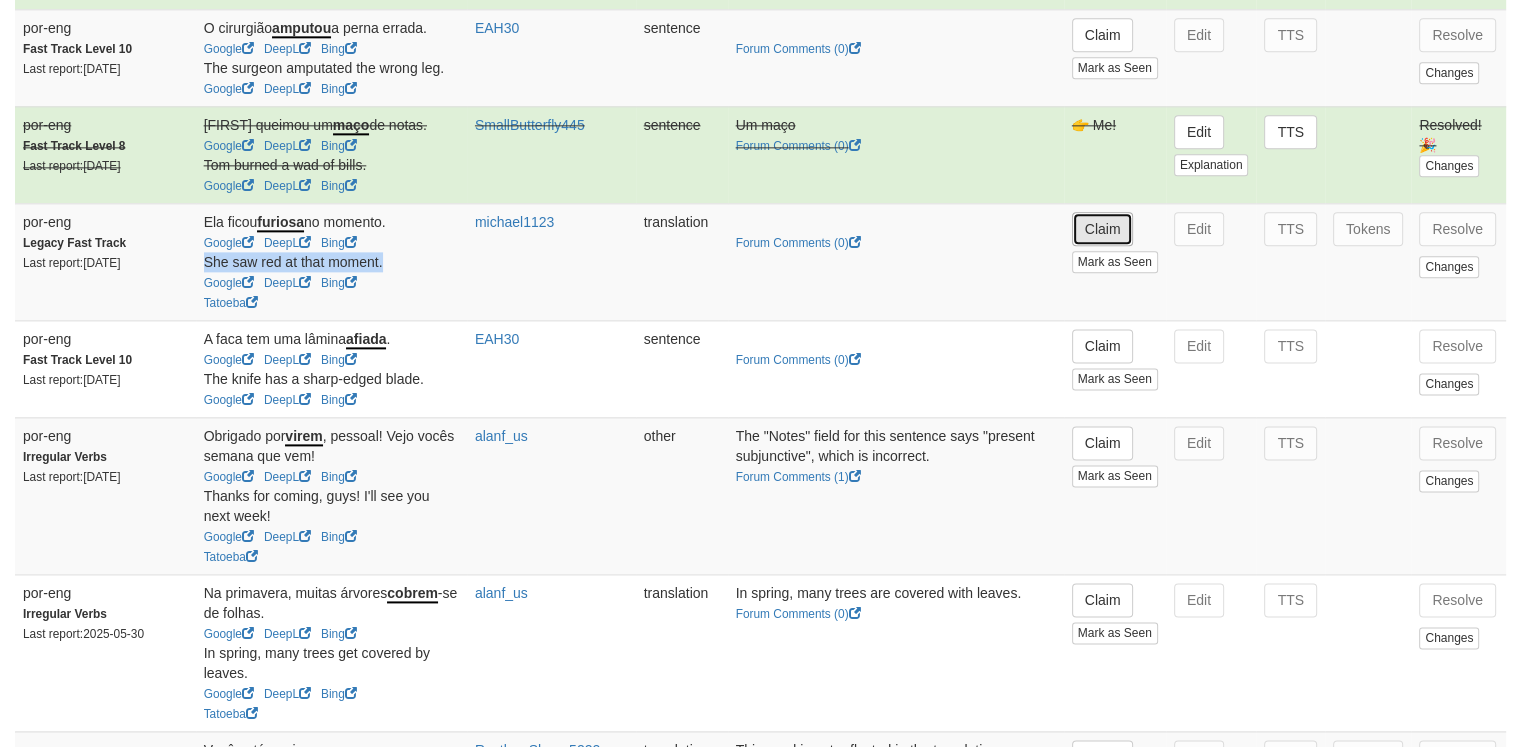 click on "Claim" at bounding box center [1103, 229] 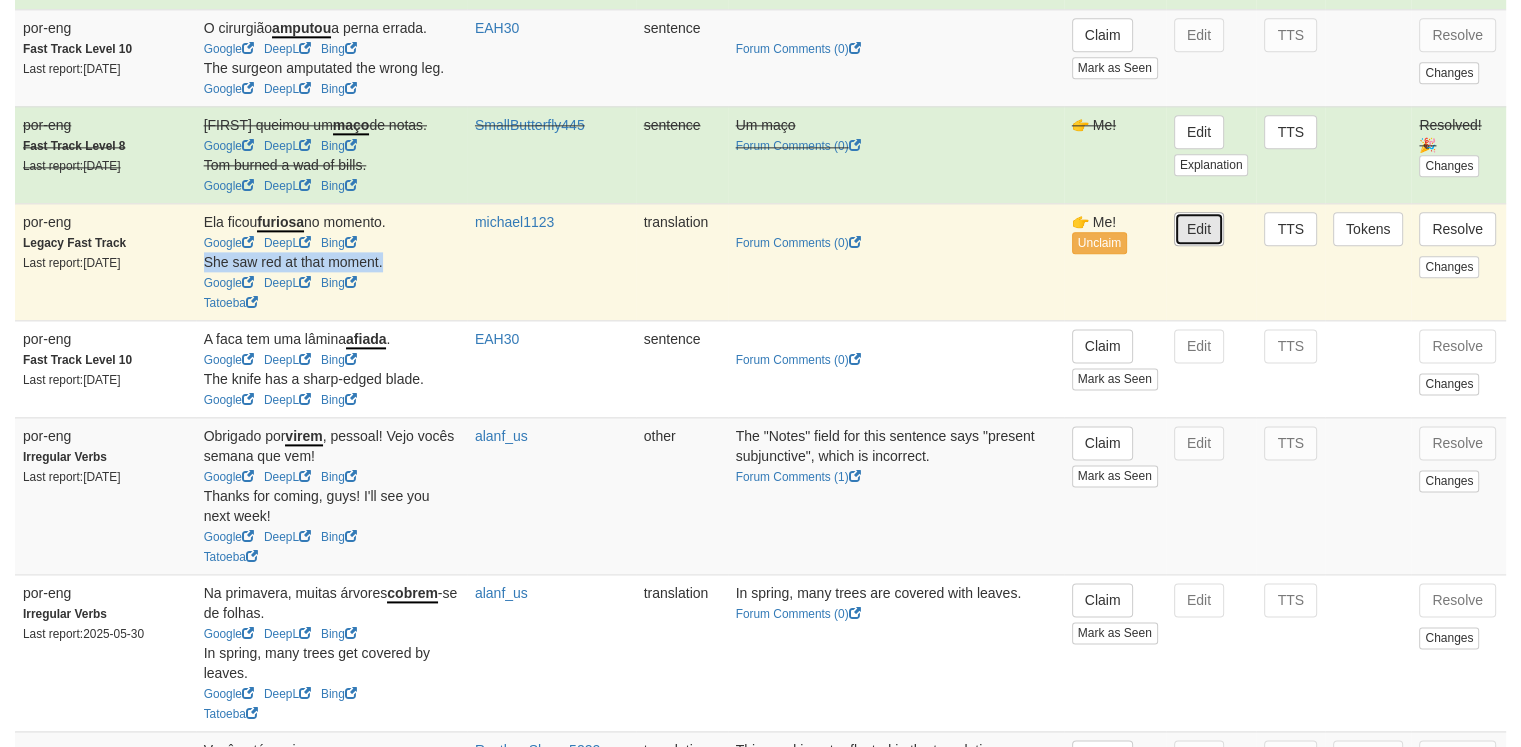 click on "Edit" at bounding box center (1199, 229) 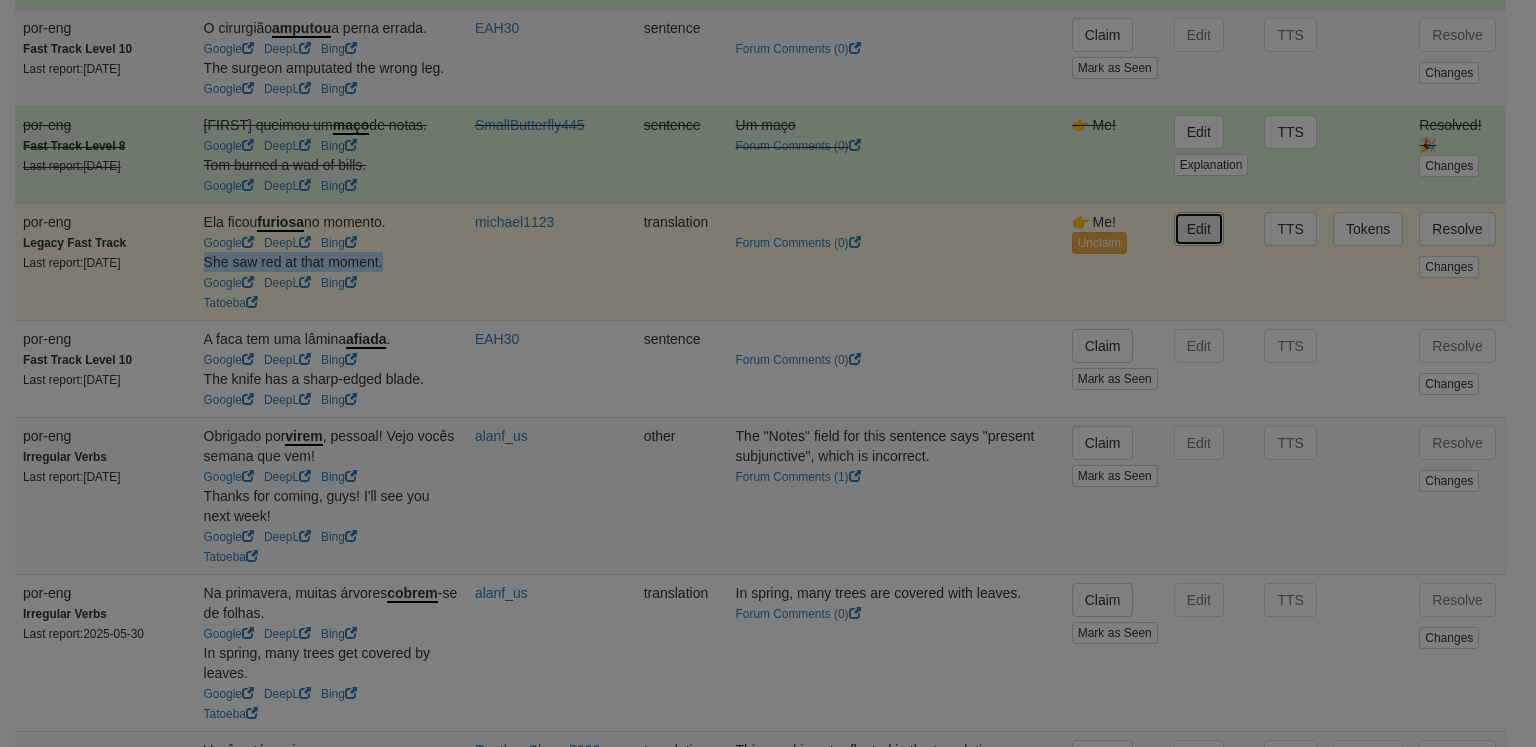 type on "**********" 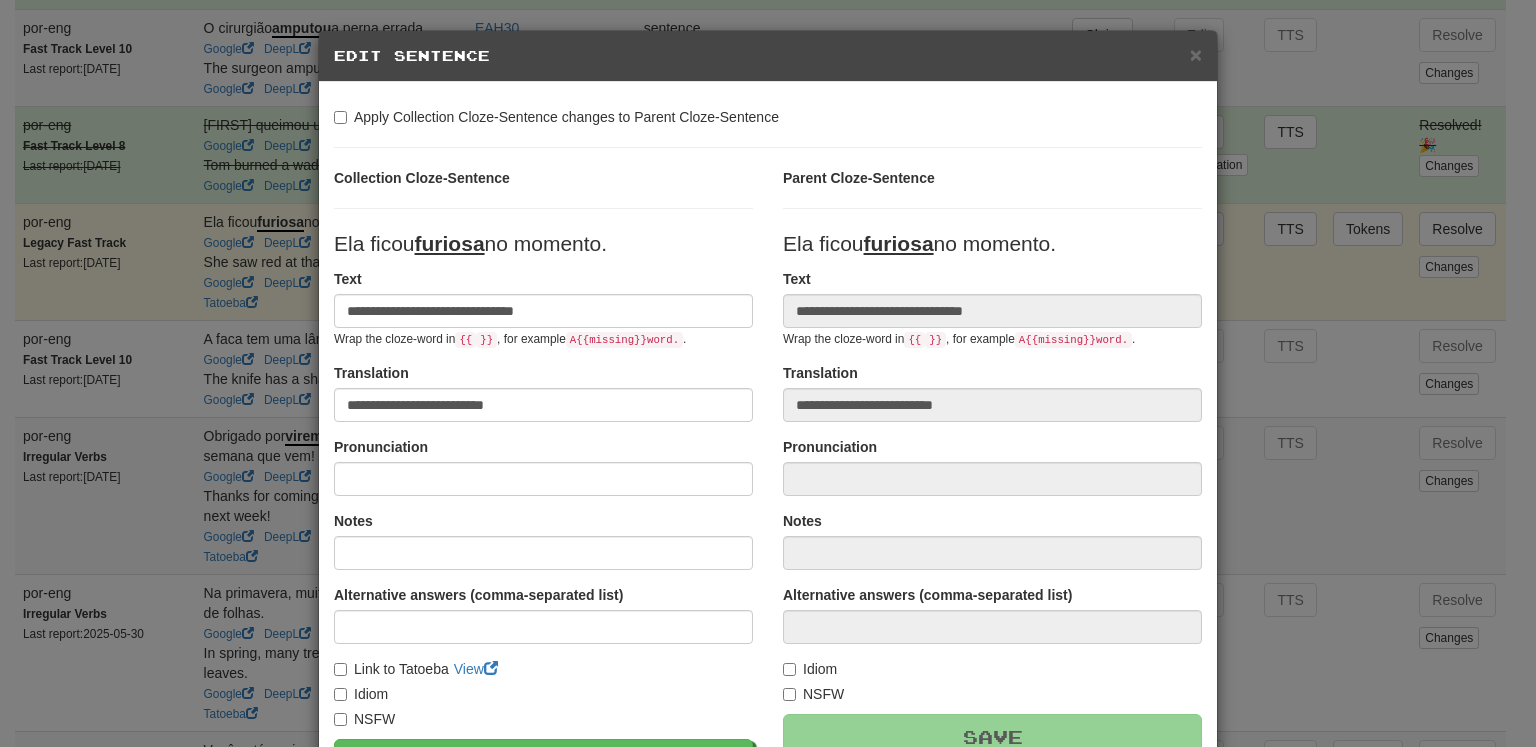 click on "Idiom" at bounding box center (361, 694) 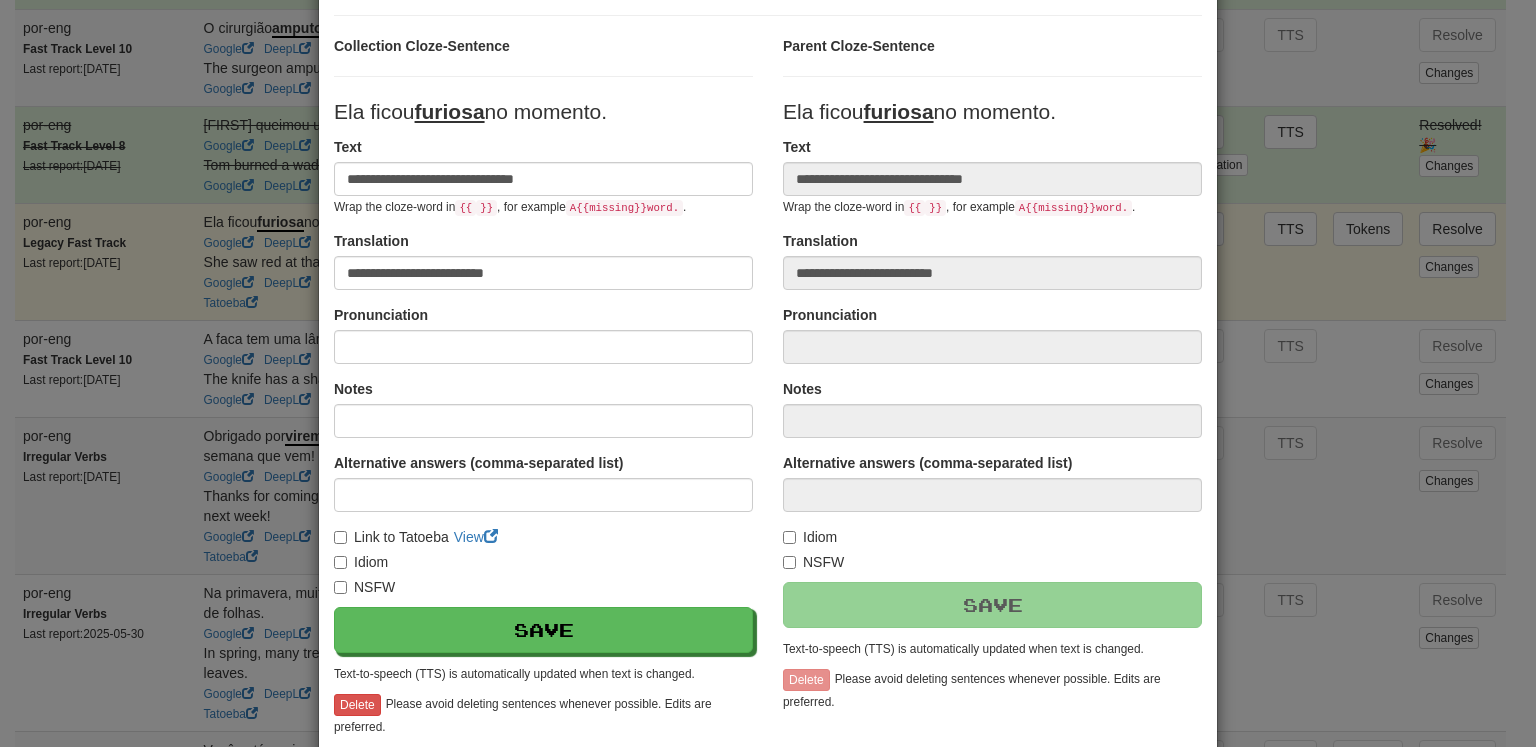 scroll, scrollTop: 135, scrollLeft: 0, axis: vertical 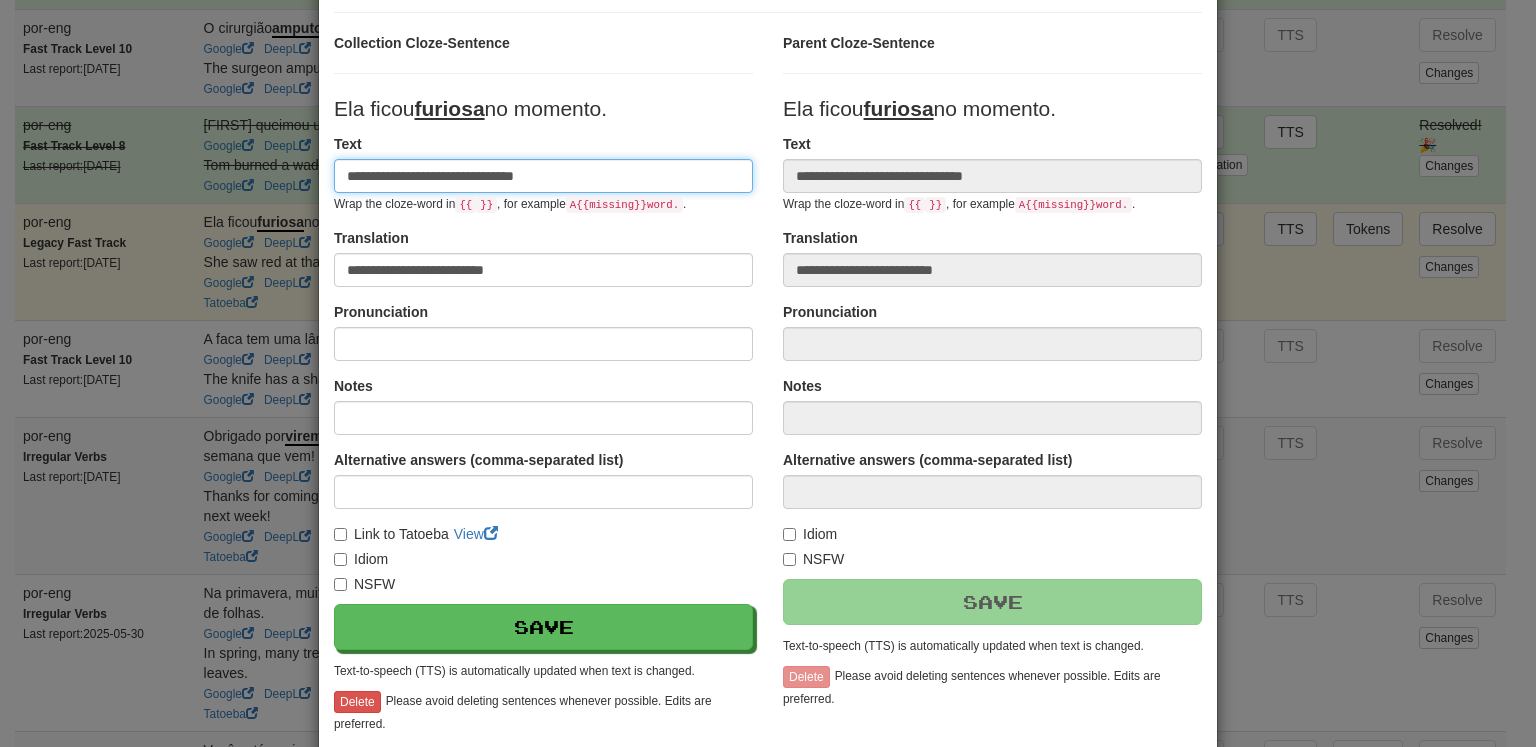 click on "**********" at bounding box center [543, 176] 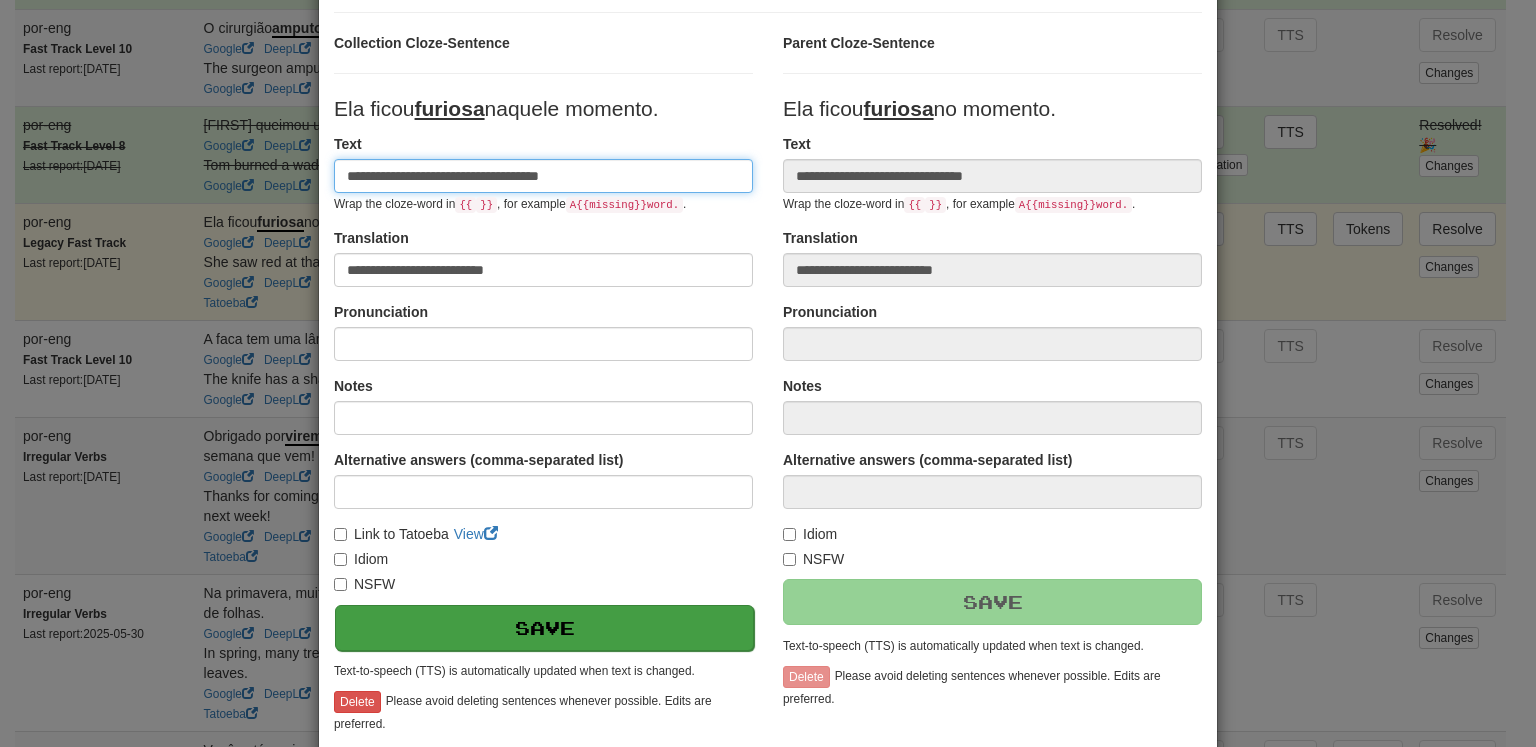type on "**********" 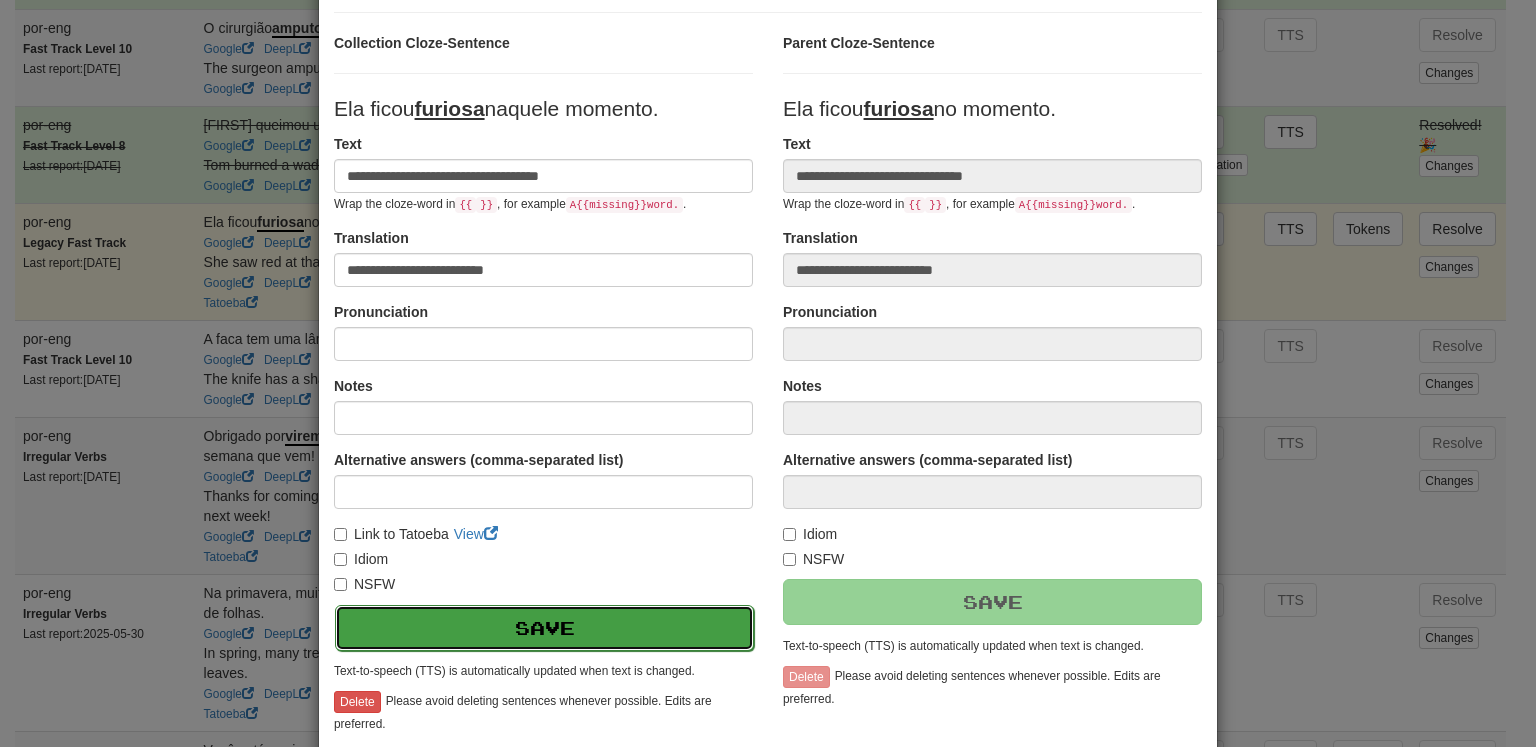 click on "Save" at bounding box center [544, 628] 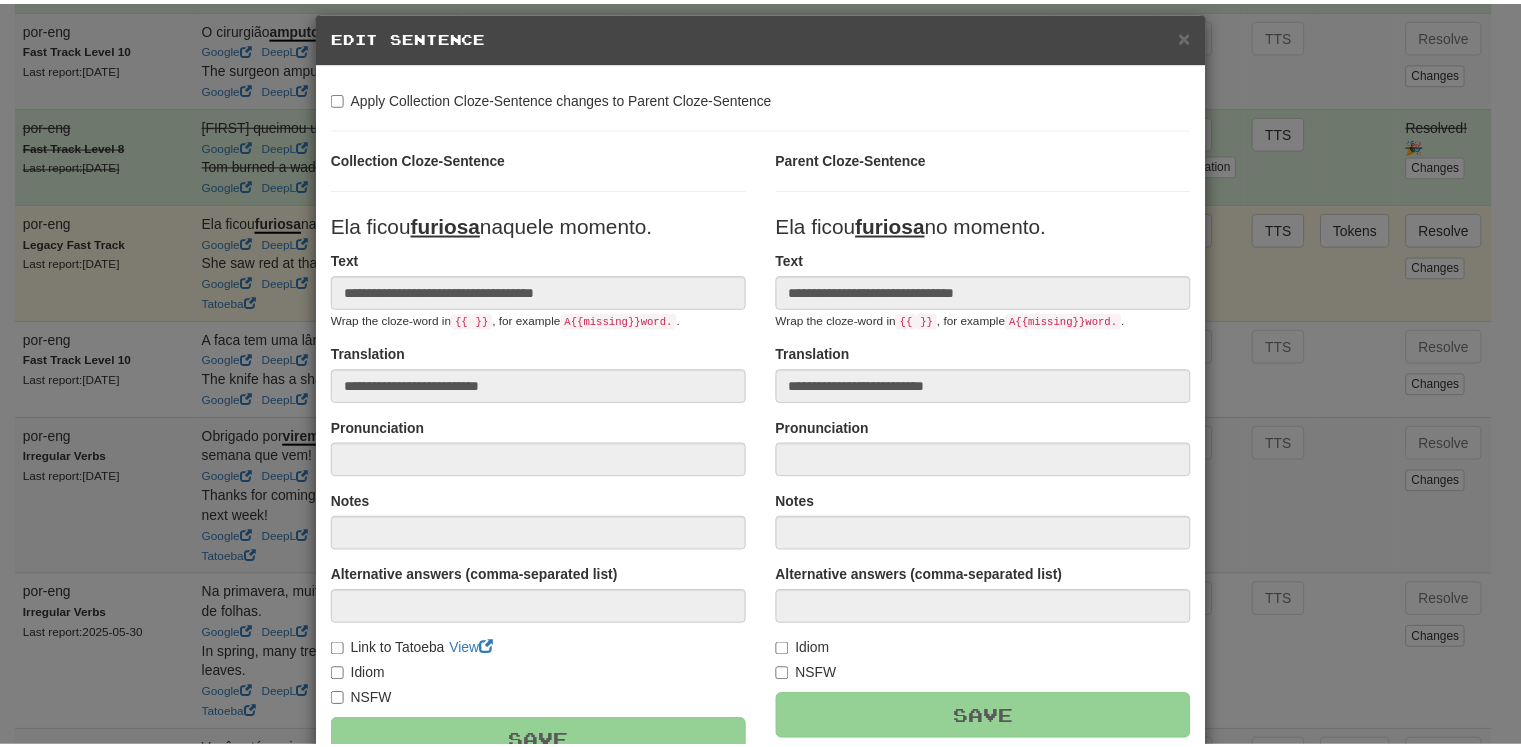 scroll, scrollTop: 0, scrollLeft: 0, axis: both 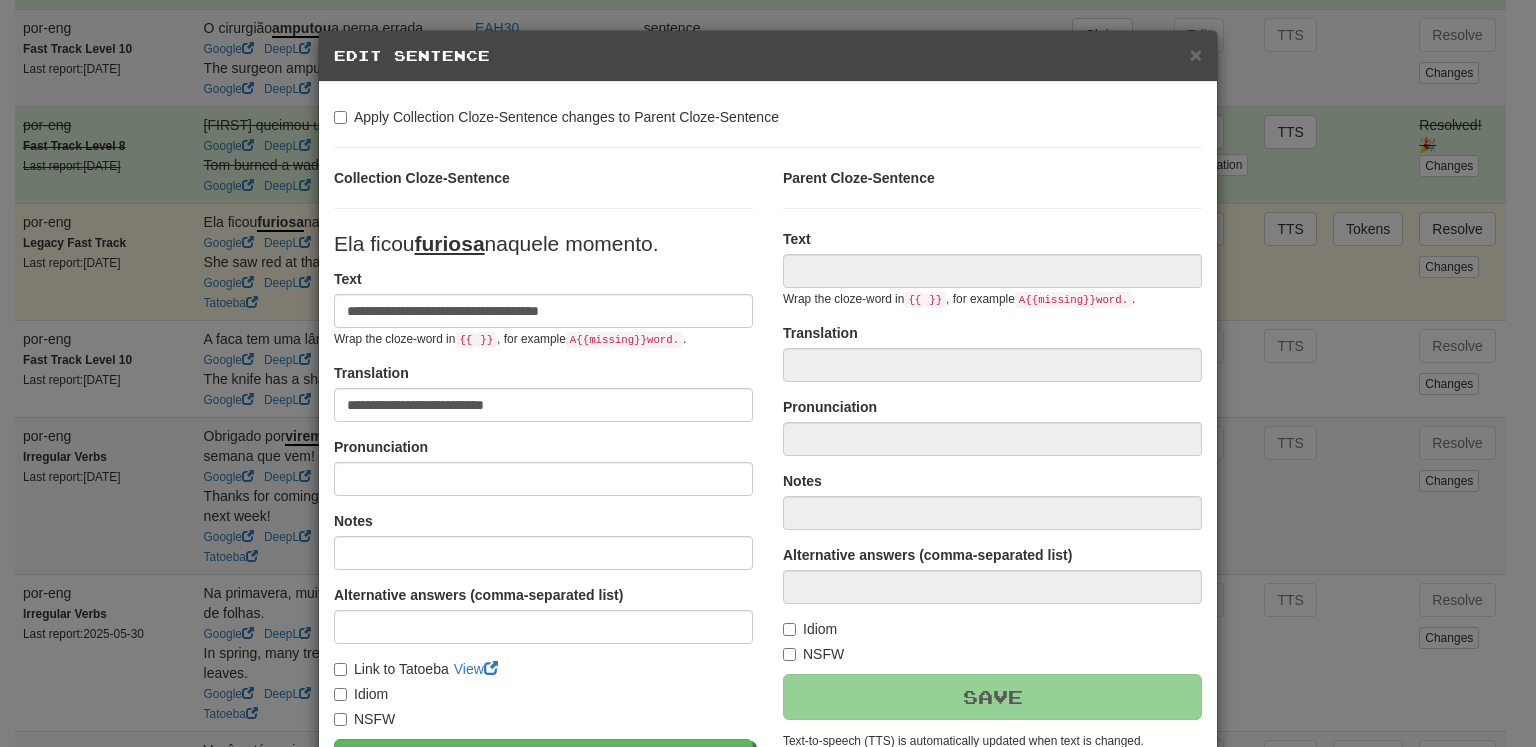 type on "**********" 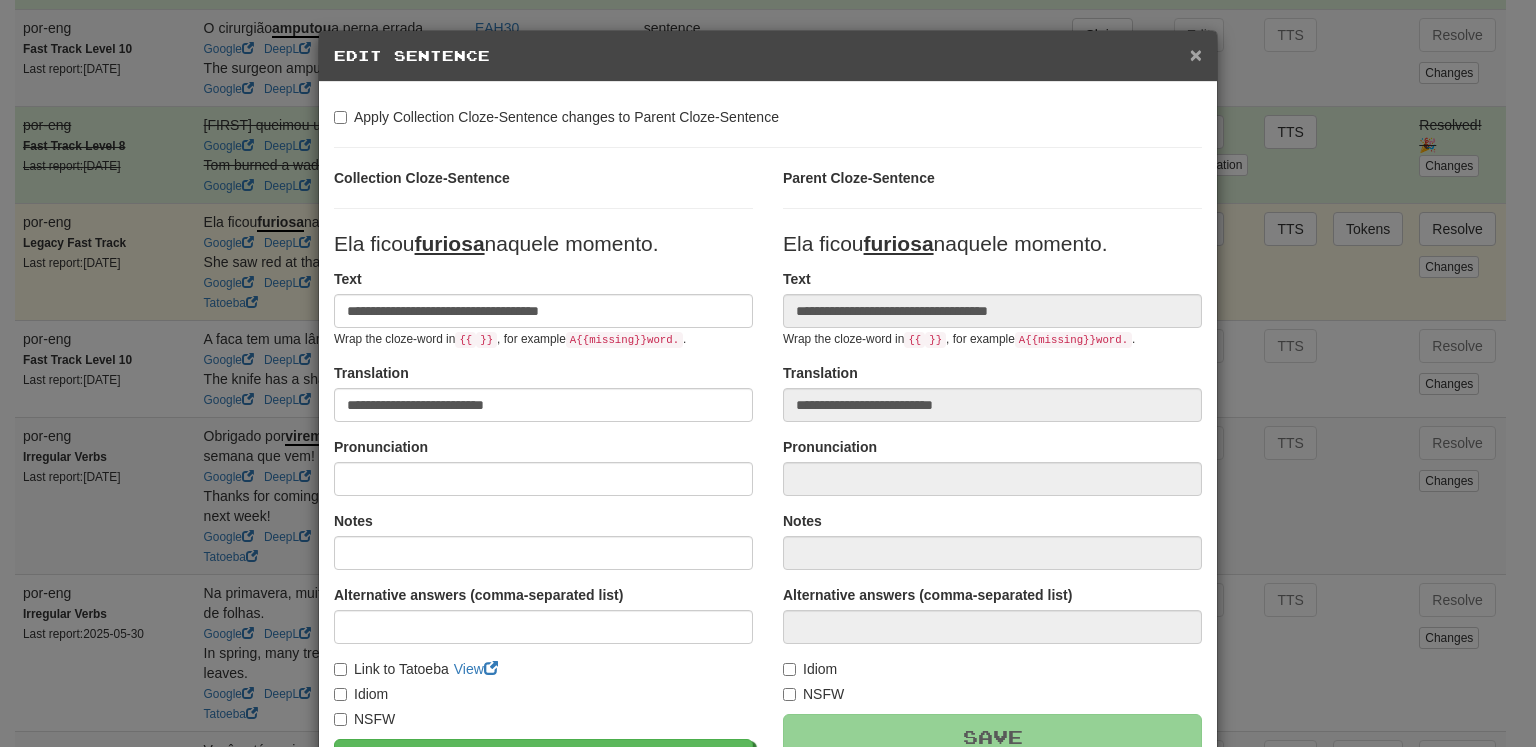 click on "×" at bounding box center [1196, 54] 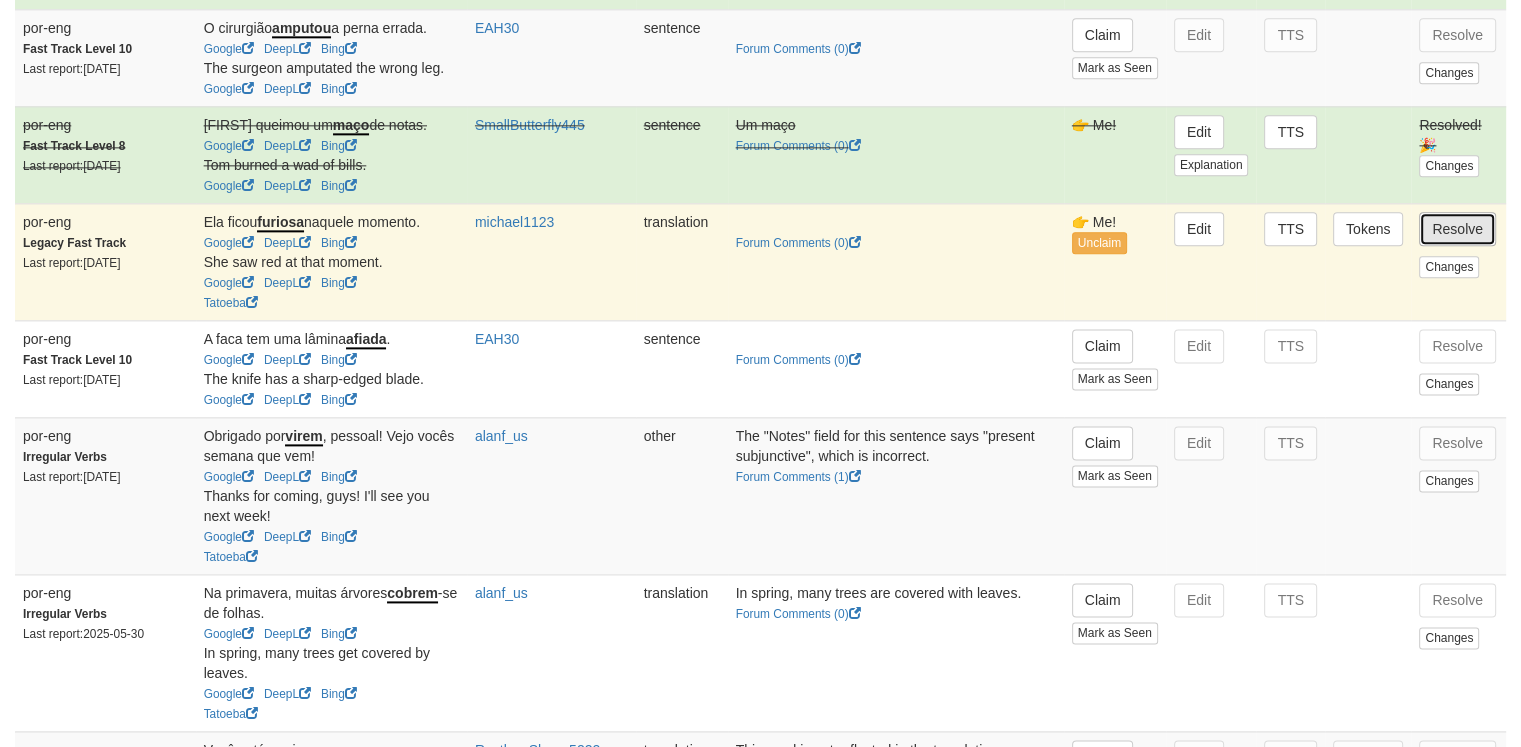 click on "Resolve" at bounding box center (1457, 229) 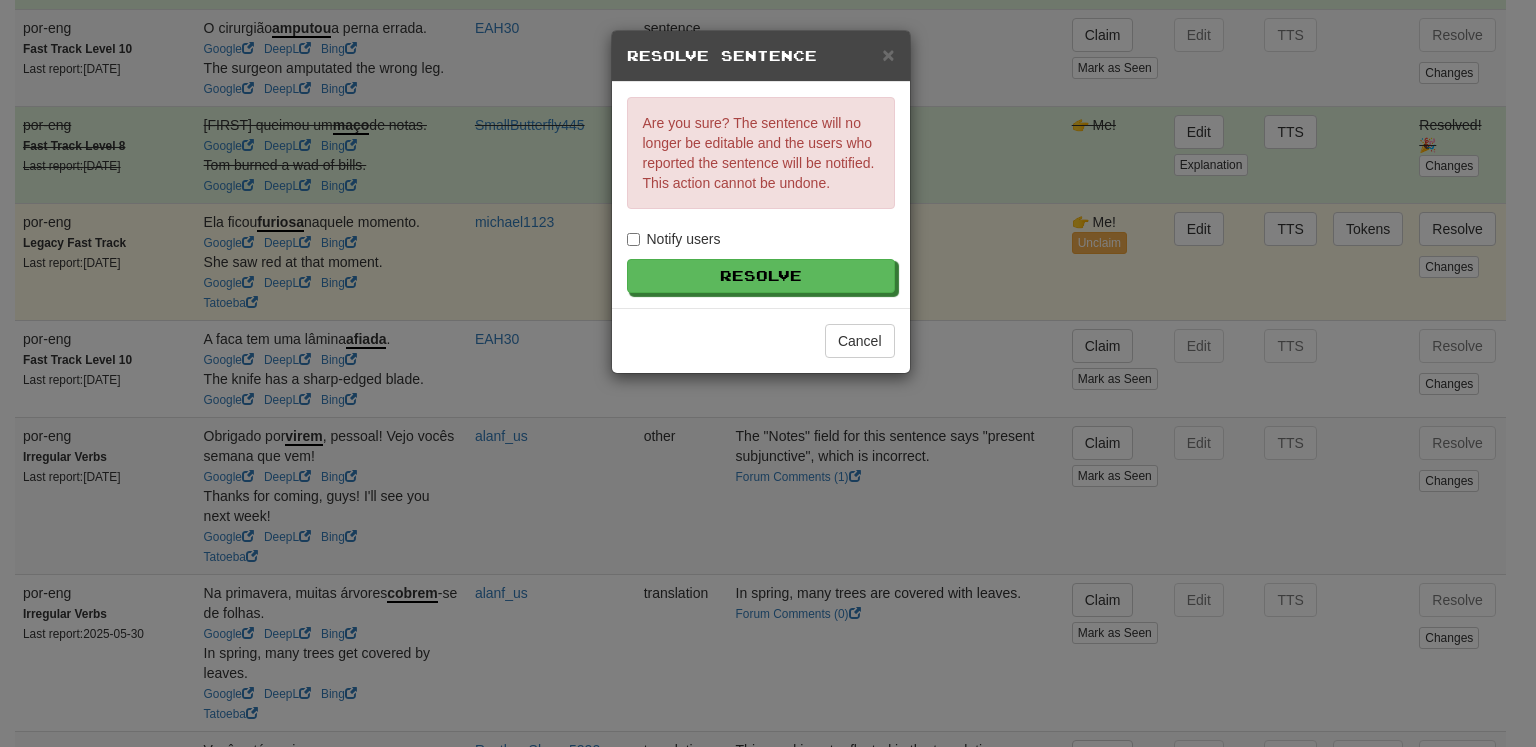 click on "Notify users" at bounding box center [674, 239] 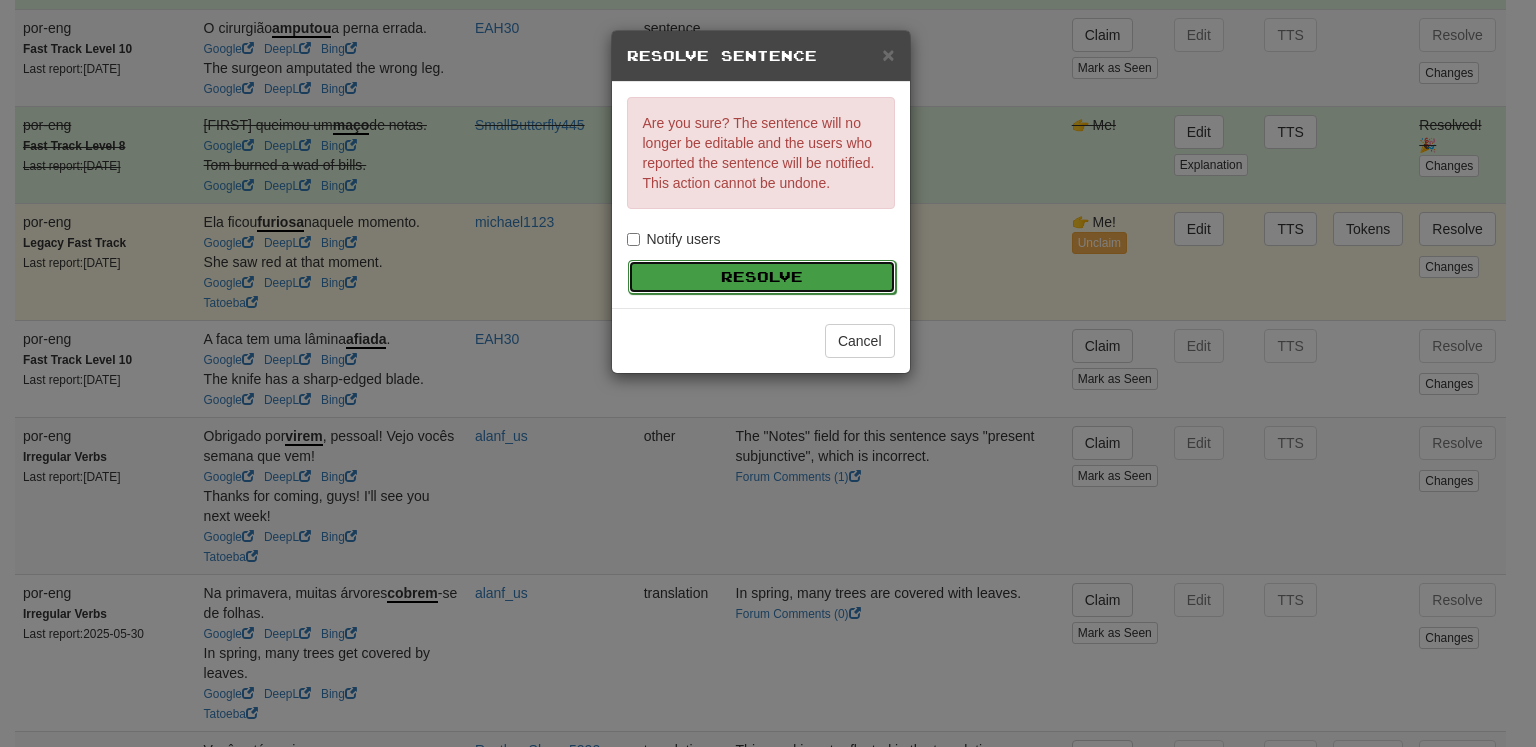 click on "Resolve" at bounding box center (762, 277) 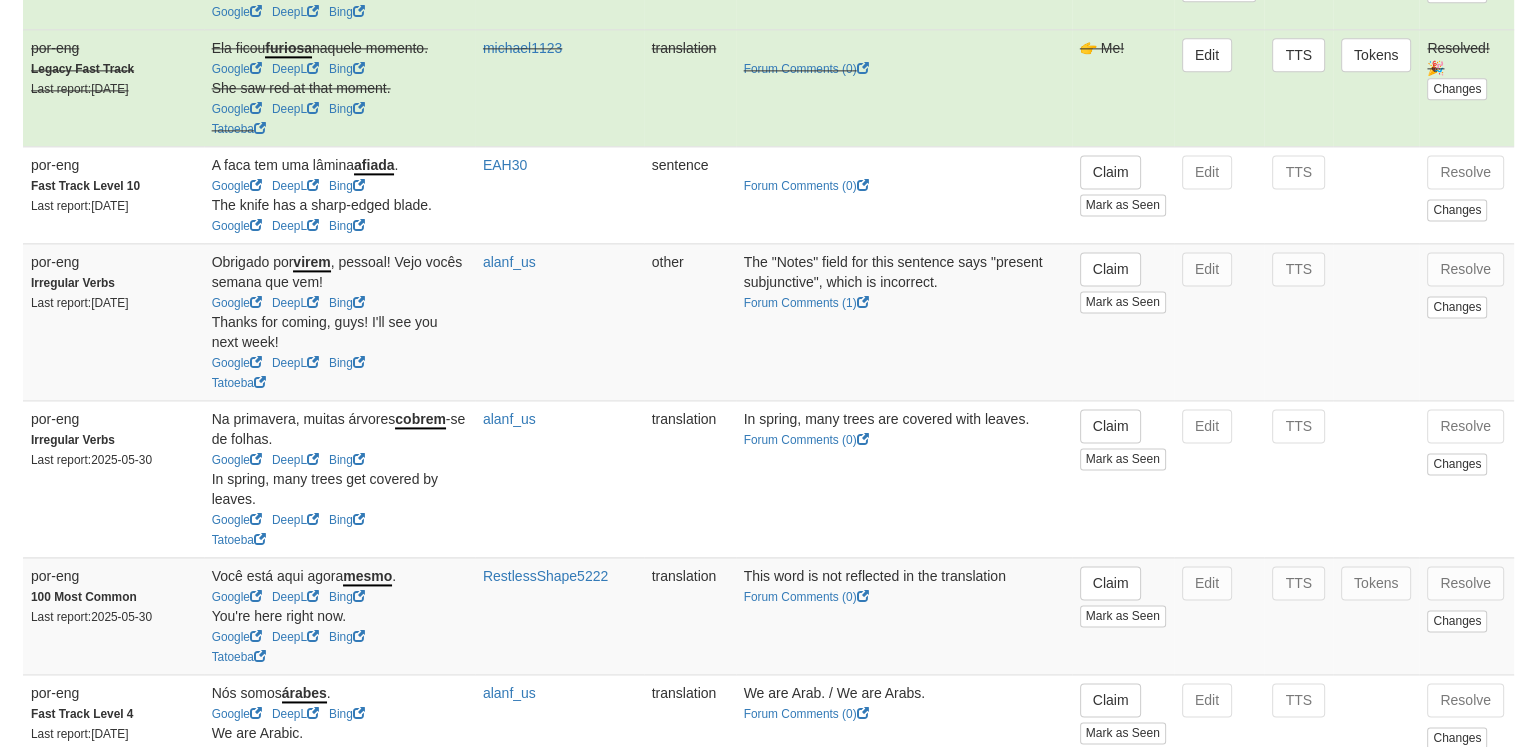 scroll, scrollTop: 2764, scrollLeft: 0, axis: vertical 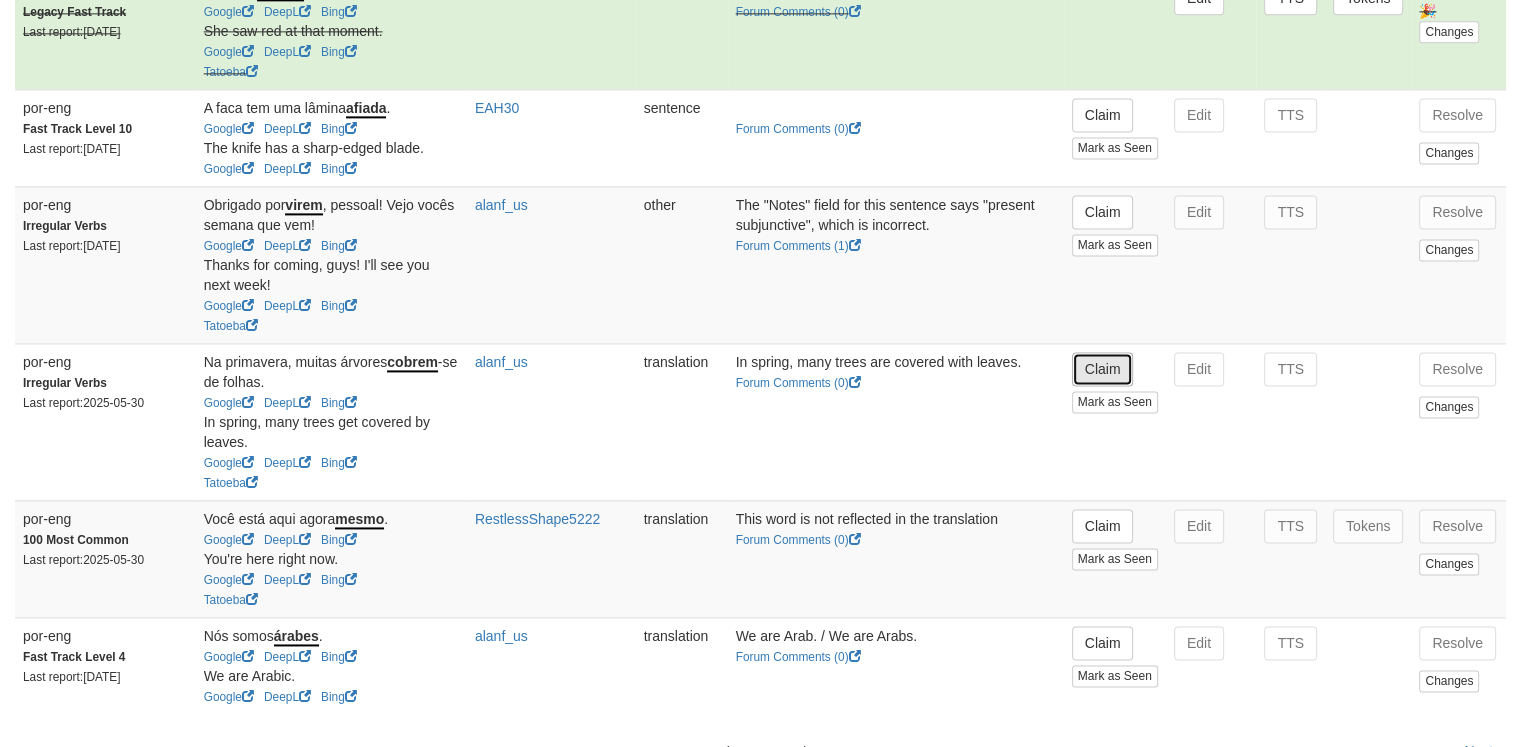 click on "Claim" at bounding box center (1103, 369) 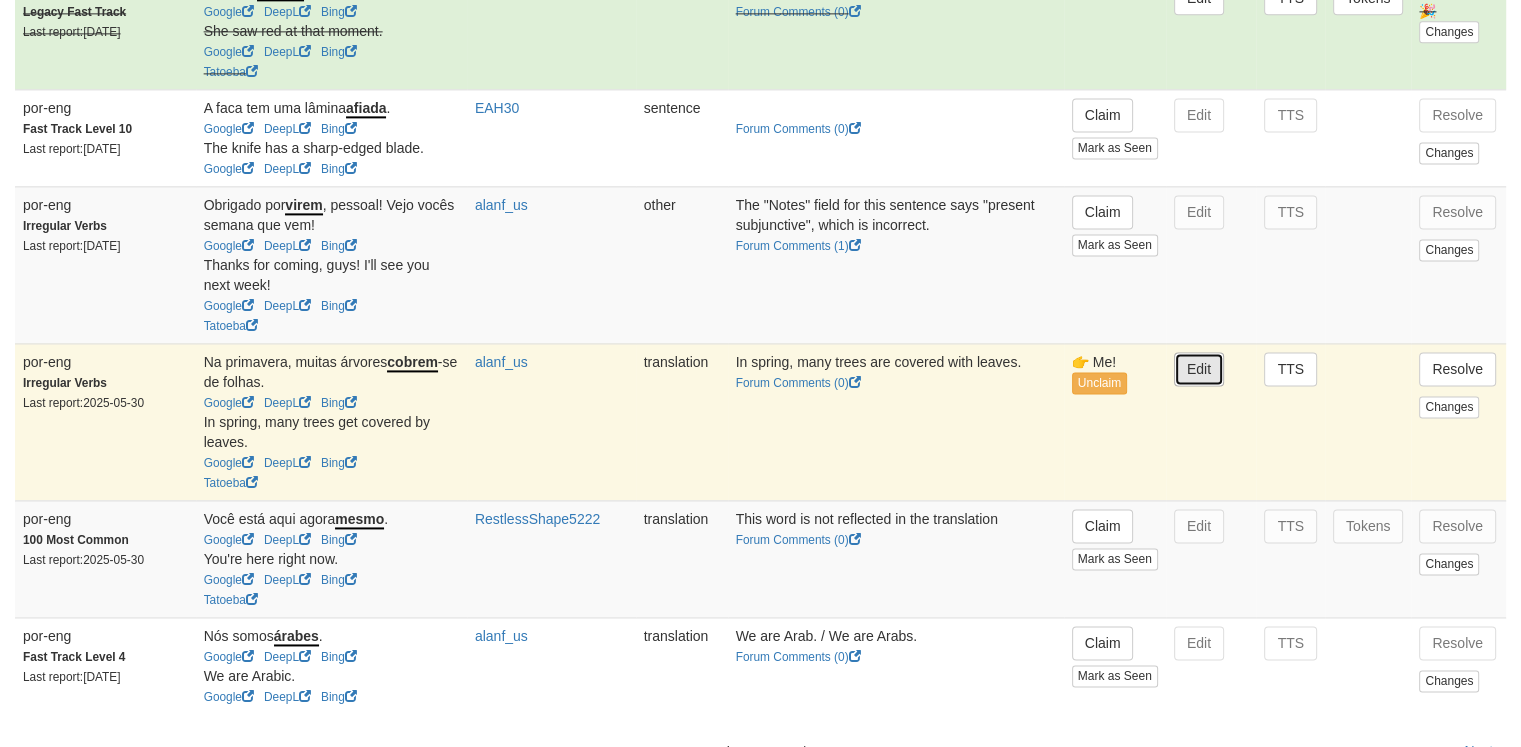 click on "Edit" at bounding box center (1199, 369) 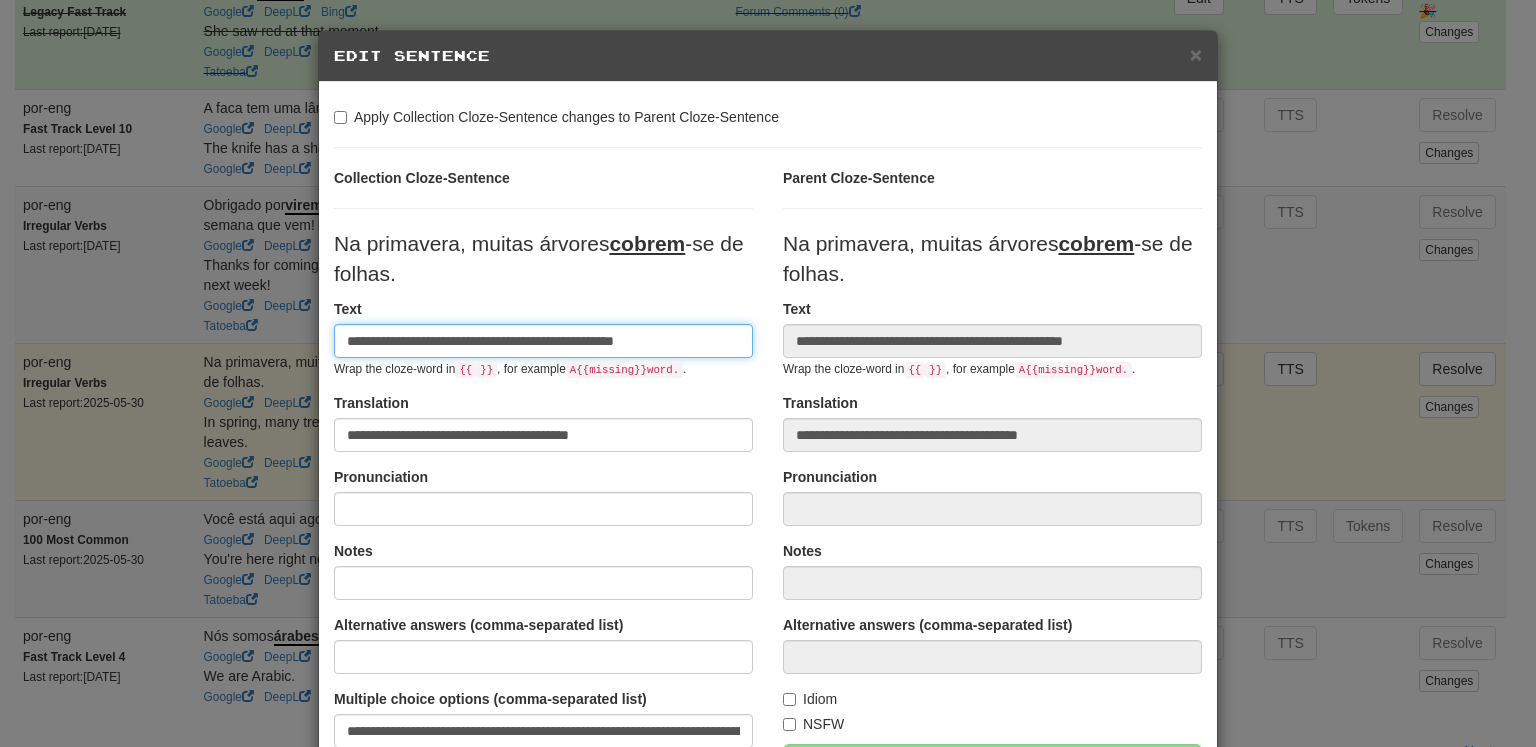 click on "**********" at bounding box center [543, 341] 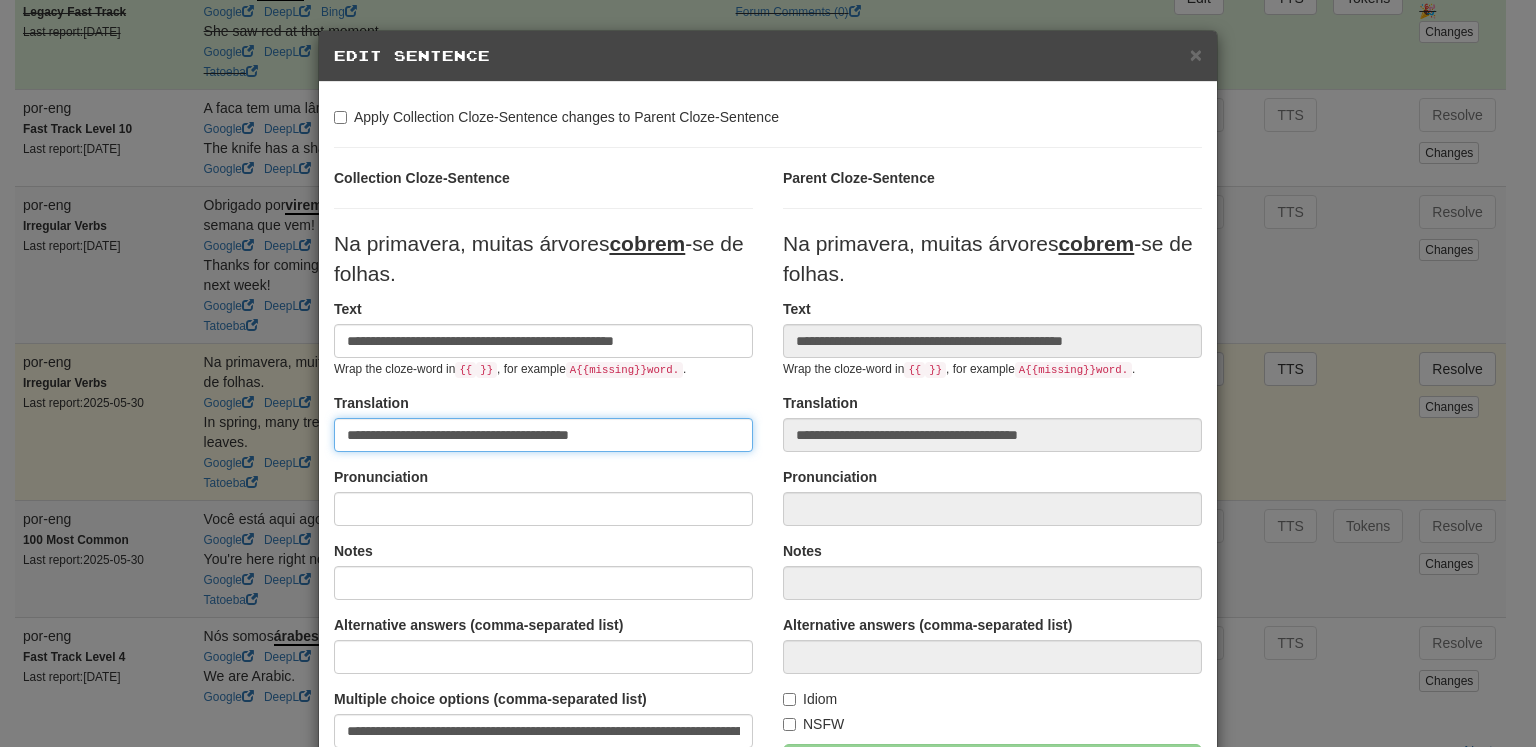 click on "**********" at bounding box center (543, 435) 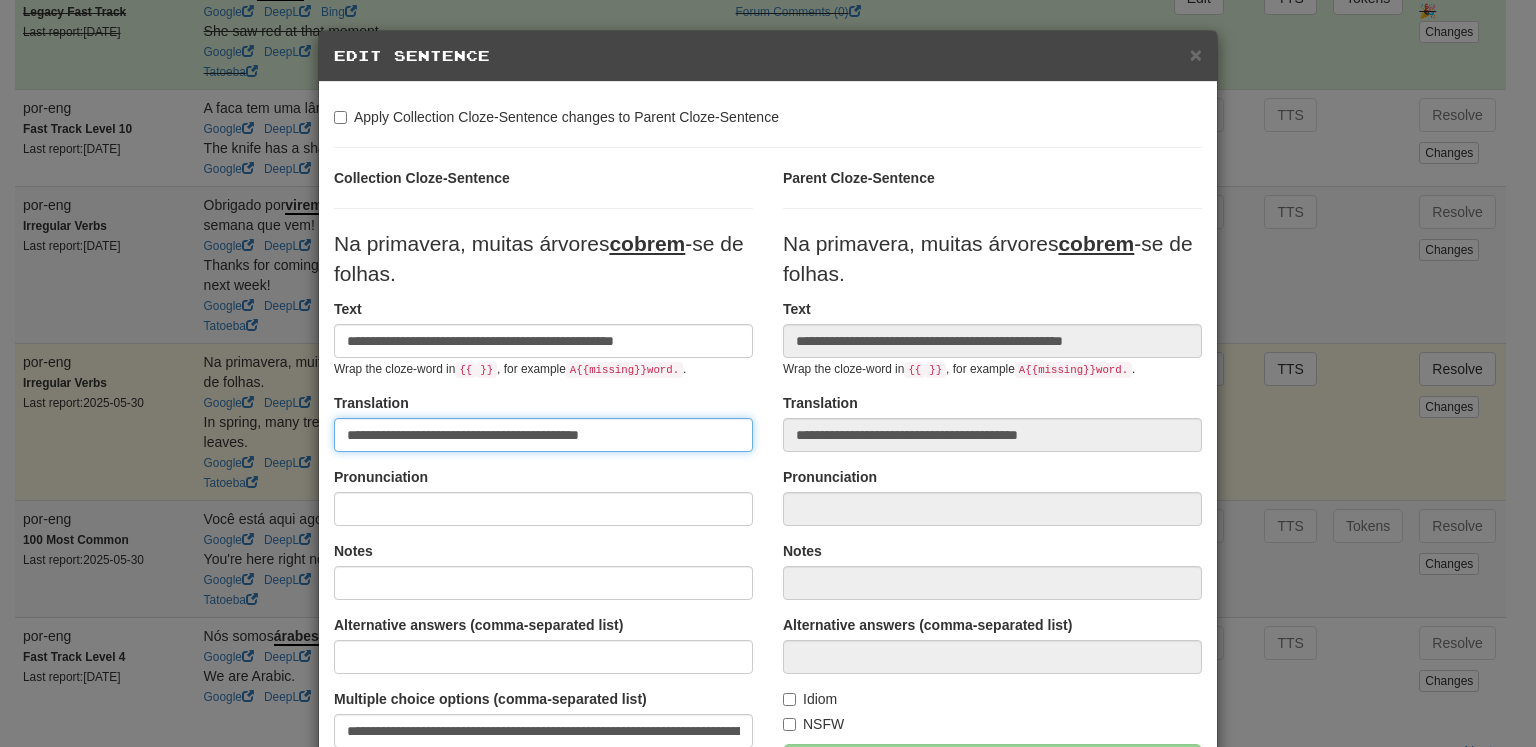 type on "**********" 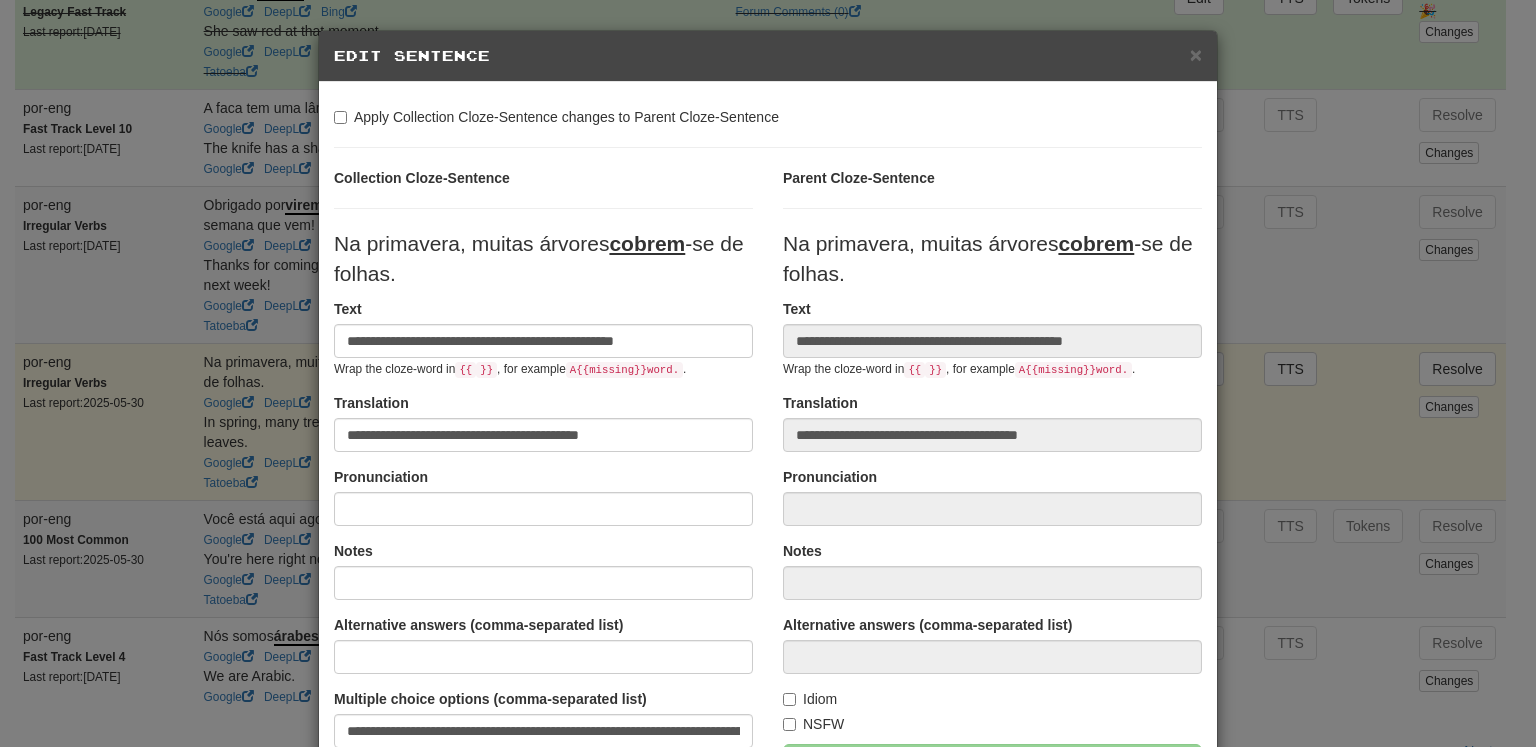 scroll, scrollTop: 332, scrollLeft: 0, axis: vertical 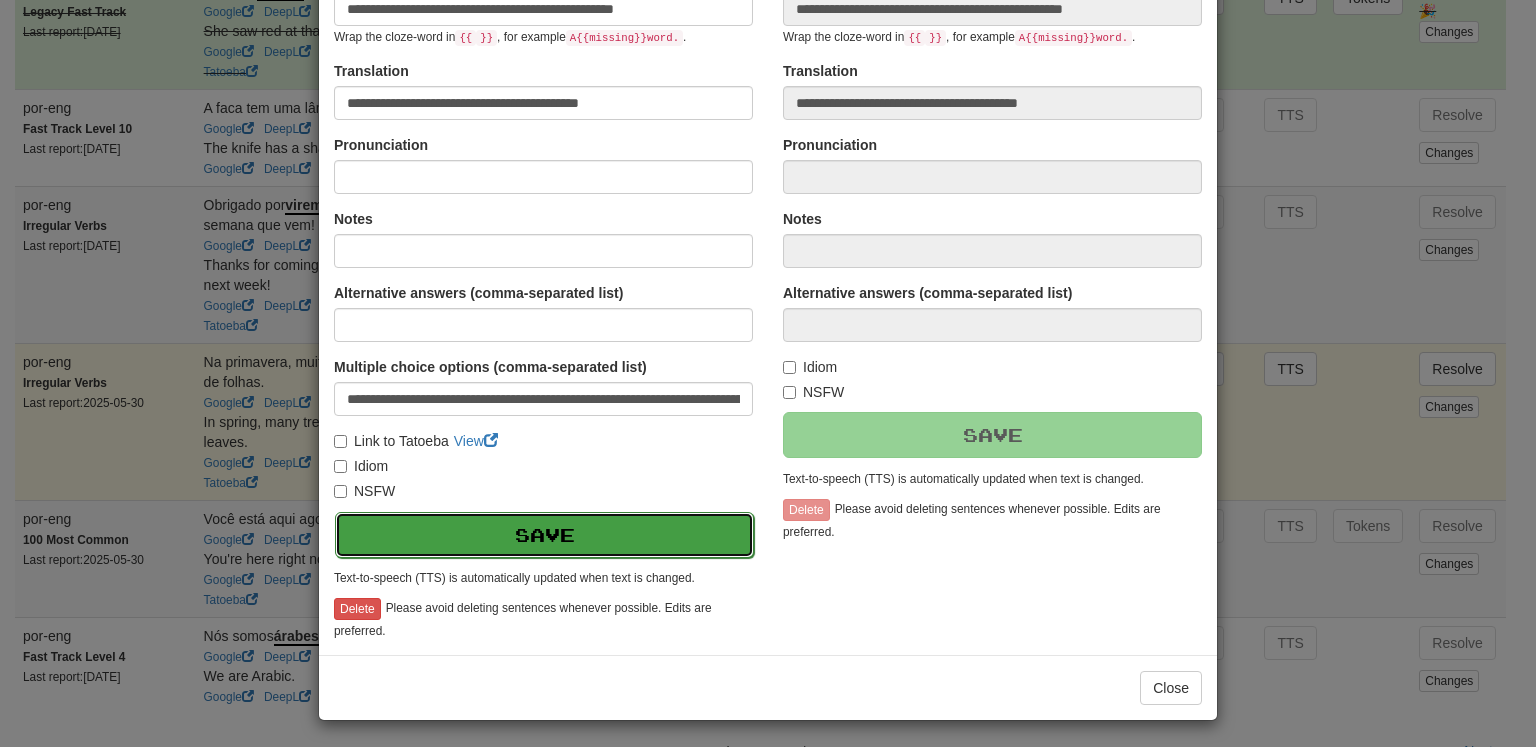 click on "Save" at bounding box center (544, 535) 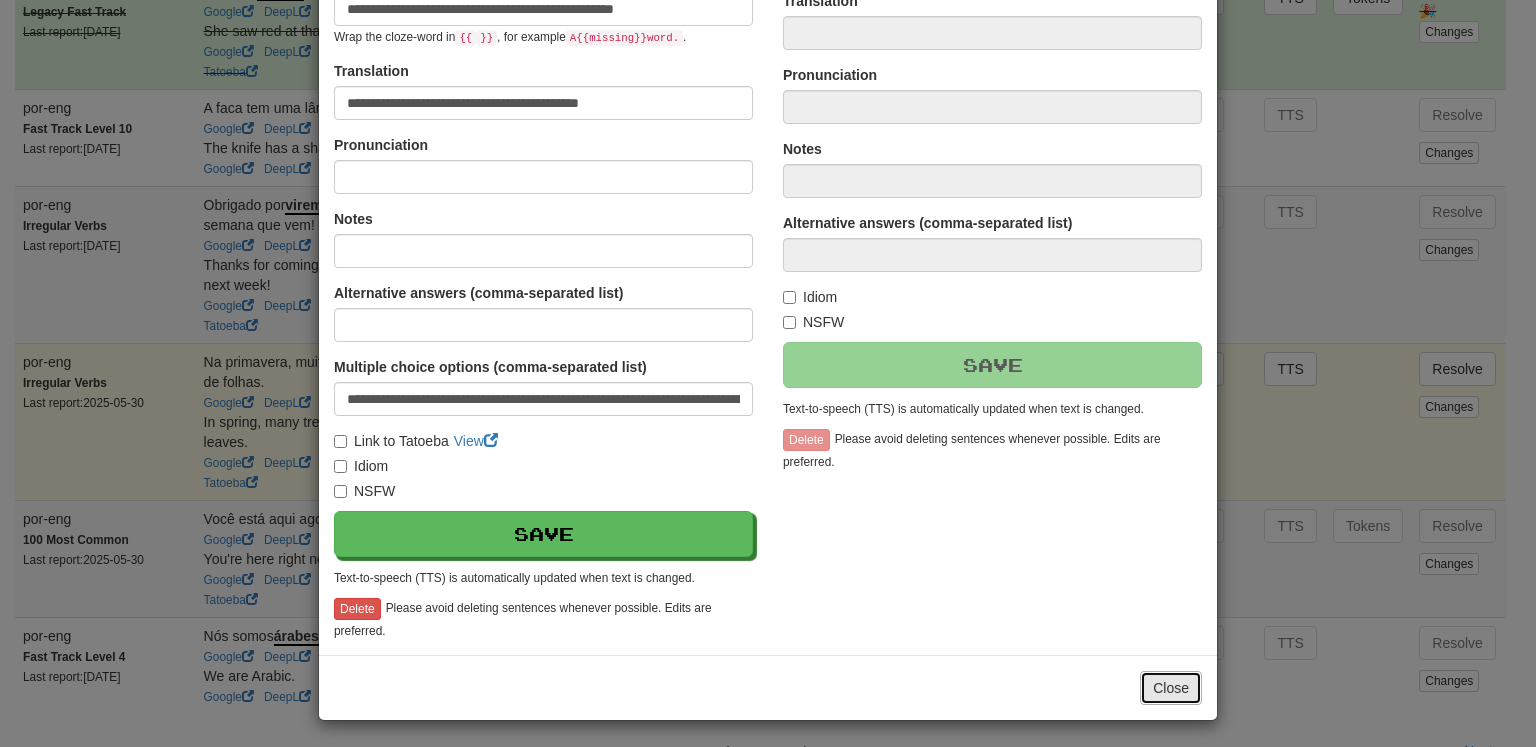 type on "**********" 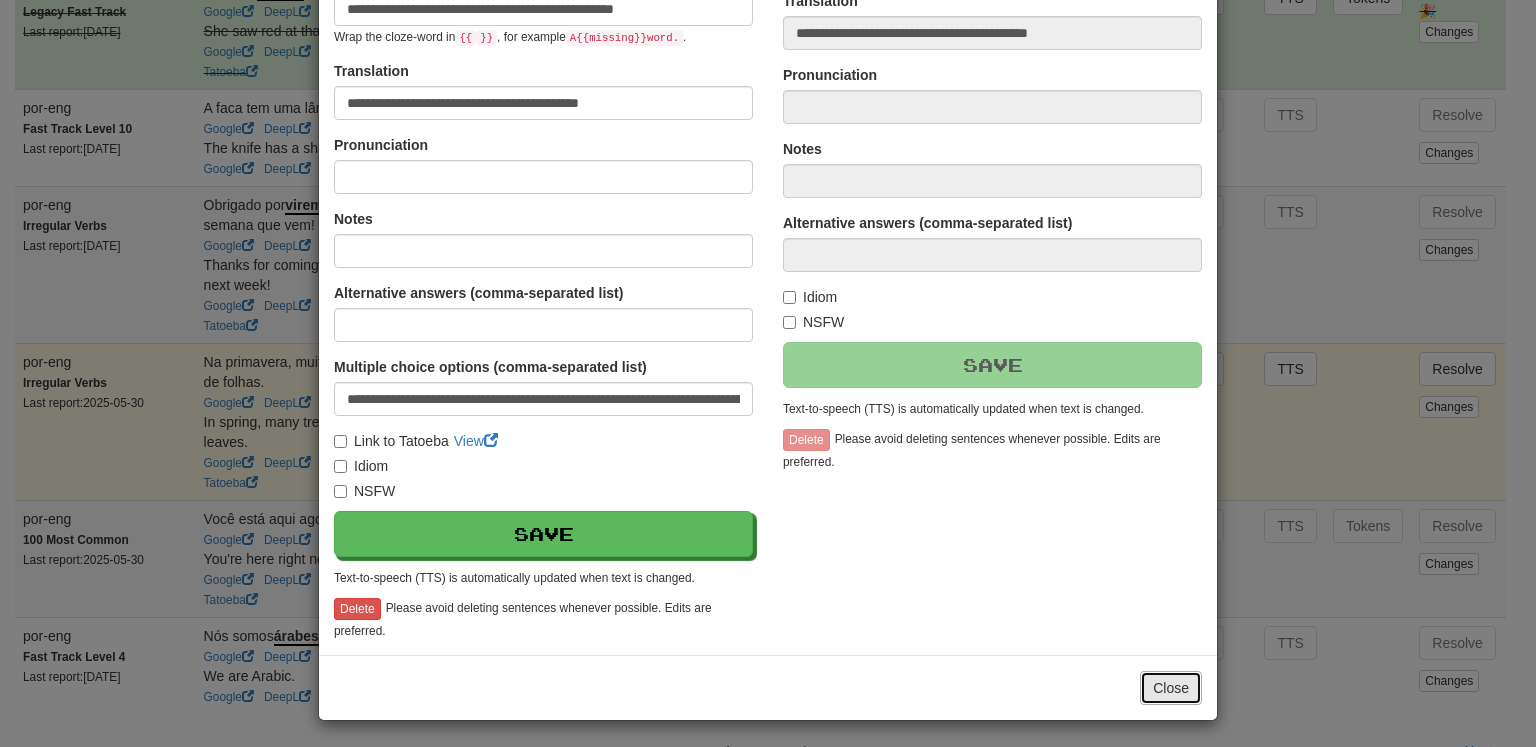 click on "Close" at bounding box center (1171, 688) 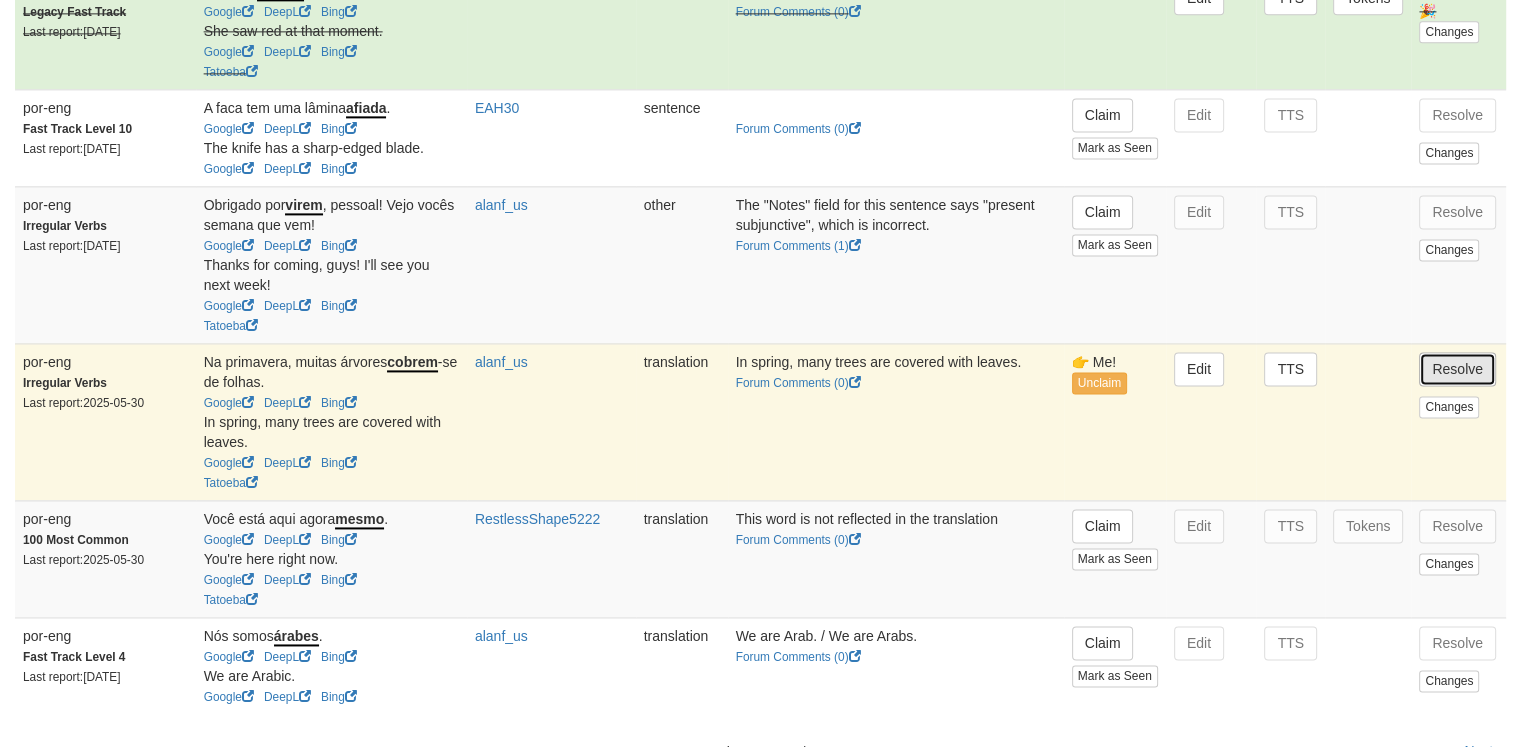 click on "Resolve" at bounding box center [1457, 369] 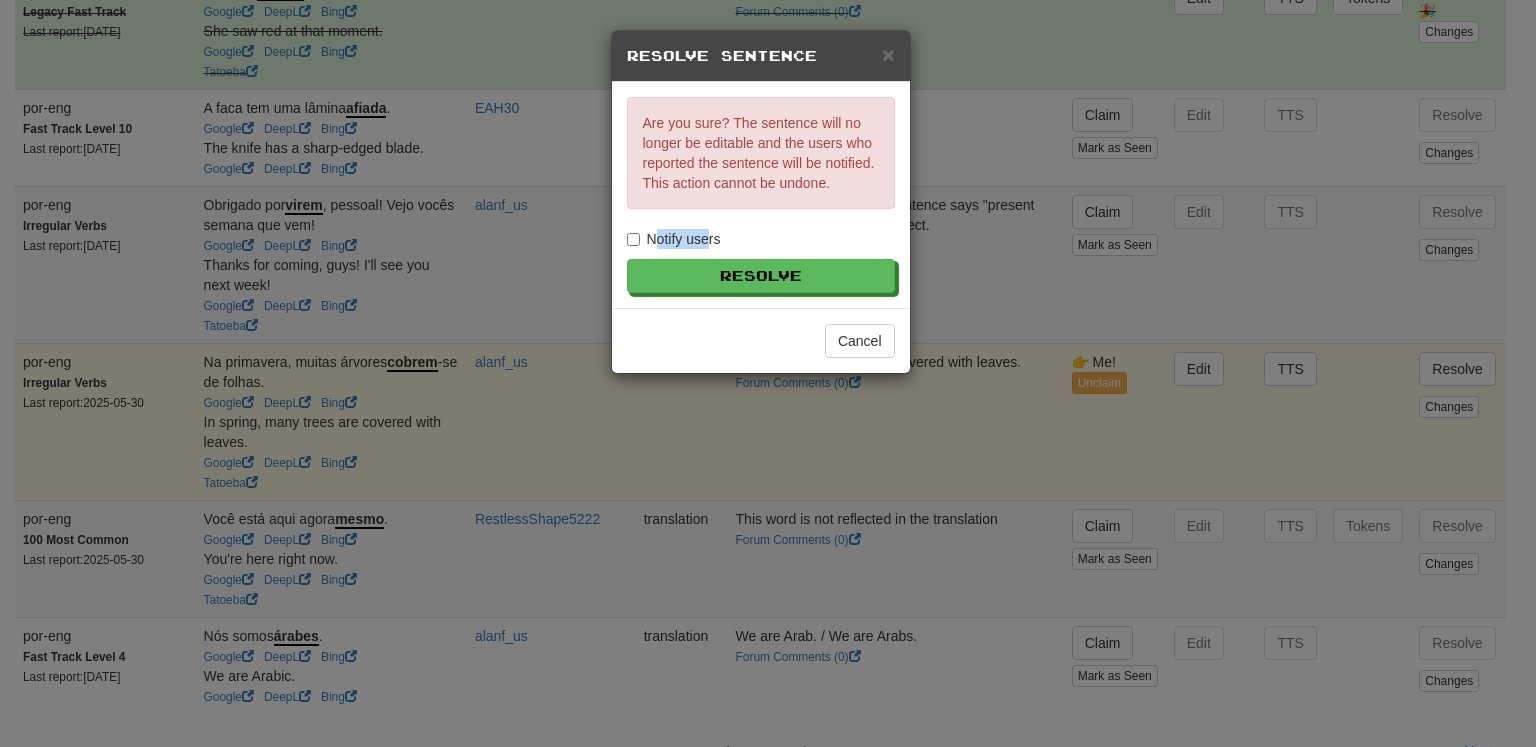 drag, startPoint x: 705, startPoint y: 237, endPoint x: 653, endPoint y: 235, distance: 52.03845 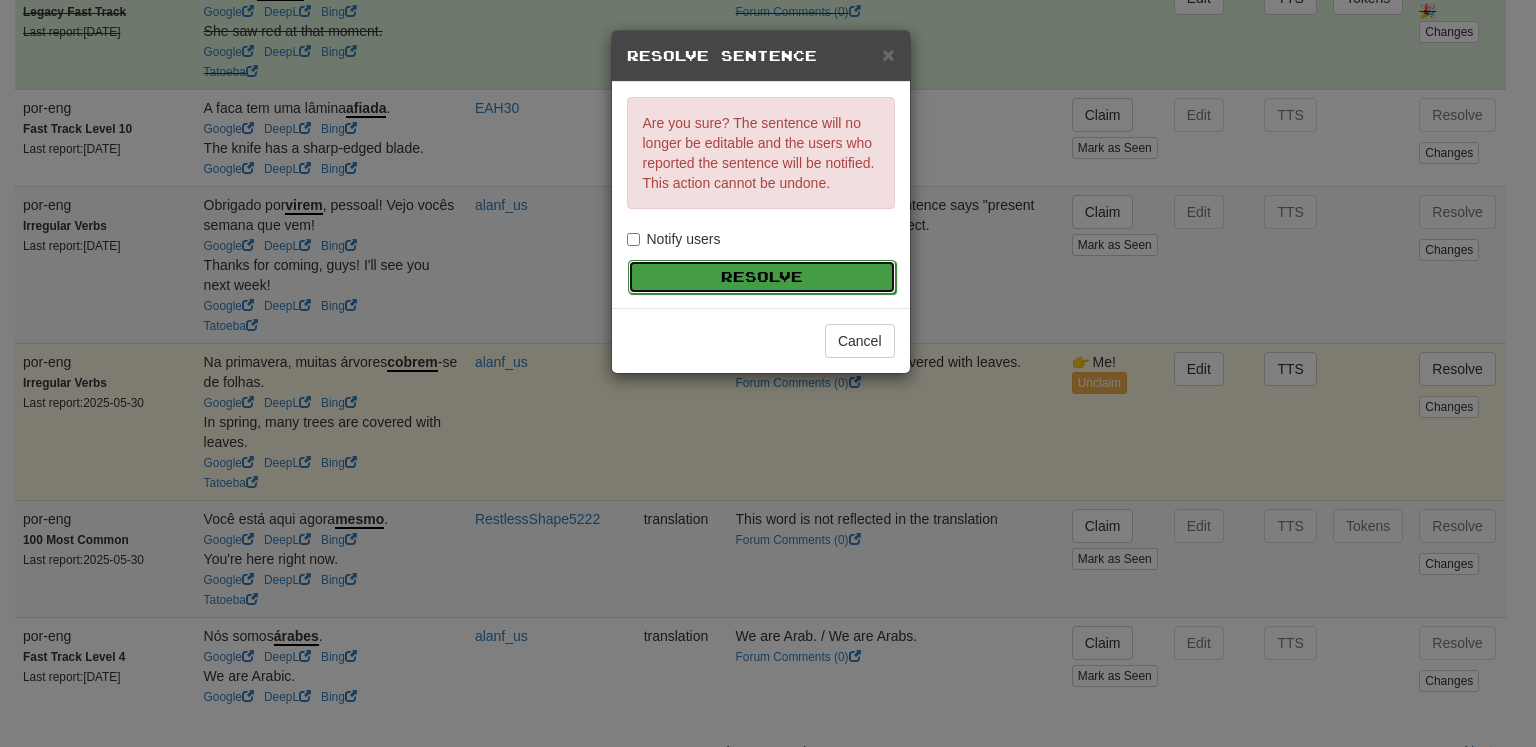 click on "Resolve" at bounding box center (762, 277) 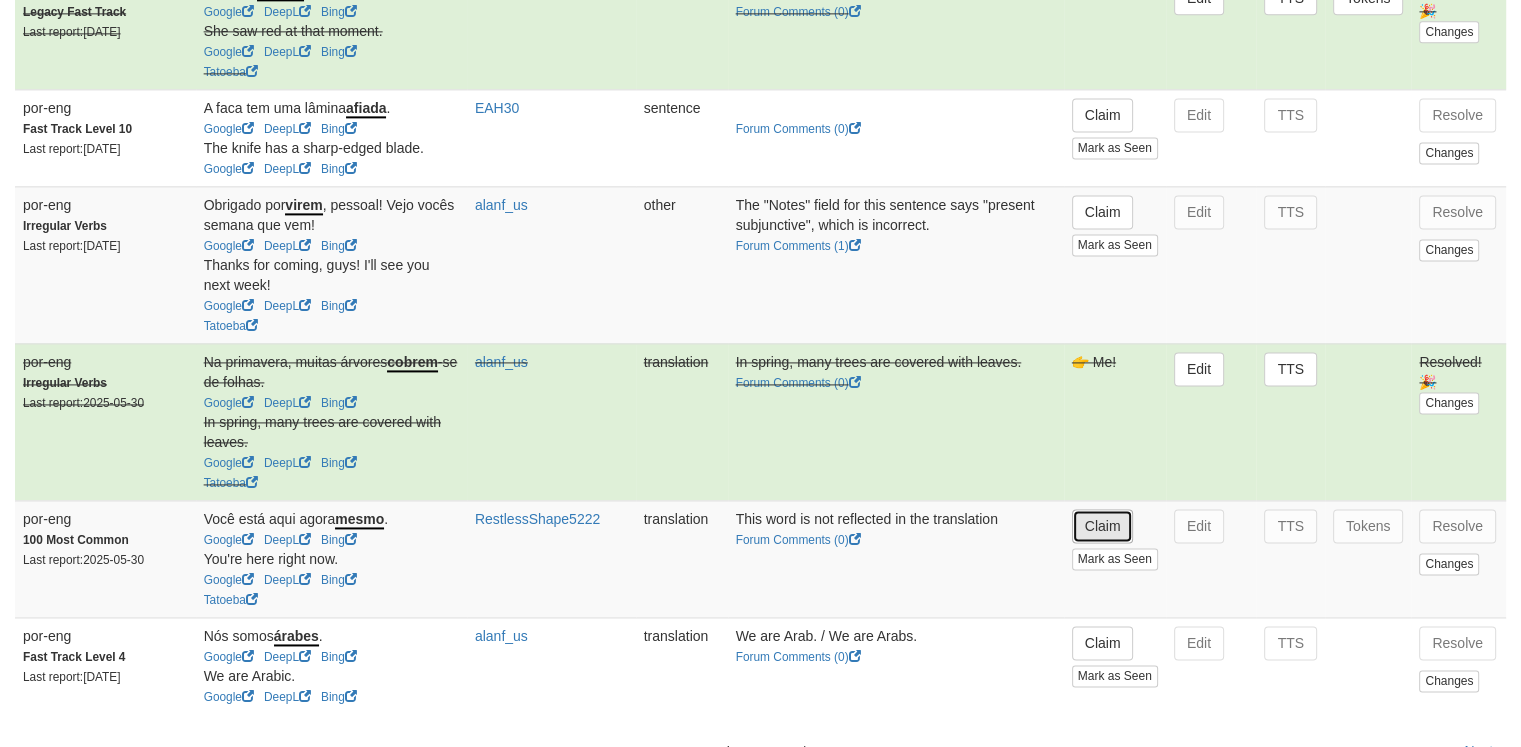 click on "Claim" at bounding box center [1103, 526] 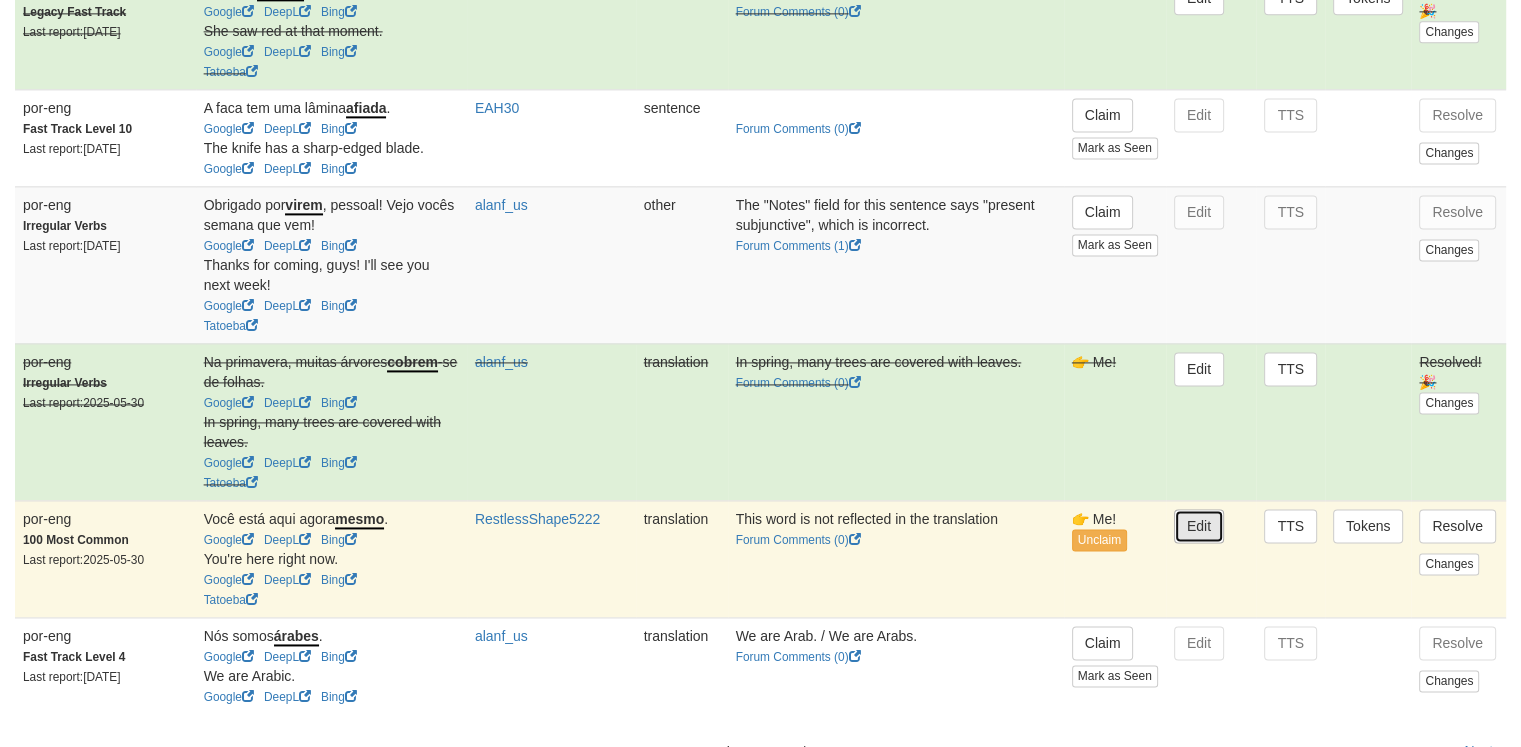 click on "Edit" at bounding box center [1199, 526] 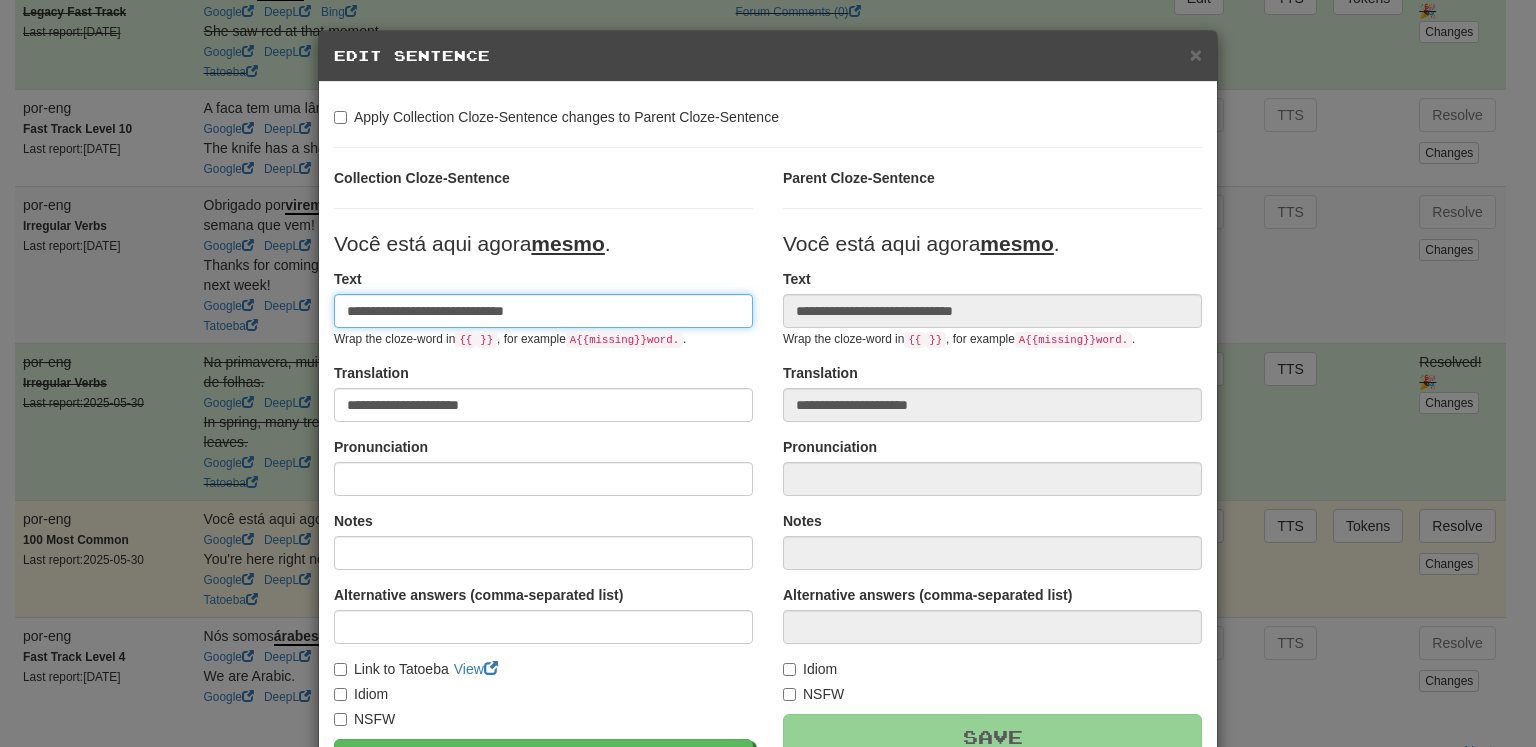 drag, startPoint x: 482, startPoint y: 309, endPoint x: 471, endPoint y: 309, distance: 11 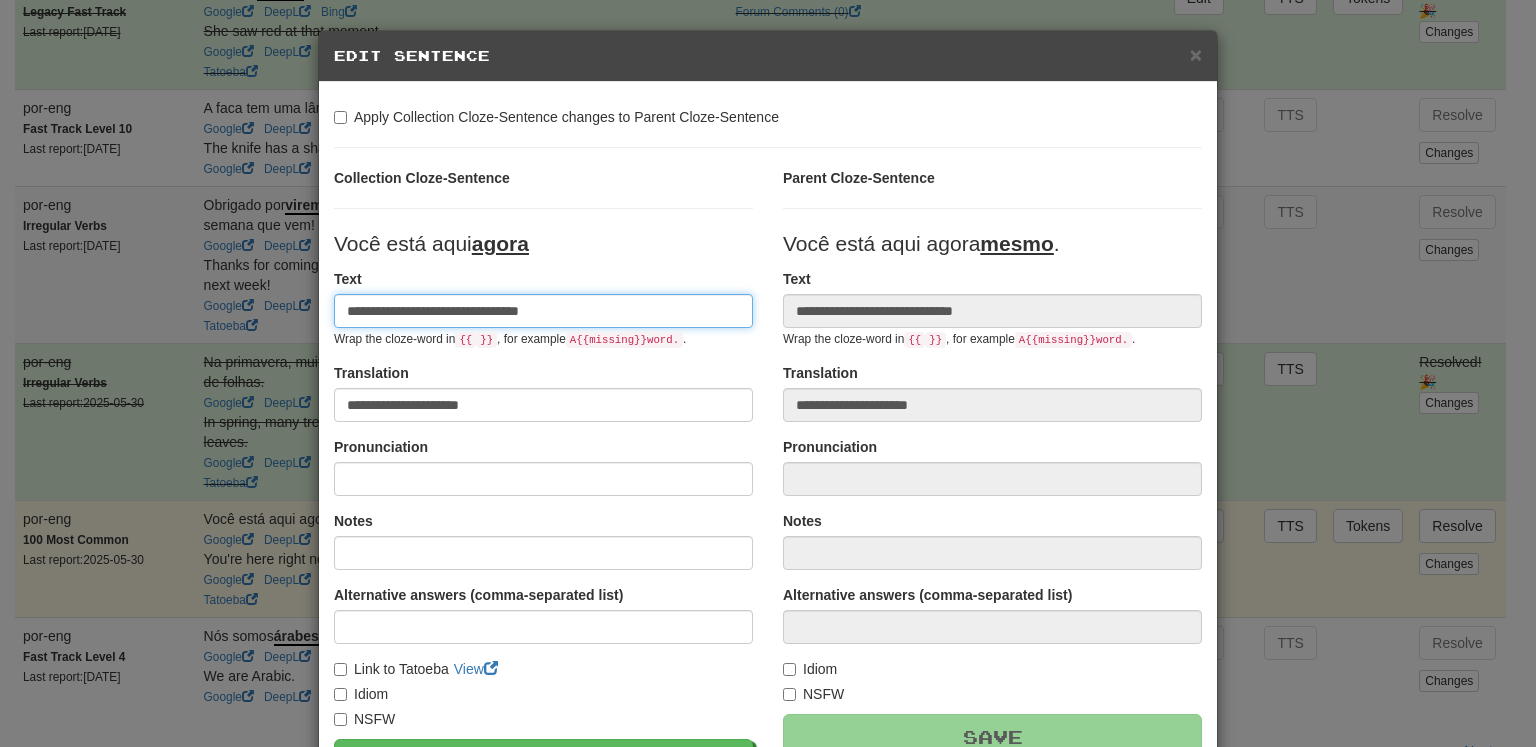 click on "**********" at bounding box center [543, 311] 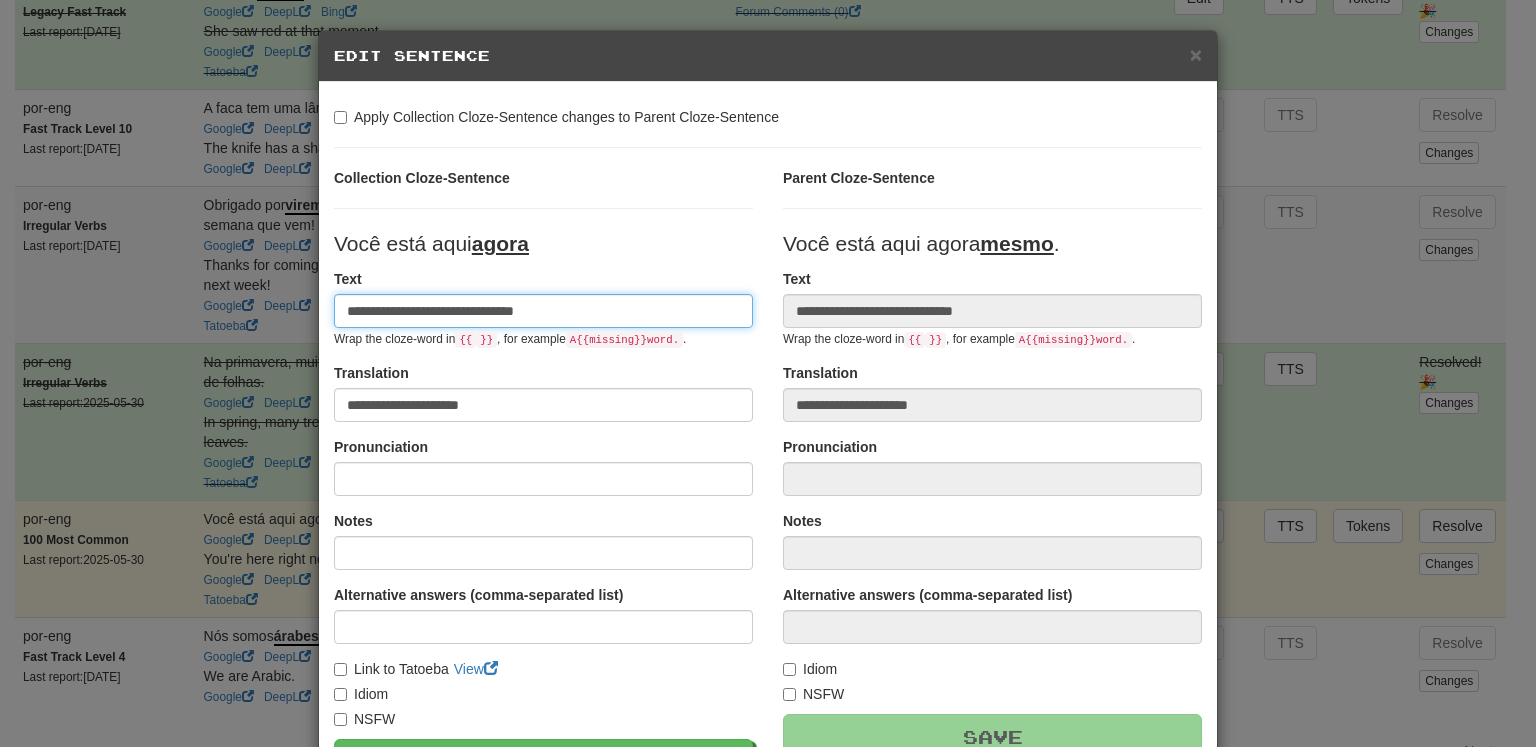 click on "**********" at bounding box center [543, 311] 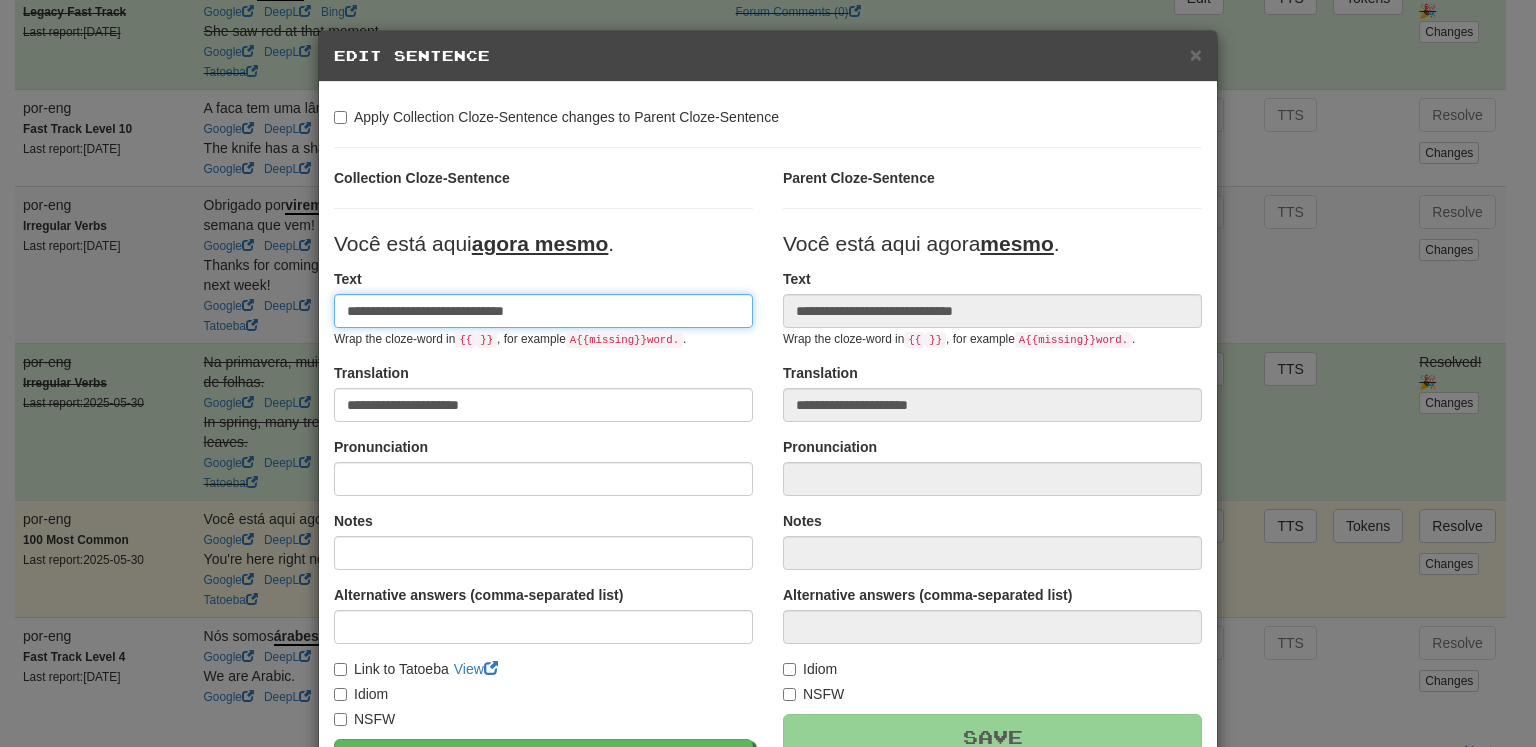 click on "**********" at bounding box center [543, 311] 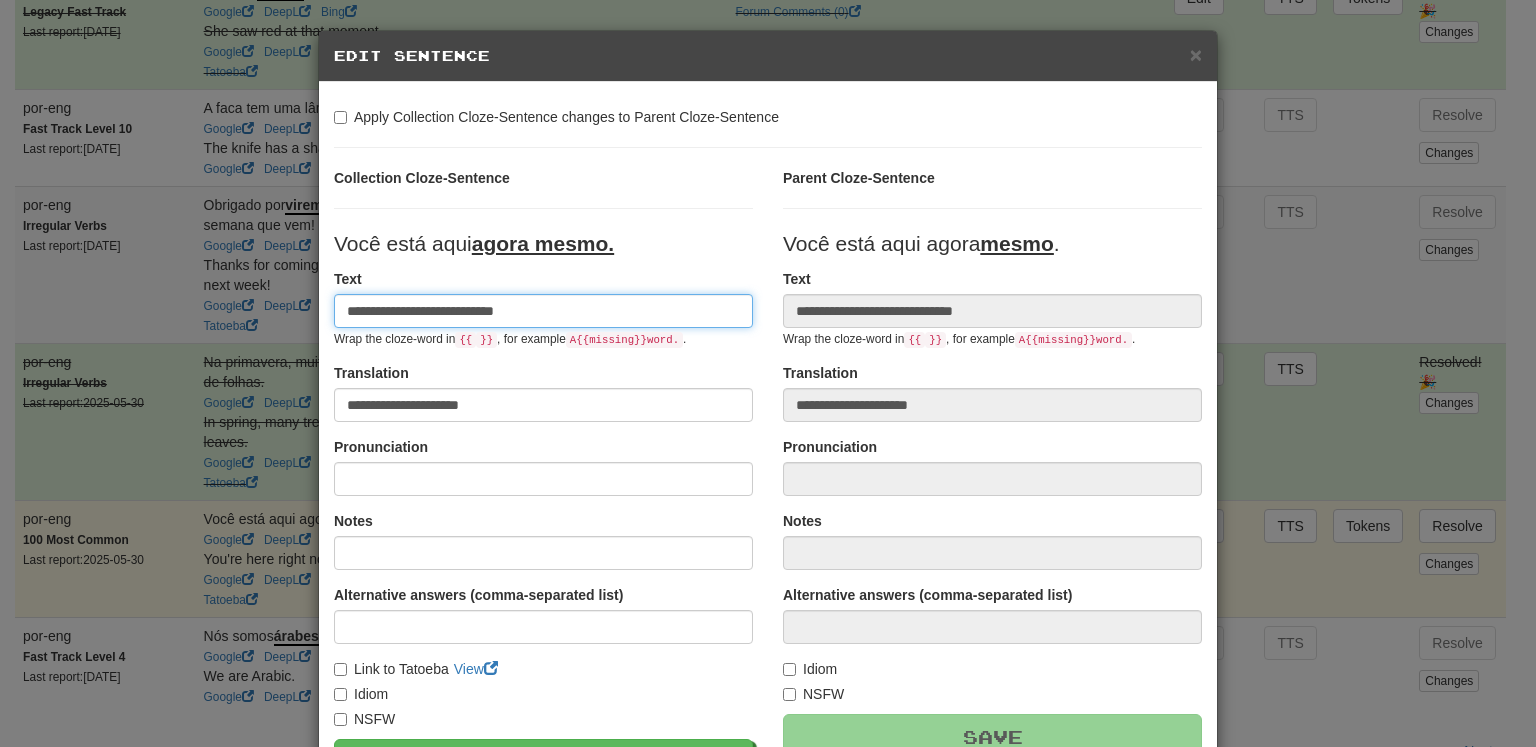paste on "**" 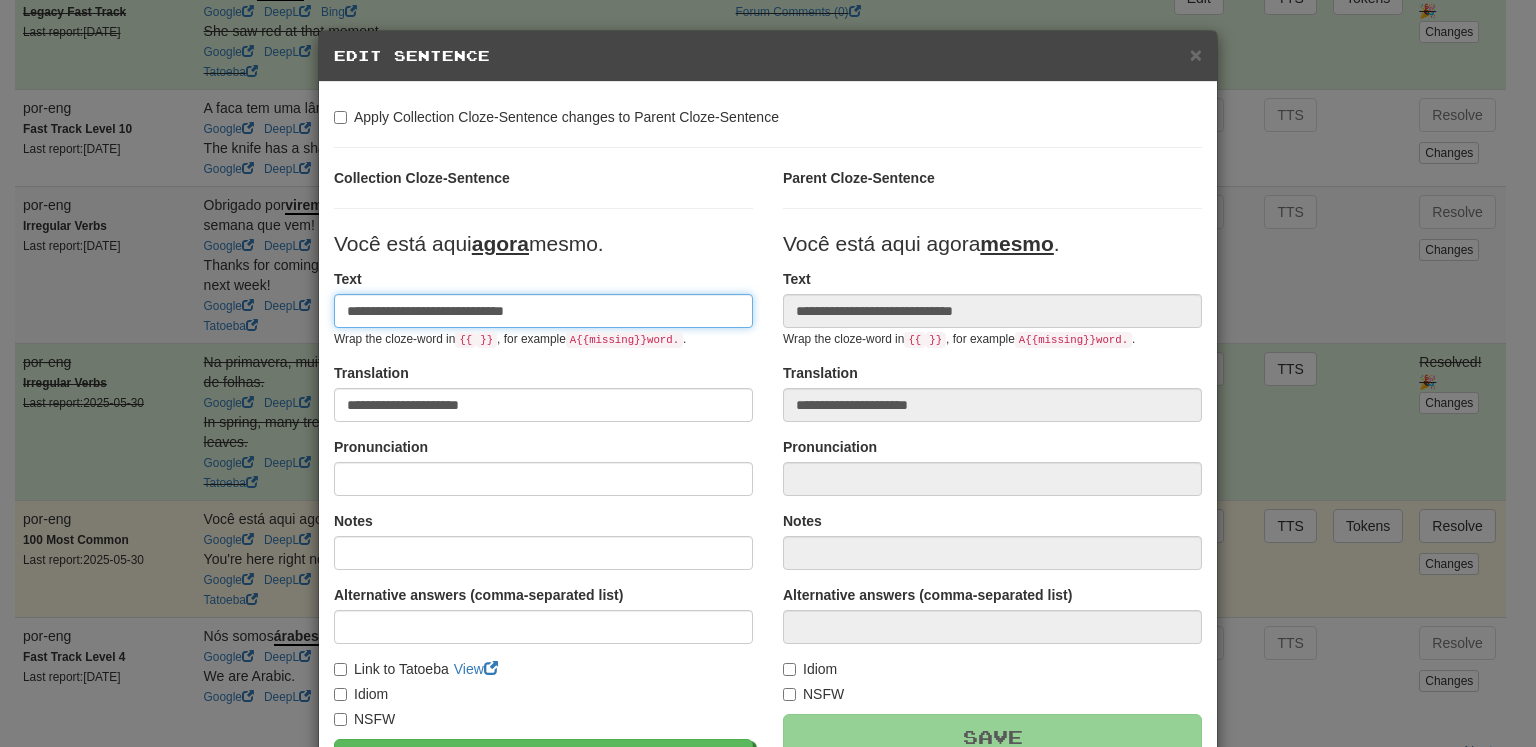 type on "**********" 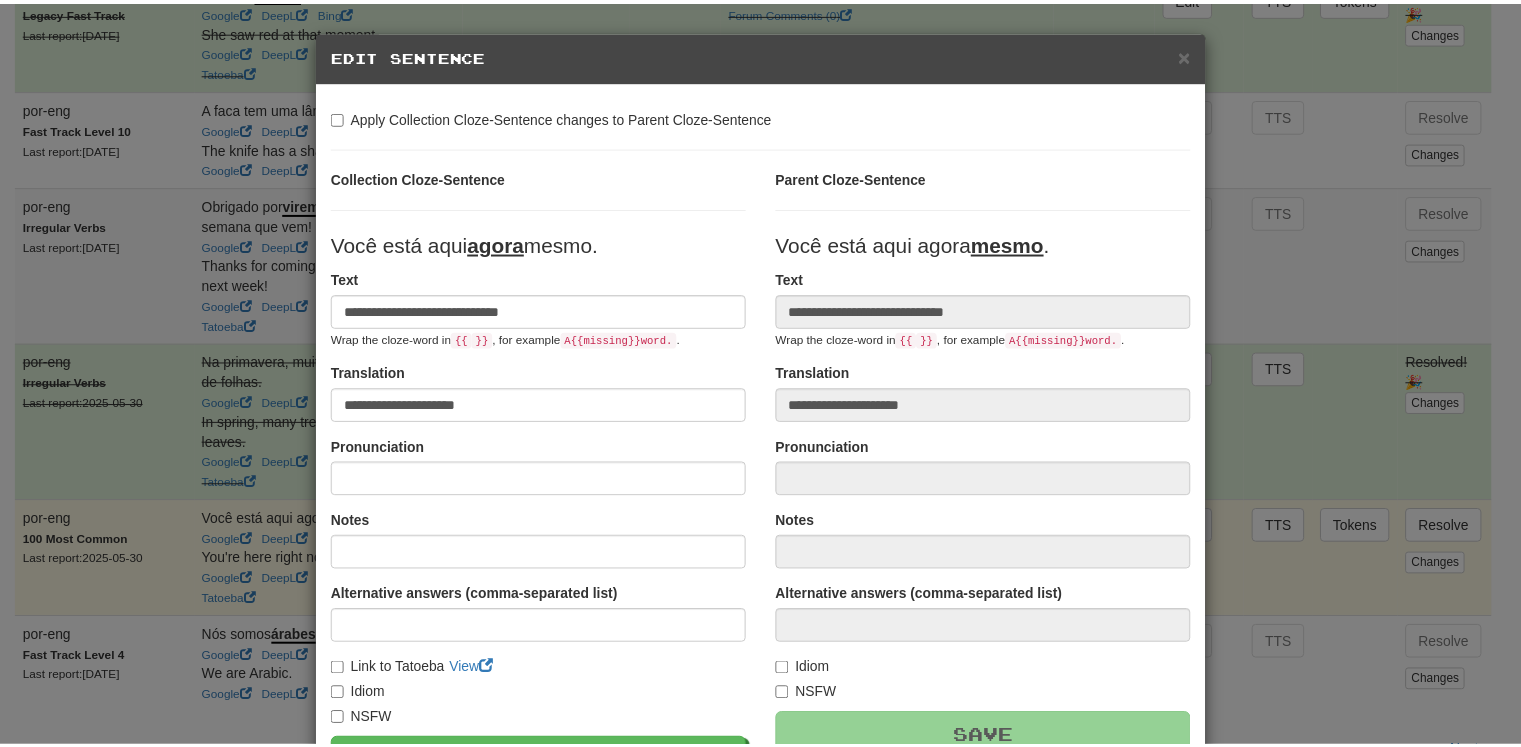 scroll, scrollTop: 228, scrollLeft: 0, axis: vertical 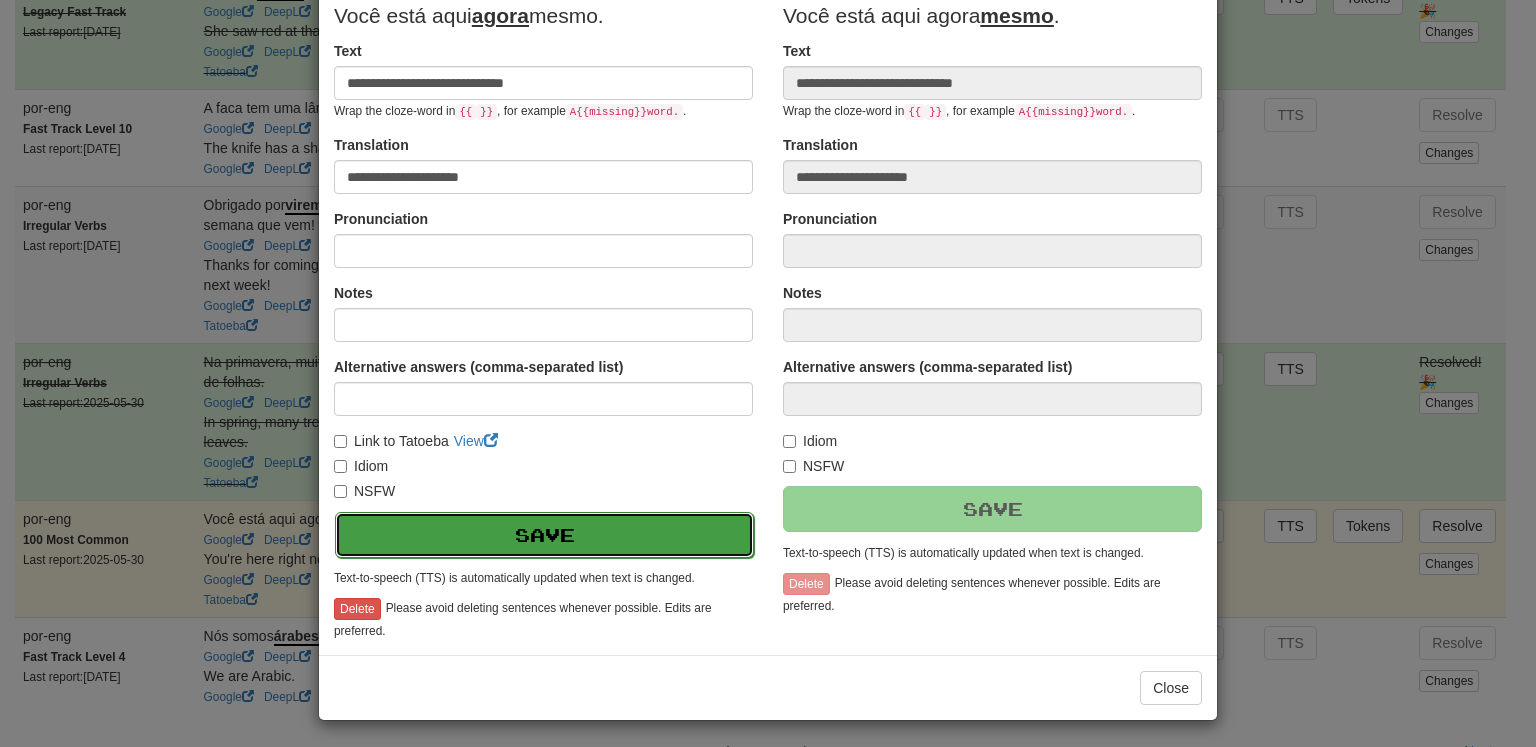 click on "Save" at bounding box center [544, 535] 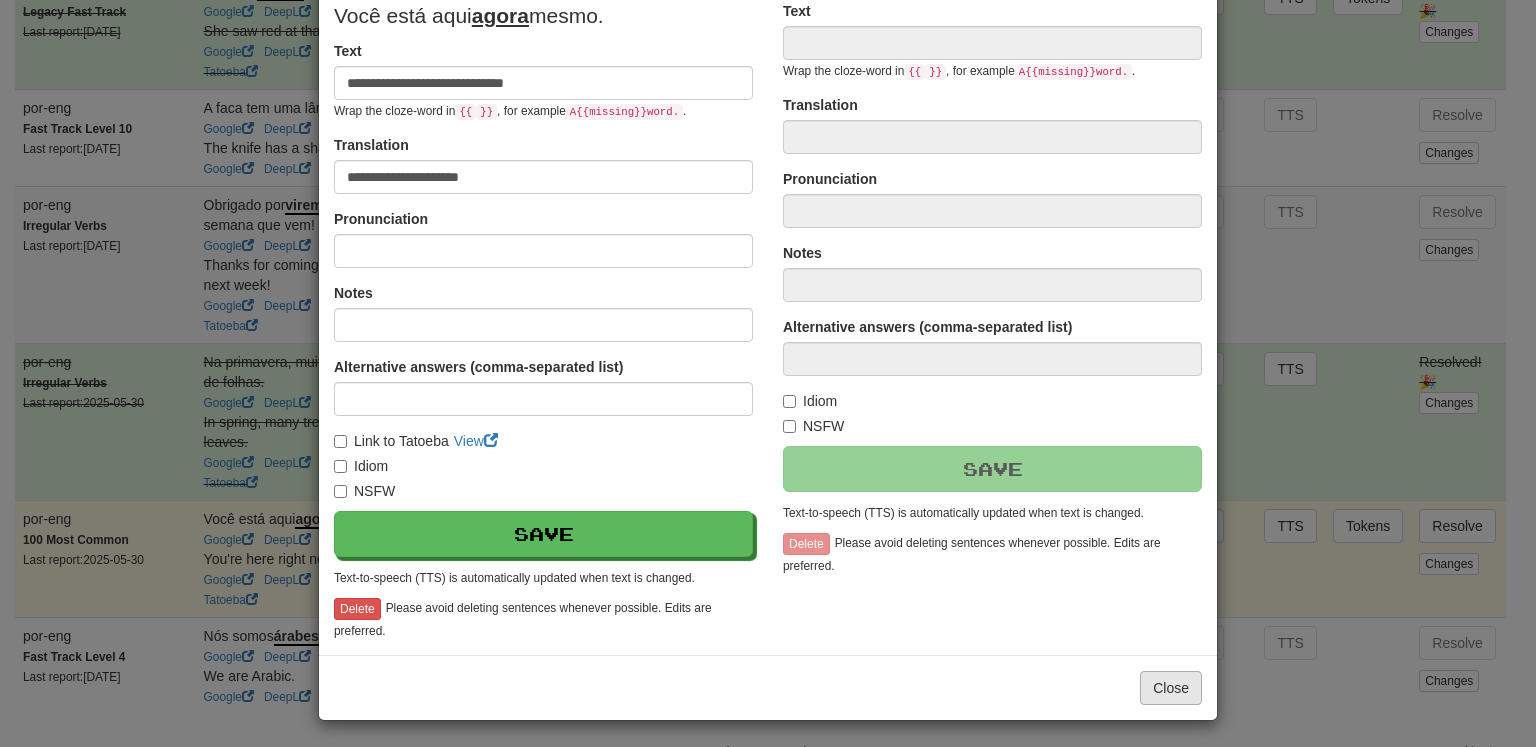type on "**********" 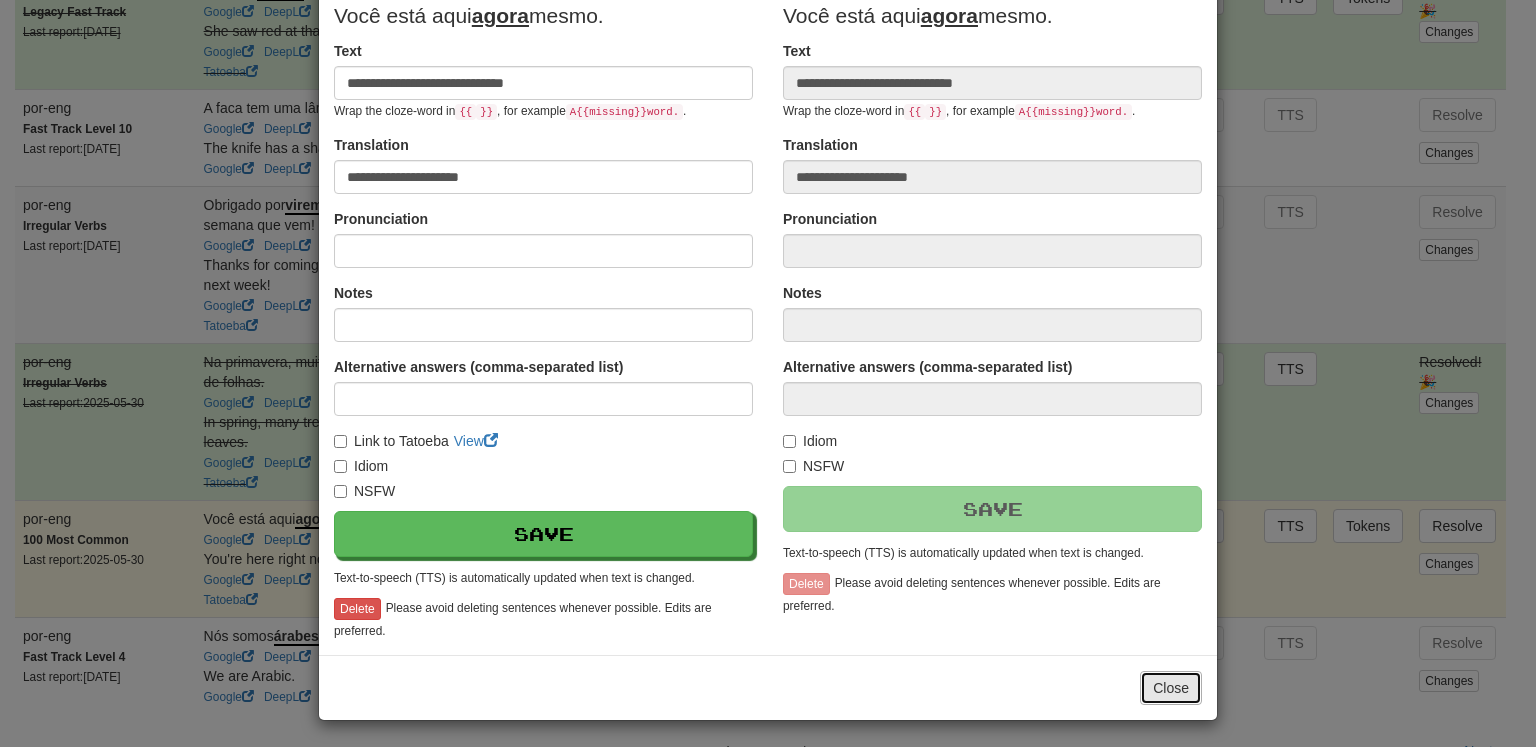 click on "Close" at bounding box center [1171, 688] 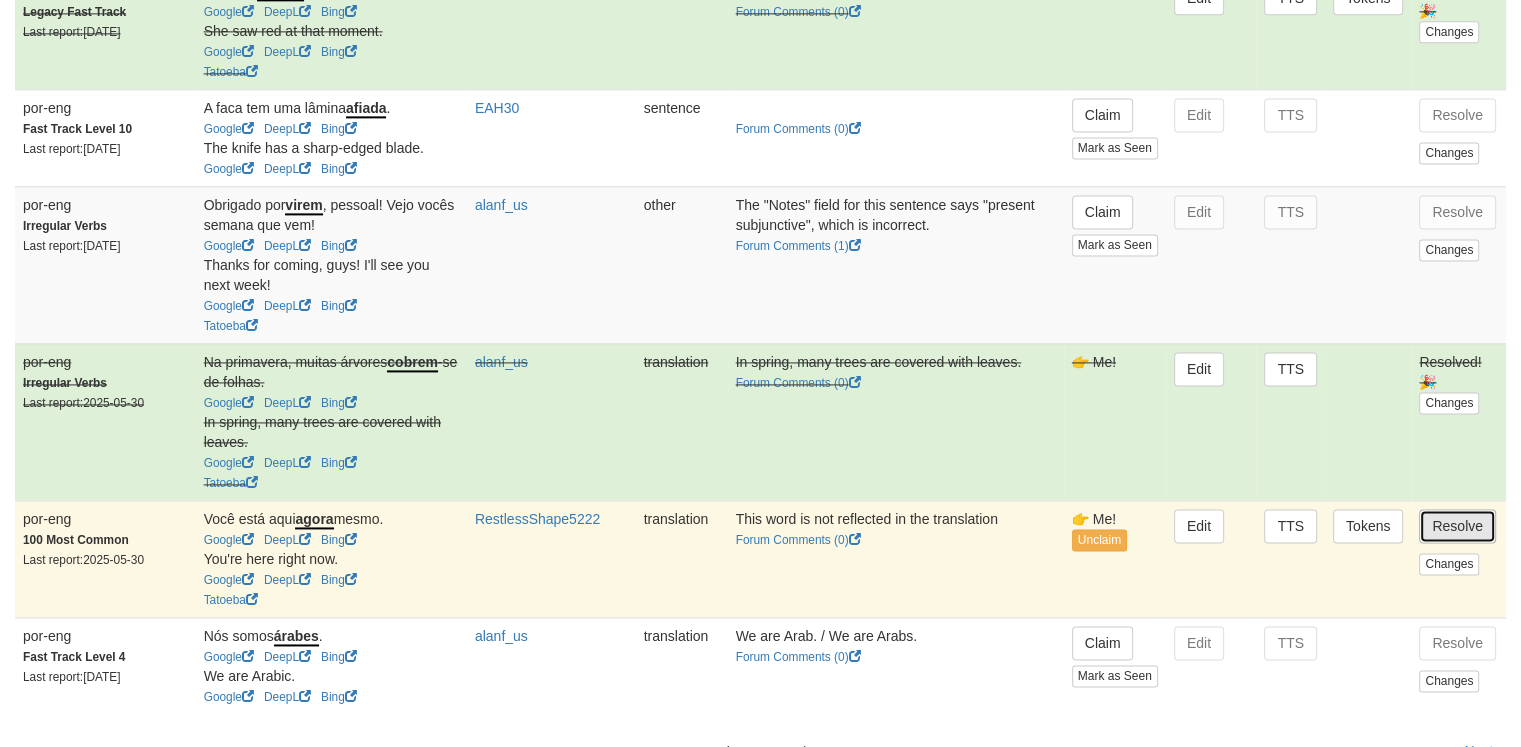 click on "Resolve" at bounding box center (1457, 526) 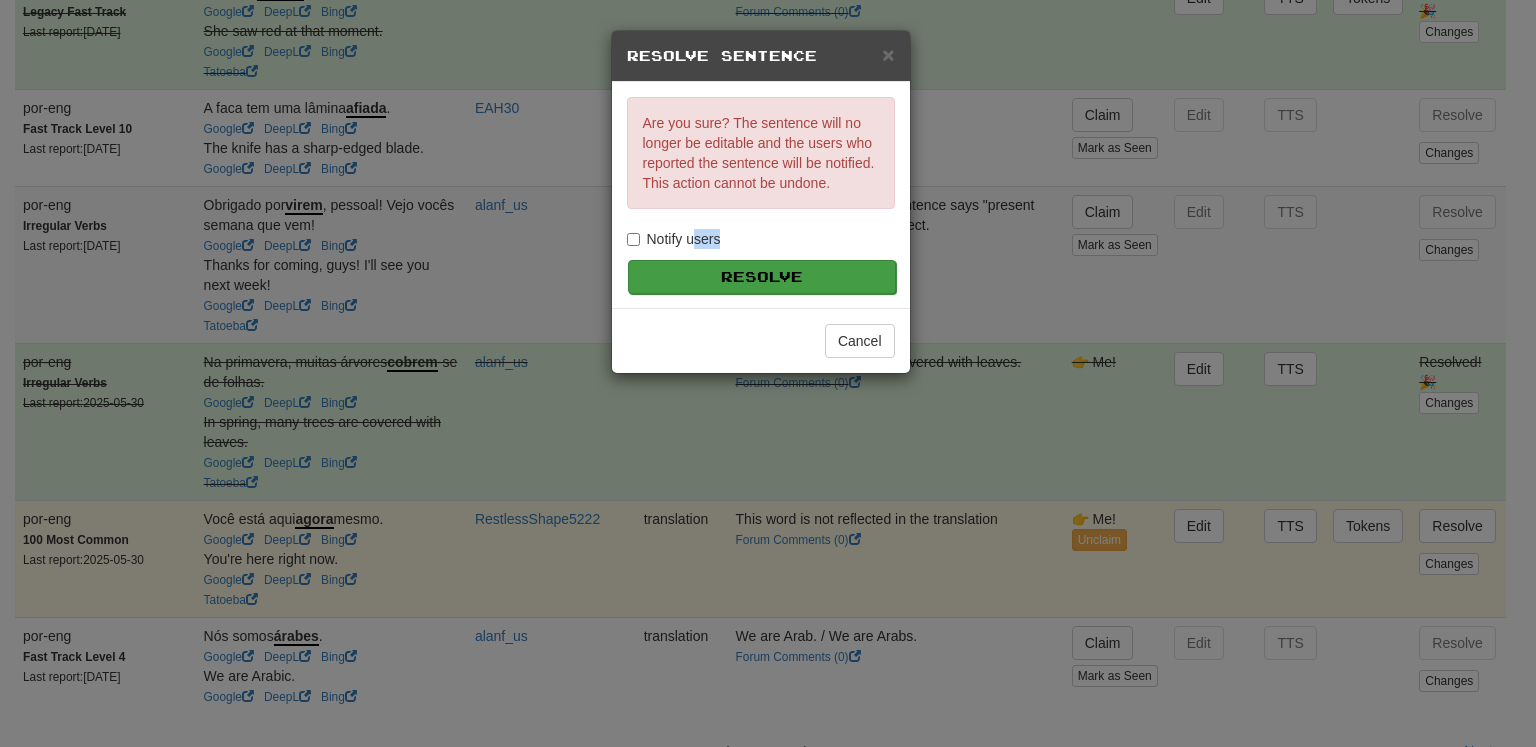 drag, startPoint x: 690, startPoint y: 242, endPoint x: 706, endPoint y: 261, distance: 24.839485 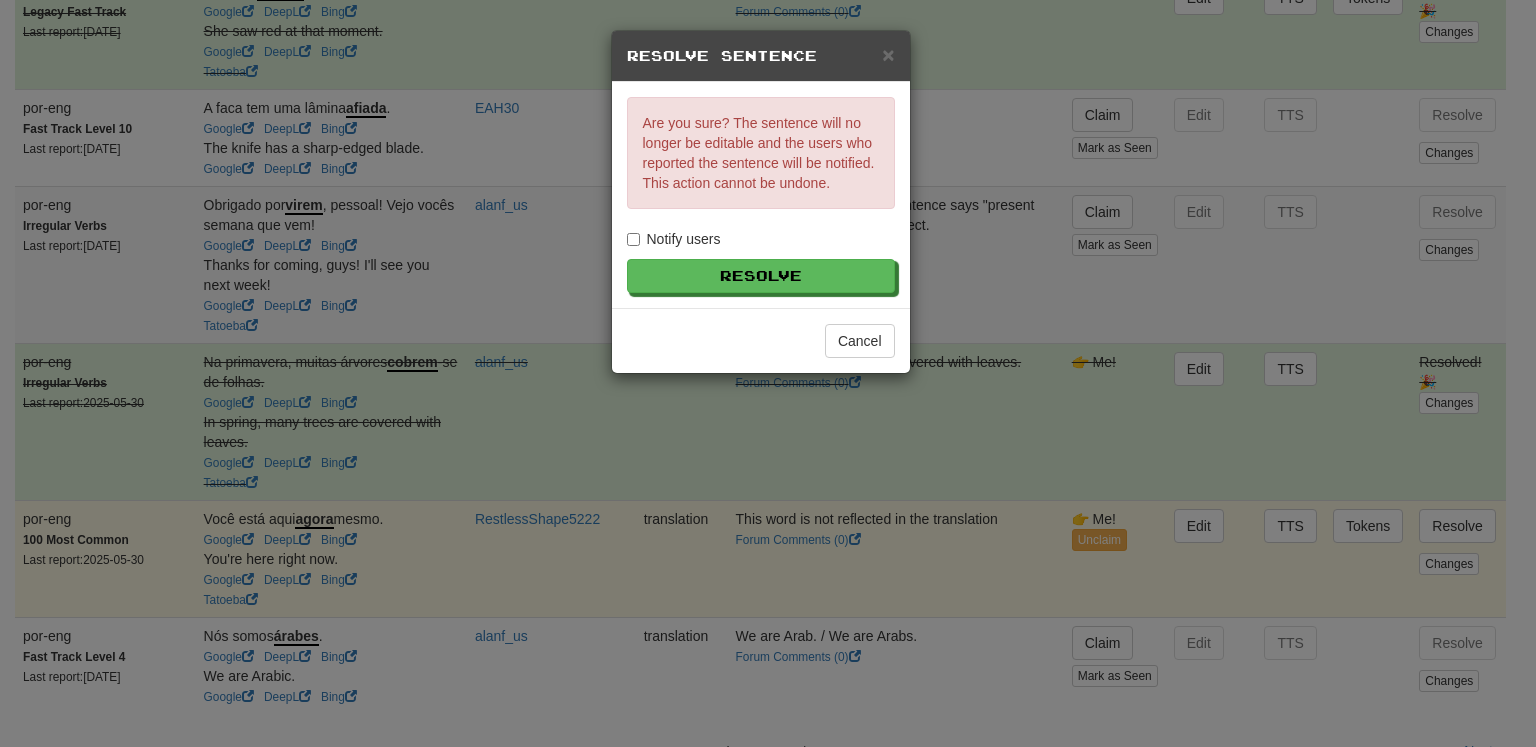 click on "Notify users" at bounding box center (674, 239) 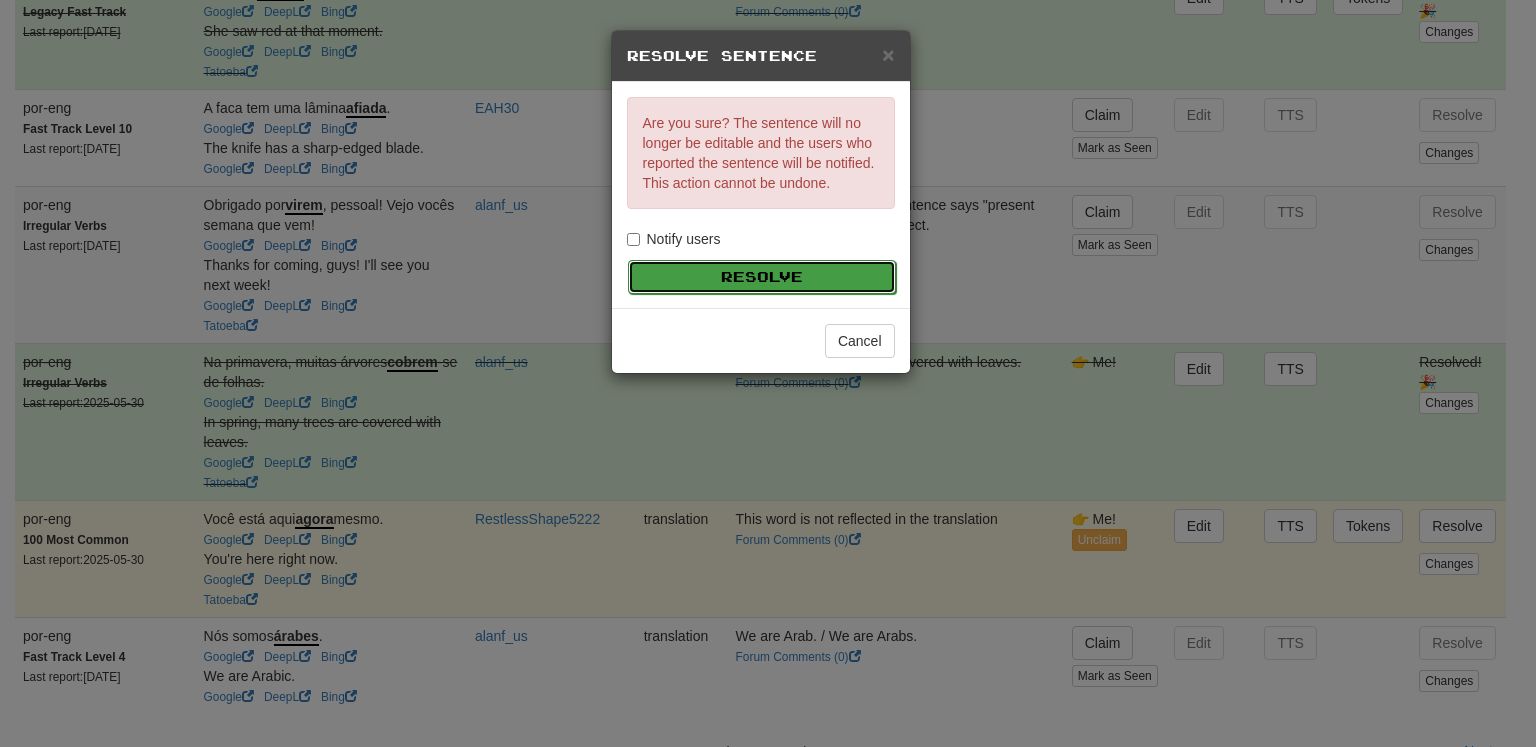 click on "Resolve" at bounding box center [762, 277] 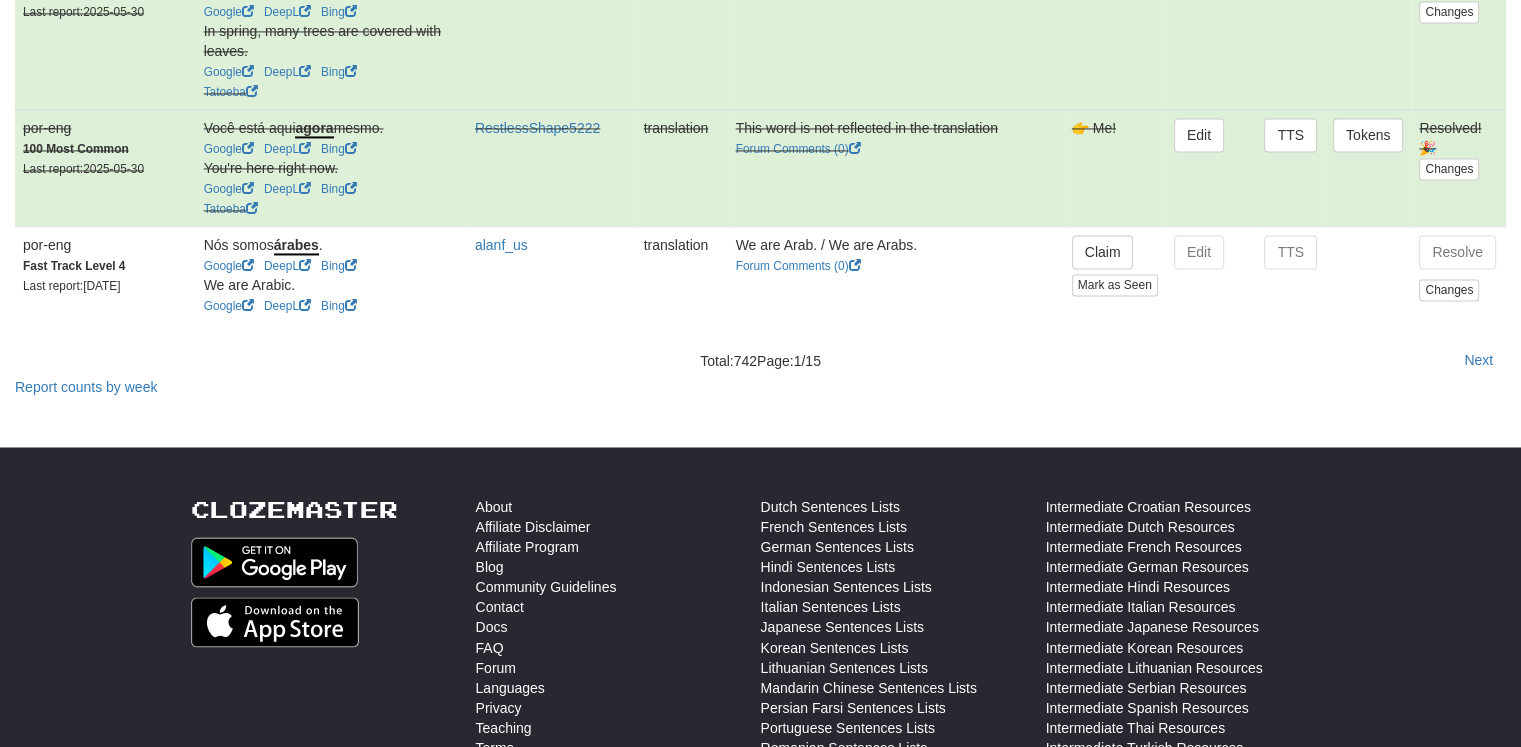 scroll, scrollTop: 3165, scrollLeft: 0, axis: vertical 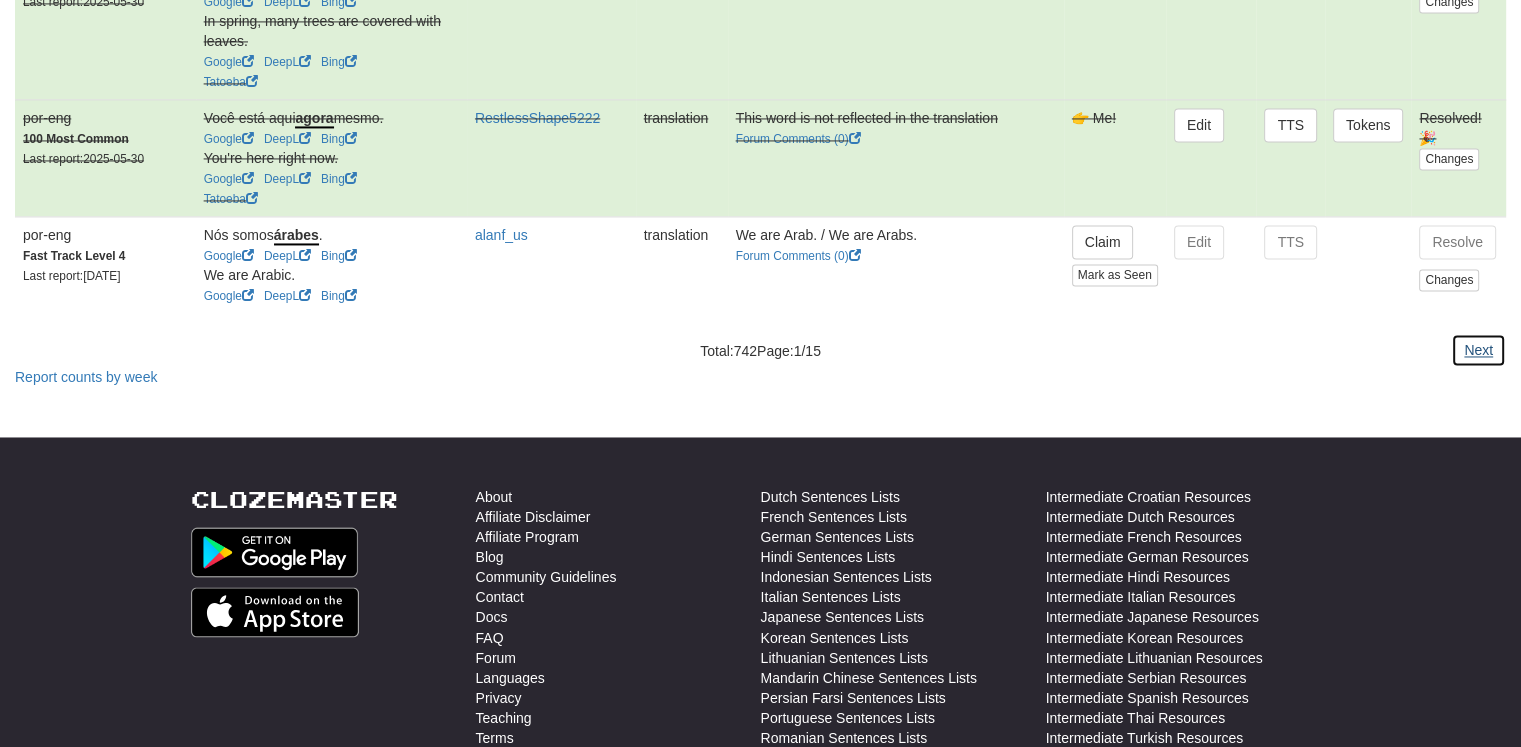 click on "Next" at bounding box center (1478, 350) 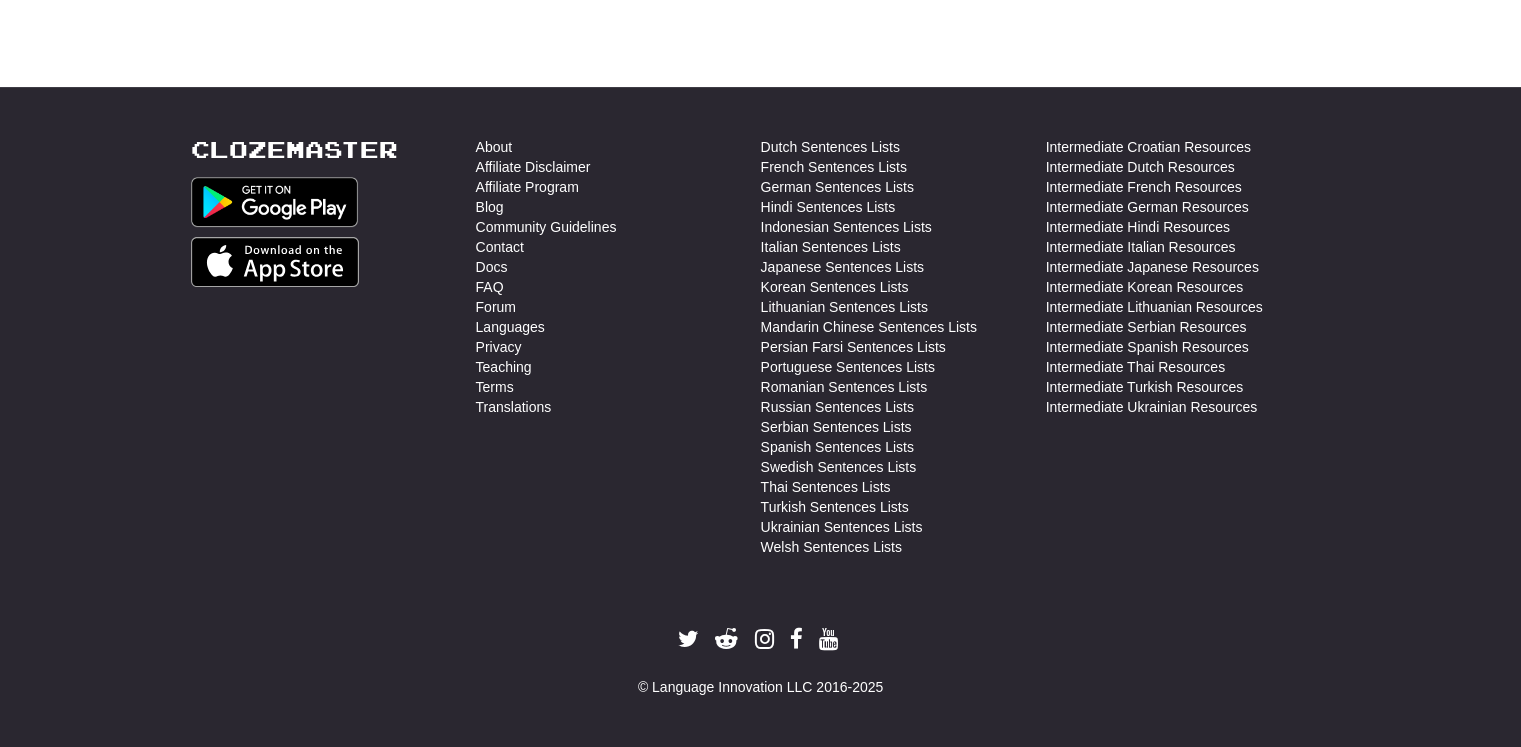 scroll, scrollTop: 0, scrollLeft: 0, axis: both 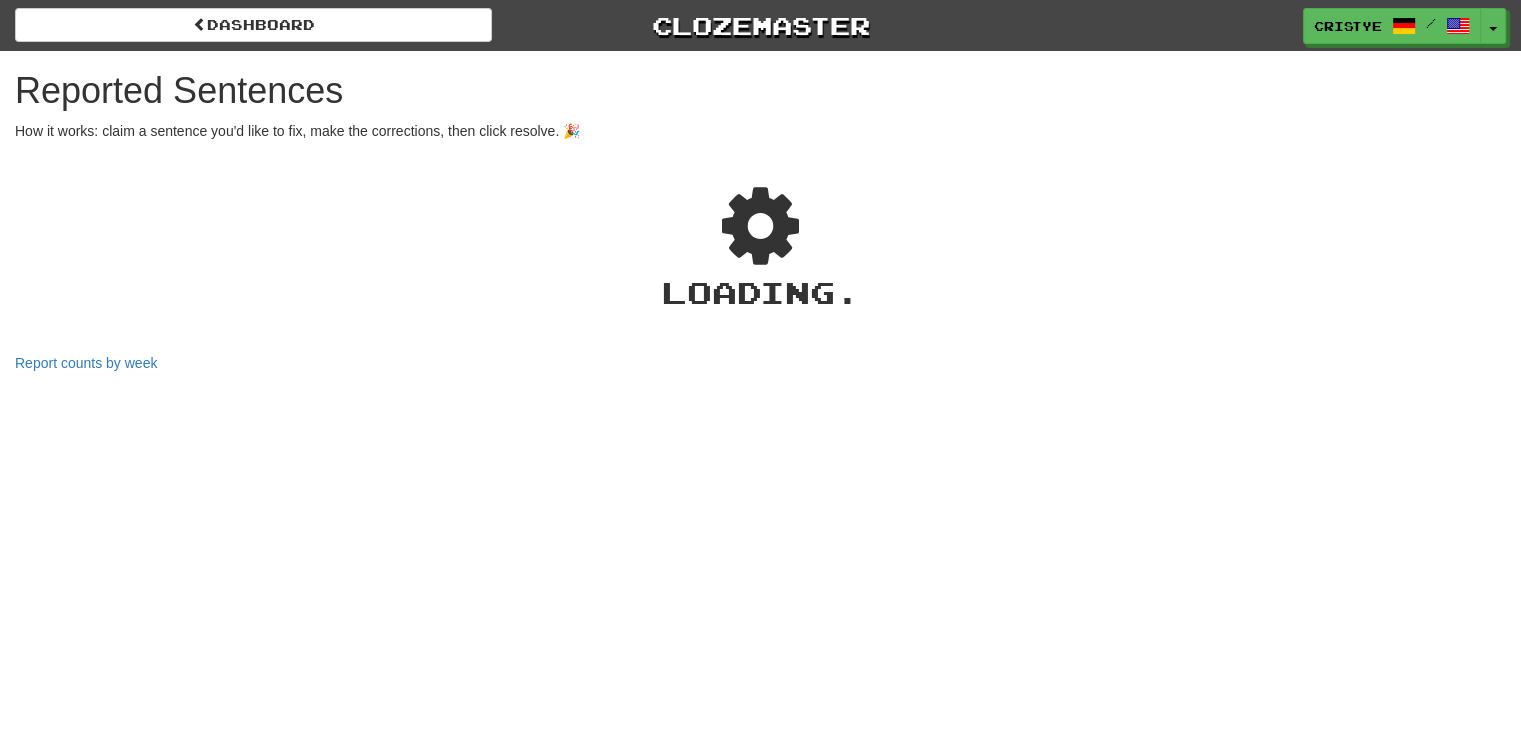 select on "***" 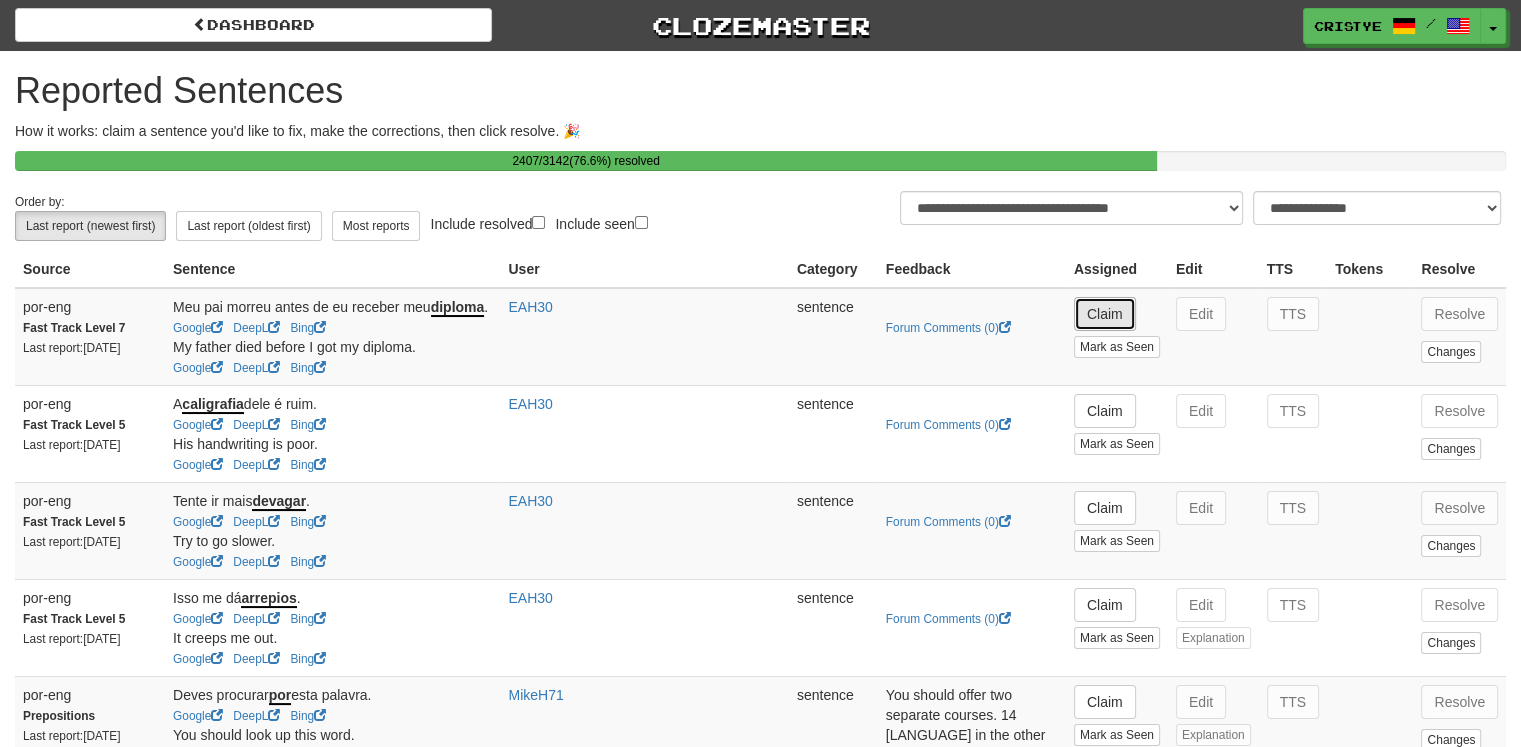click on "Claim" at bounding box center (1105, 314) 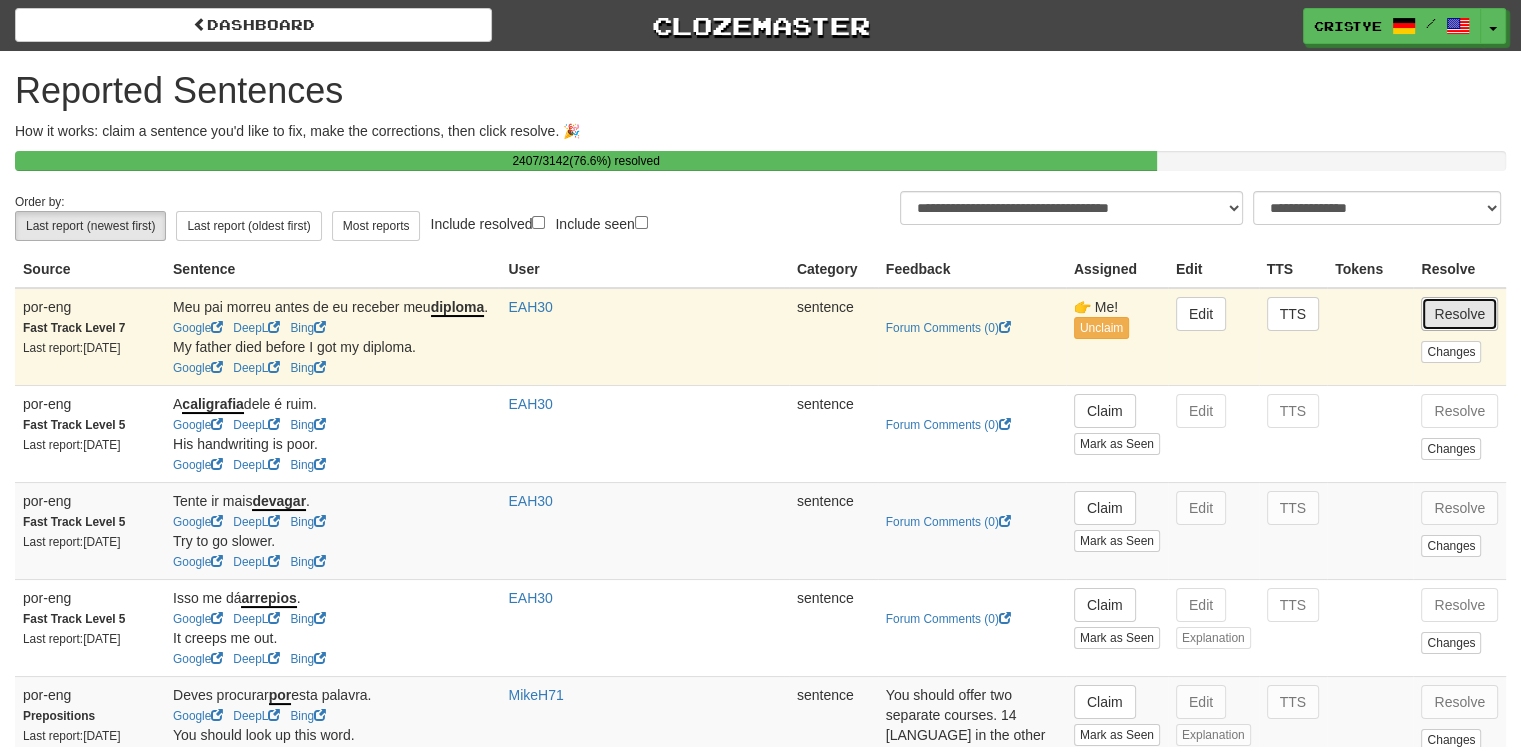click on "Resolve" at bounding box center [1459, 314] 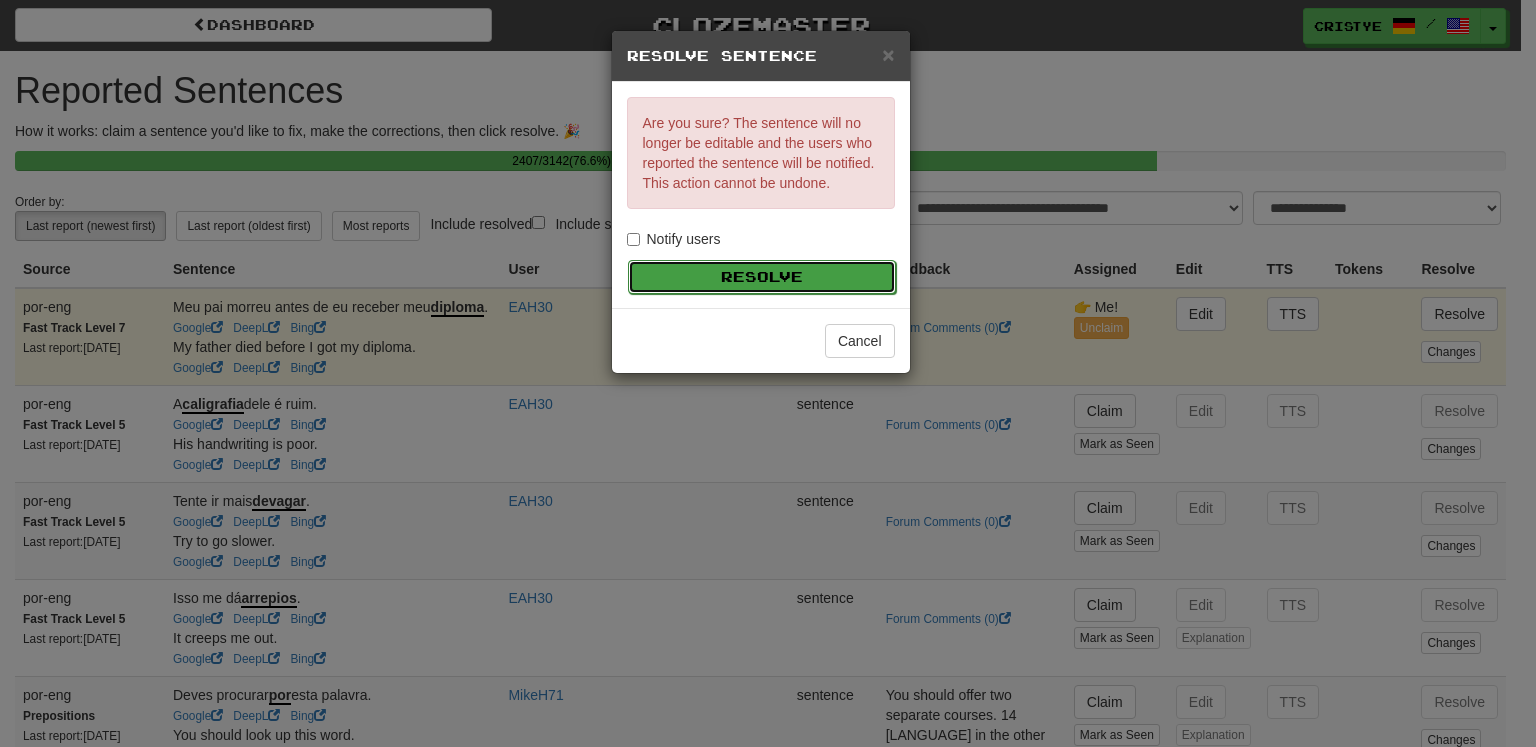 click on "Resolve" at bounding box center (762, 277) 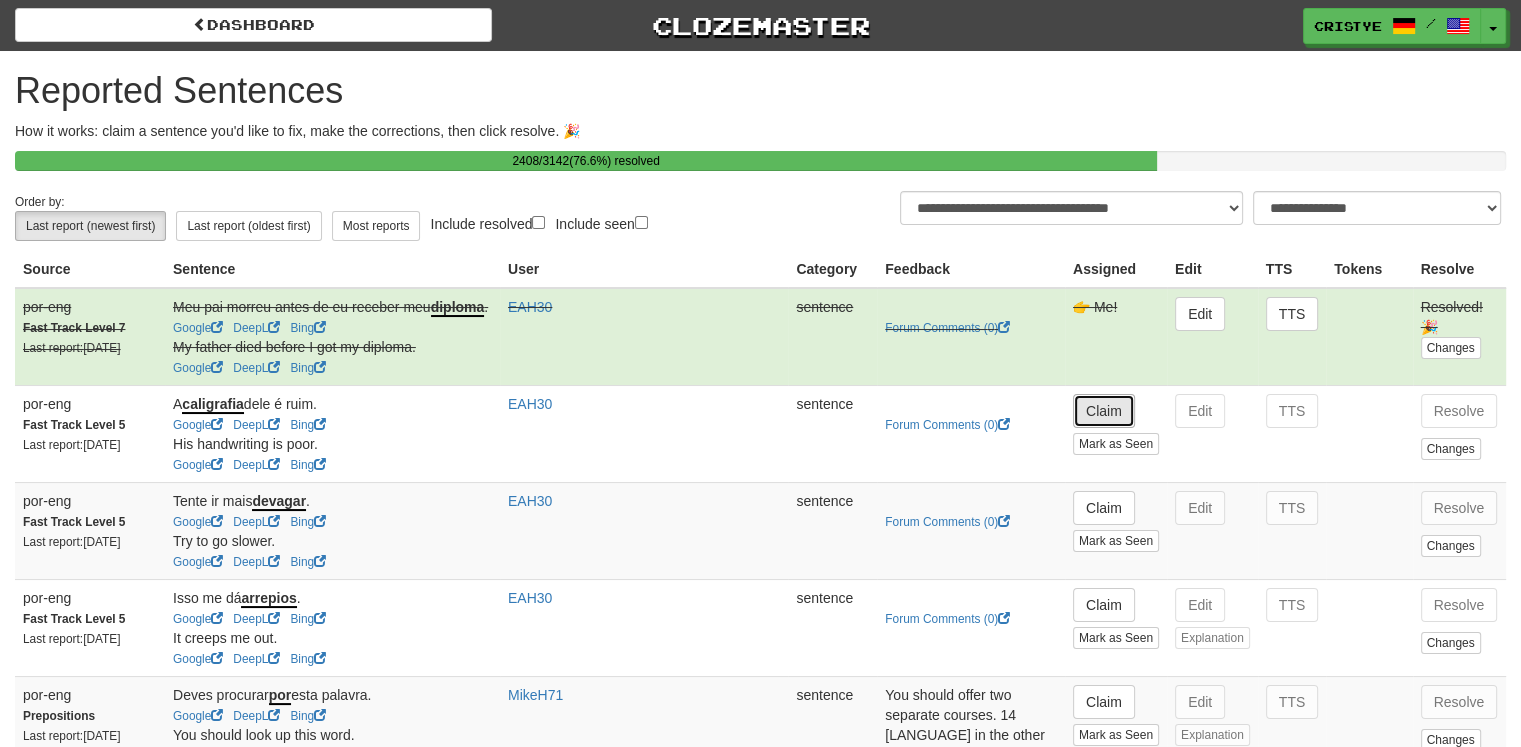 click on "Claim" at bounding box center [1104, 411] 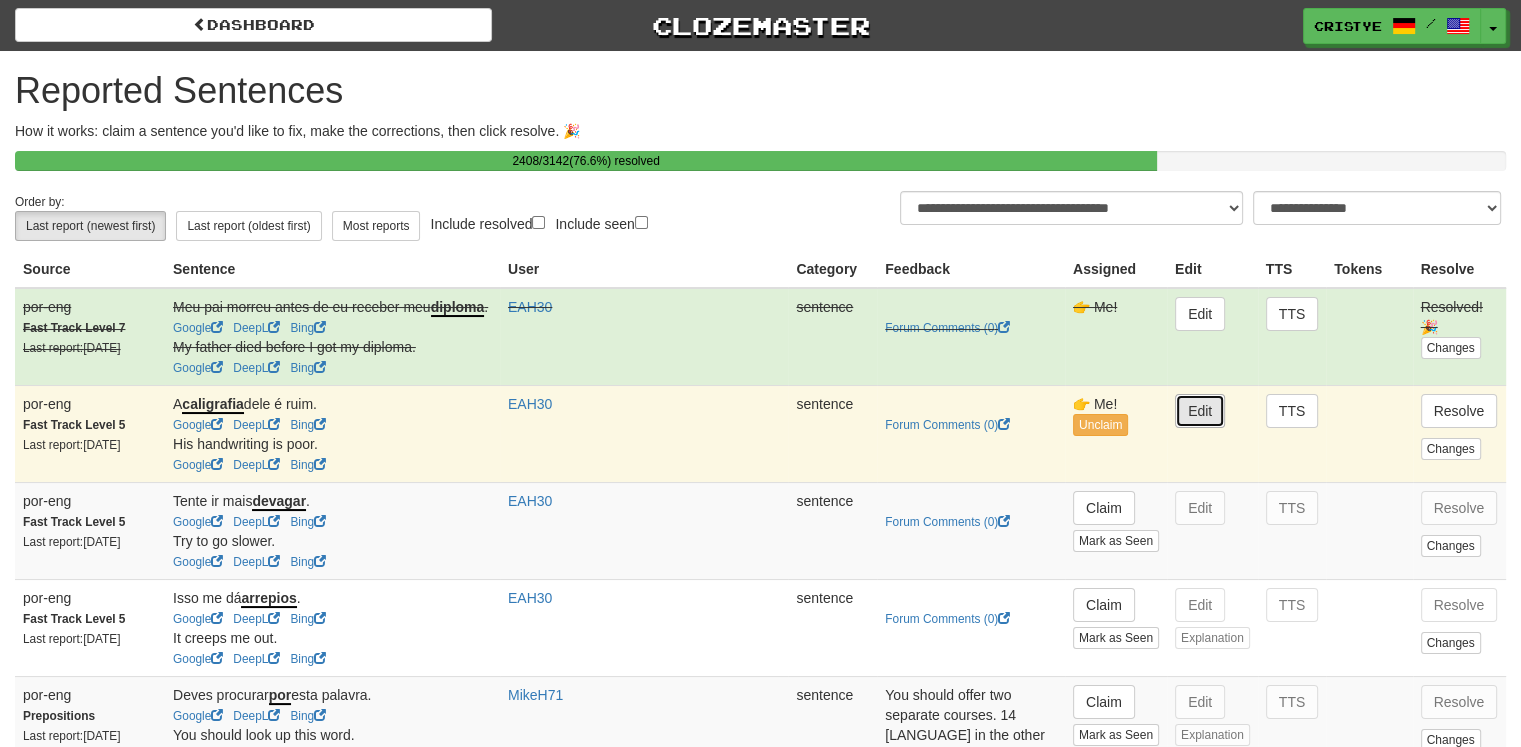 click on "Edit" at bounding box center (1200, 411) 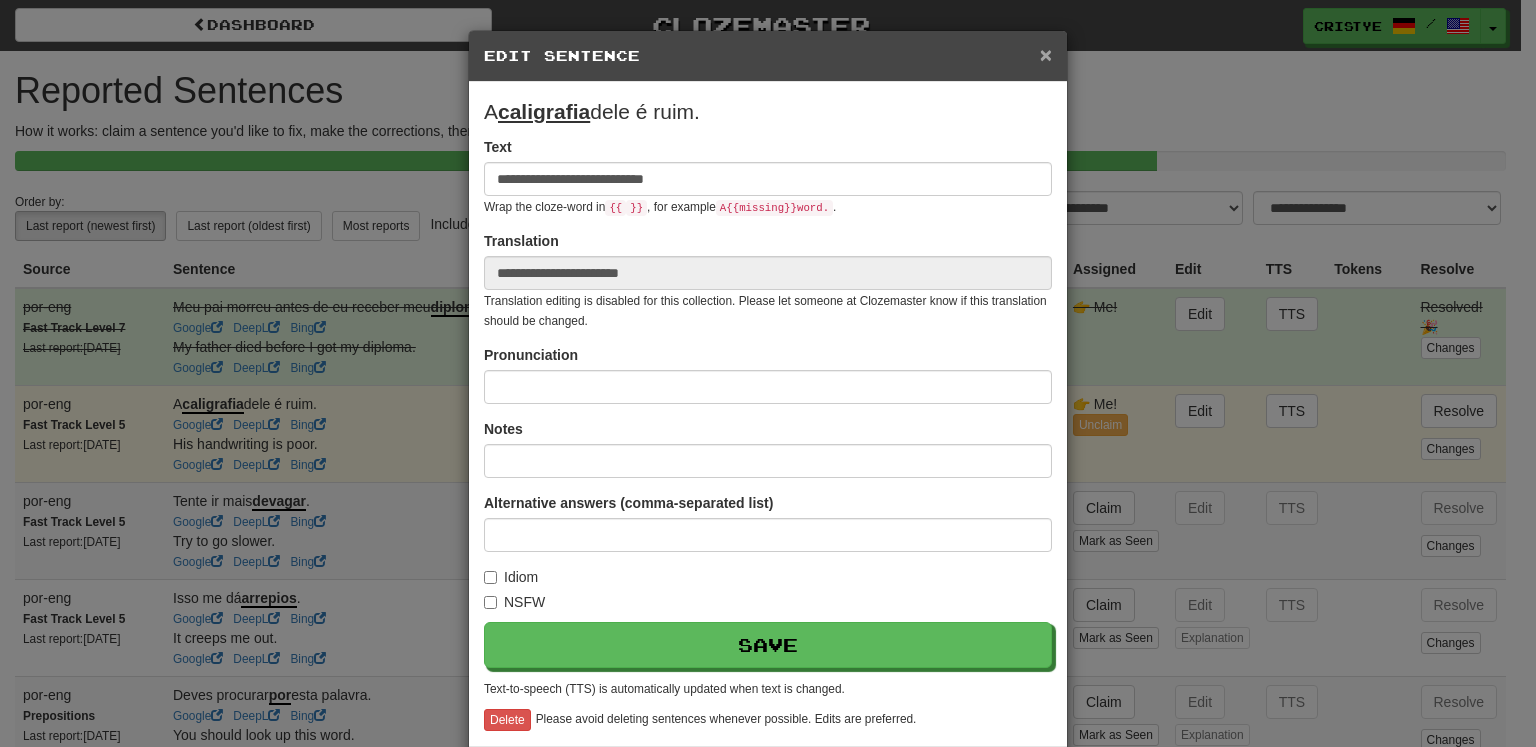click on "×" at bounding box center (1046, 54) 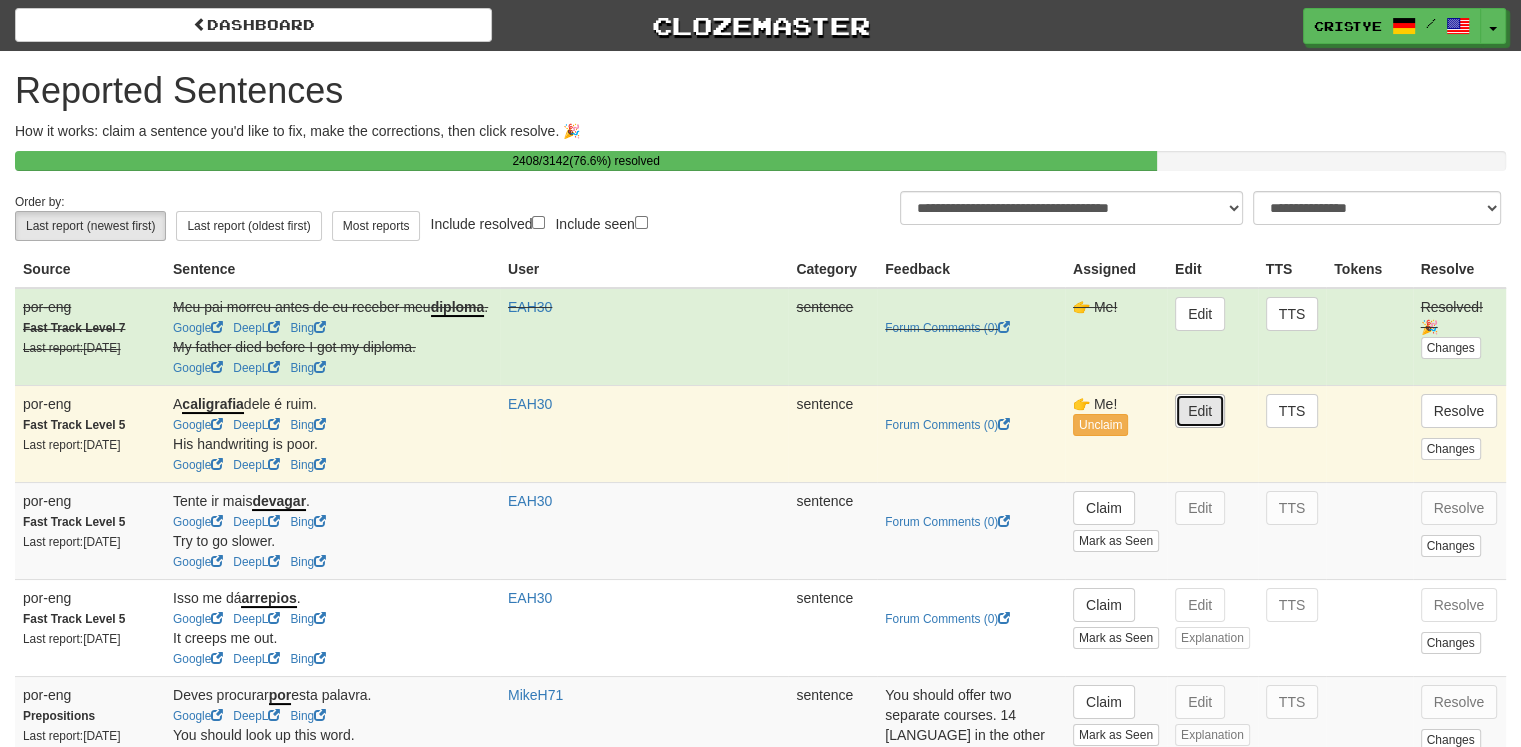 click on "Edit" at bounding box center (1200, 411) 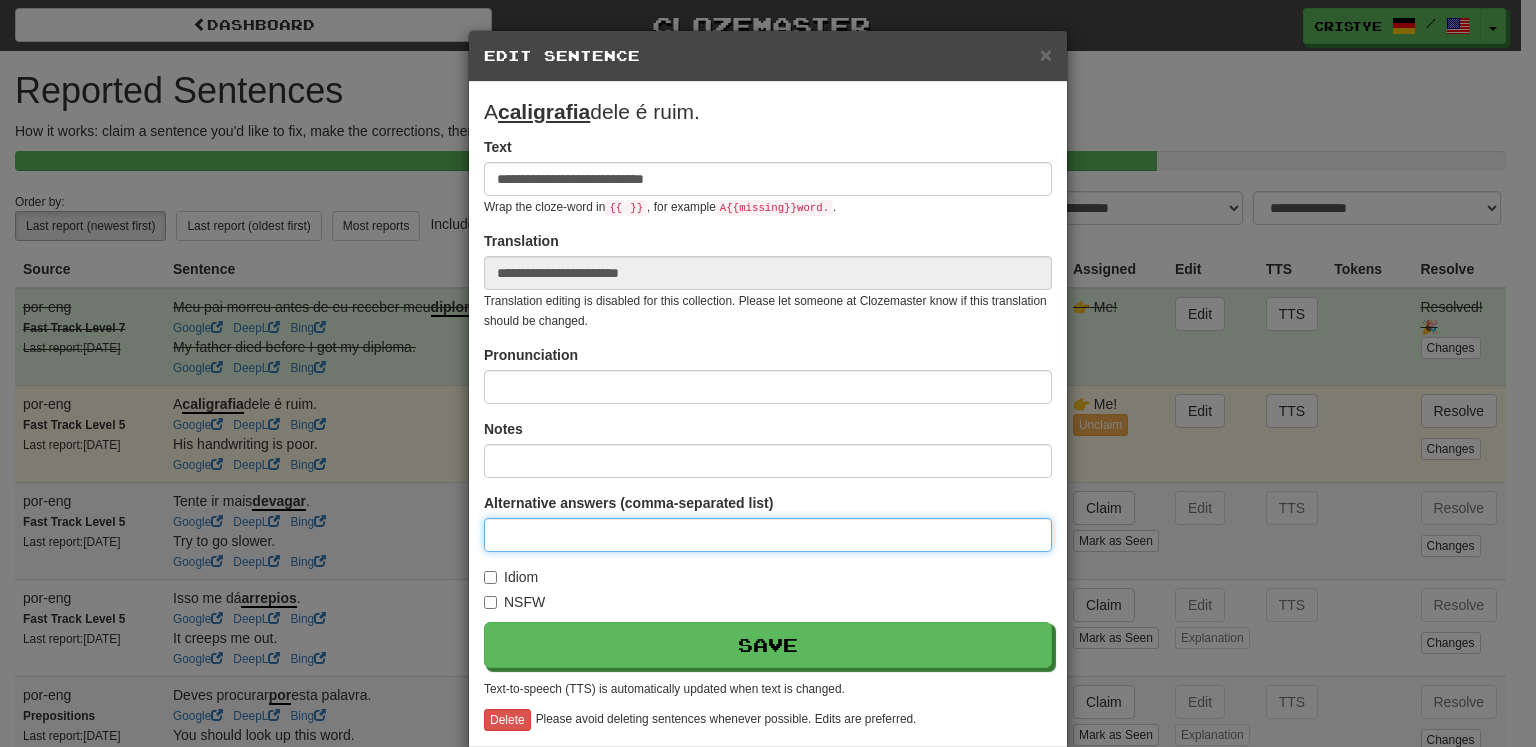 click at bounding box center [768, 535] 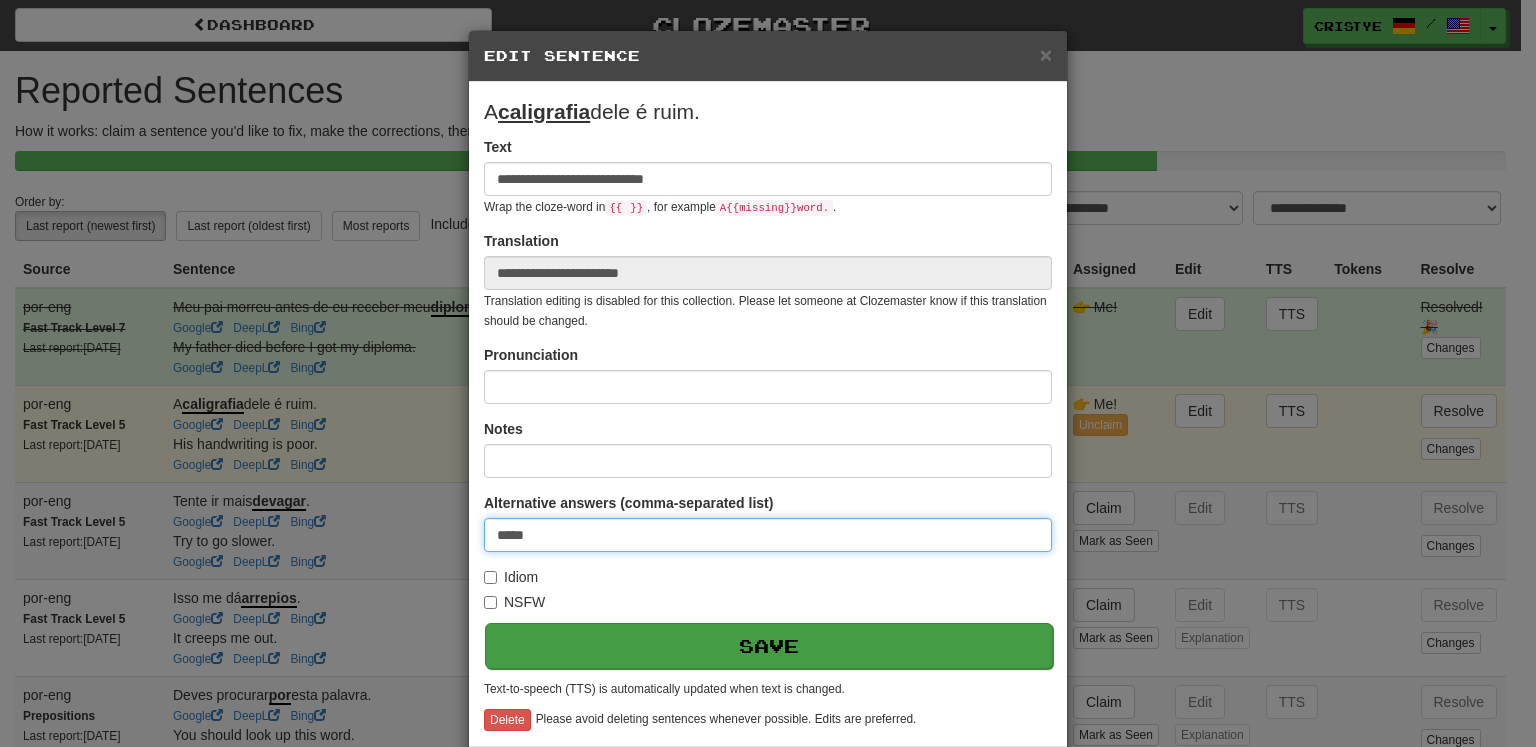 type on "*****" 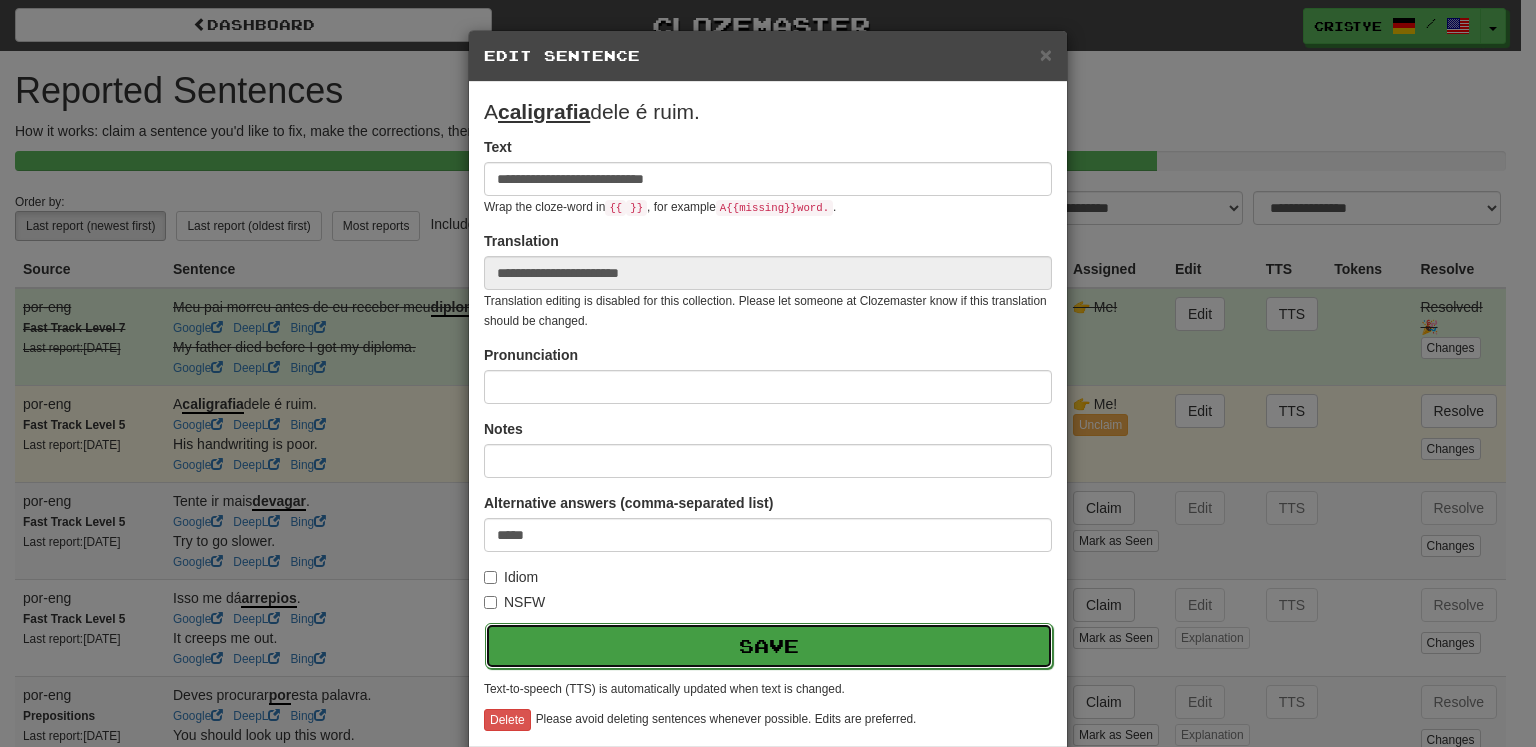click on "Save" at bounding box center (769, 646) 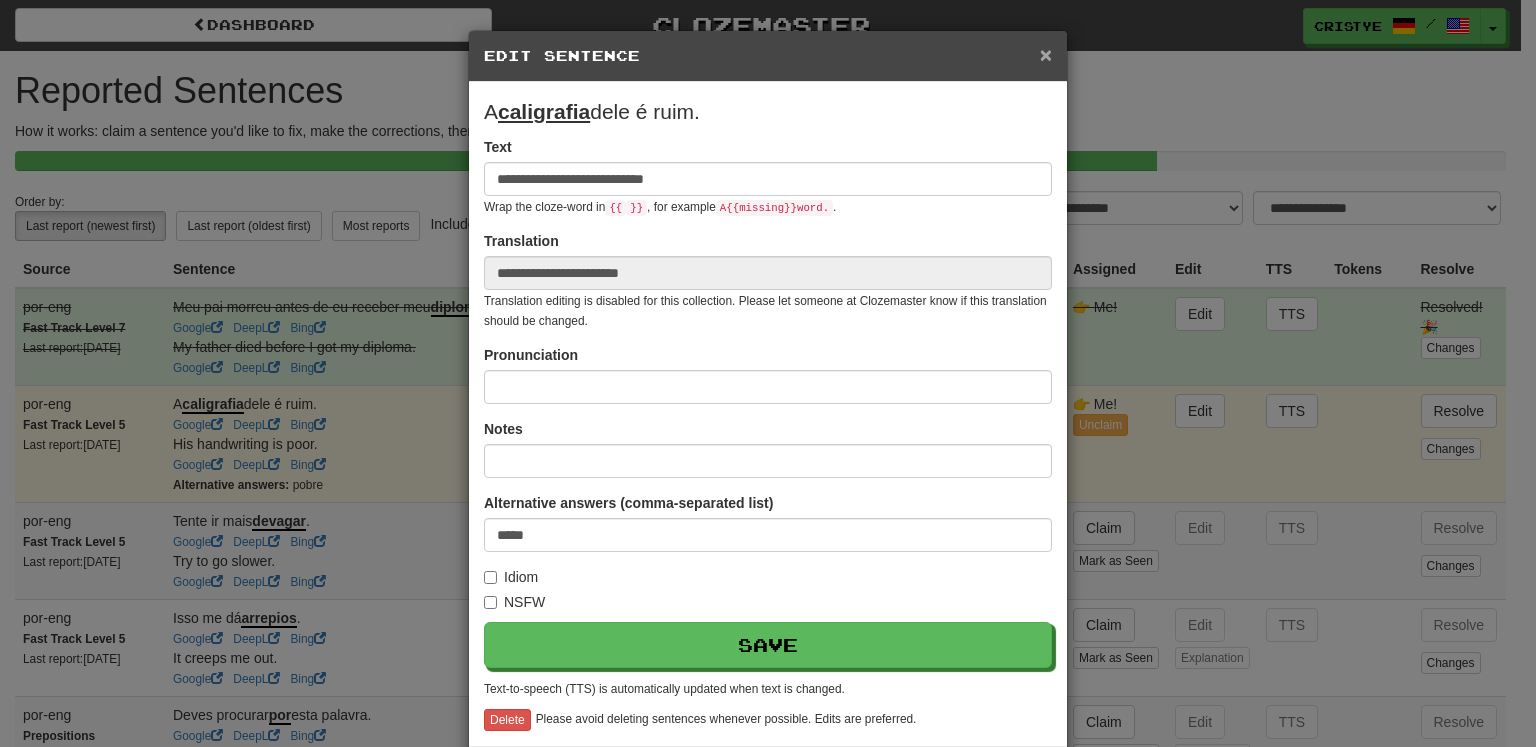click on "×" at bounding box center (1046, 54) 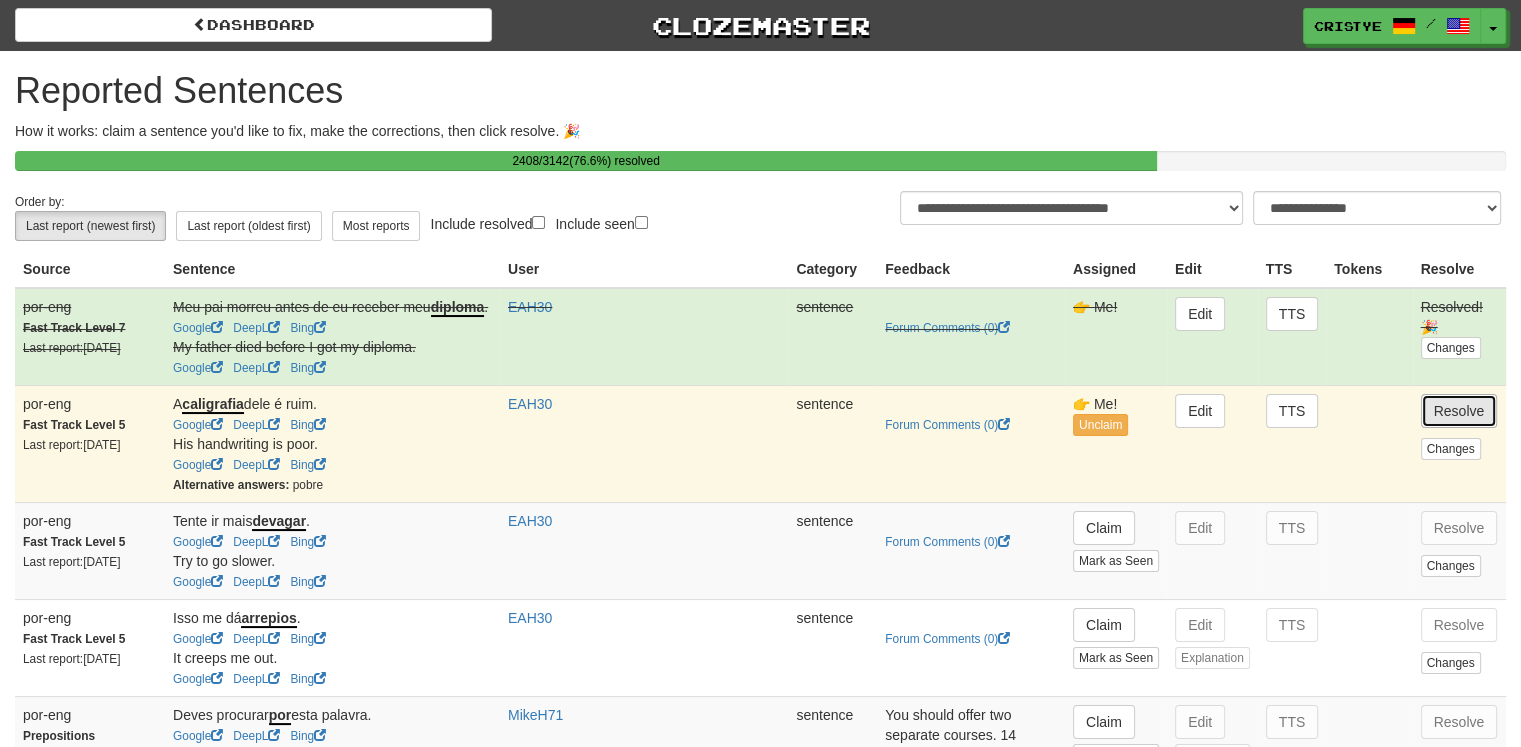 click on "Resolve" at bounding box center (1459, 411) 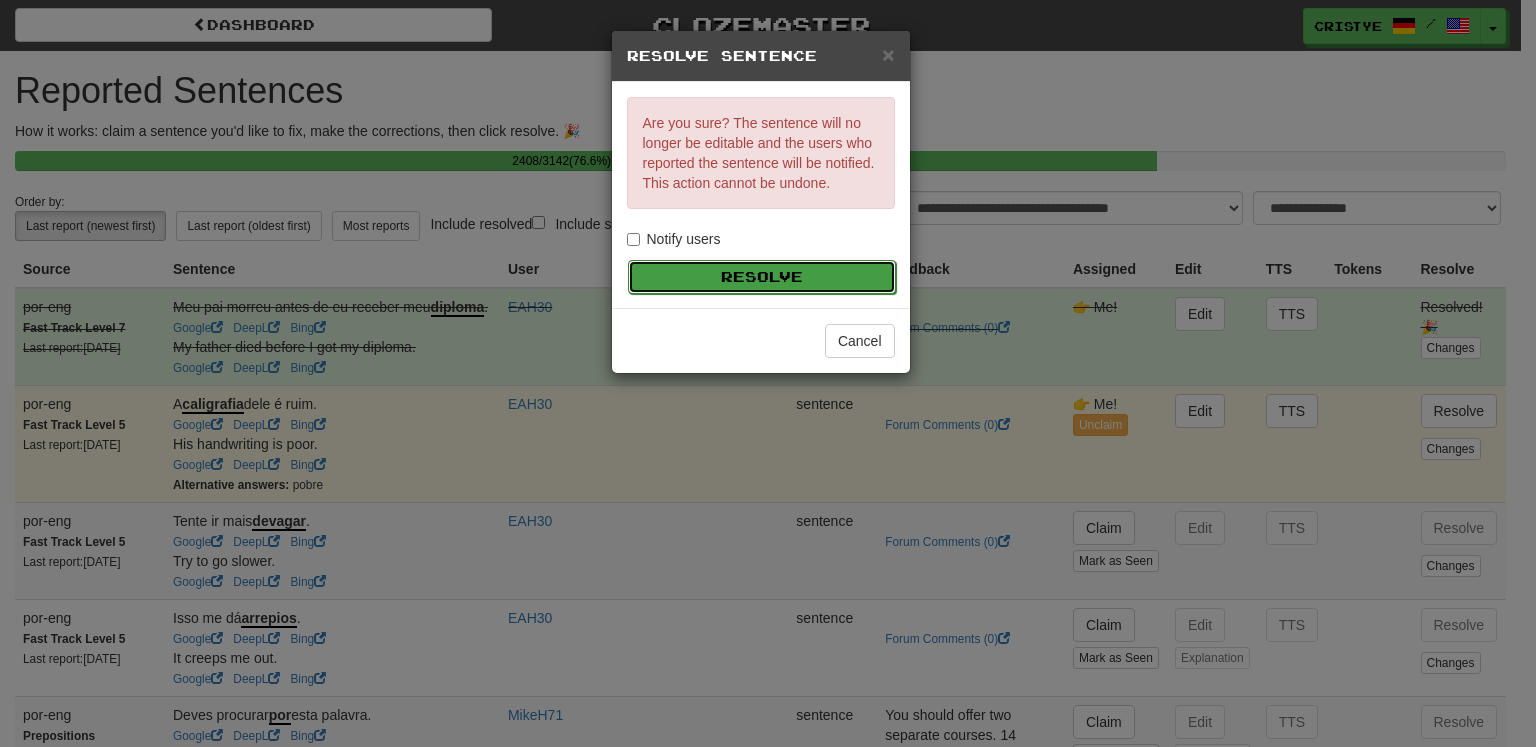 click on "Resolve" at bounding box center (762, 277) 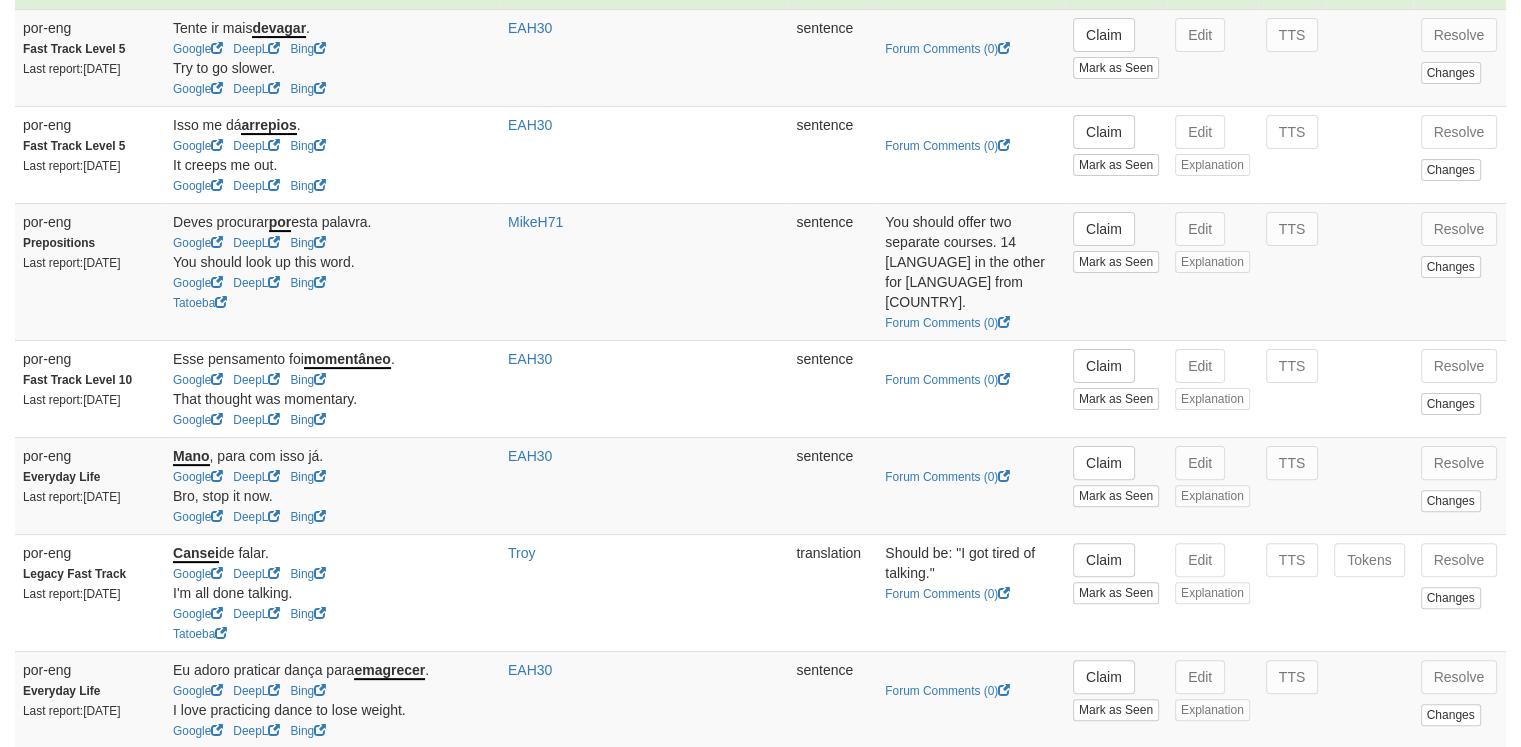 scroll, scrollTop: 493, scrollLeft: 0, axis: vertical 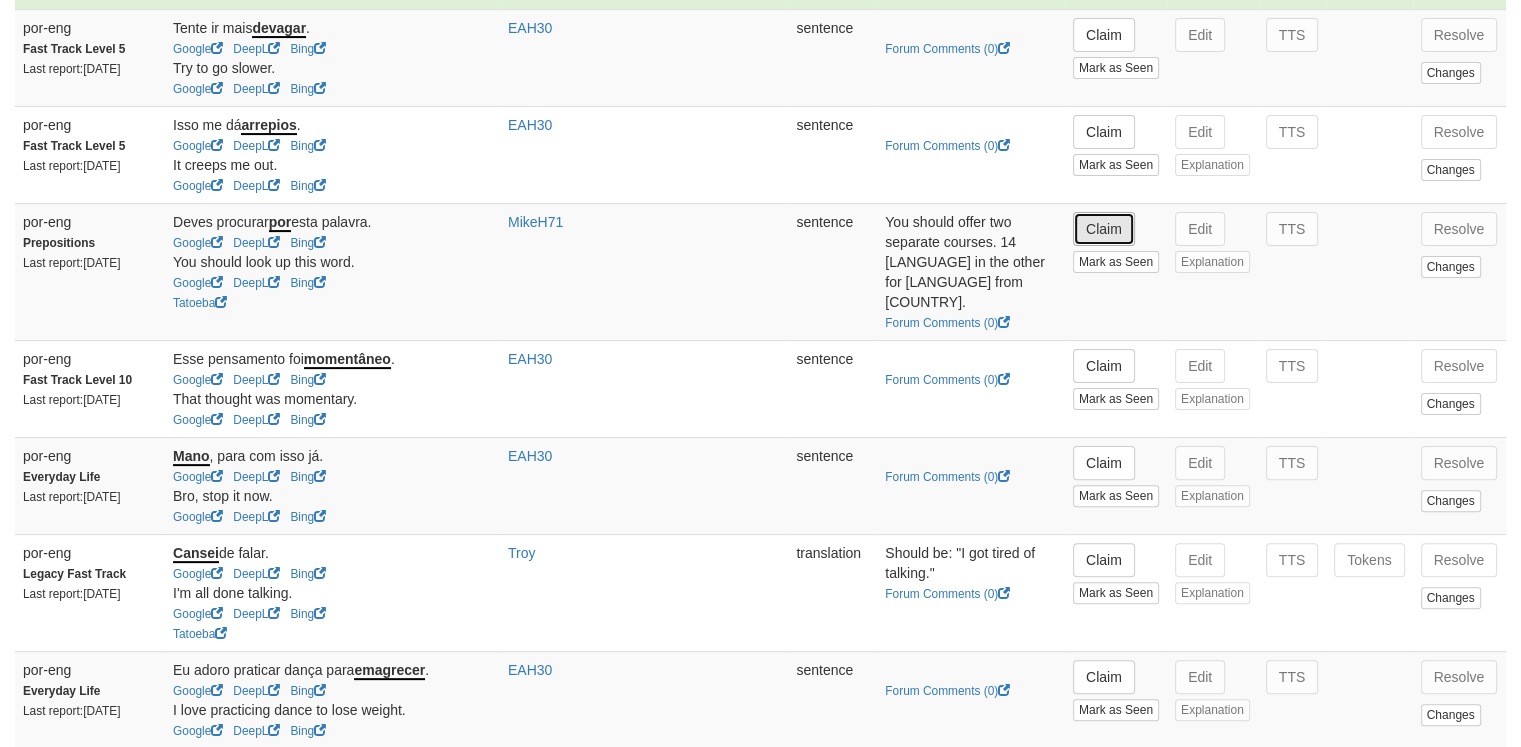 click on "Claim" at bounding box center (1104, 229) 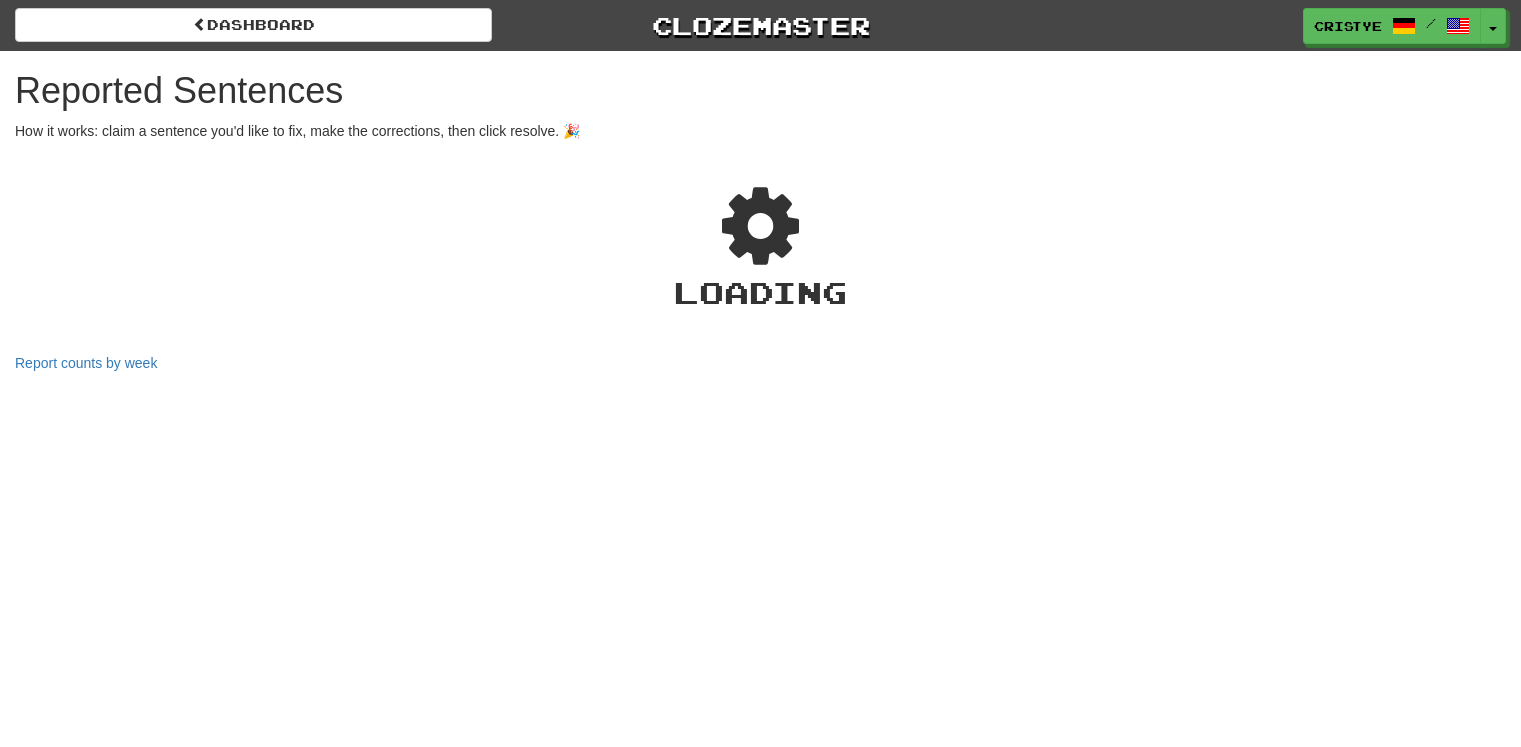 scroll, scrollTop: 493, scrollLeft: 0, axis: vertical 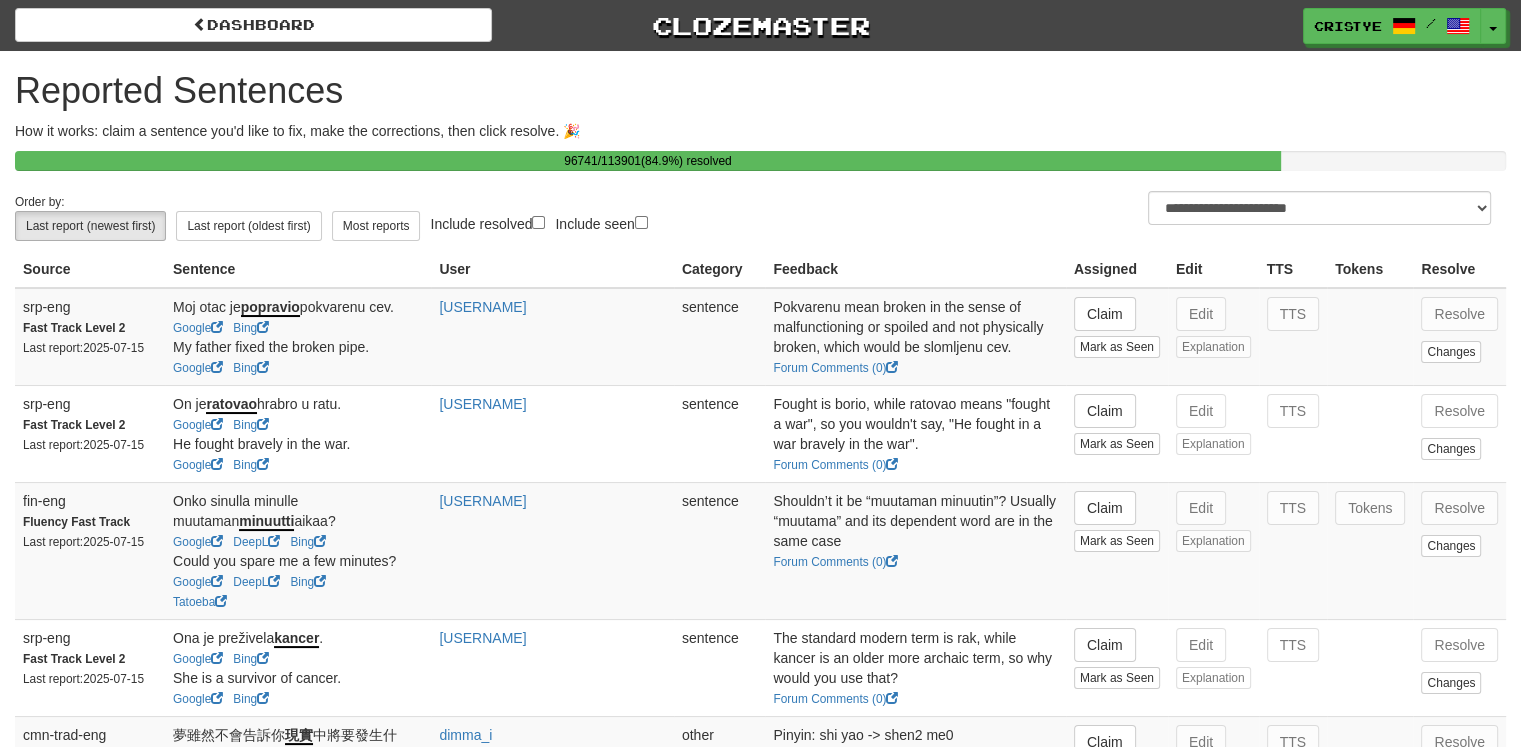 click on "**********" at bounding box center [760, 2261] 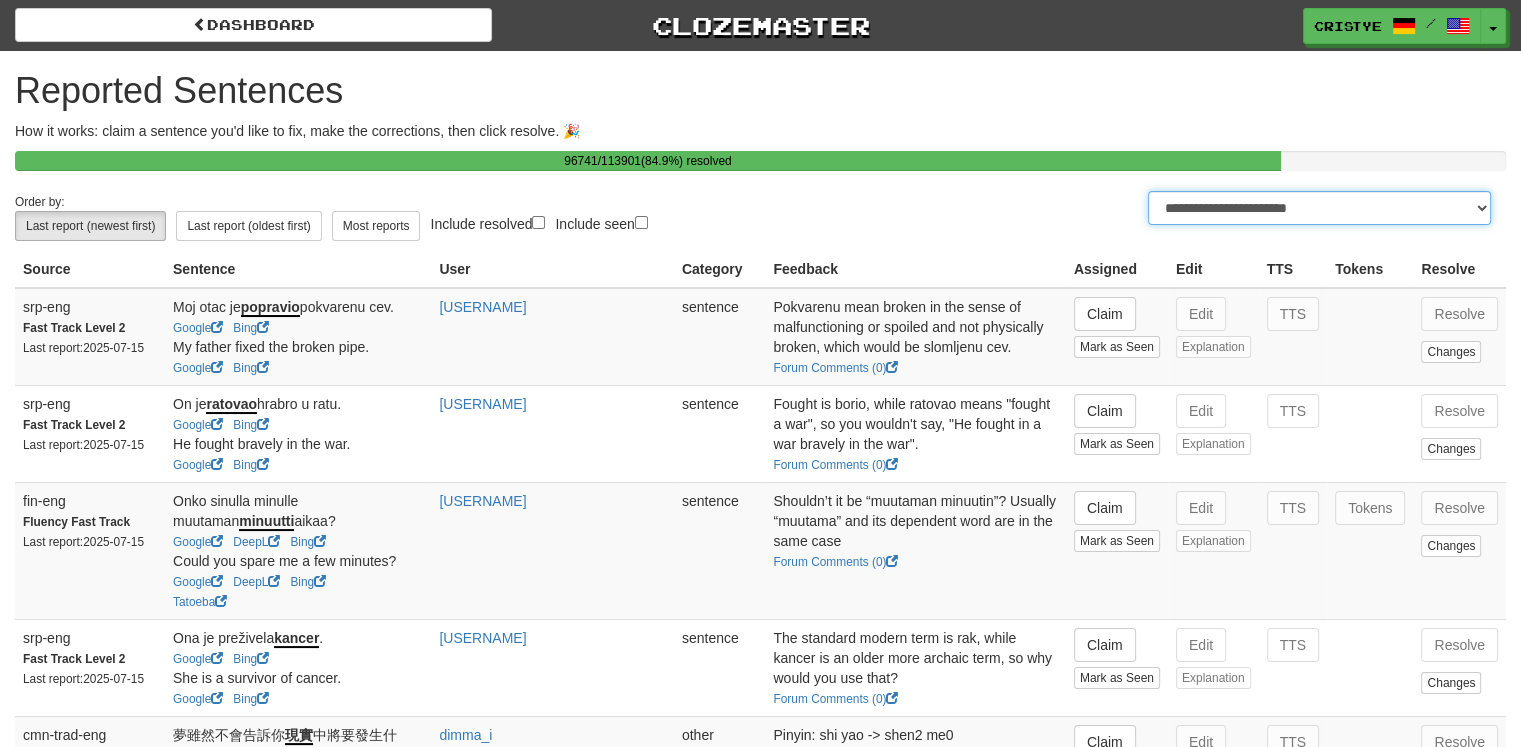 click on "**********" at bounding box center [1319, 208] 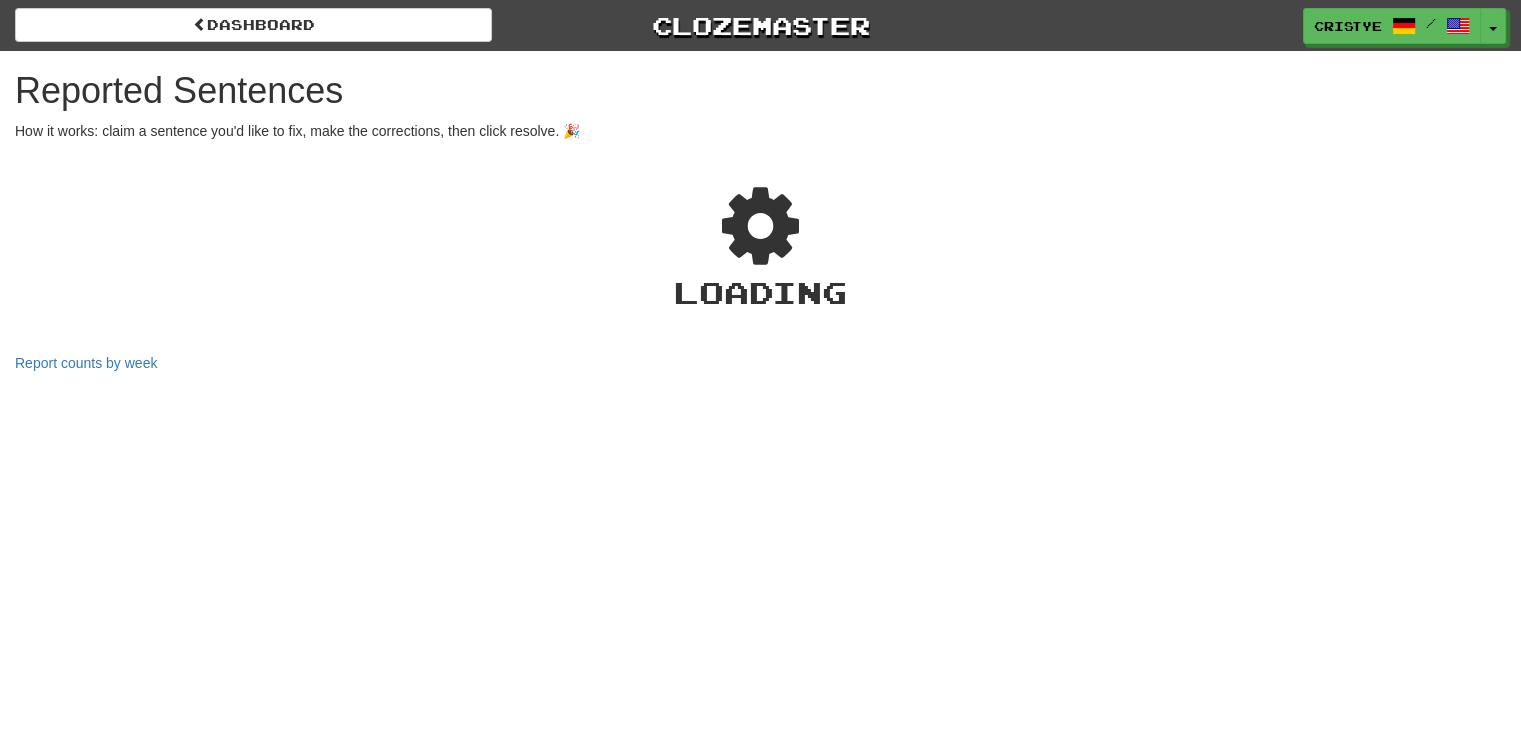 select on "***" 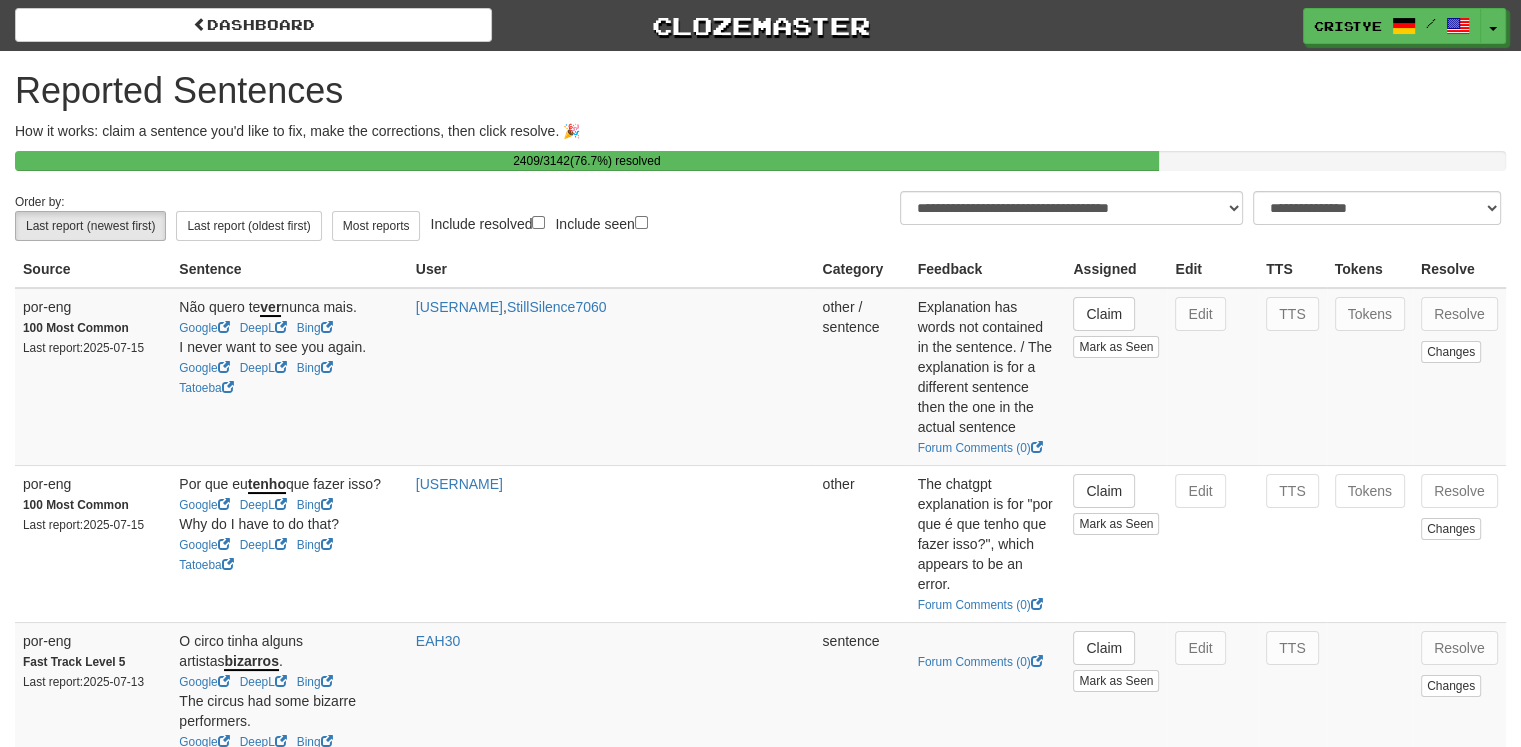 click on "Include resolved" at bounding box center [487, 225] 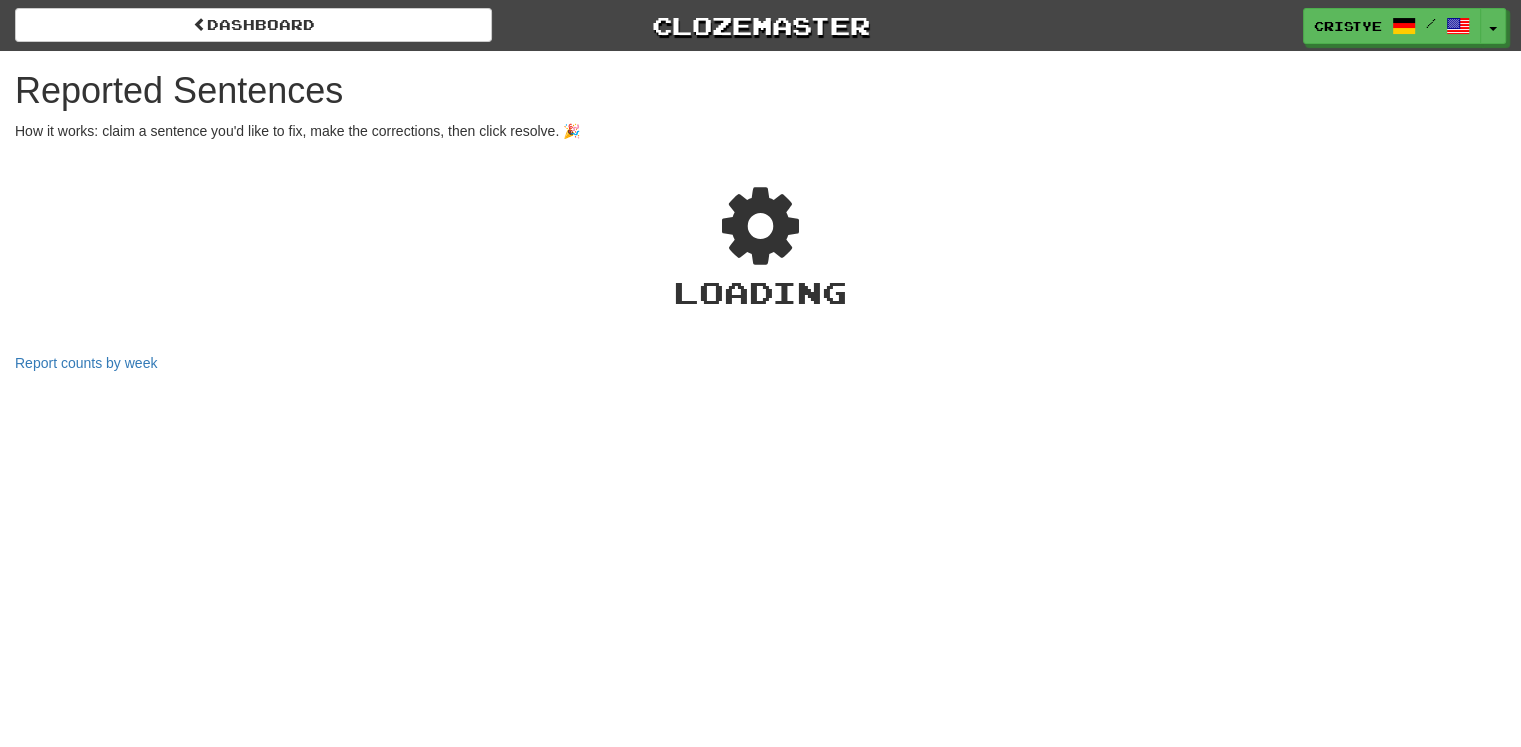 select on "***" 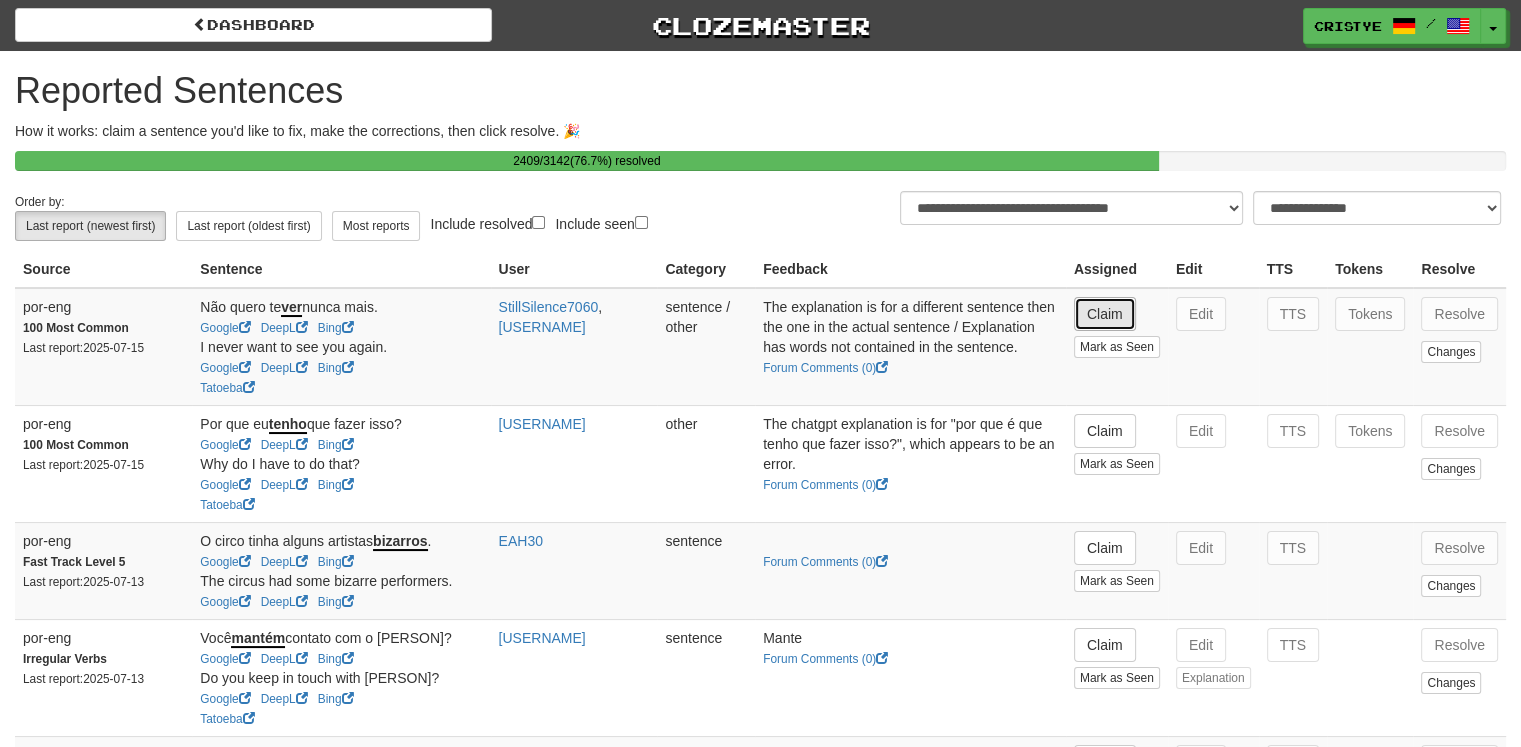 click on "Claim" at bounding box center [1105, 314] 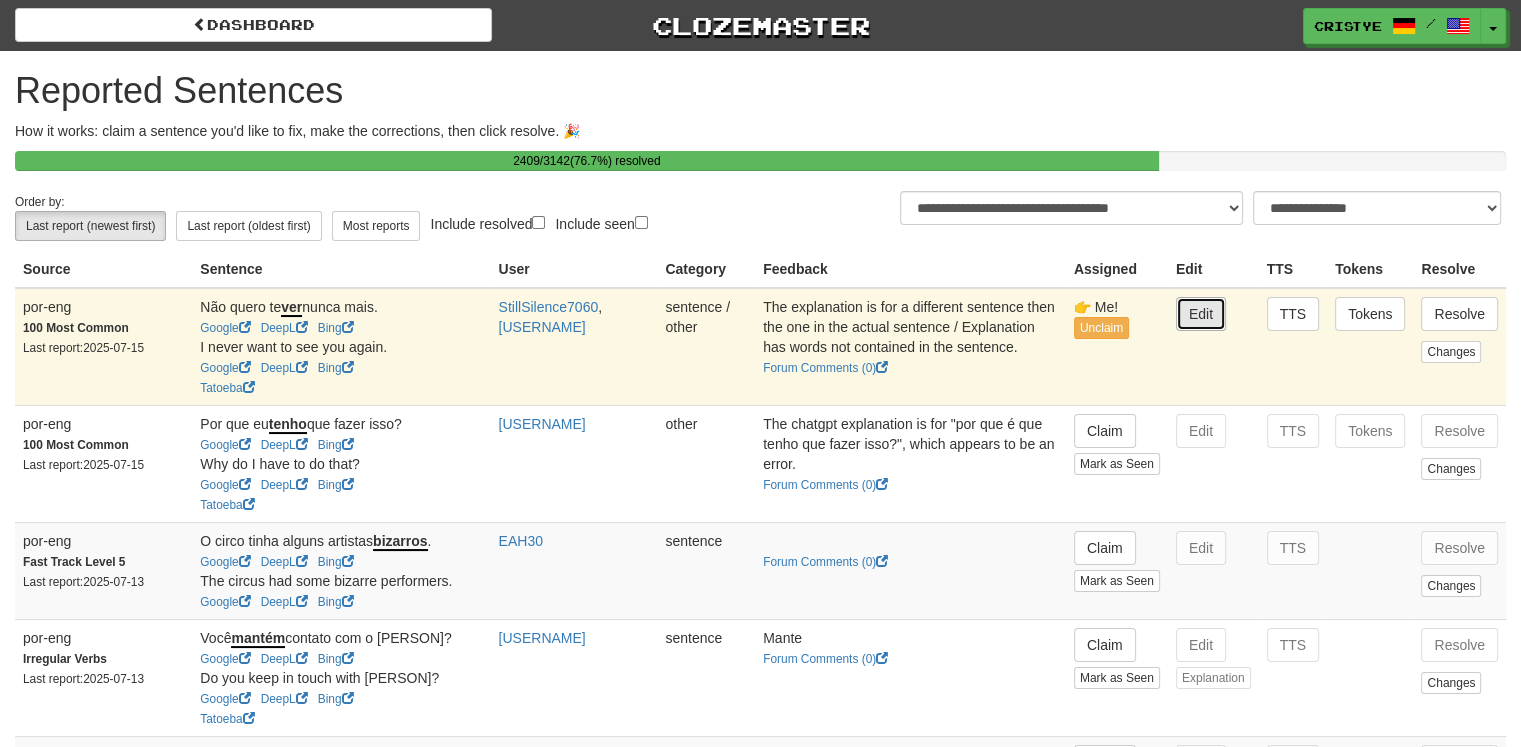 click on "Edit" at bounding box center [1201, 314] 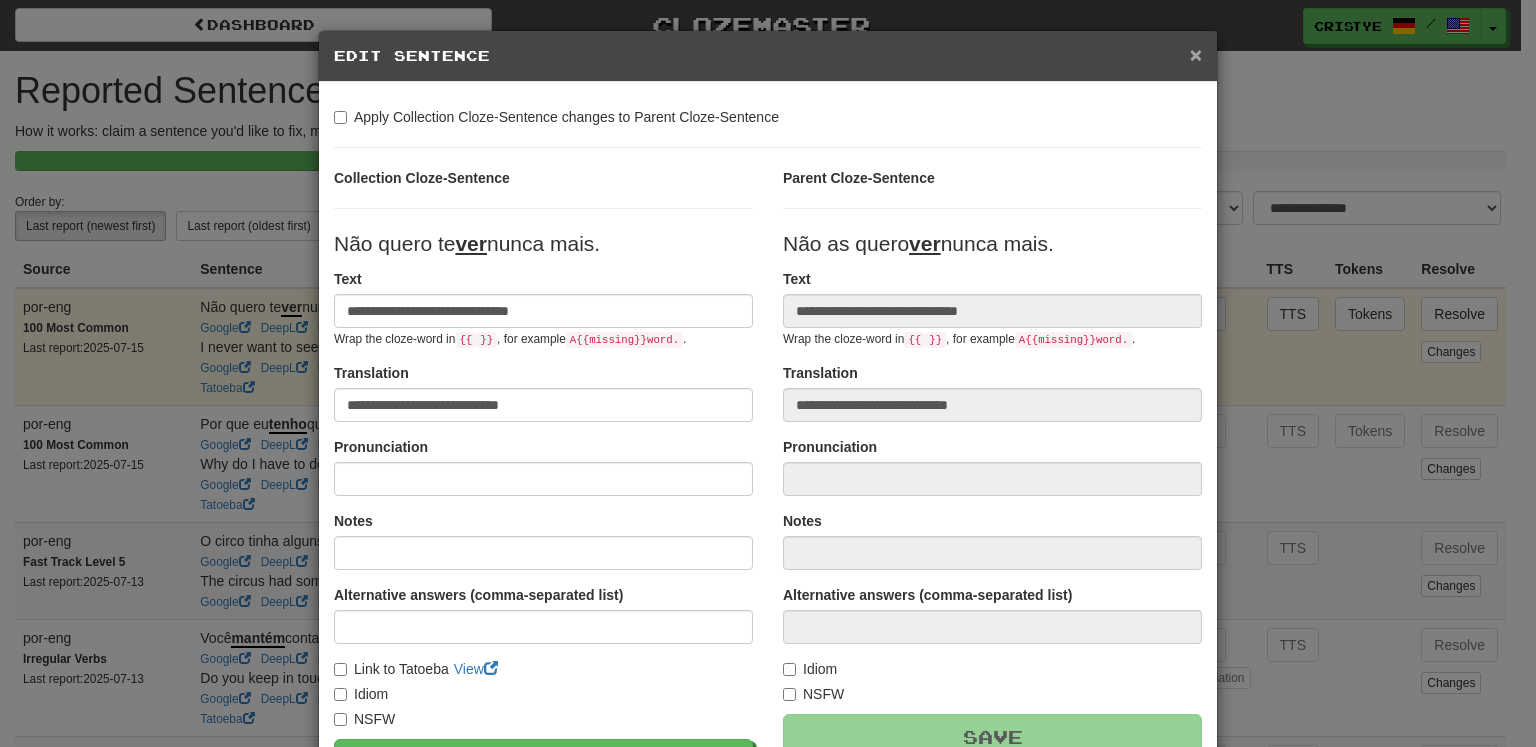 click on "×" at bounding box center [1196, 54] 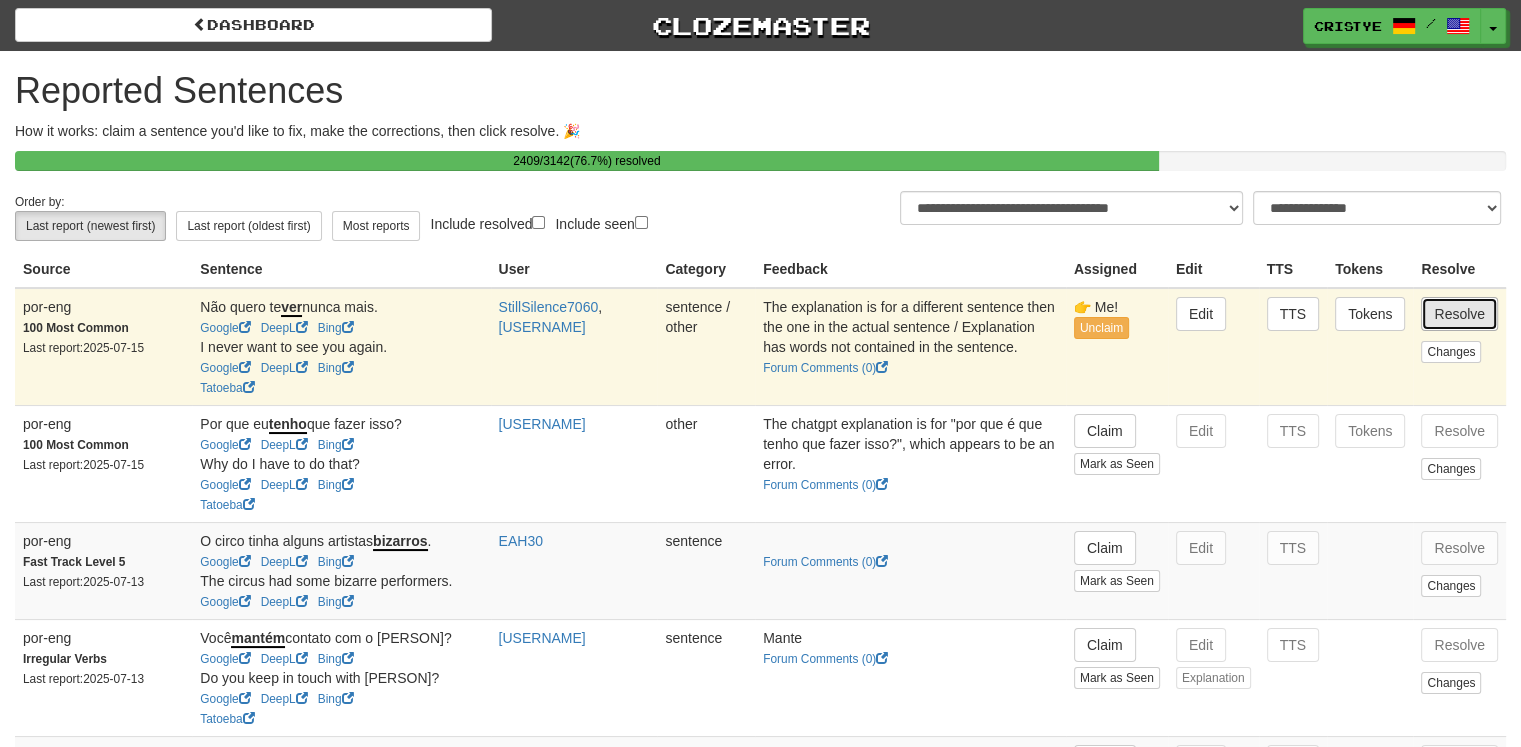drag, startPoint x: 1477, startPoint y: 313, endPoint x: 1479, endPoint y: 323, distance: 10.198039 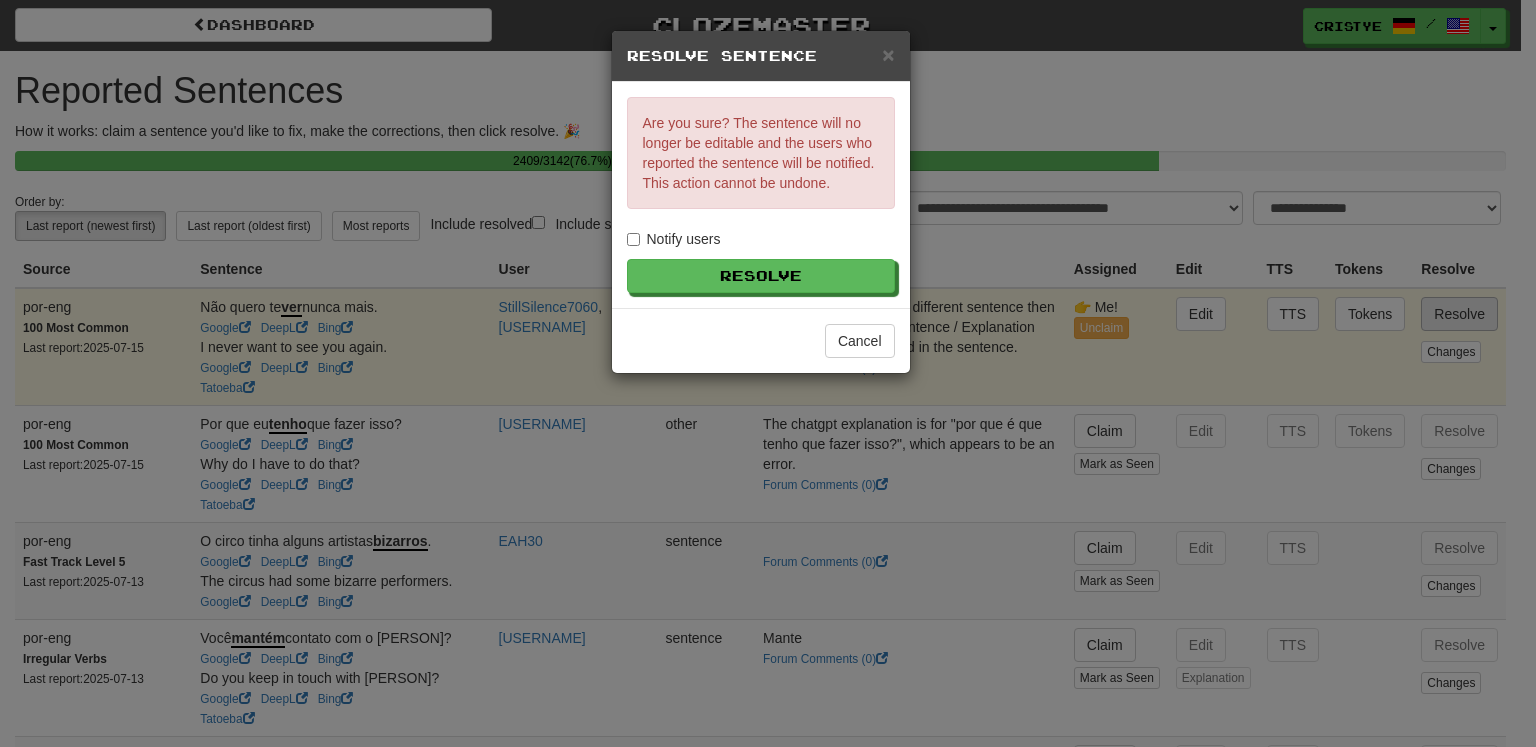 click on "Dashboard
Clozemaster
[USERNAME]
/
Toggle Dropdown
Dashboard
Leaderboard
Activity Feed
Notifications
Profile
Discussions
Deutsch
/
English
Streak:
0
Review:
18
Points Today: 0
Languages
Account
Logout
[USERNAME]
/
Toggle Dropdown
Dashboard
Leaderboard
Activity Feed
Notifications
Profile
Discussions
Deutsch
/
English
Streak:
0
Review:
18
Points Today: 0
Languages
Account
Logout
clozemaster
Reported Sentences How it works: claim a sentence you'd like to fix, make the corrections, then click resolve. 🎉 76.7 % Complete 2409 / 3142 ( 76.7 %) resolved Order by: Last report (newest first) Last report (oldest first) Most reports User" at bounding box center [768, 2081] 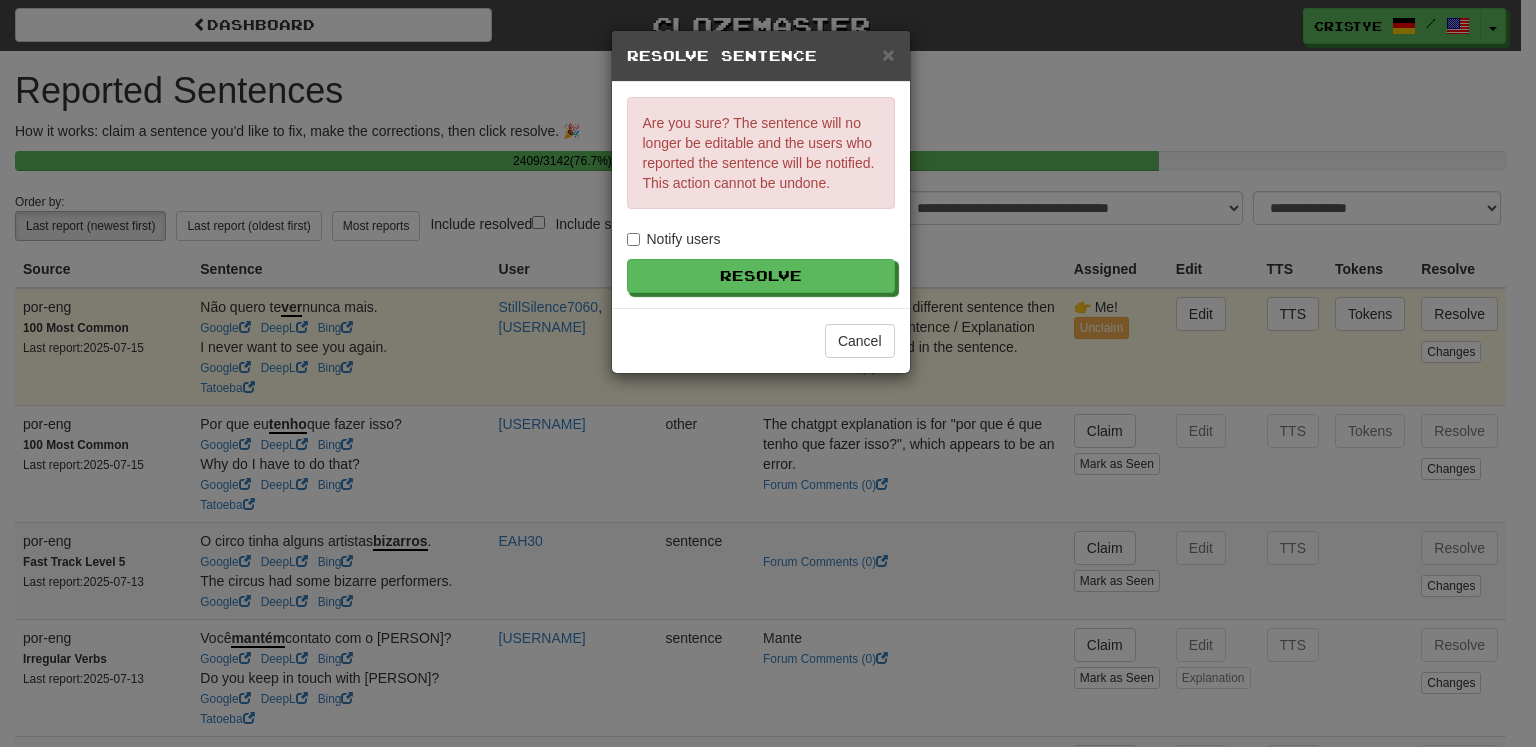 click on "Notify users" at bounding box center [674, 239] 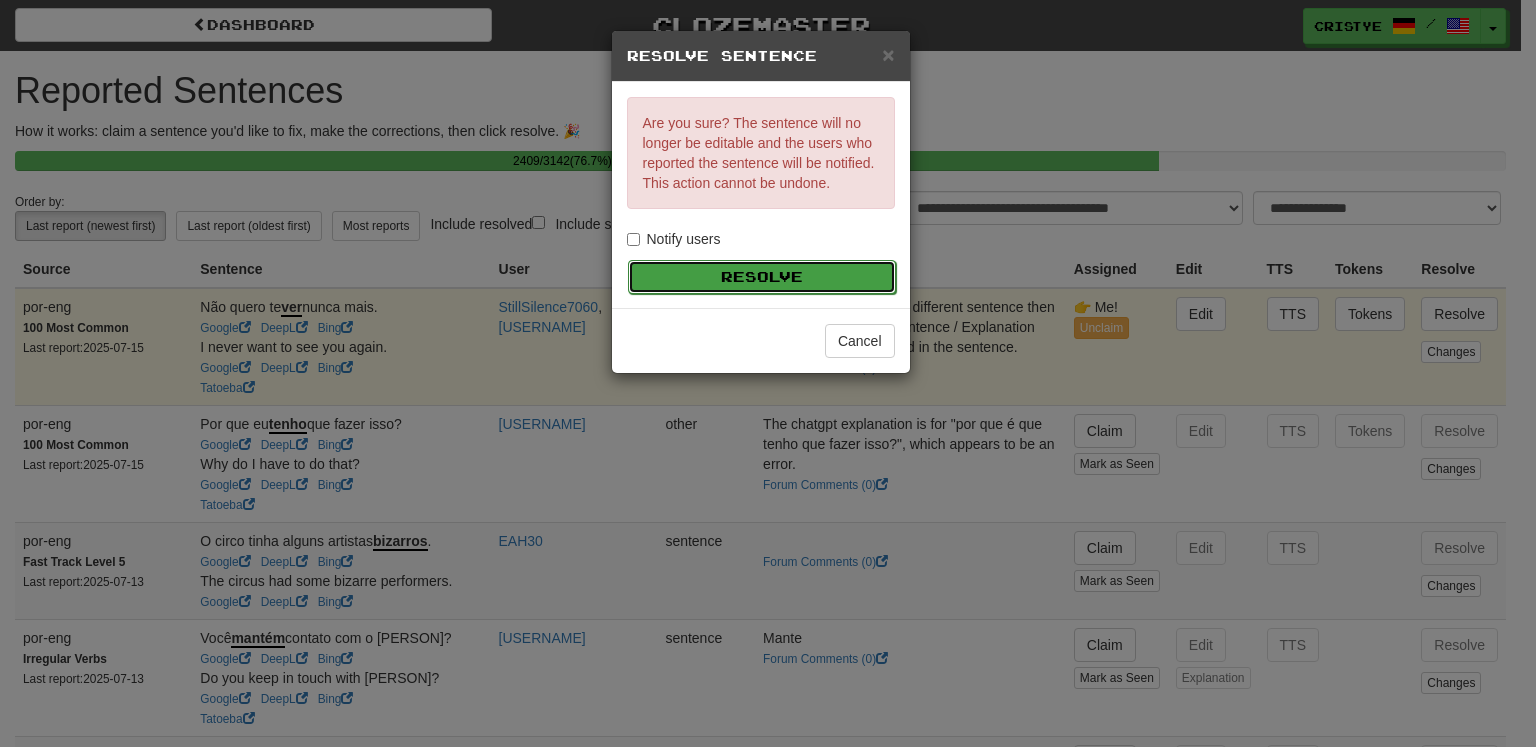 click on "Resolve" at bounding box center [762, 277] 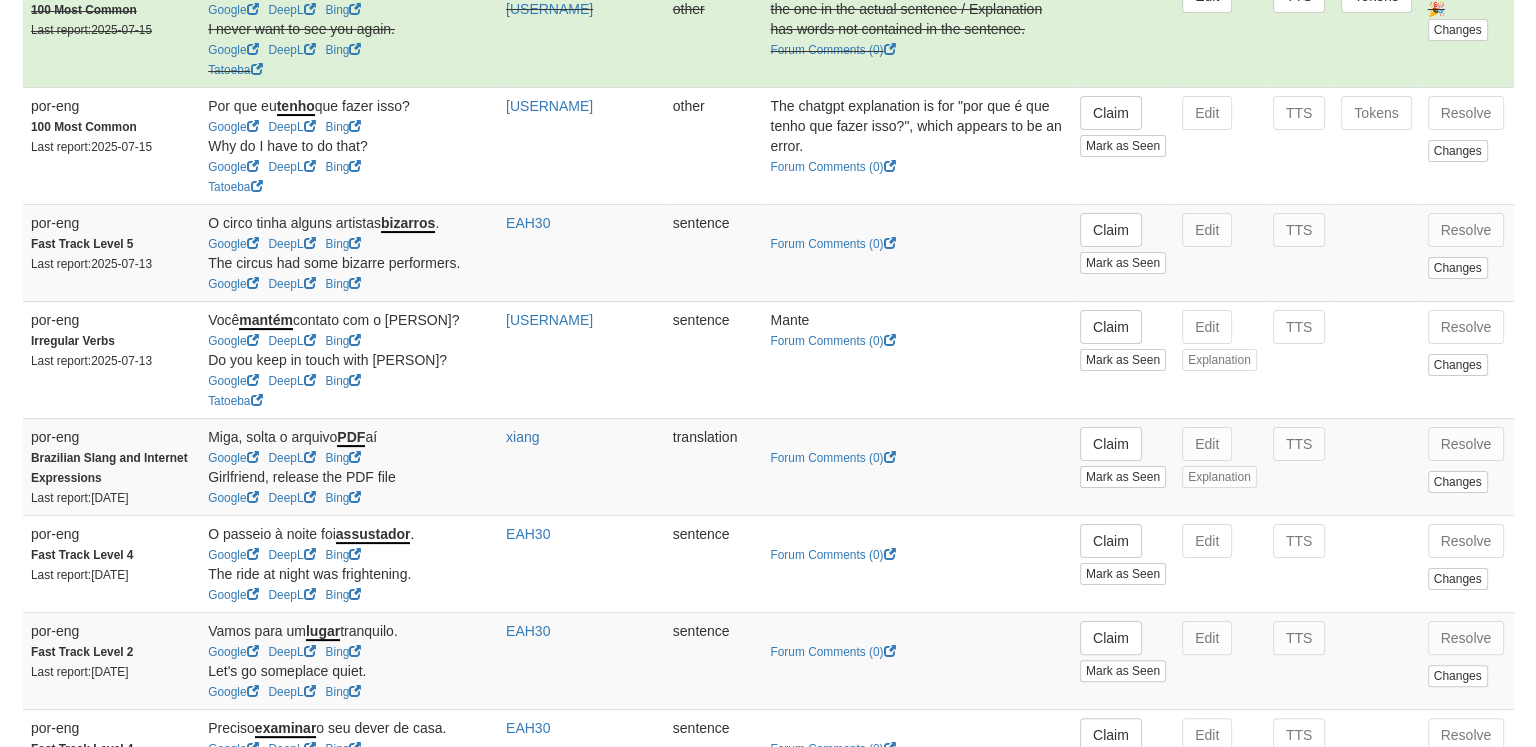 scroll, scrollTop: 308, scrollLeft: 0, axis: vertical 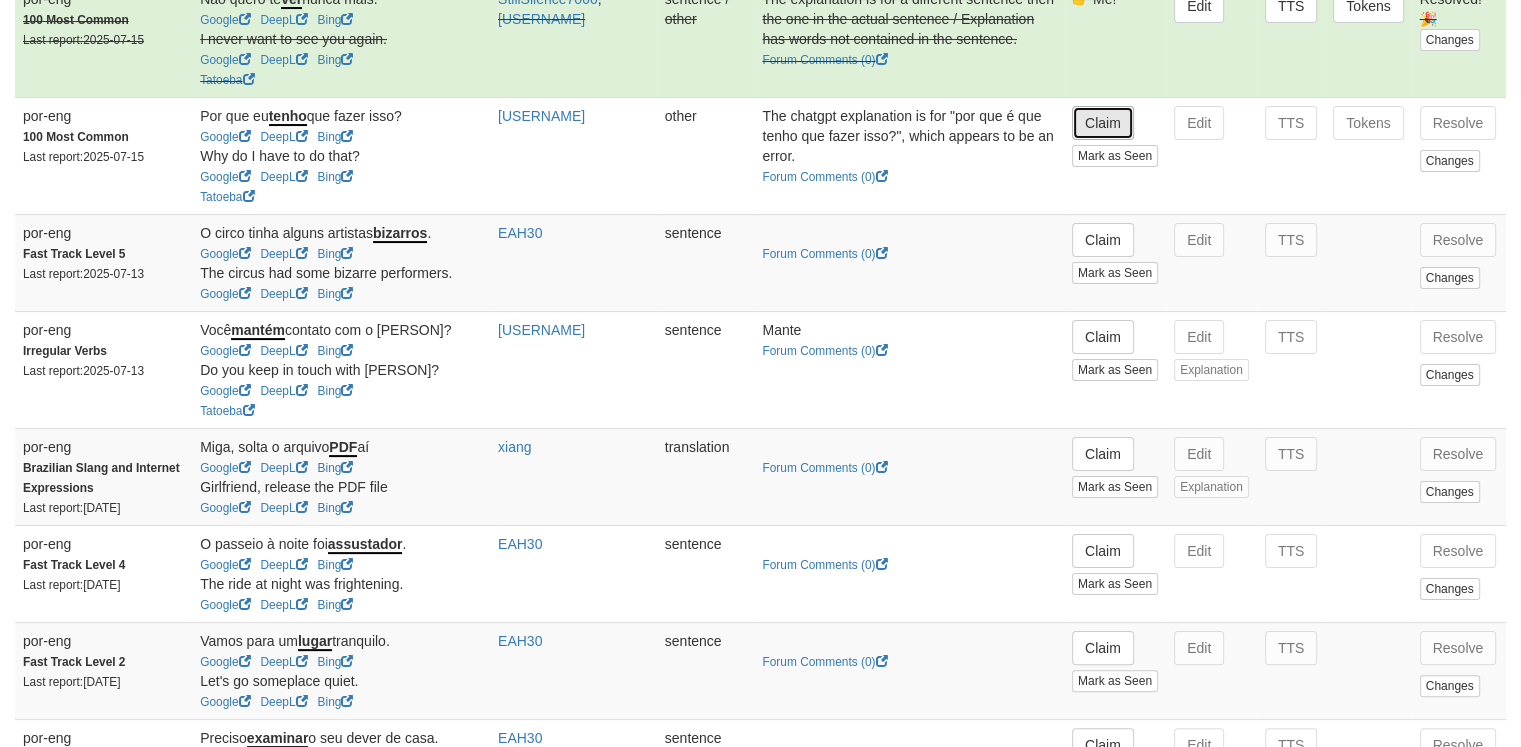 click on "Claim" at bounding box center [1103, 123] 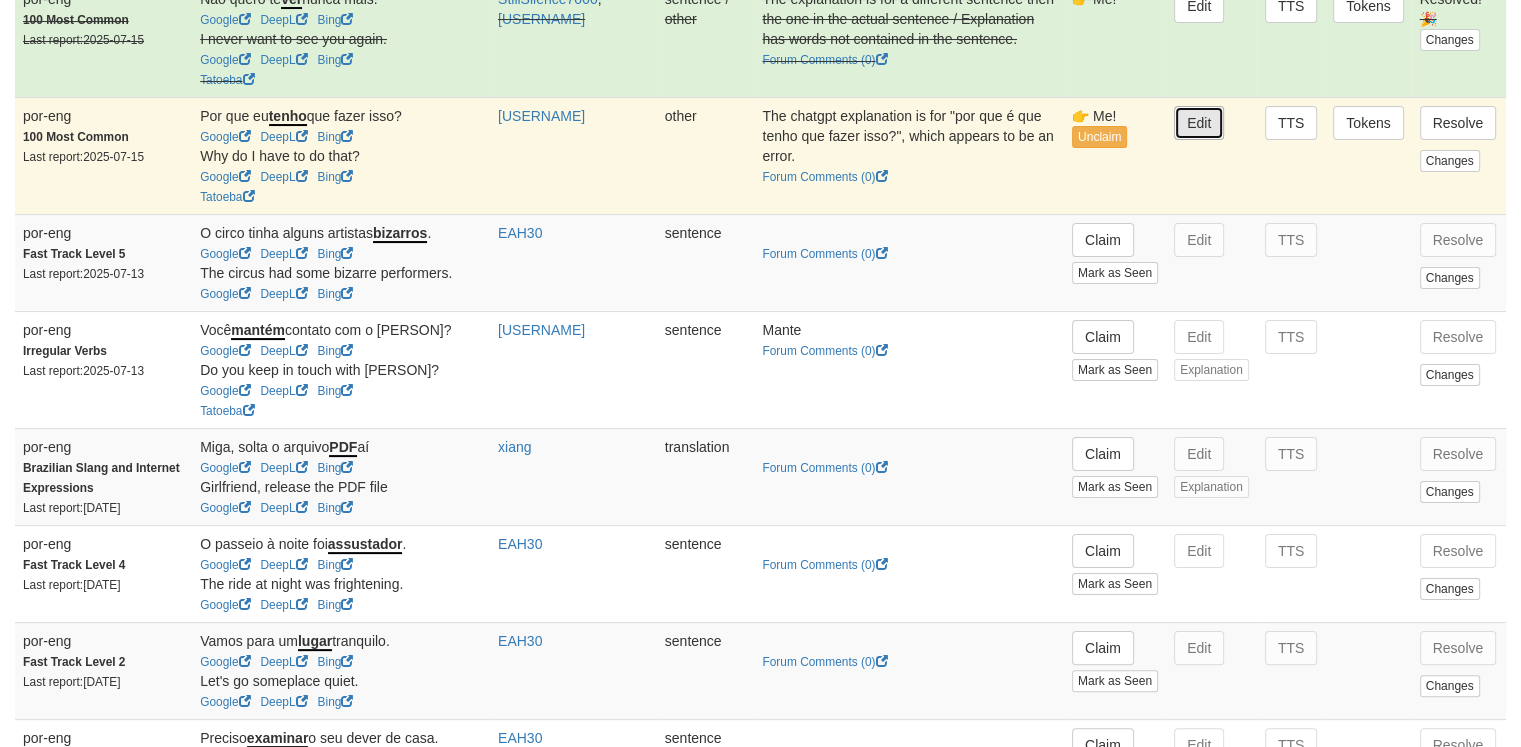 click on "Edit" at bounding box center [1199, 123] 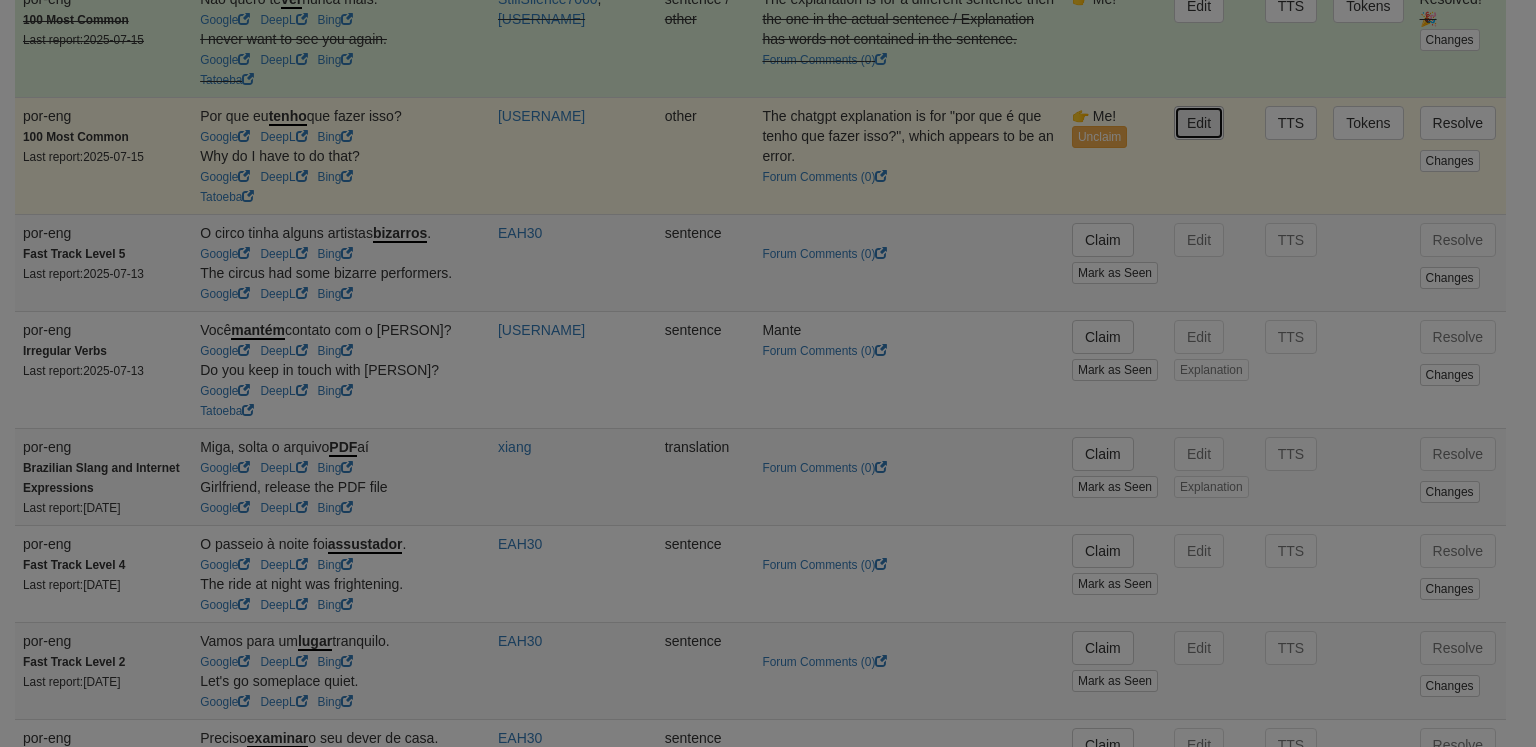 type on "**********" 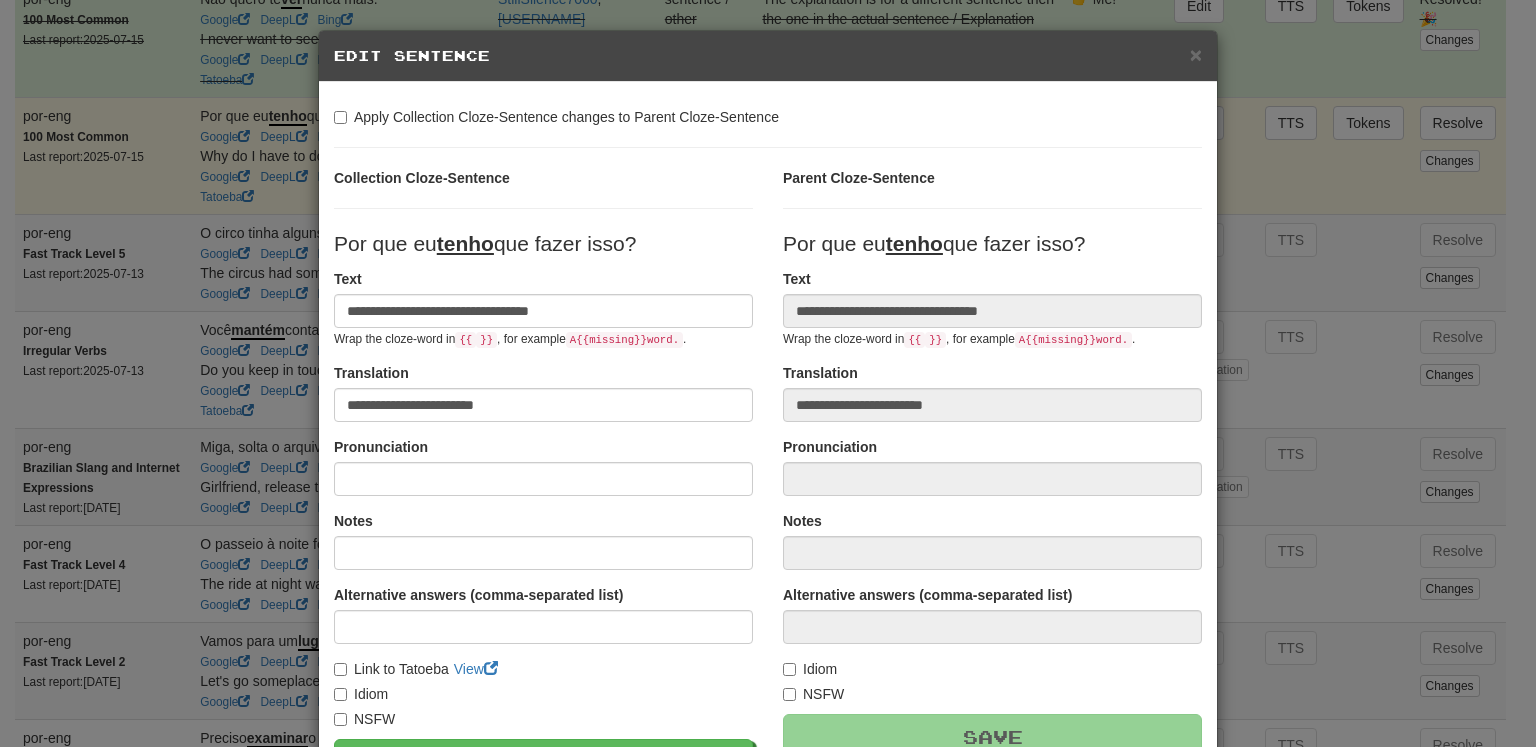 click on "Edit Sentence" at bounding box center (768, 56) 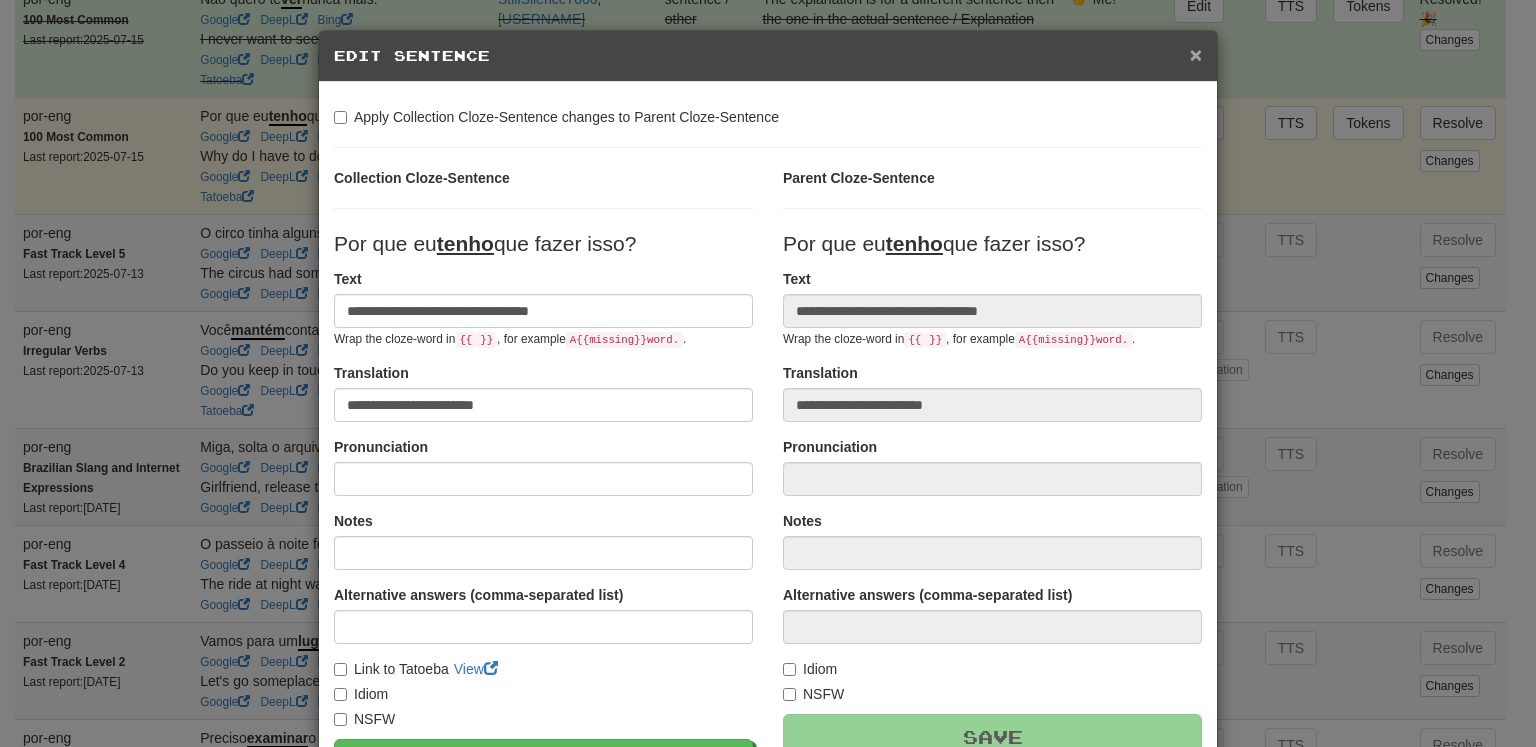 click on "×" at bounding box center (1196, 54) 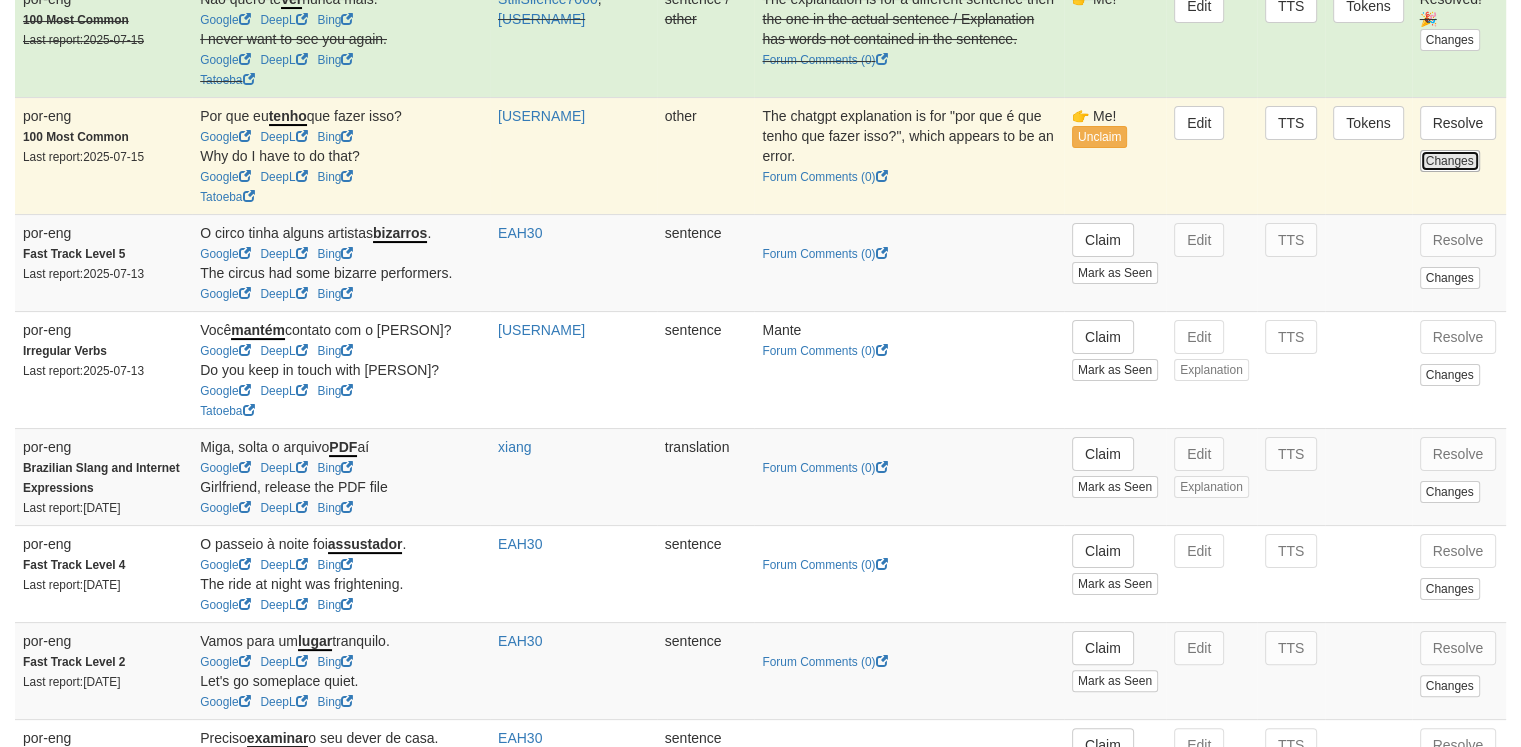 click on "Changes" at bounding box center [1450, 161] 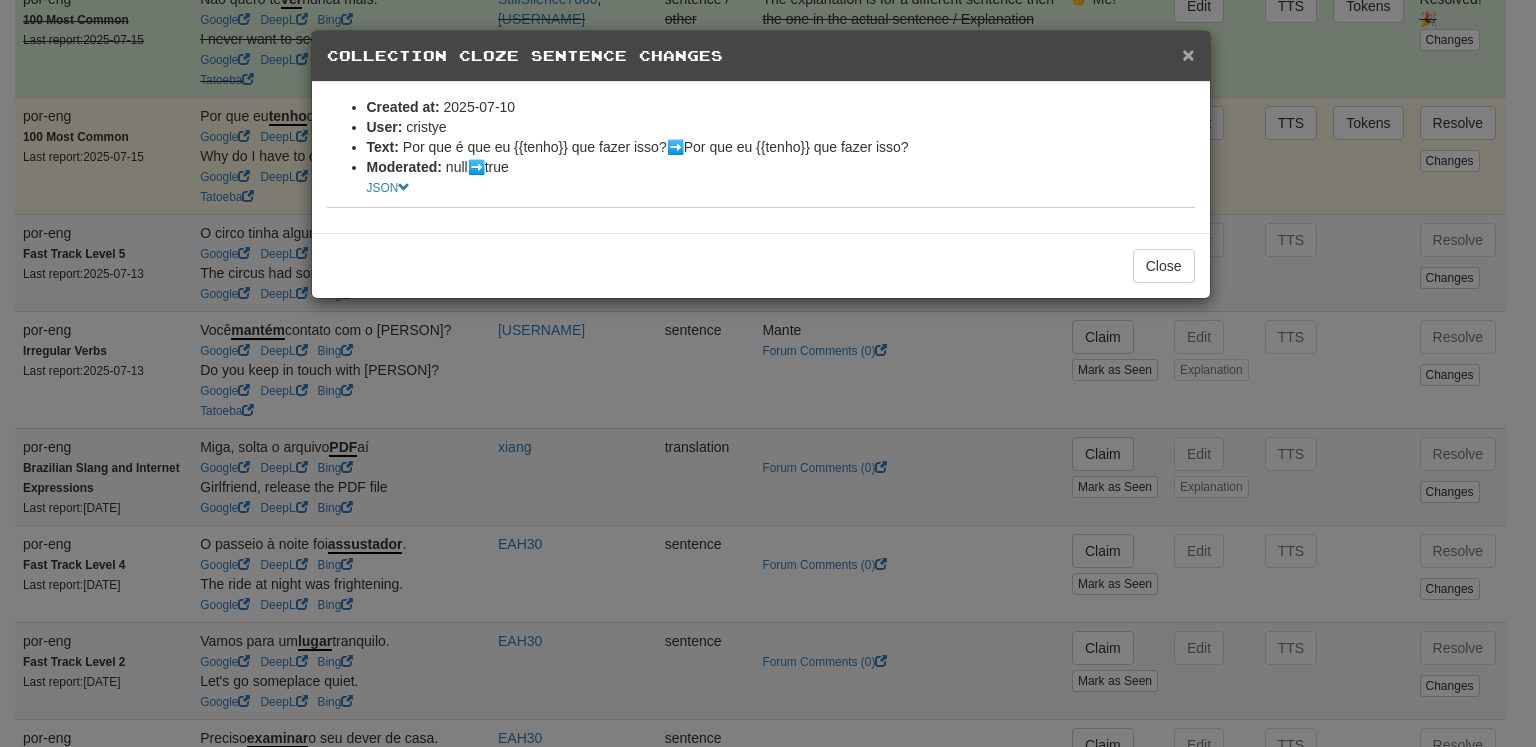 click on "×" at bounding box center (1188, 54) 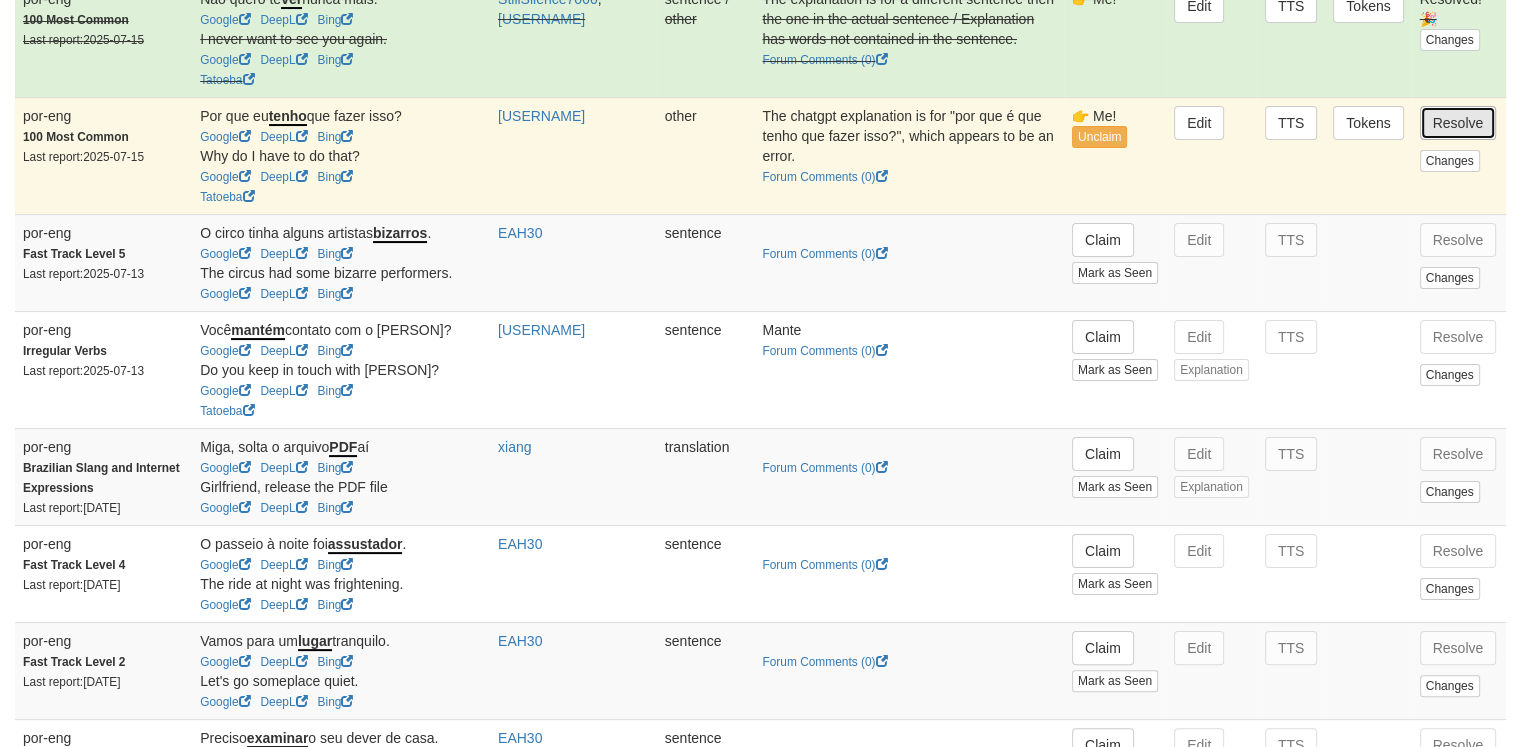 click on "Resolve" at bounding box center [1458, 123] 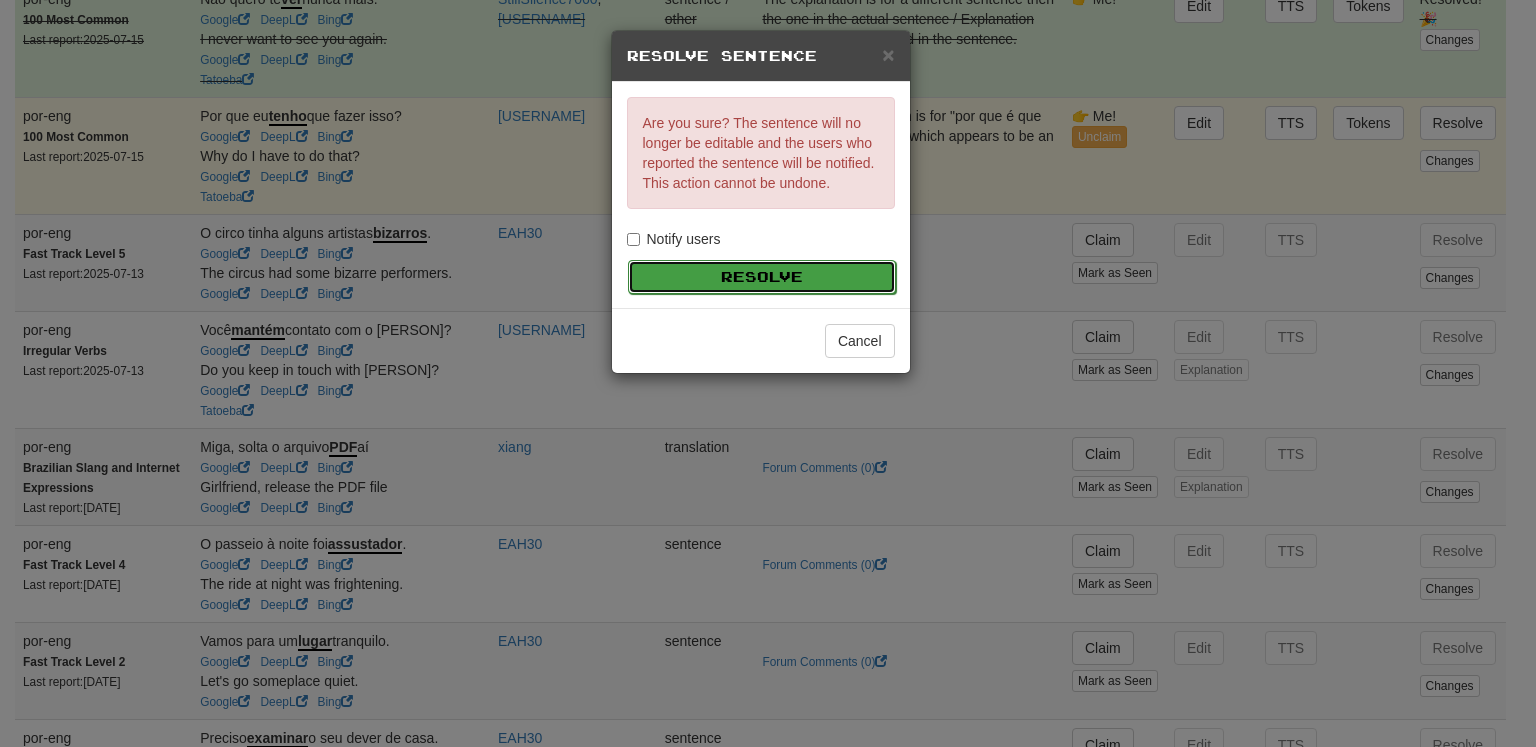 click on "Resolve" at bounding box center (762, 277) 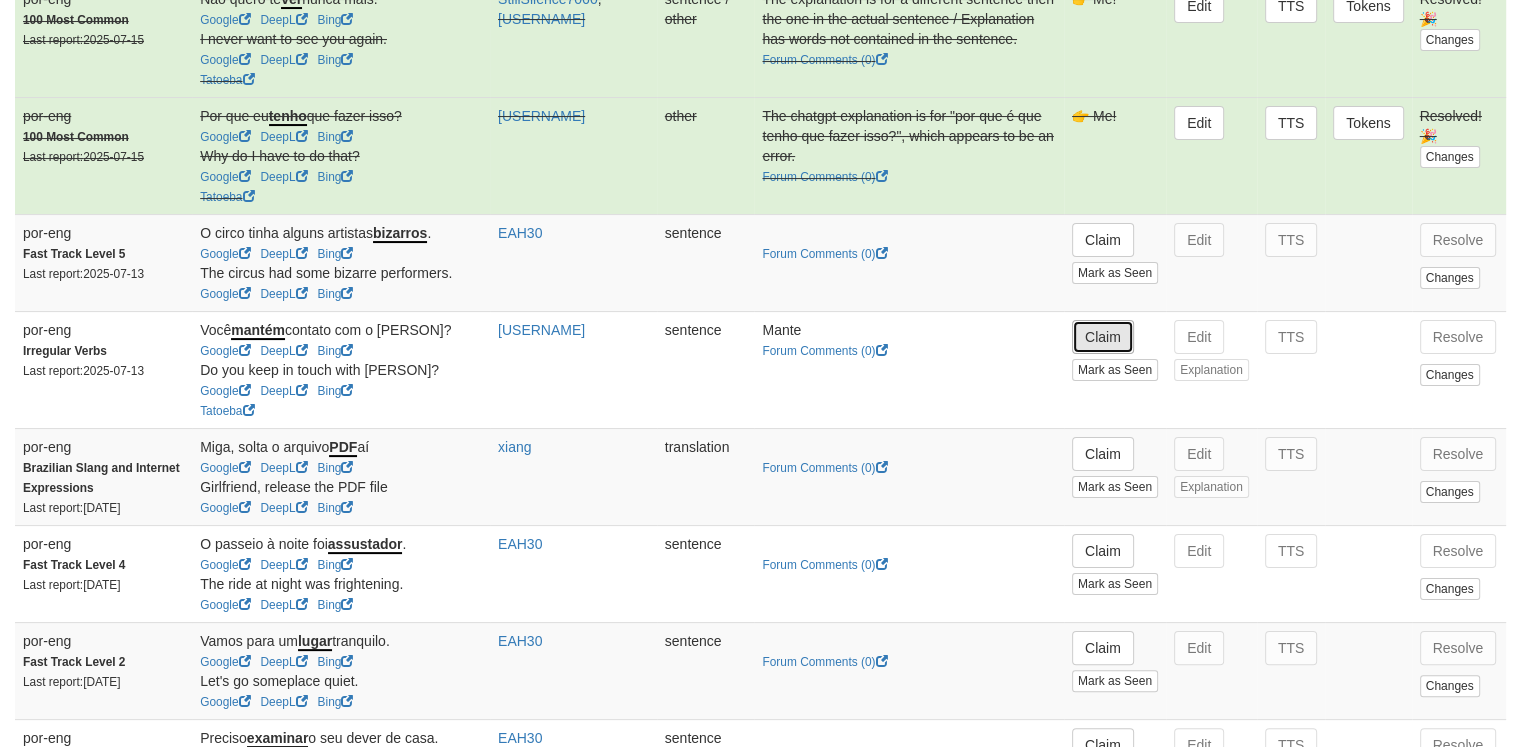click on "Claim" at bounding box center [1103, 337] 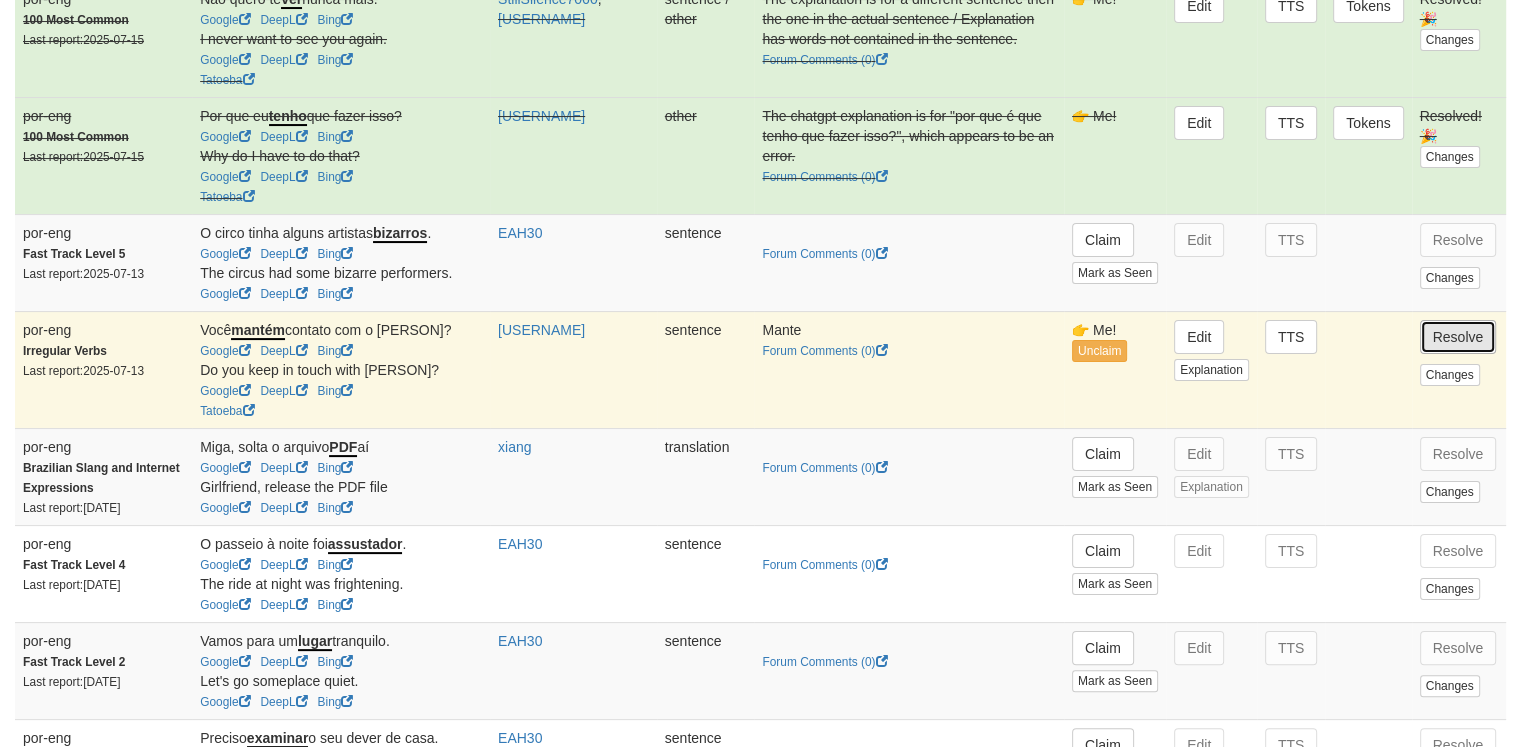 click on "Resolve" at bounding box center [1458, 337] 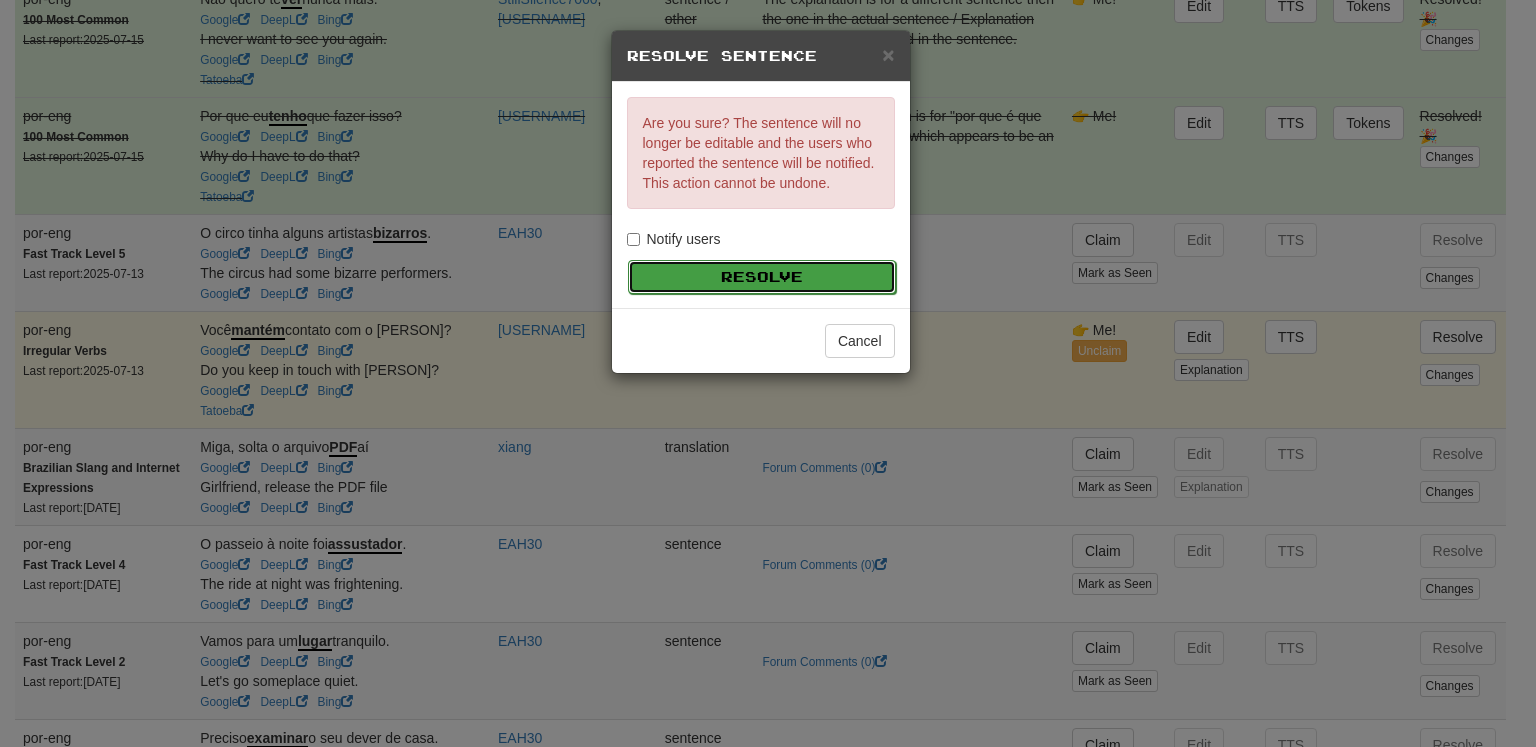 click on "Resolve" at bounding box center (762, 277) 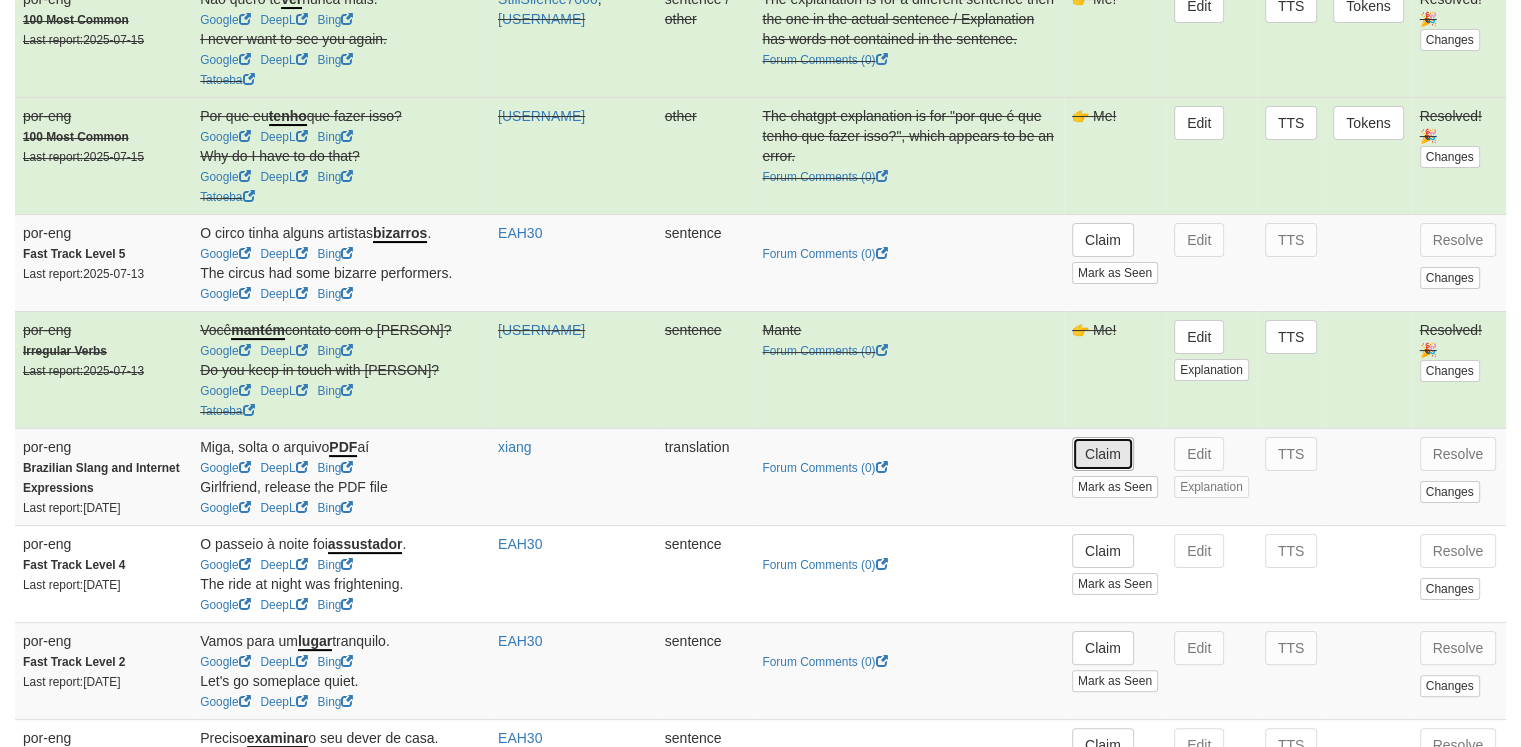 click on "Claim" at bounding box center [1103, 454] 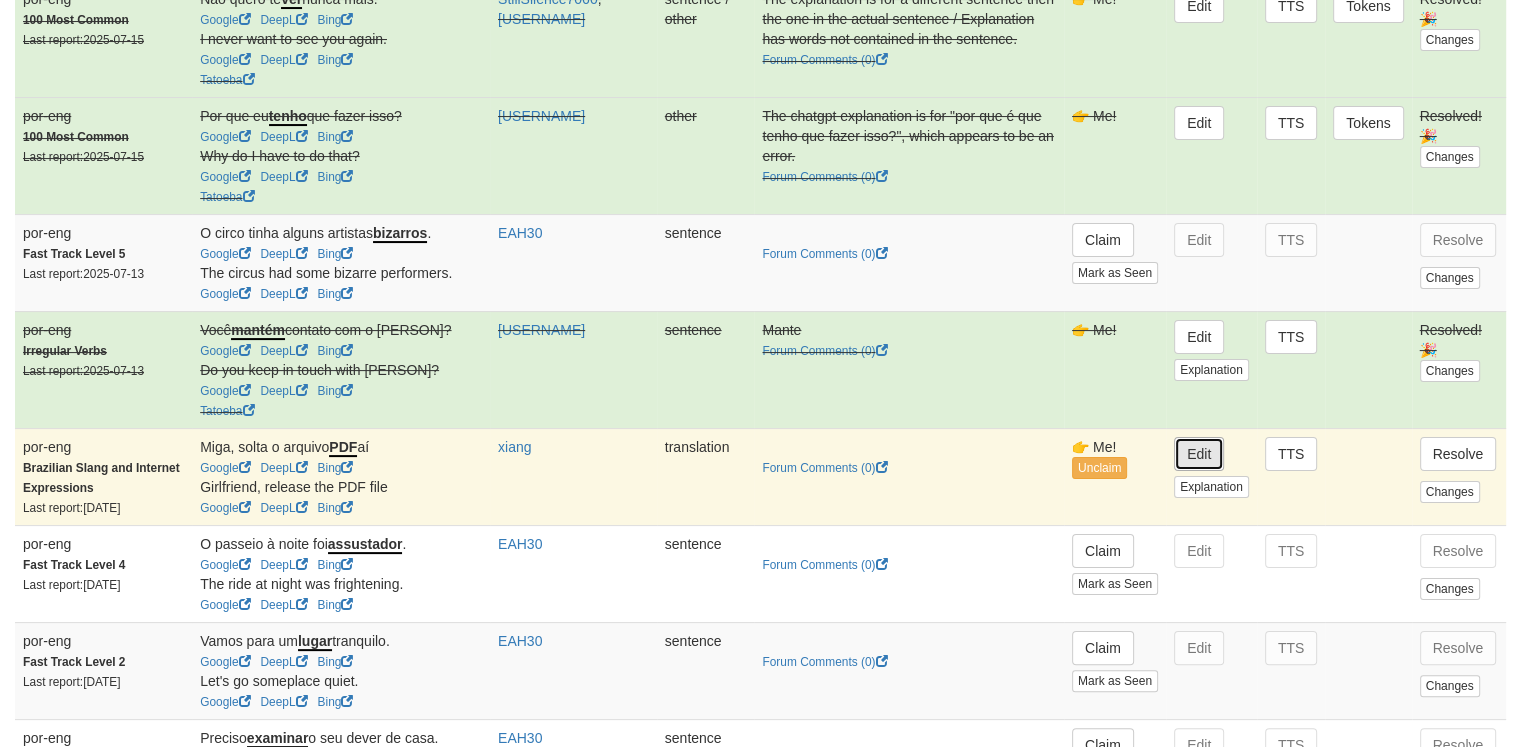 click on "Edit" at bounding box center (1199, 454) 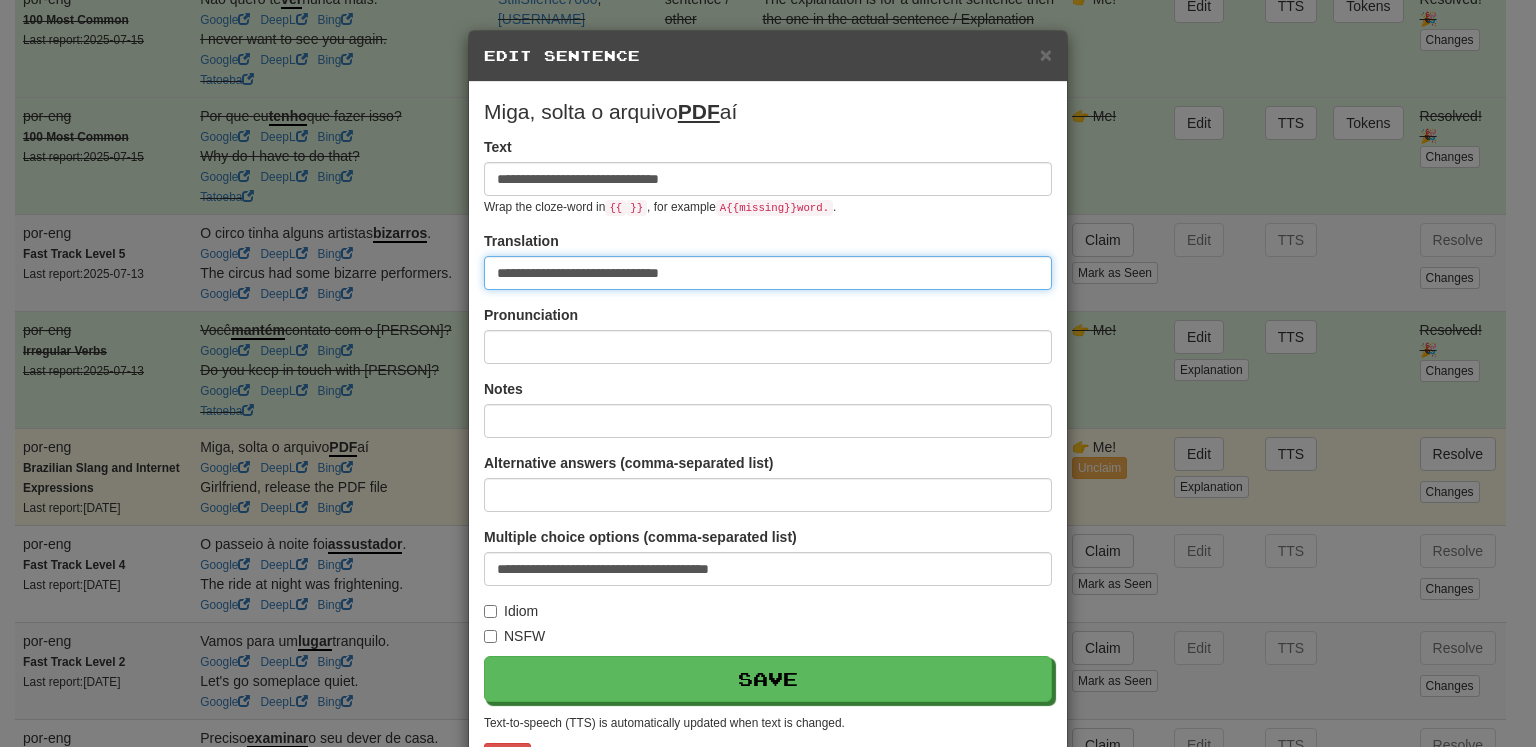 click on "**********" at bounding box center (768, 273) 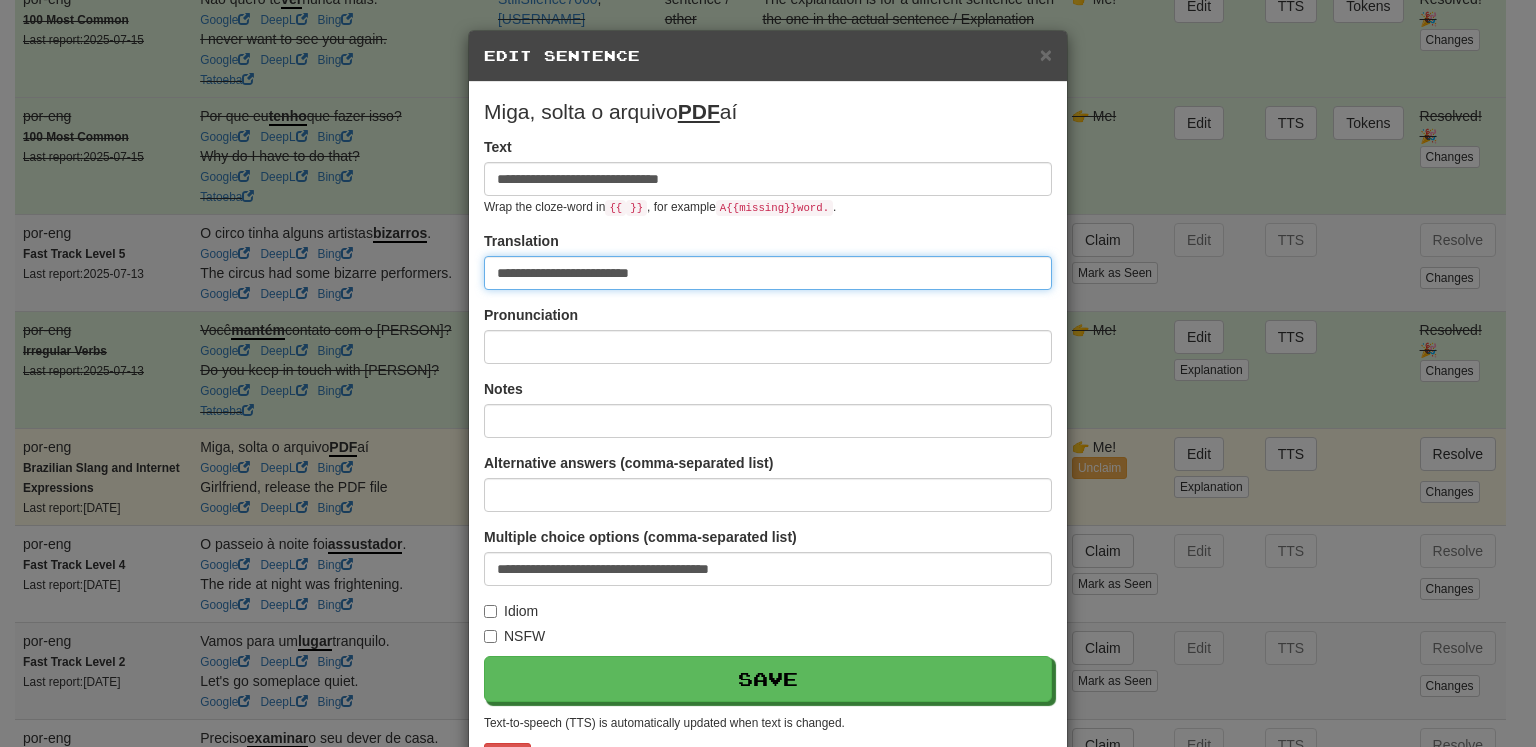 click on "**********" at bounding box center (768, 273) 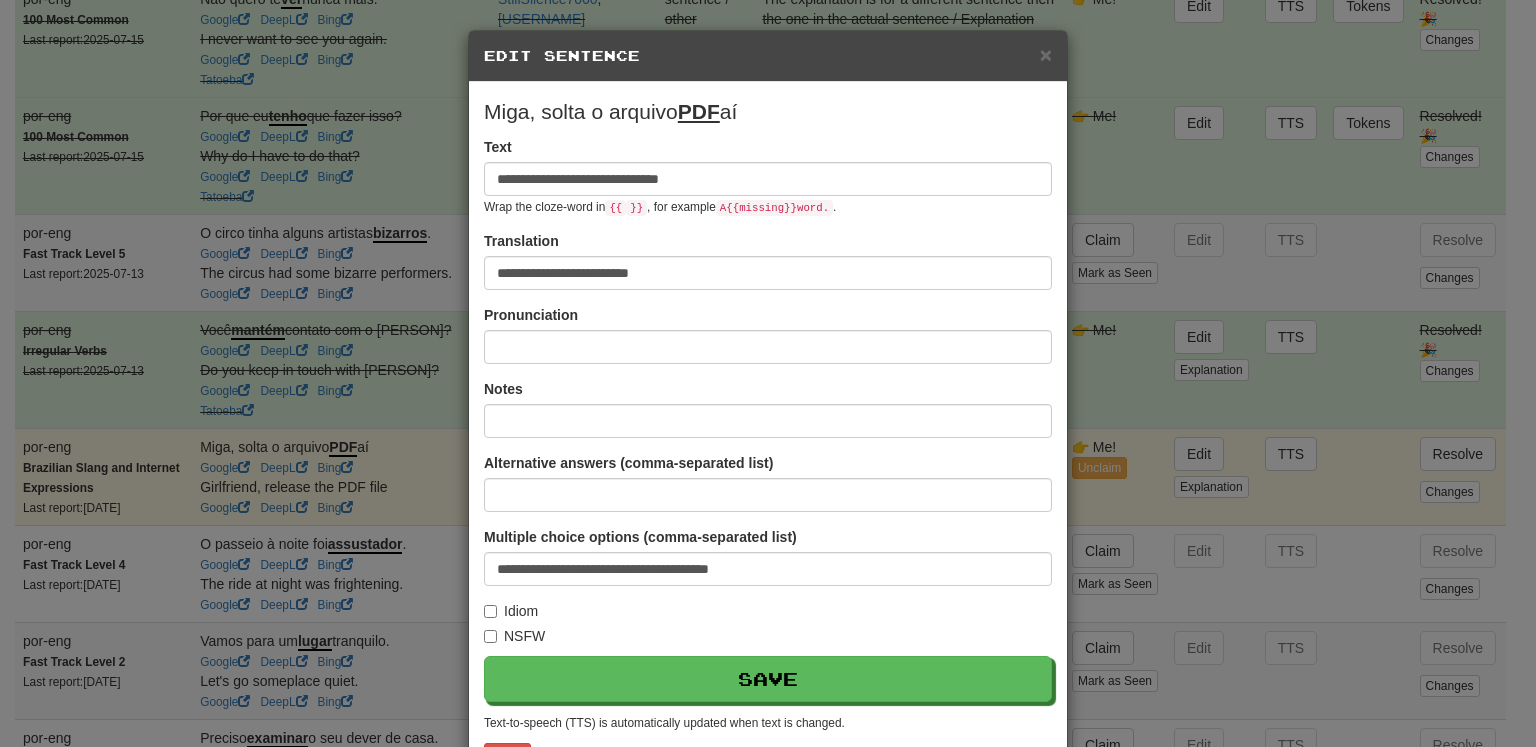 click on "**********" at bounding box center (768, 431) 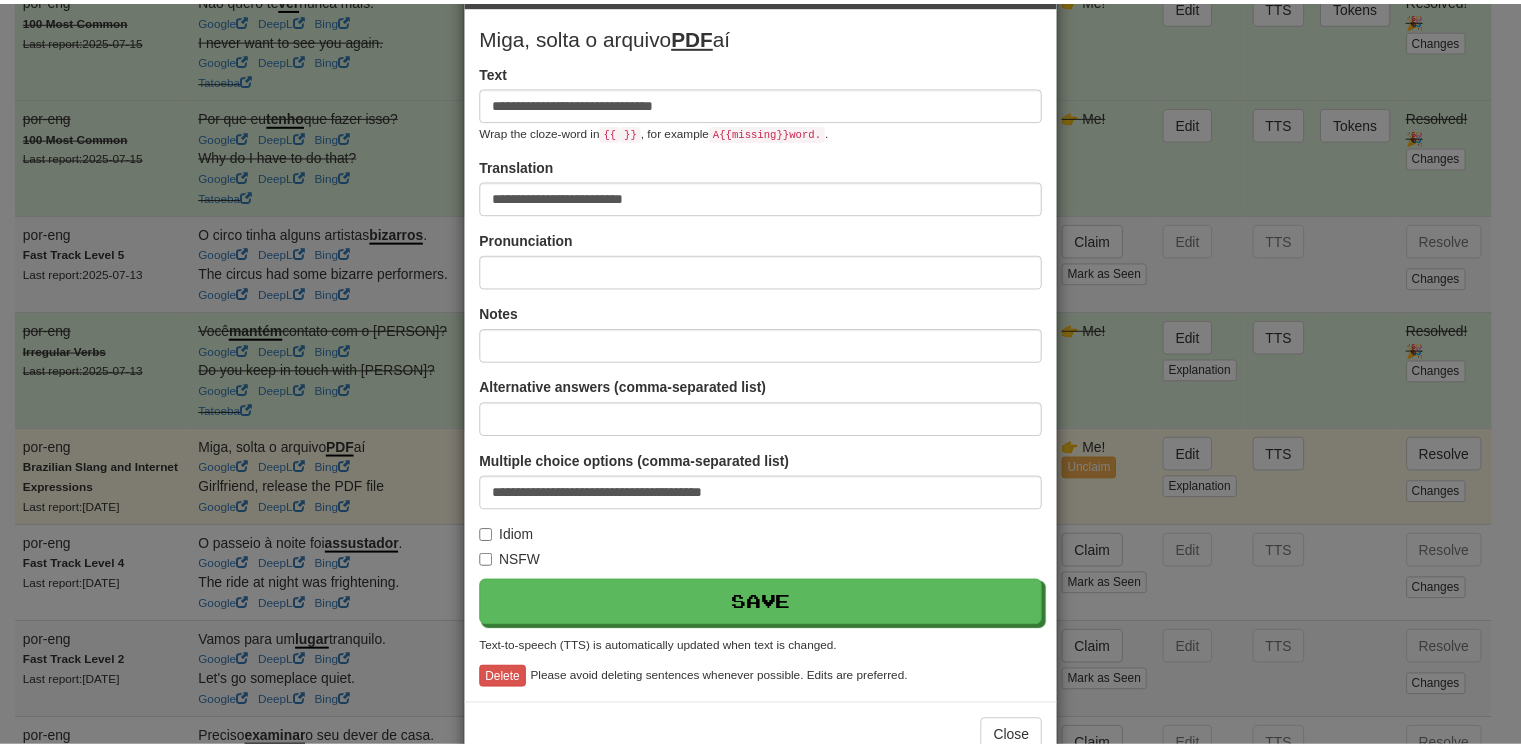 scroll, scrollTop: 95, scrollLeft: 0, axis: vertical 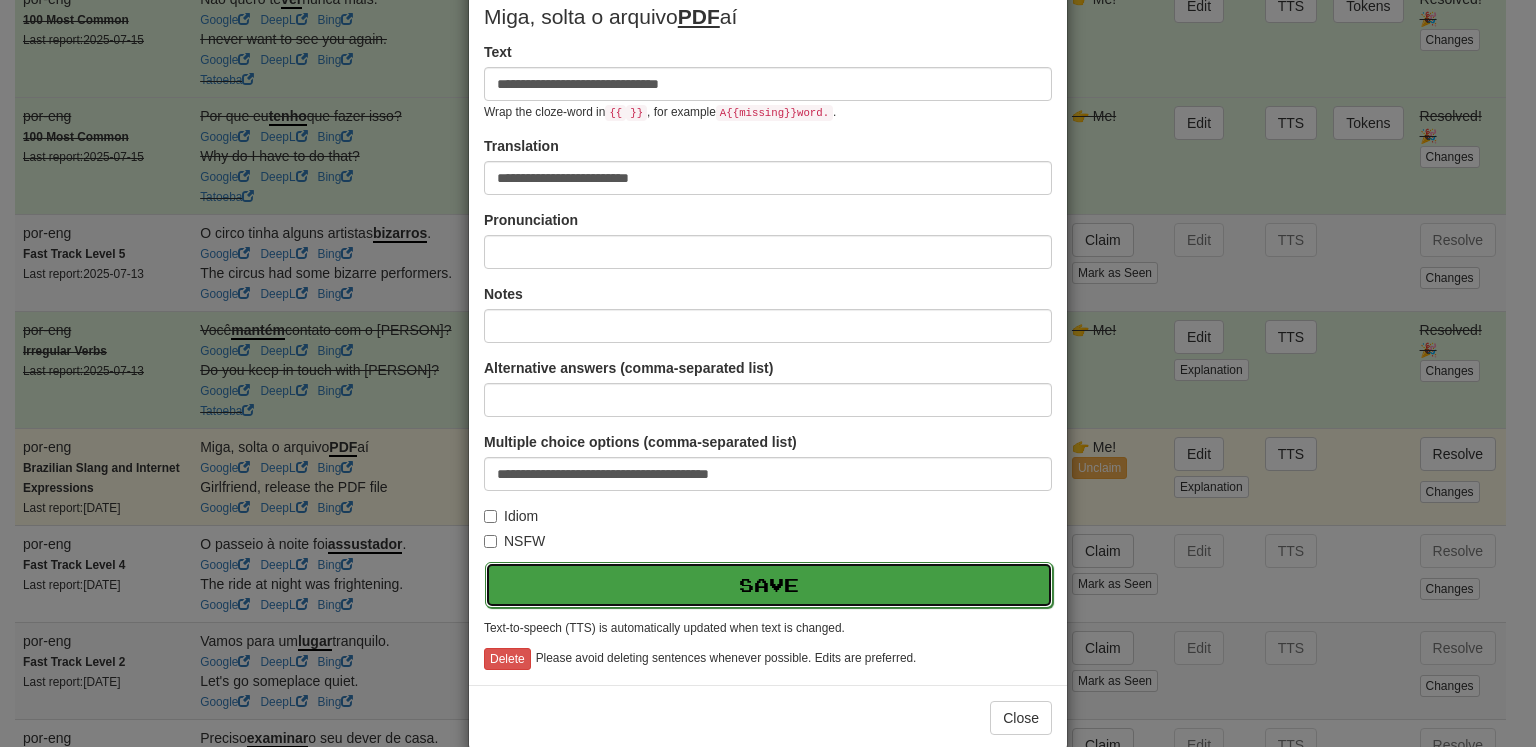 click on "Save" at bounding box center [769, 585] 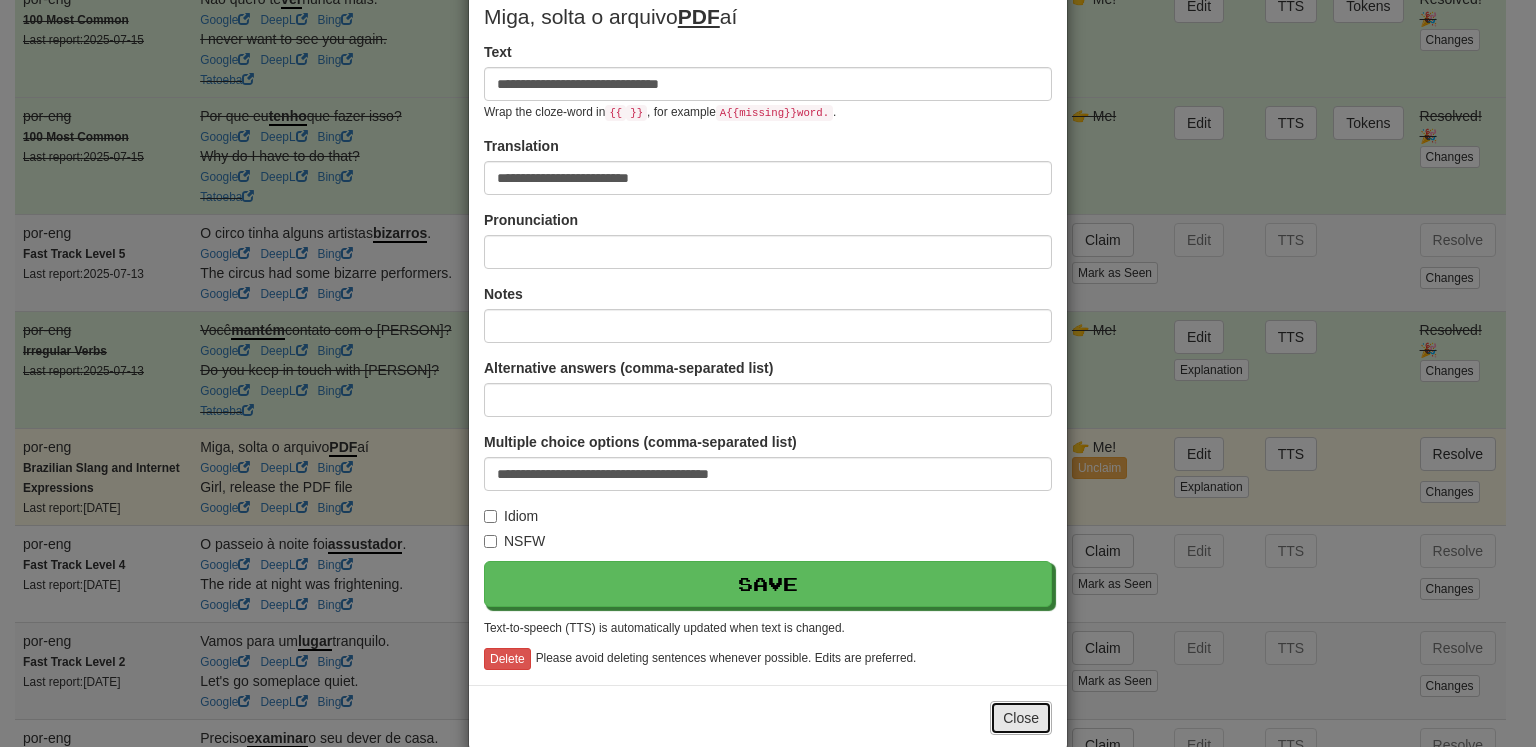 click on "Close" at bounding box center [1021, 718] 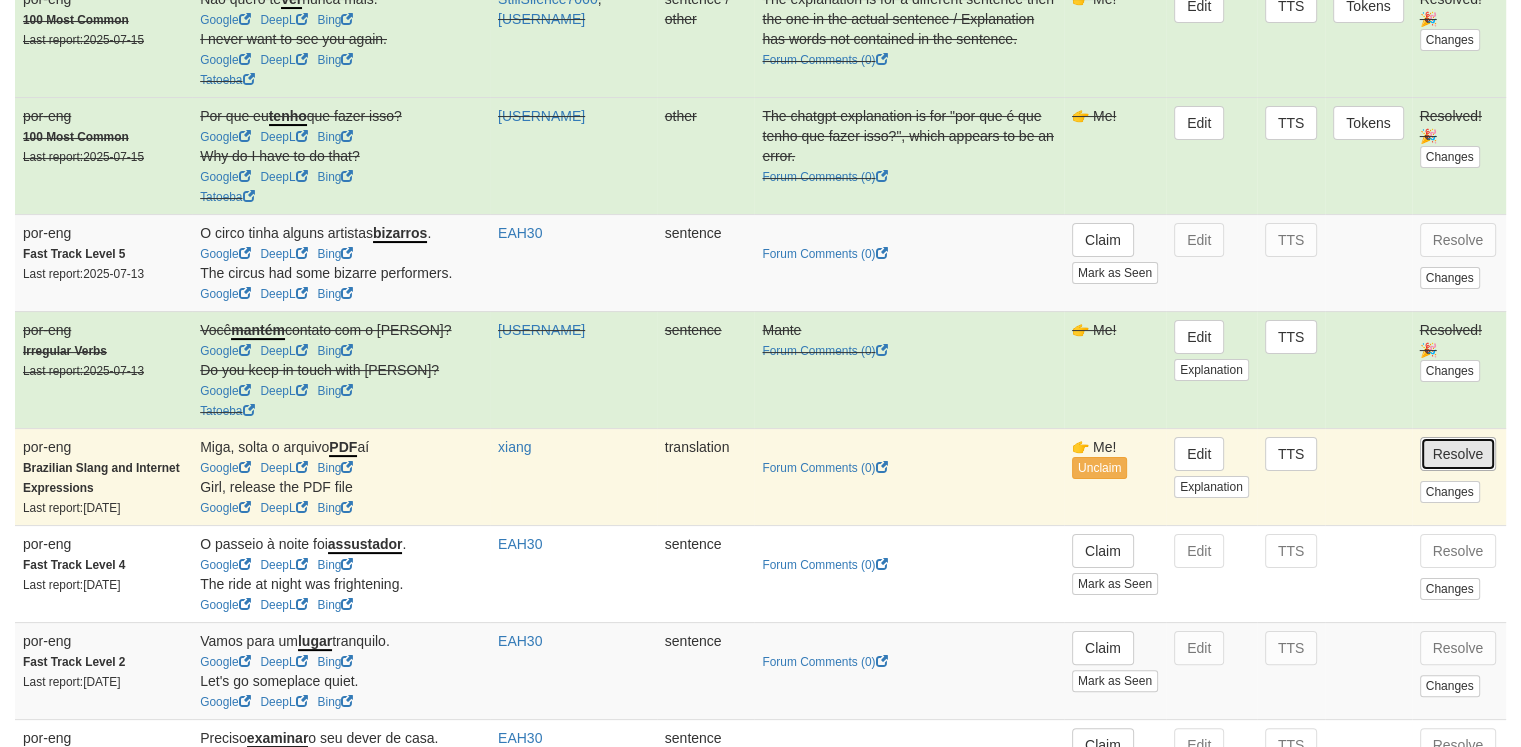 click on "Resolve" at bounding box center [1458, 454] 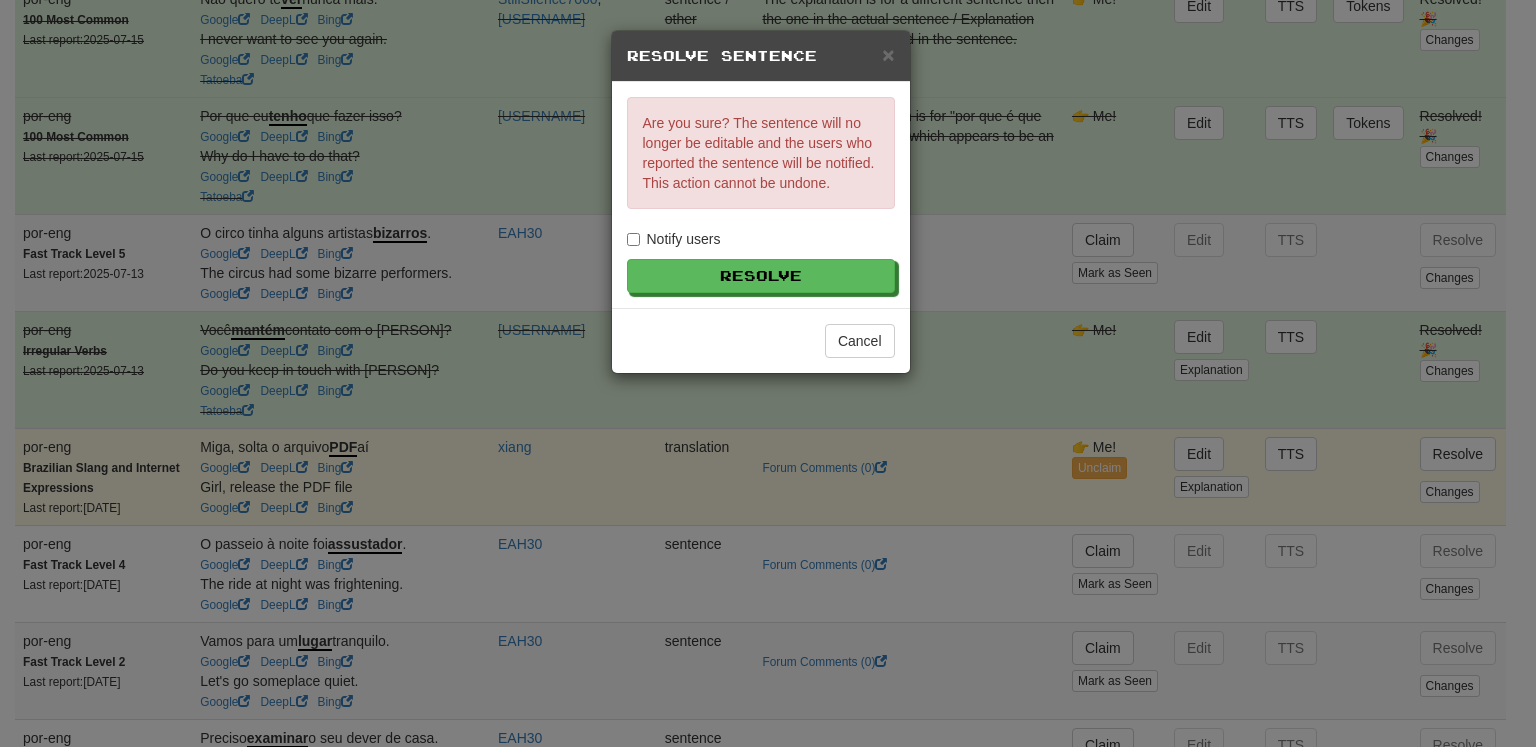 click on "Notify users" at bounding box center (674, 239) 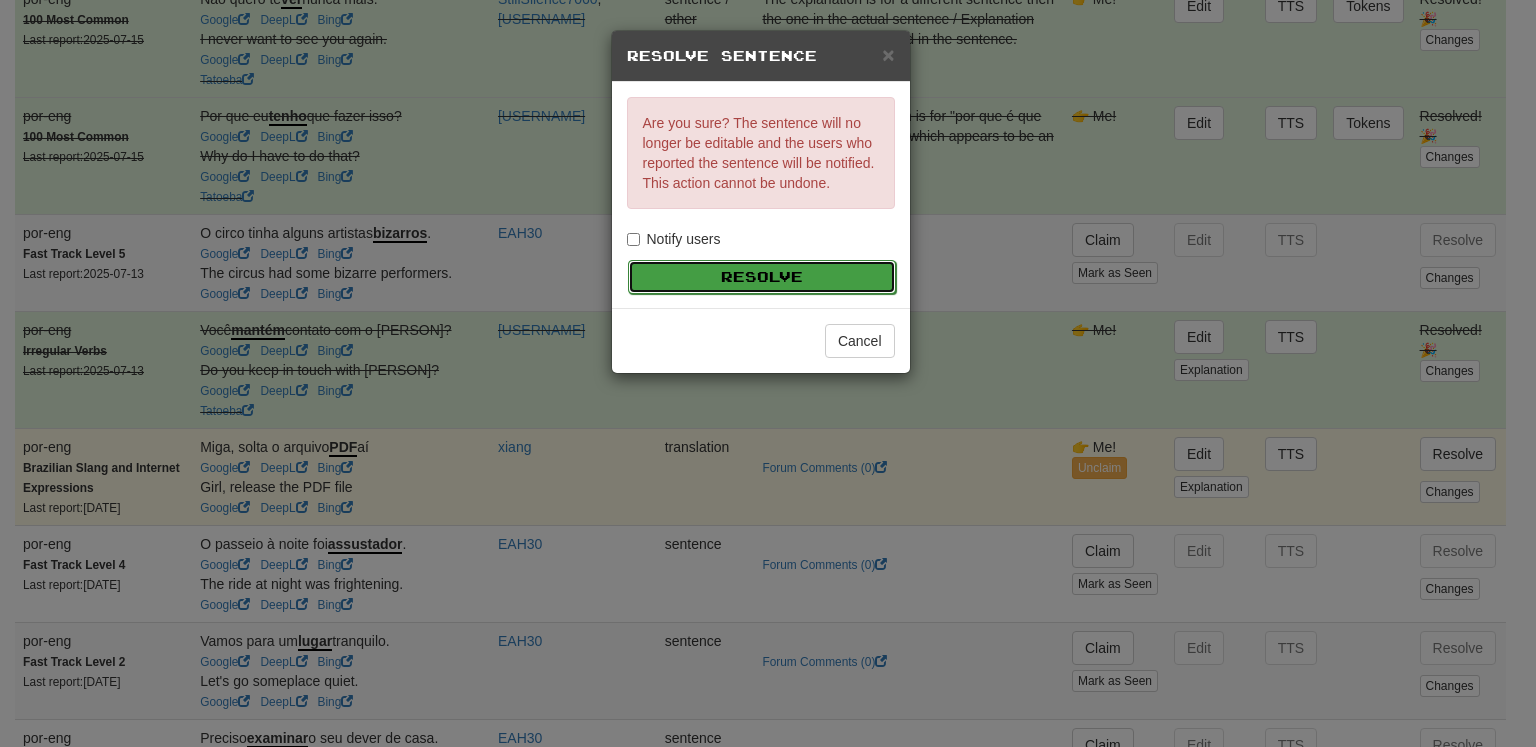click on "Resolve" at bounding box center (762, 277) 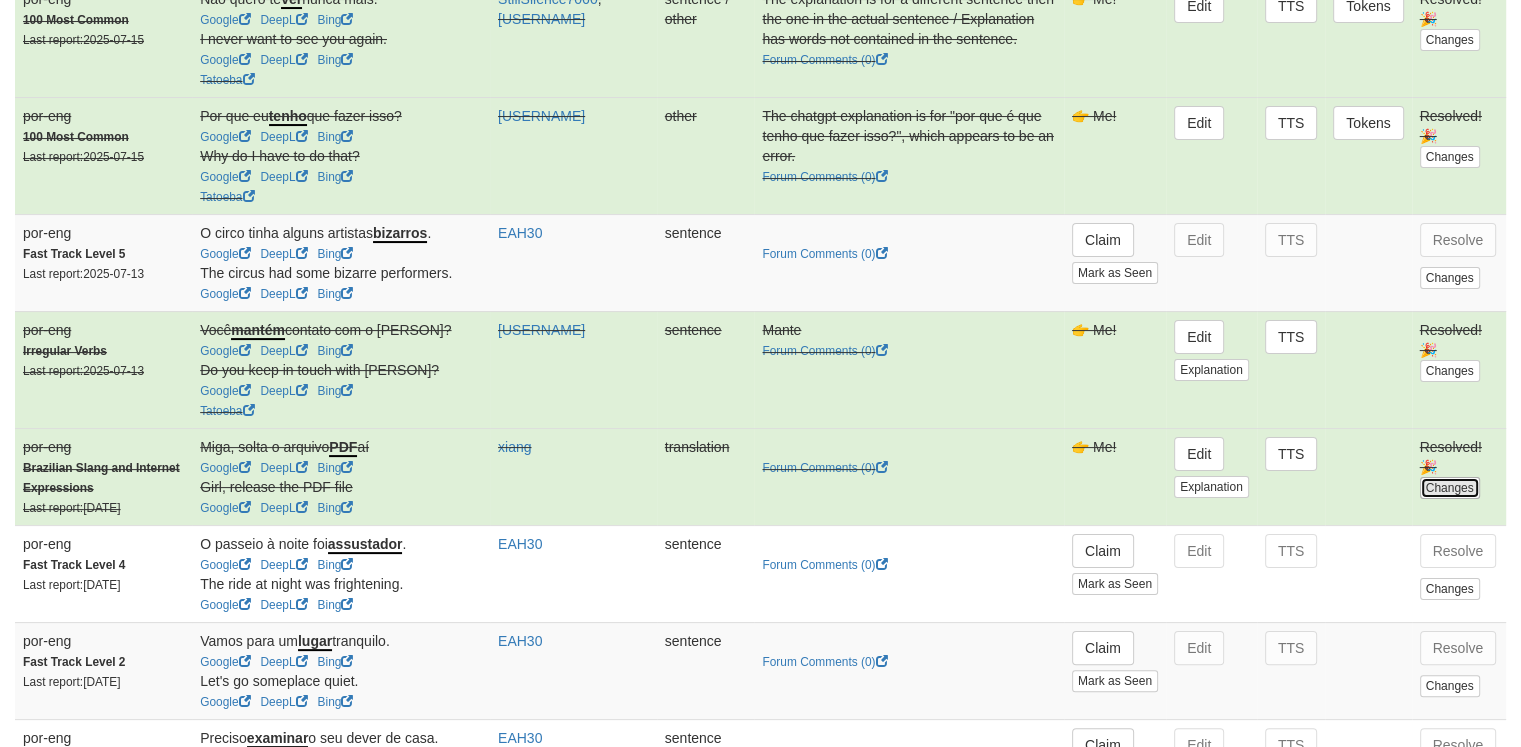click on "Changes" at bounding box center (1450, 488) 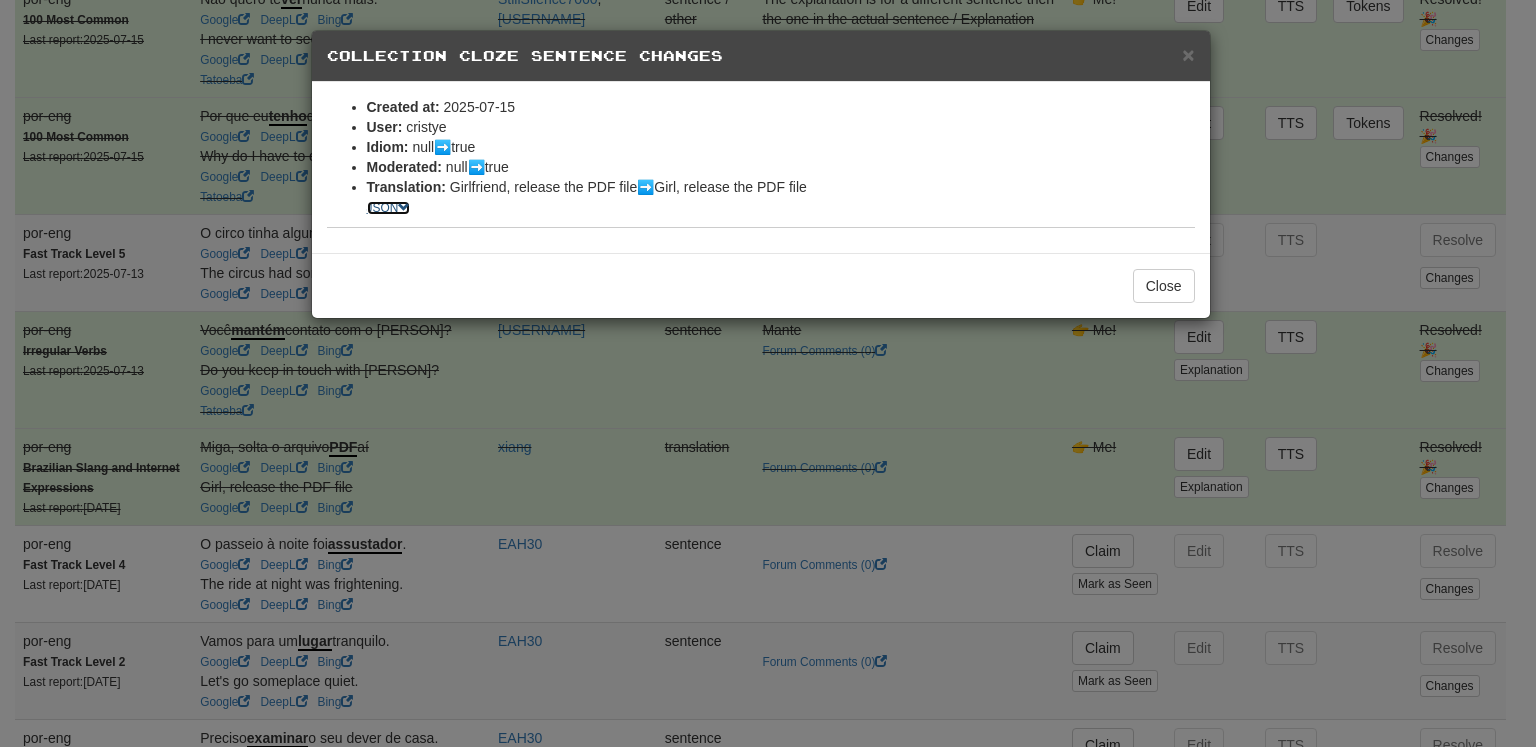 click at bounding box center [404, 208] 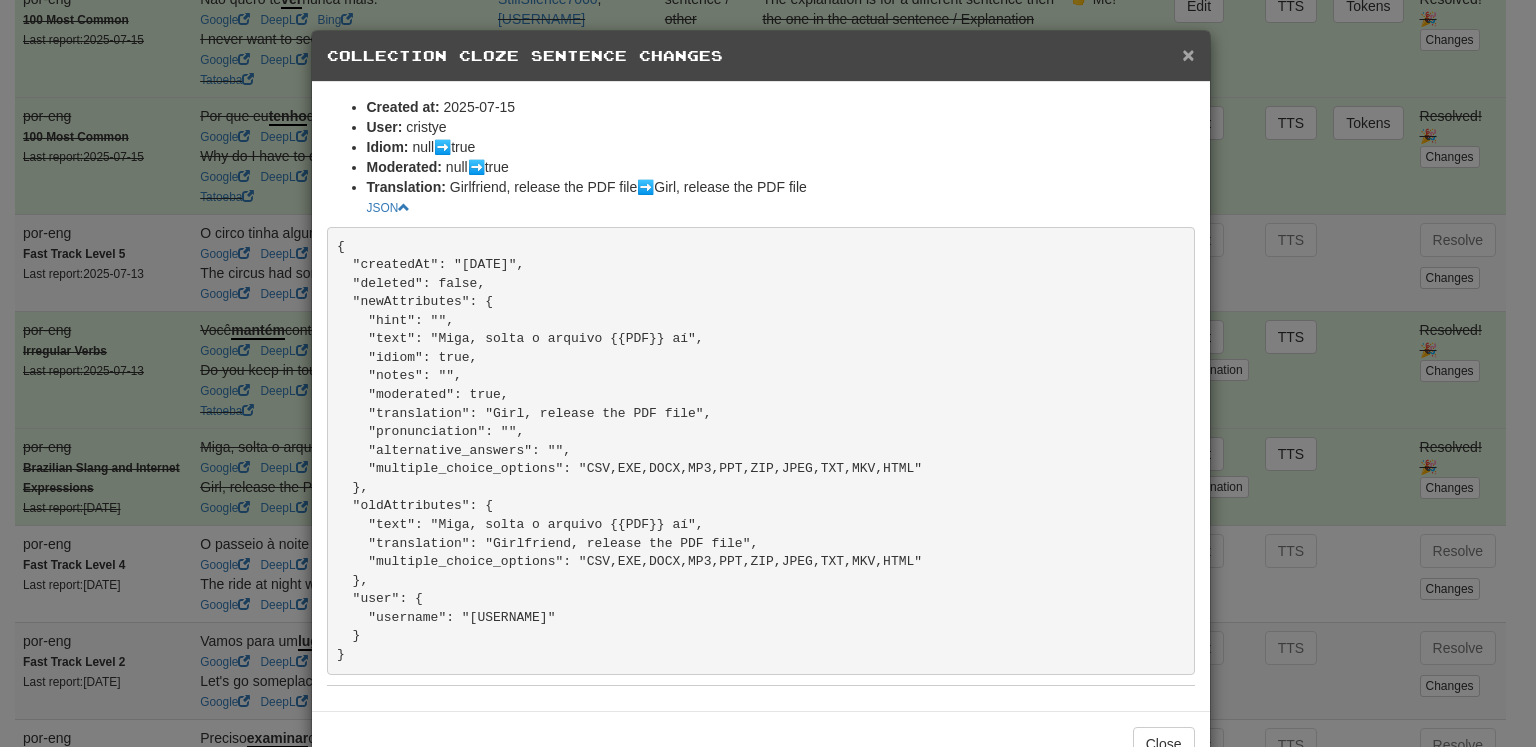 click on "×" at bounding box center (1188, 54) 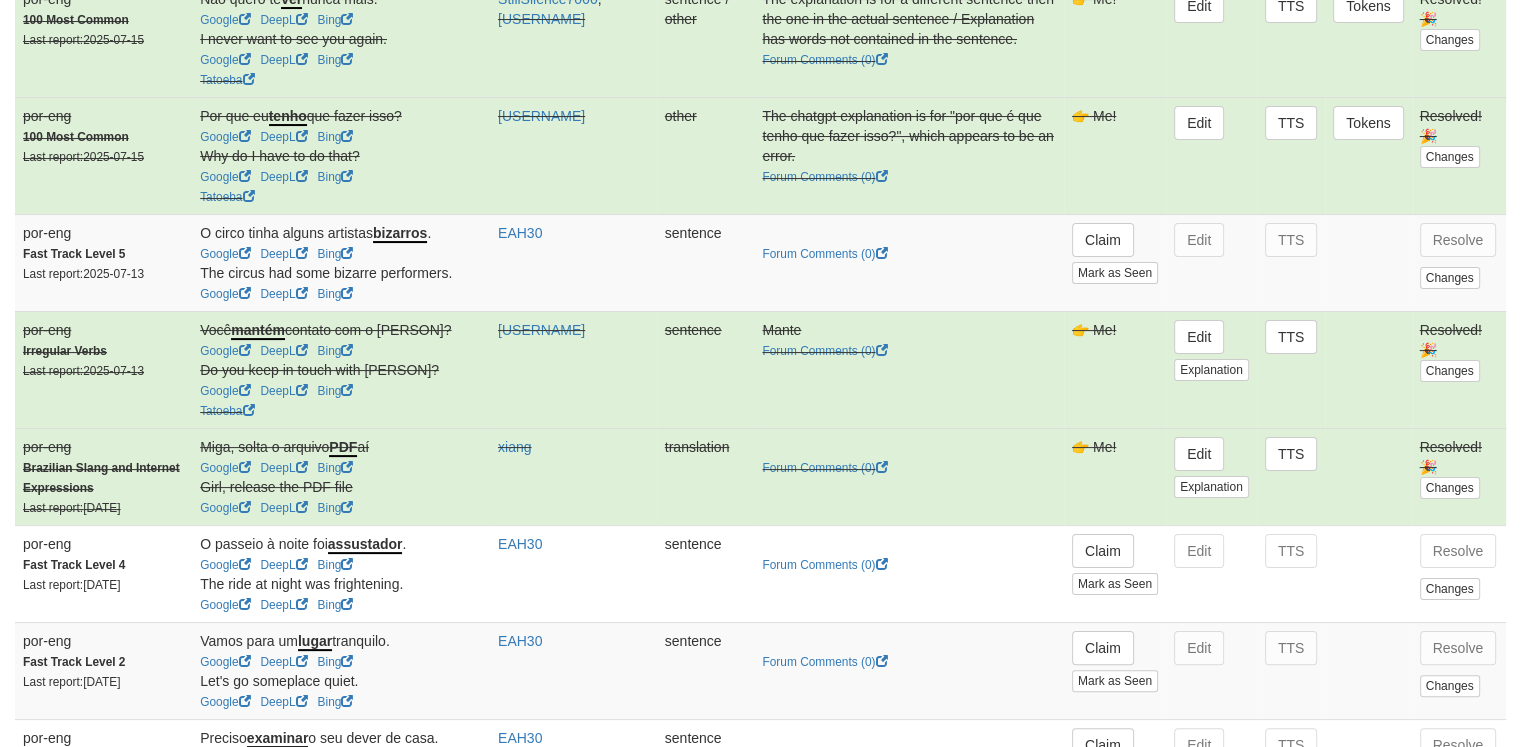 click on "The ride at night was frightening." at bounding box center [341, 584] 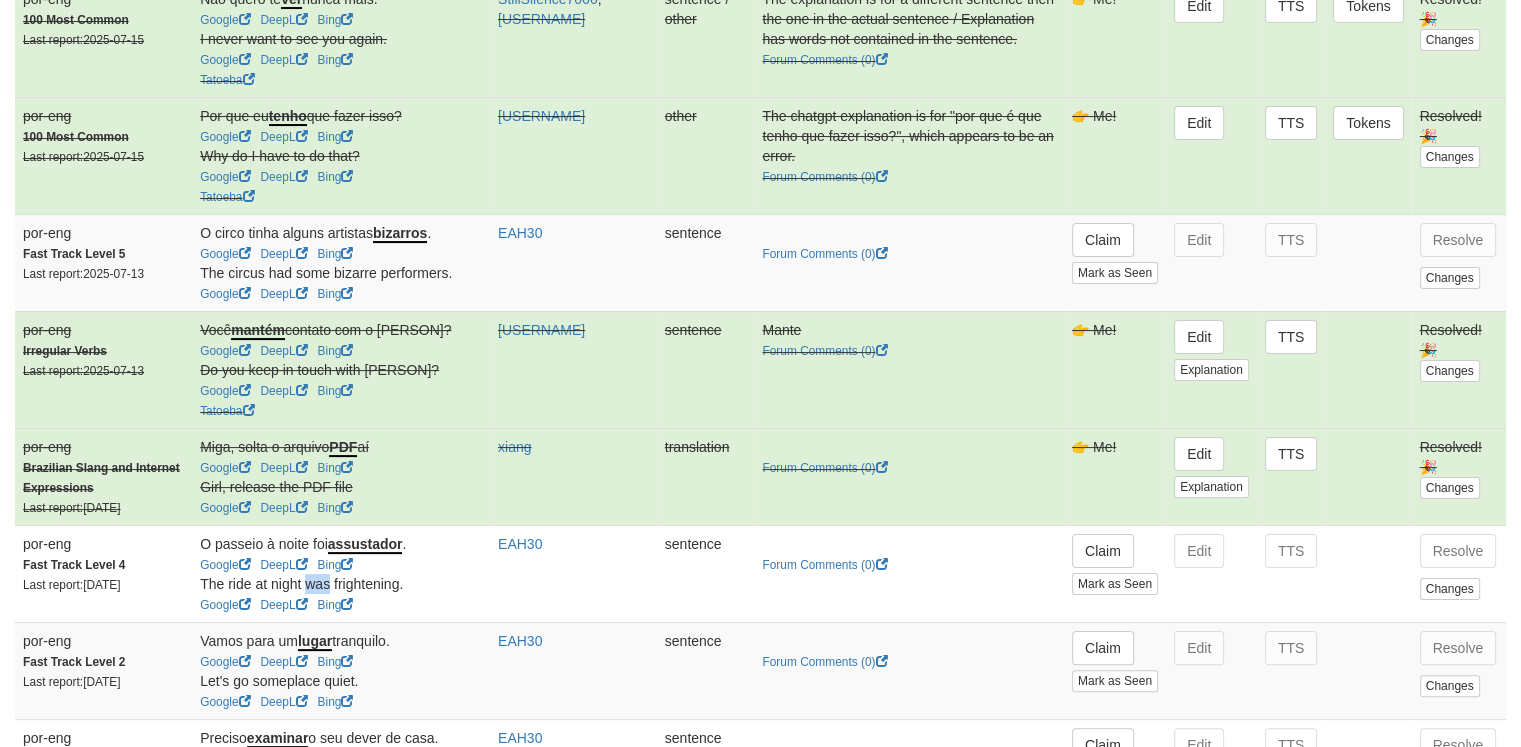 click on "The ride at night was frightening." at bounding box center [341, 584] 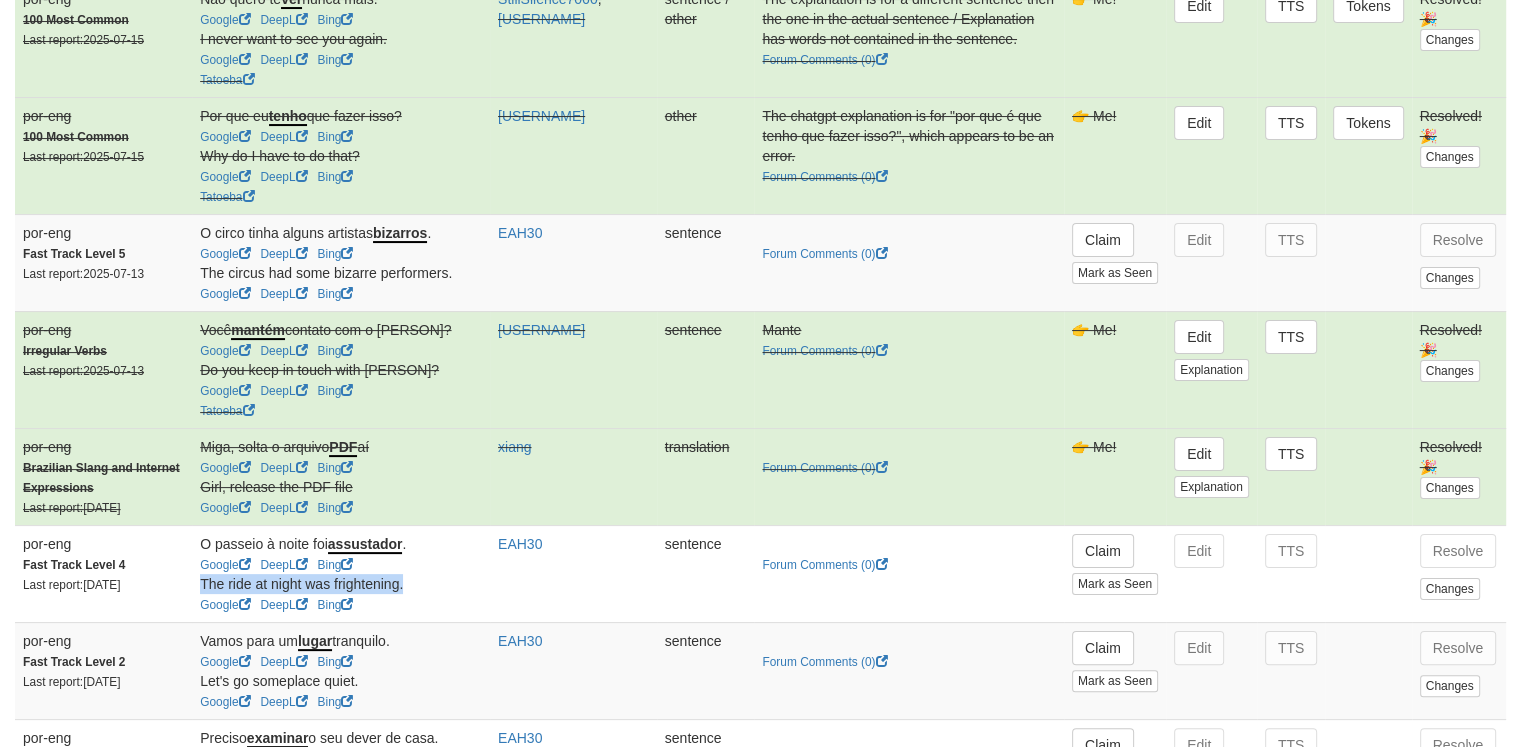 click on "The ride at night was frightening." at bounding box center (341, 584) 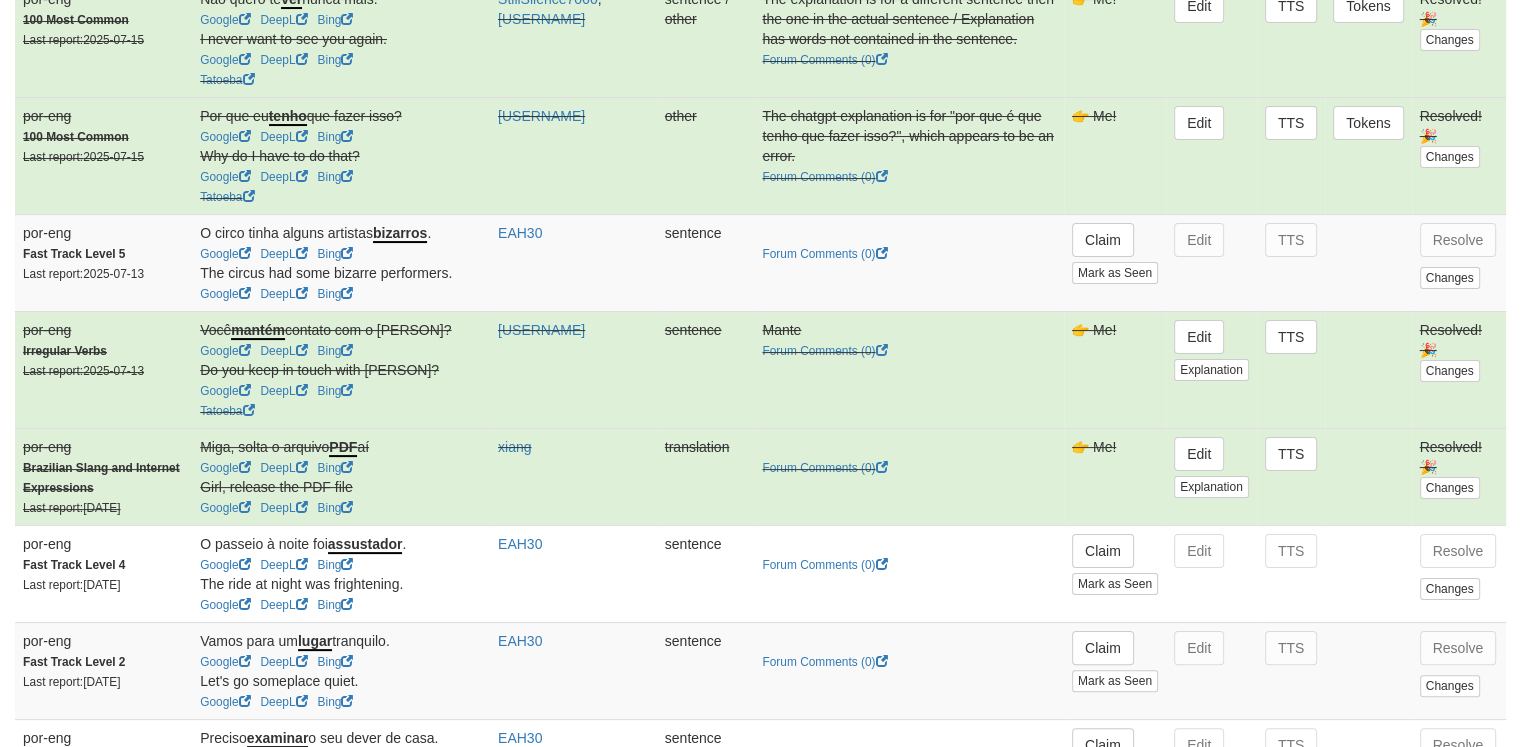 click on "assustador" at bounding box center (365, 545) 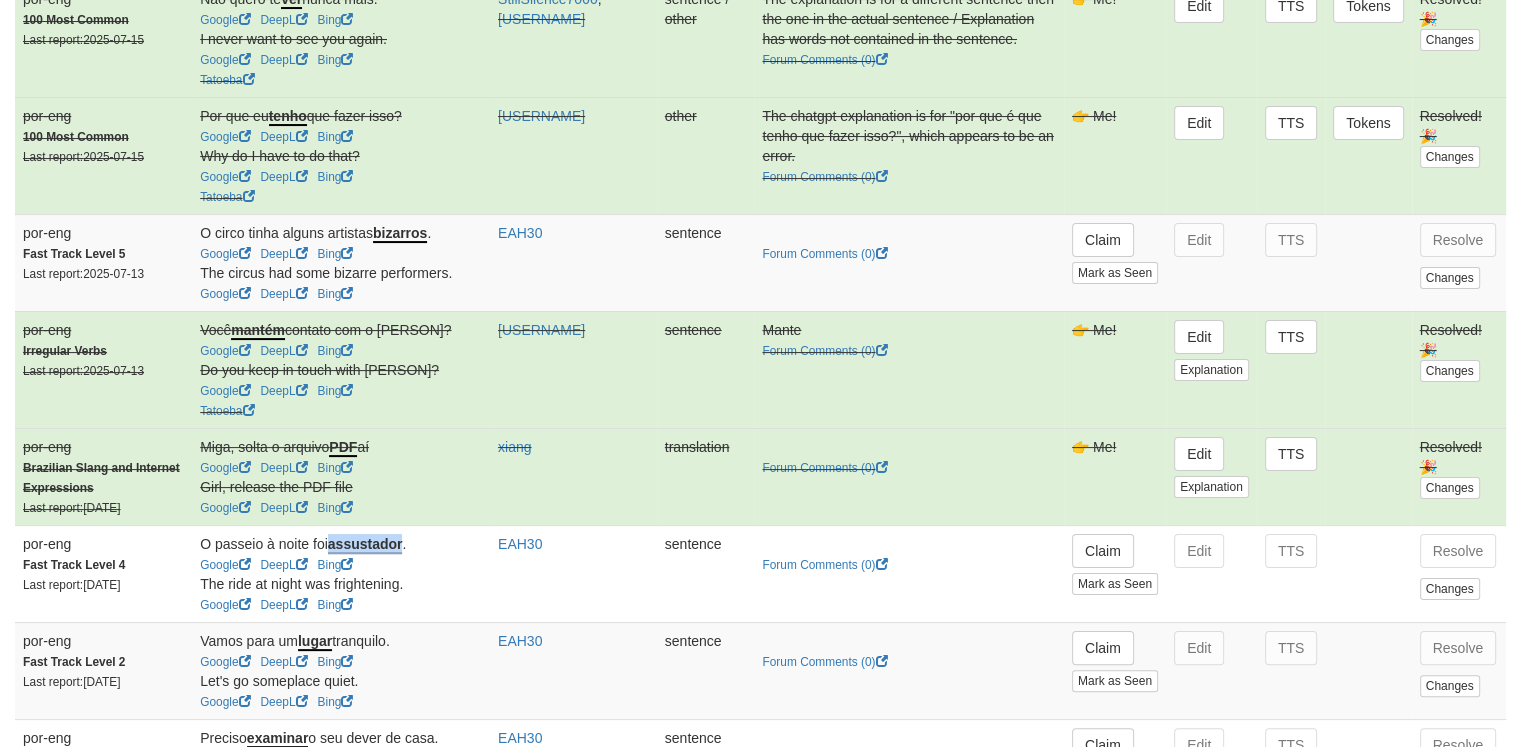 click on "assustador" at bounding box center [365, 545] 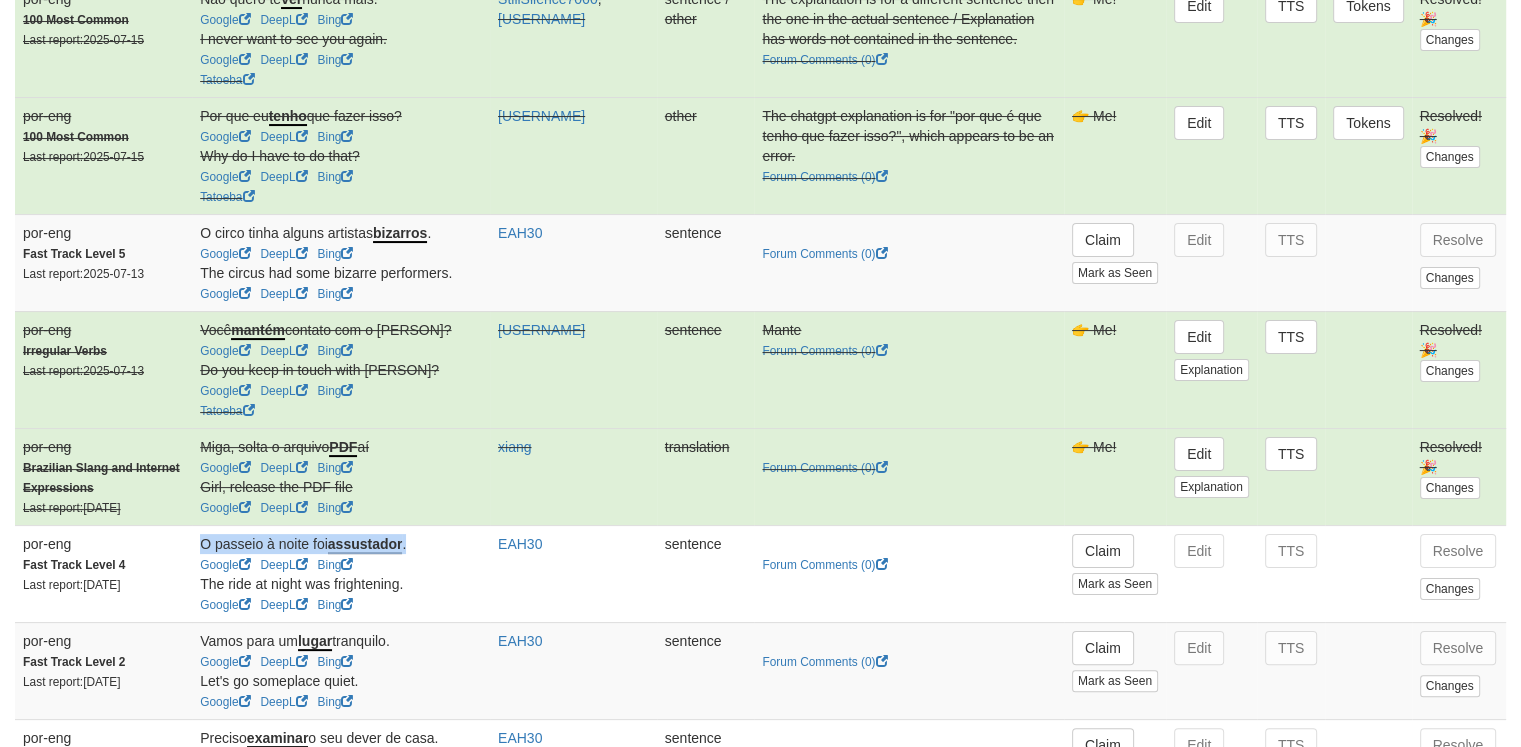 click on "assustador" at bounding box center [365, 545] 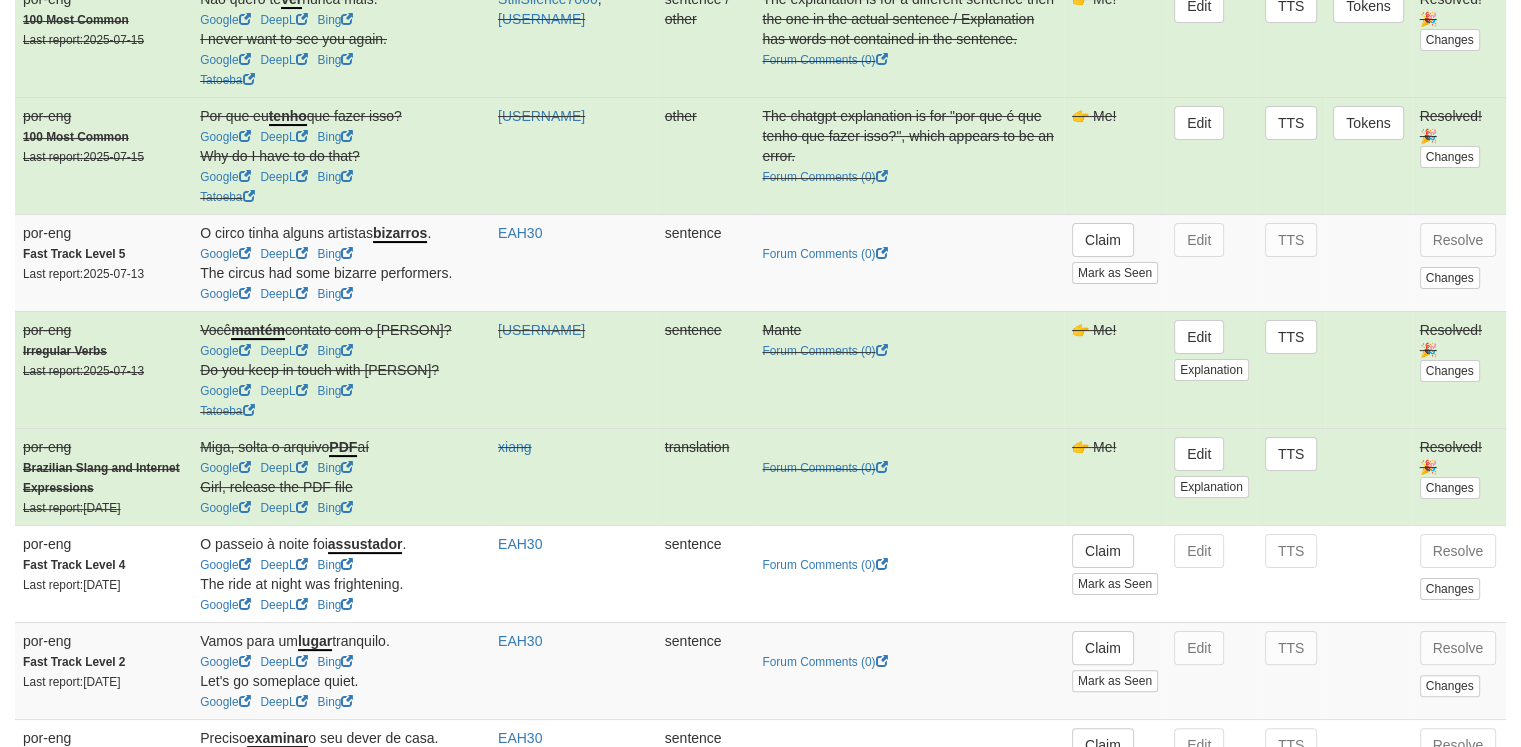 click on "EAH30" at bounding box center (573, 573) 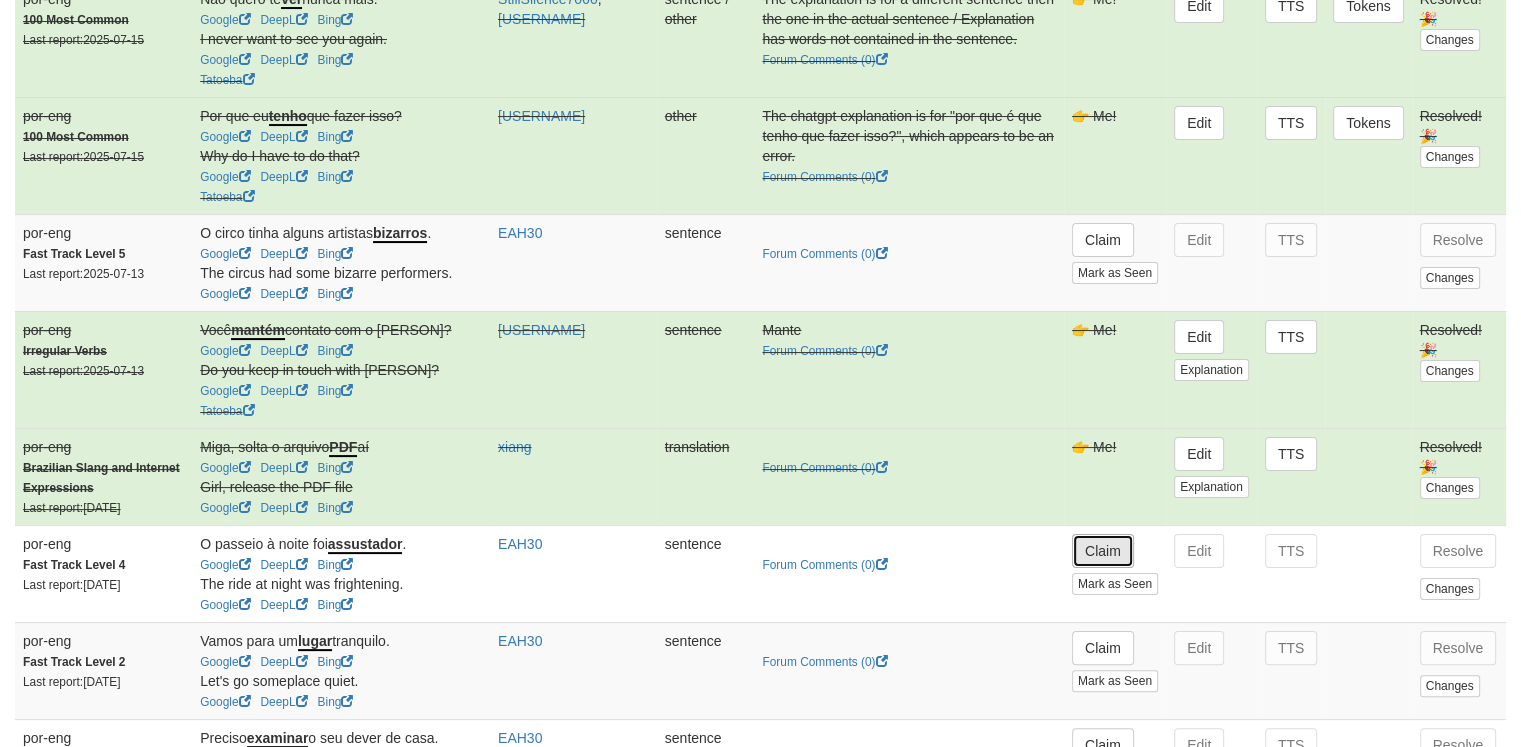 click on "Claim" at bounding box center [1103, 551] 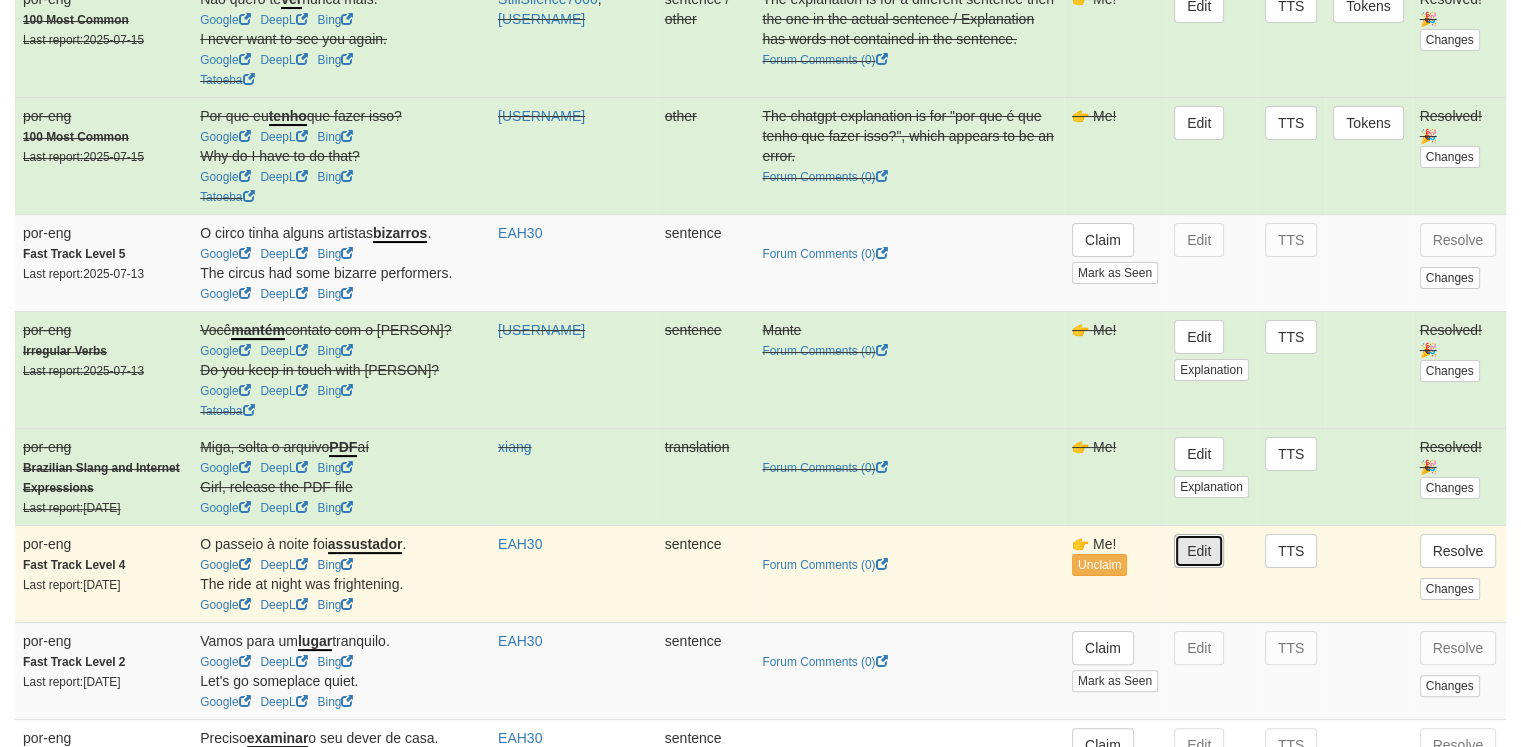 click on "Edit" at bounding box center [1199, 551] 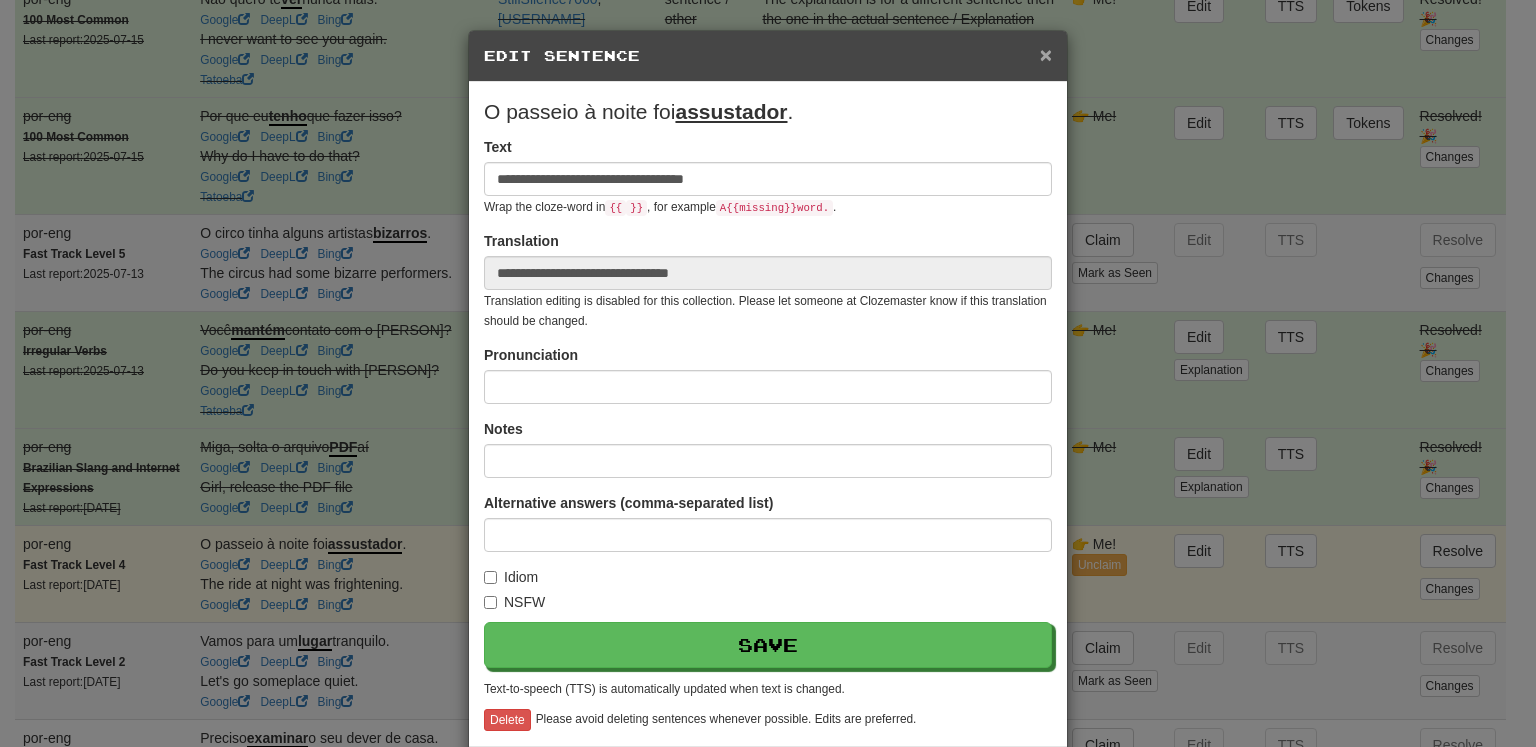 click on "×" at bounding box center [1046, 54] 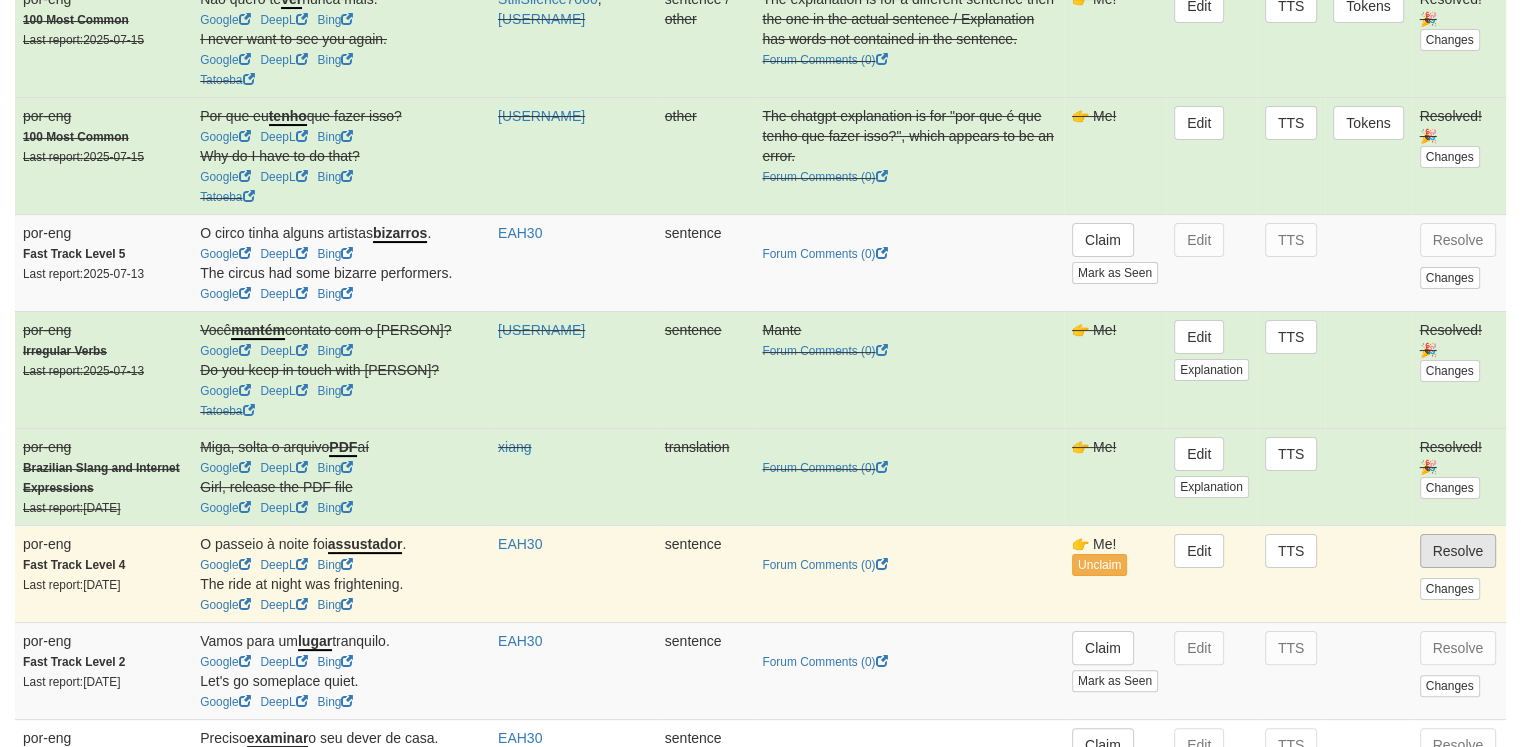 drag, startPoint x: 1460, startPoint y: 543, endPoint x: 1472, endPoint y: 557, distance: 18.439089 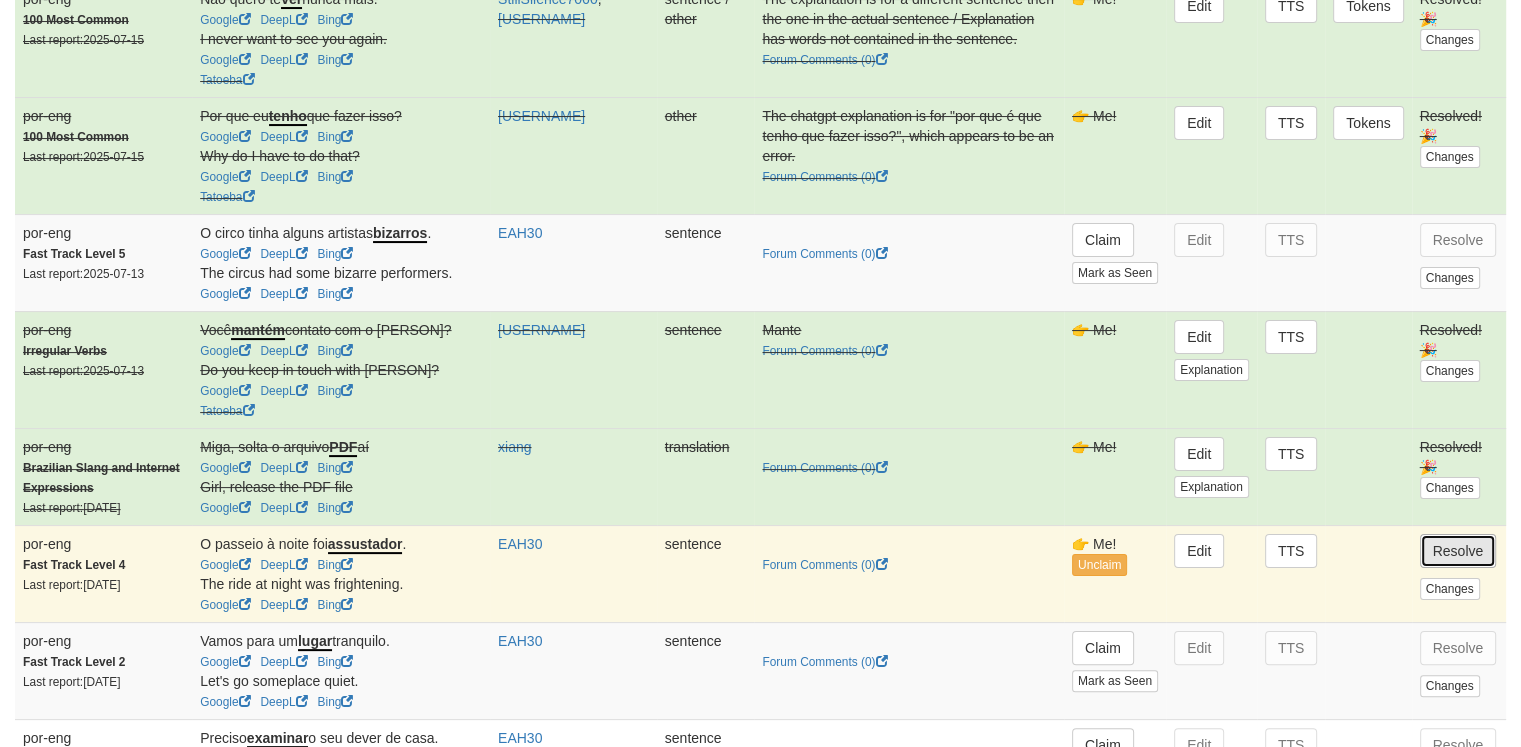 click on "Resolve" at bounding box center [1458, 551] 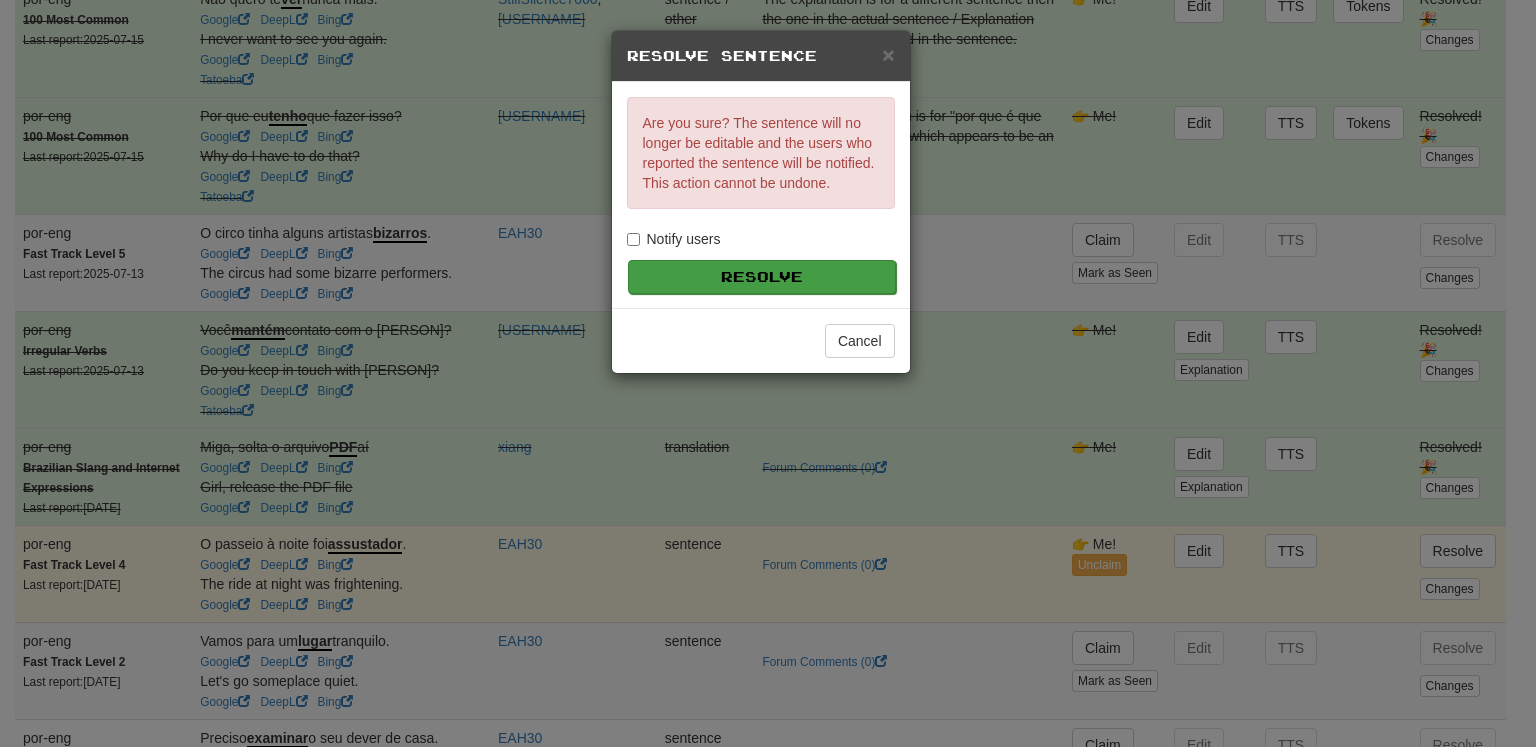 drag, startPoint x: 716, startPoint y: 240, endPoint x: 744, endPoint y: 273, distance: 43.27817 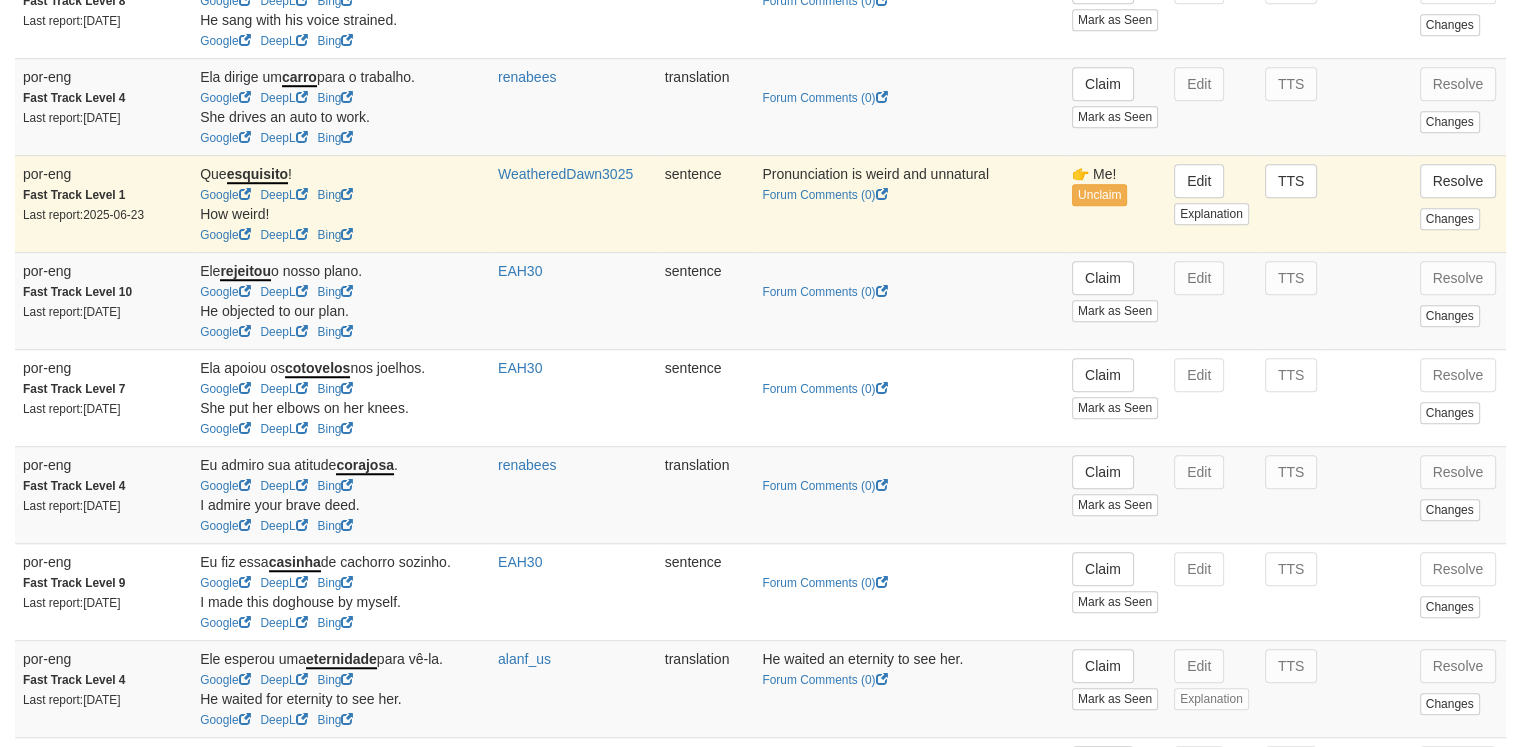scroll, scrollTop: 1464, scrollLeft: 0, axis: vertical 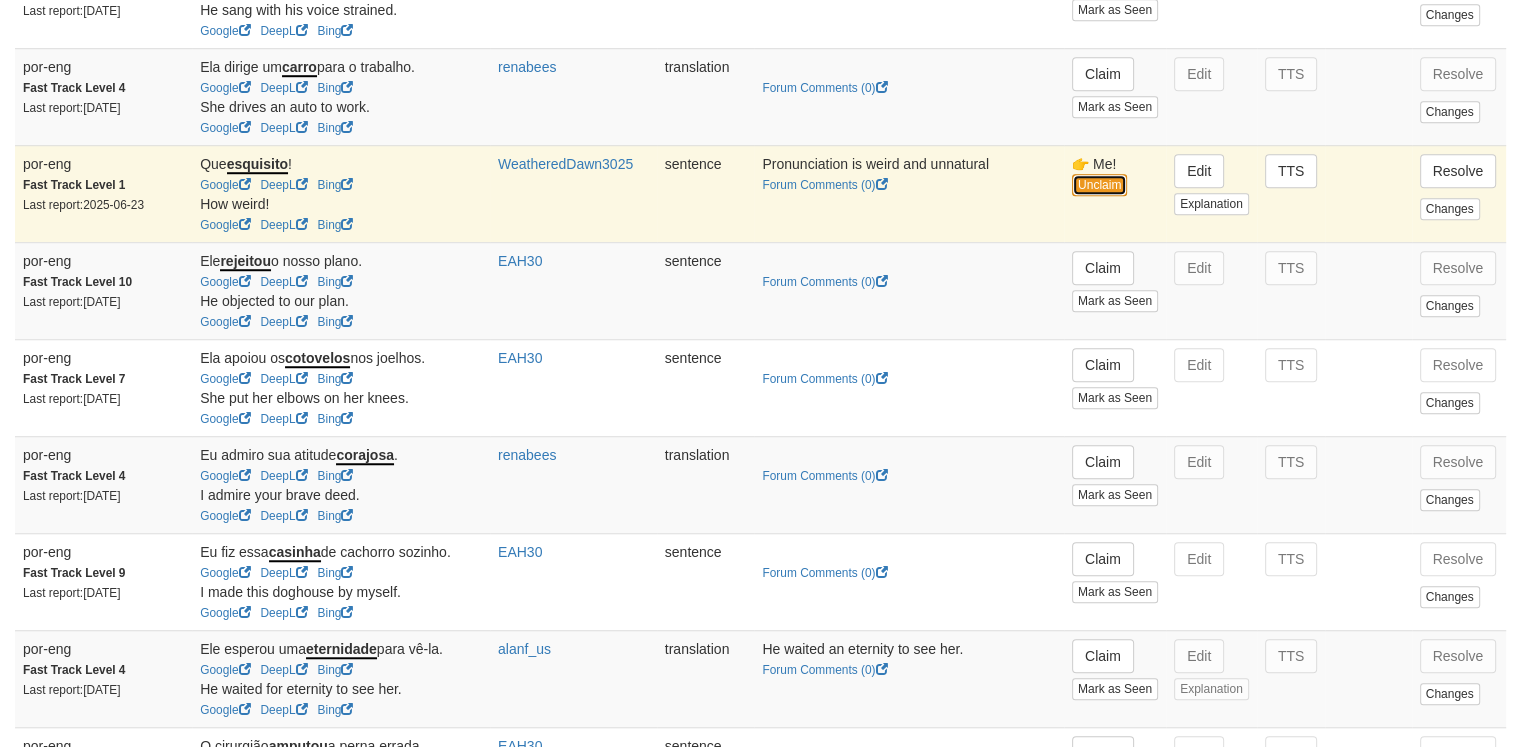 click on "Unclaim" at bounding box center [1099, 185] 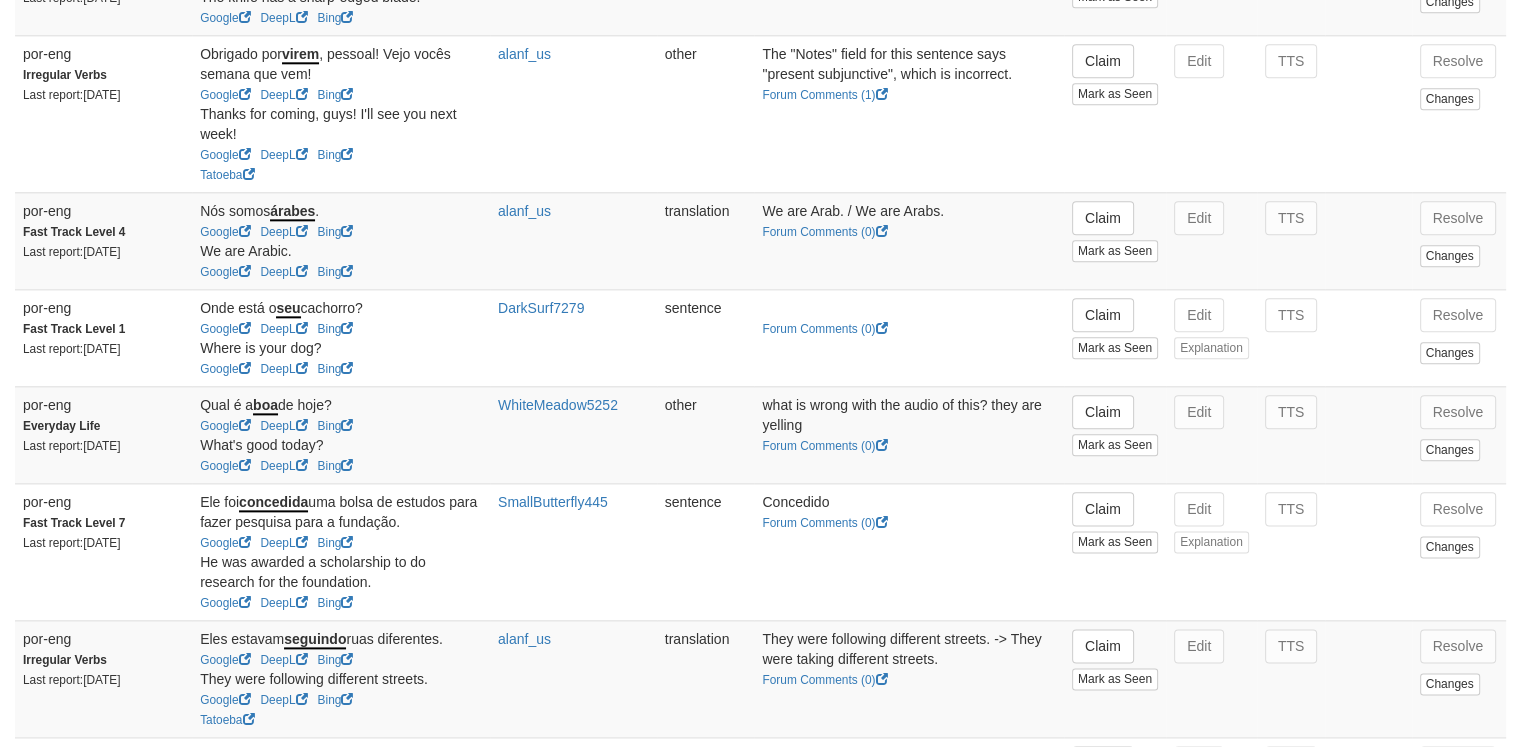 scroll, scrollTop: 2364, scrollLeft: 0, axis: vertical 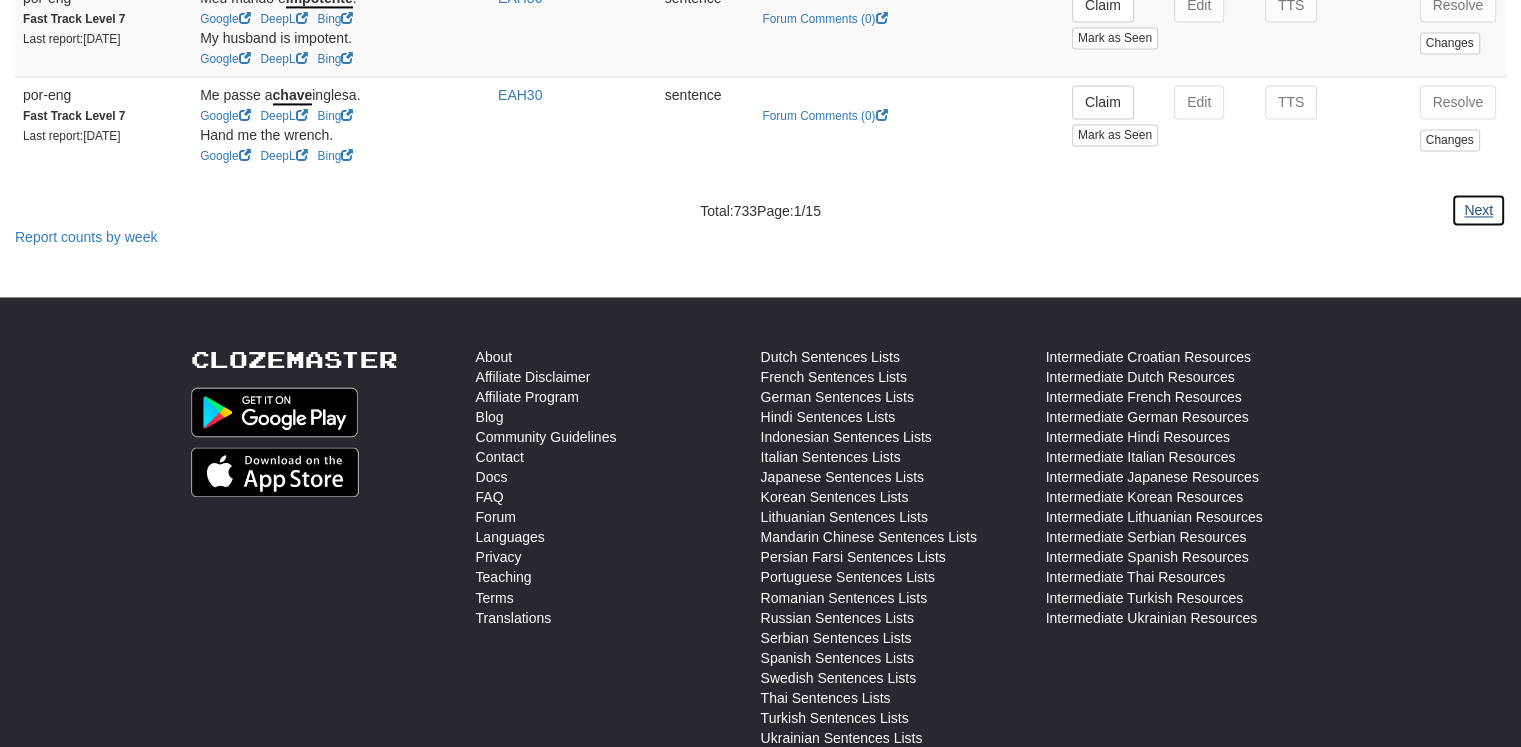 click on "Next" at bounding box center (1478, 210) 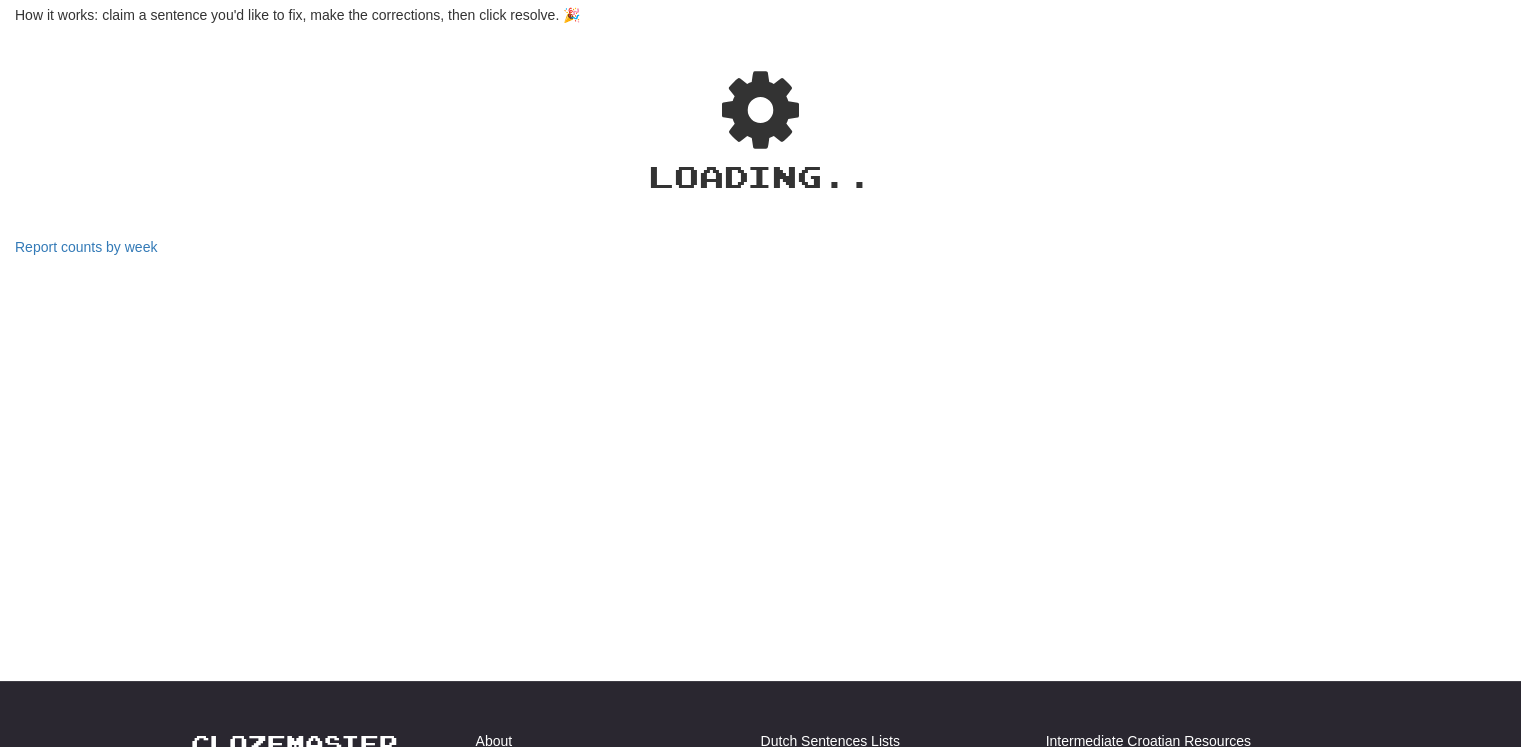 scroll, scrollTop: 3525, scrollLeft: 0, axis: vertical 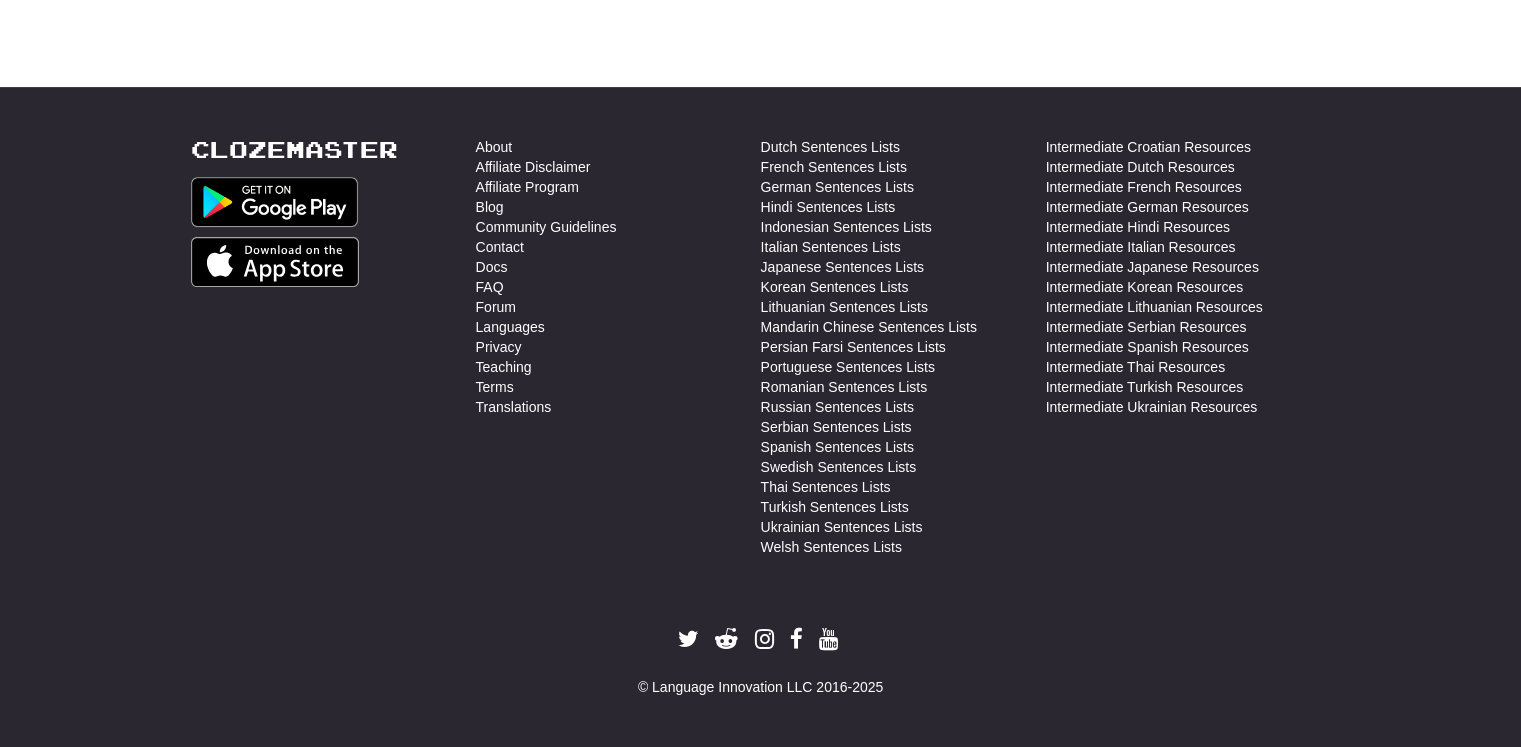 select on "***" 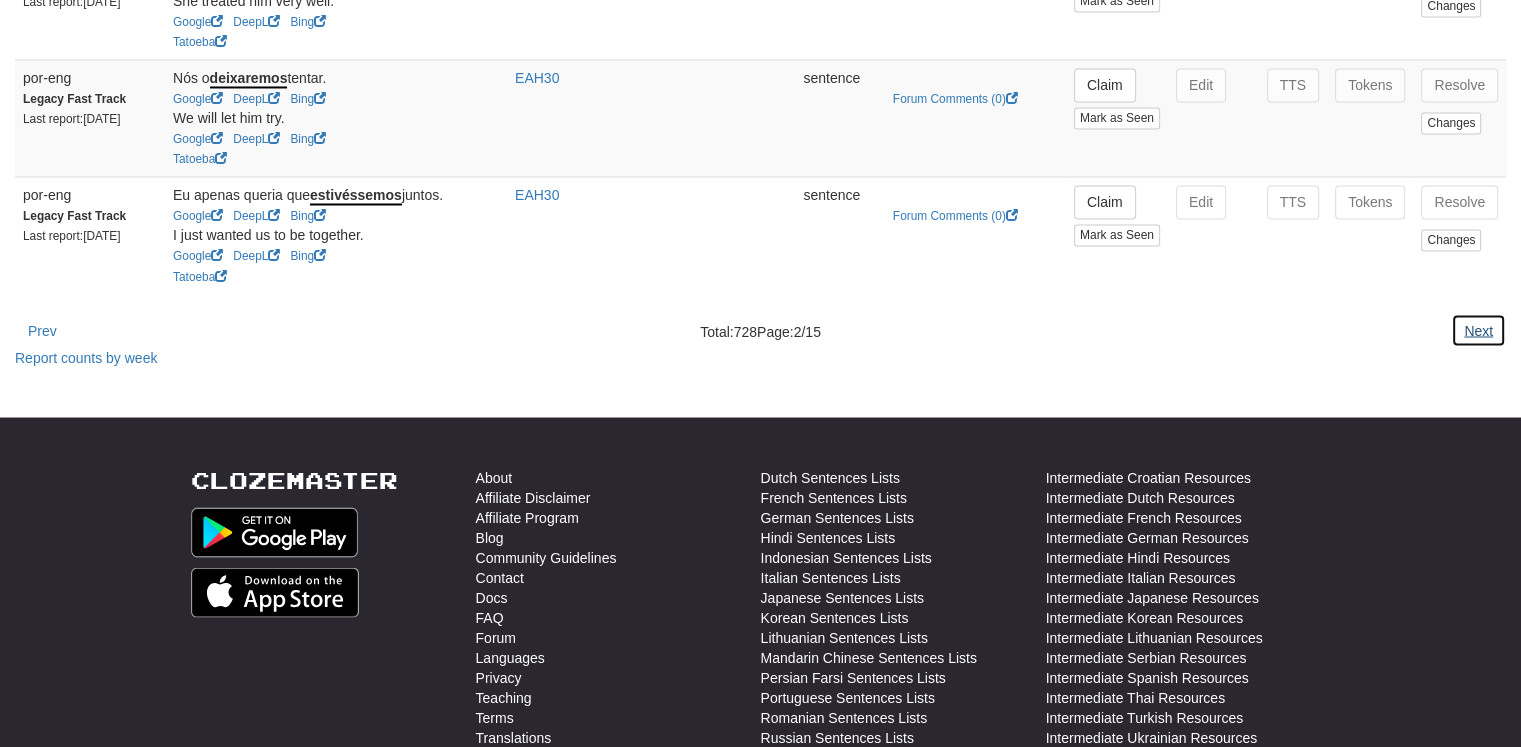 click on "Next" at bounding box center (1478, 330) 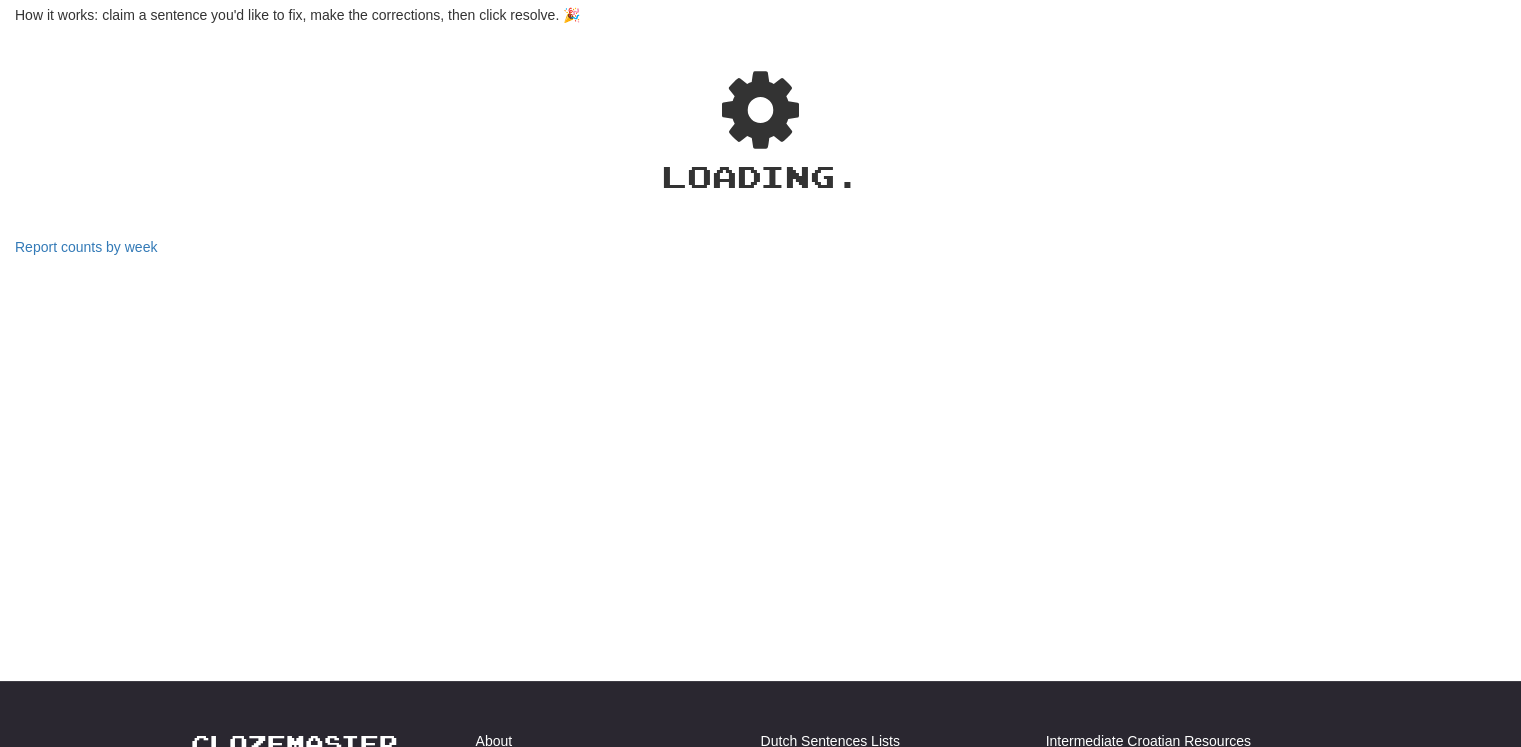 select on "***" 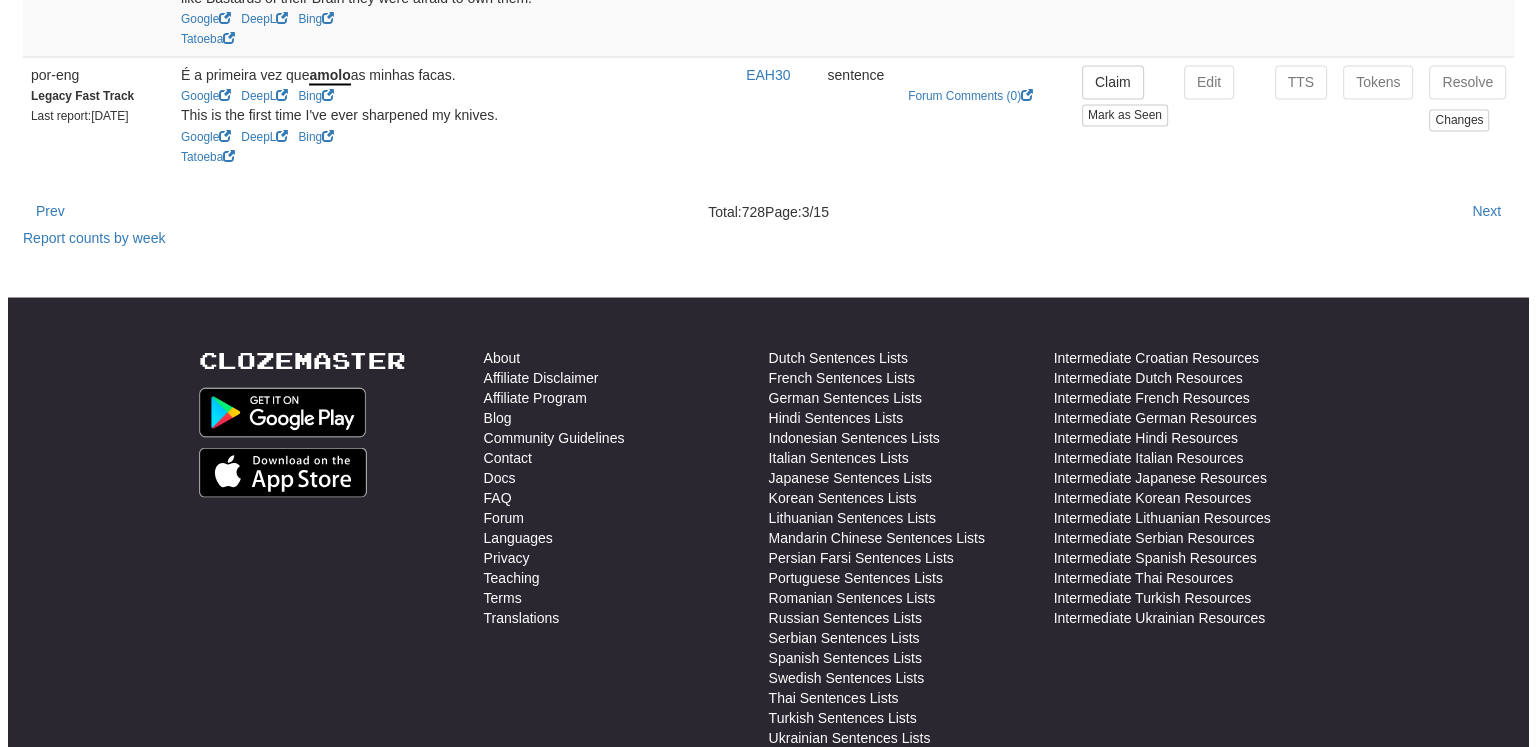 scroll, scrollTop: 3012, scrollLeft: 0, axis: vertical 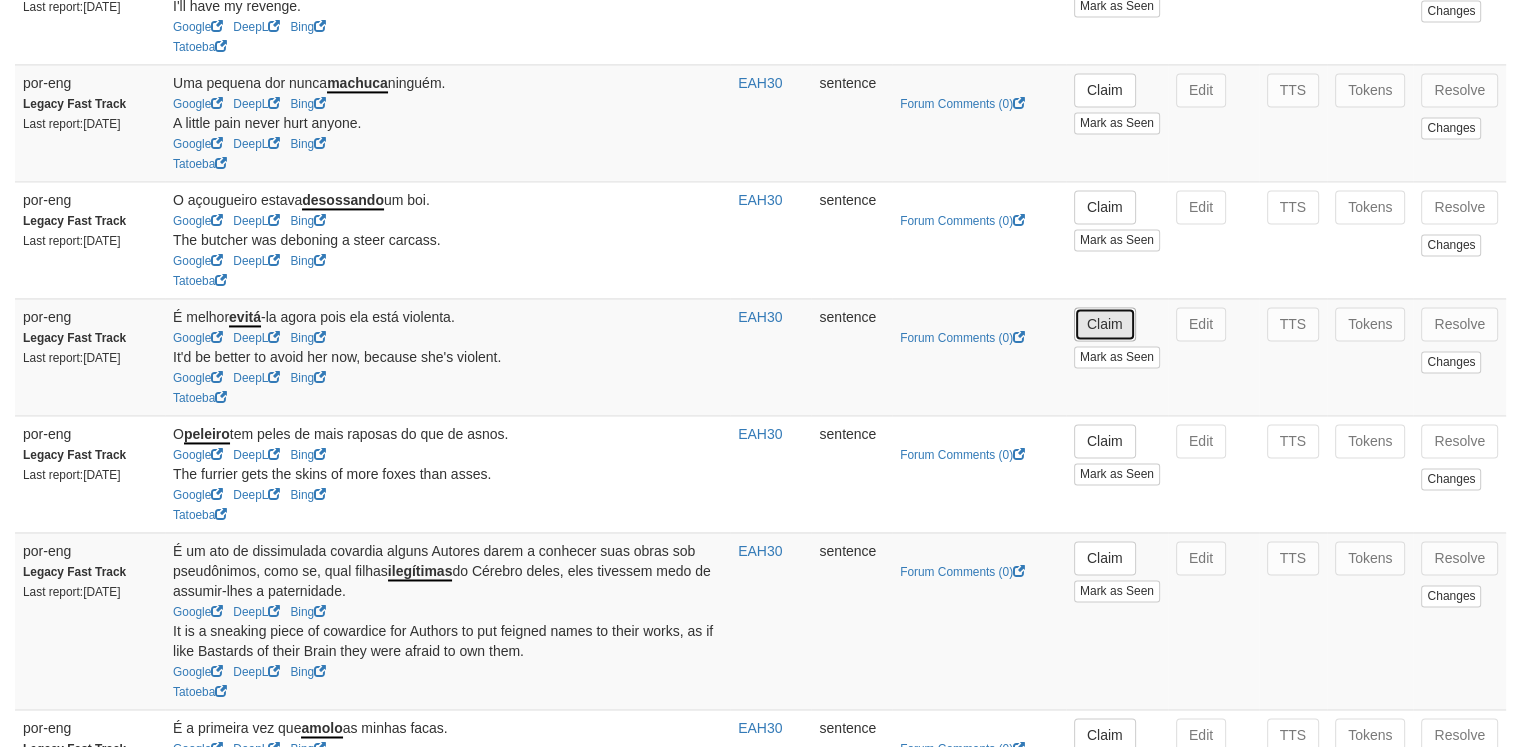click on "Claim" at bounding box center [1105, 324] 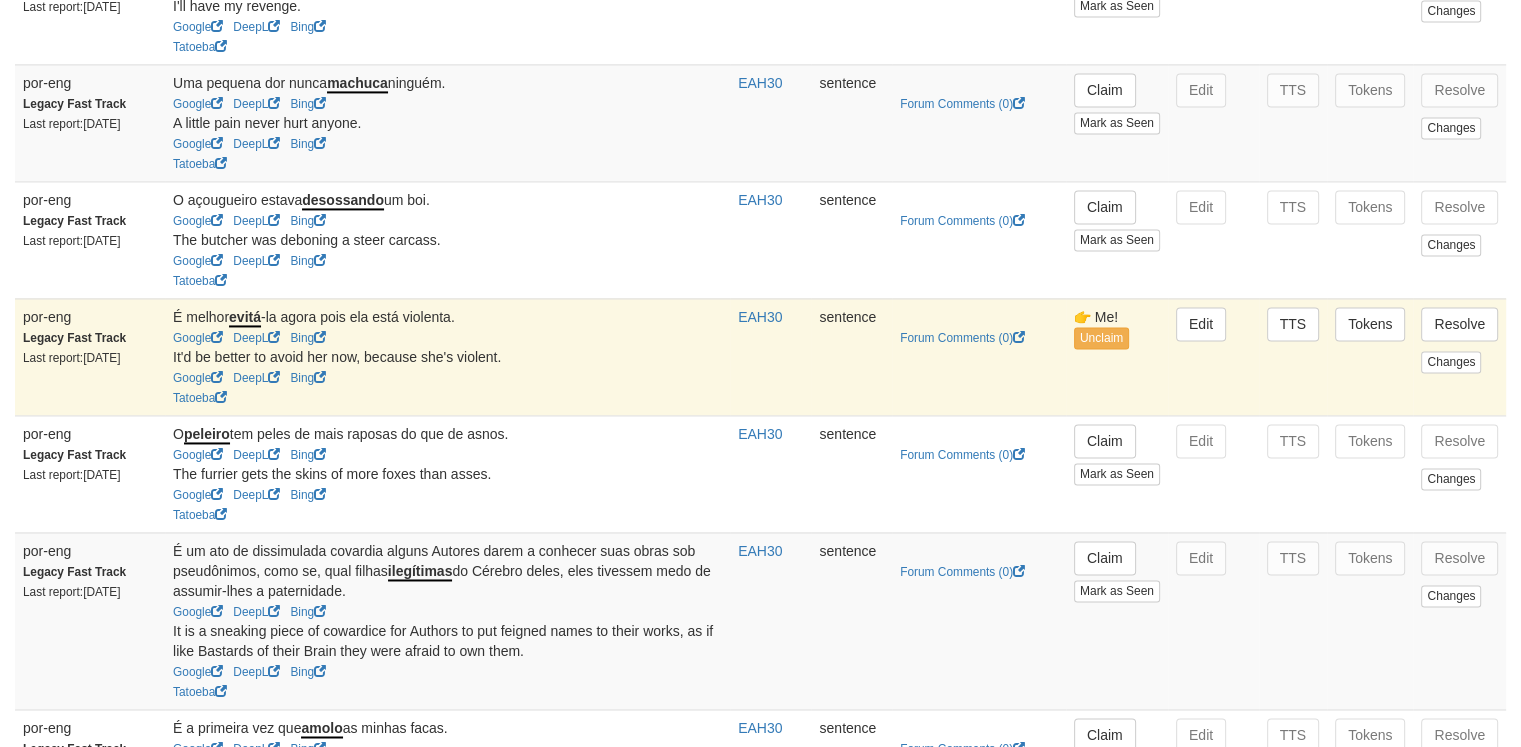click on "Edit" at bounding box center (1213, 356) 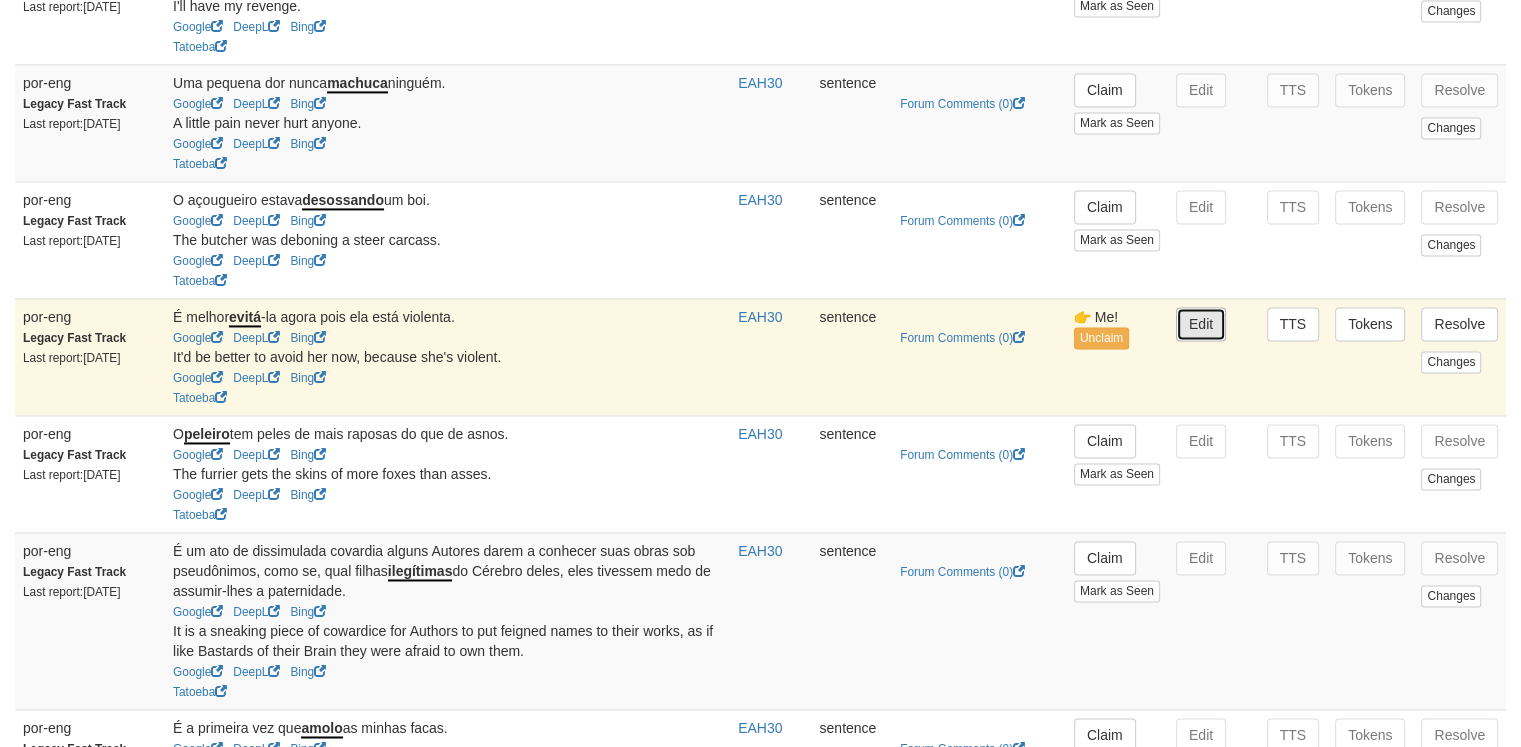 click on "Edit" at bounding box center (1201, 324) 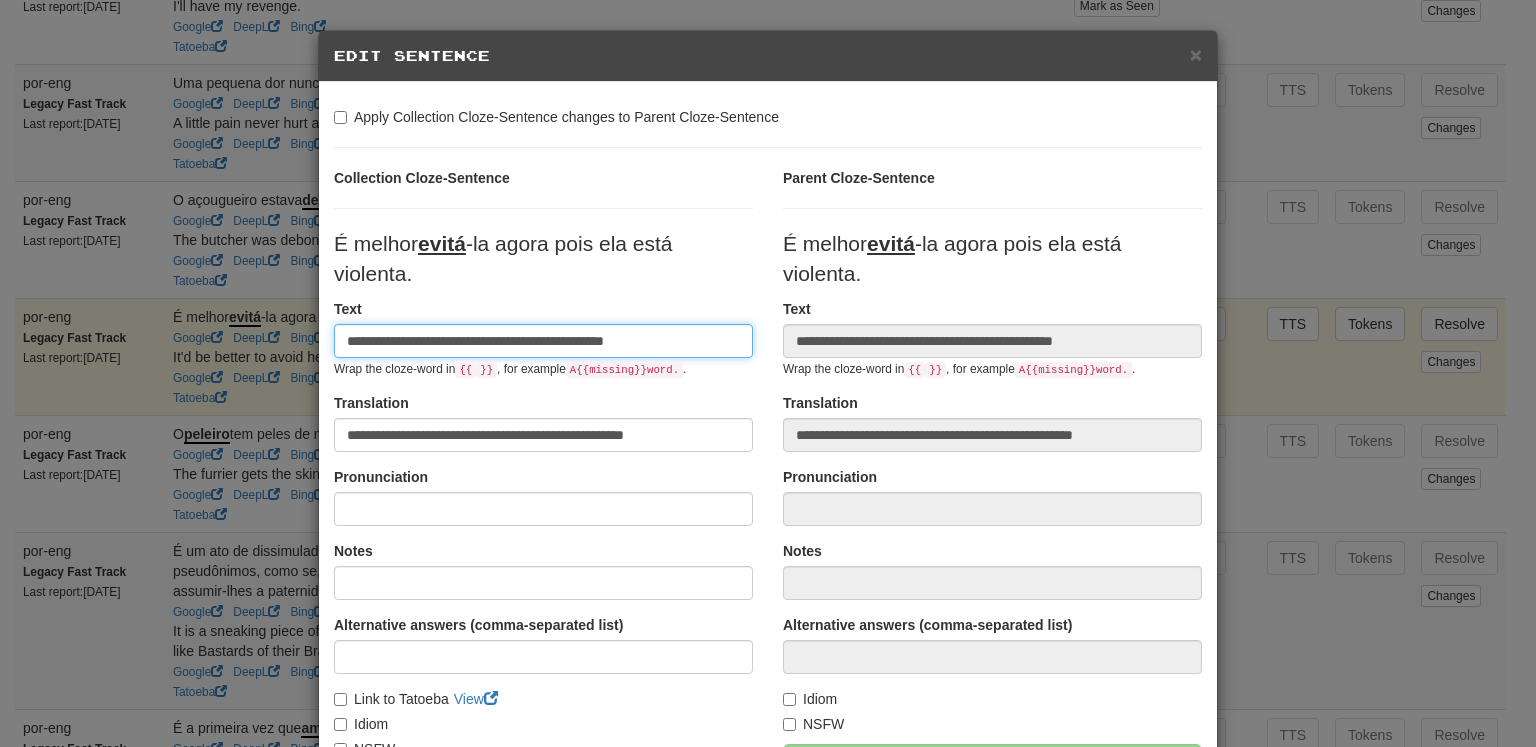 click on "**********" at bounding box center [543, 341] 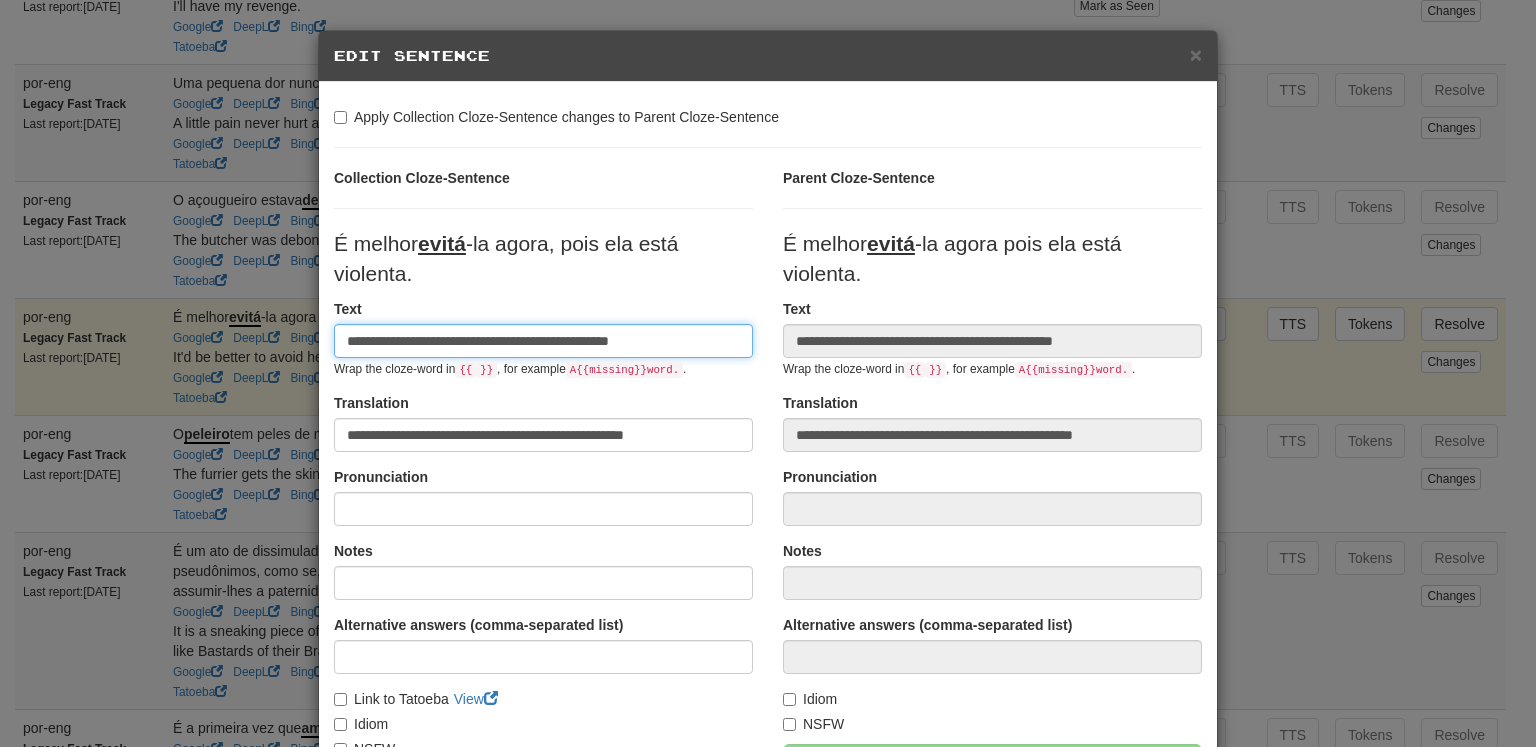 type on "**********" 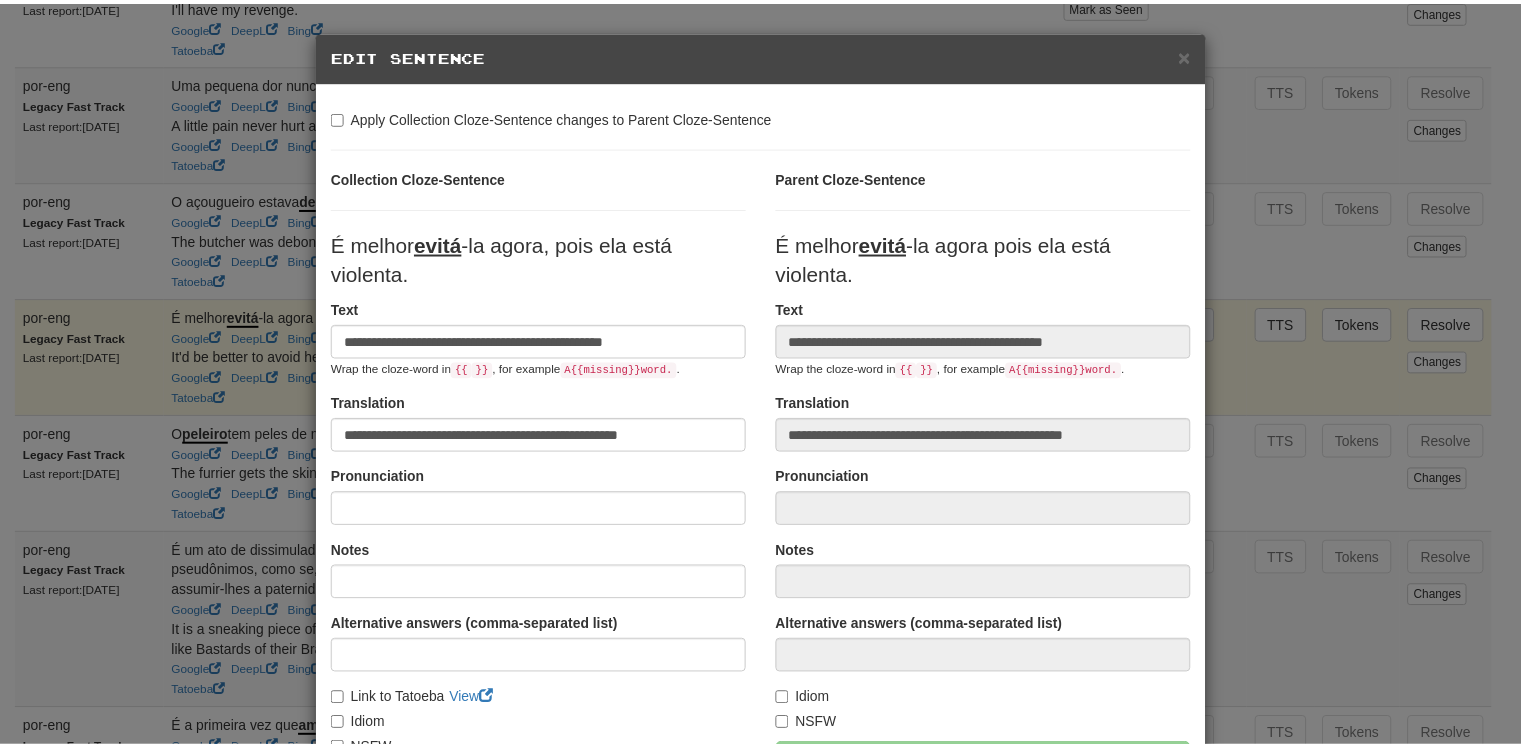 scroll, scrollTop: 258, scrollLeft: 0, axis: vertical 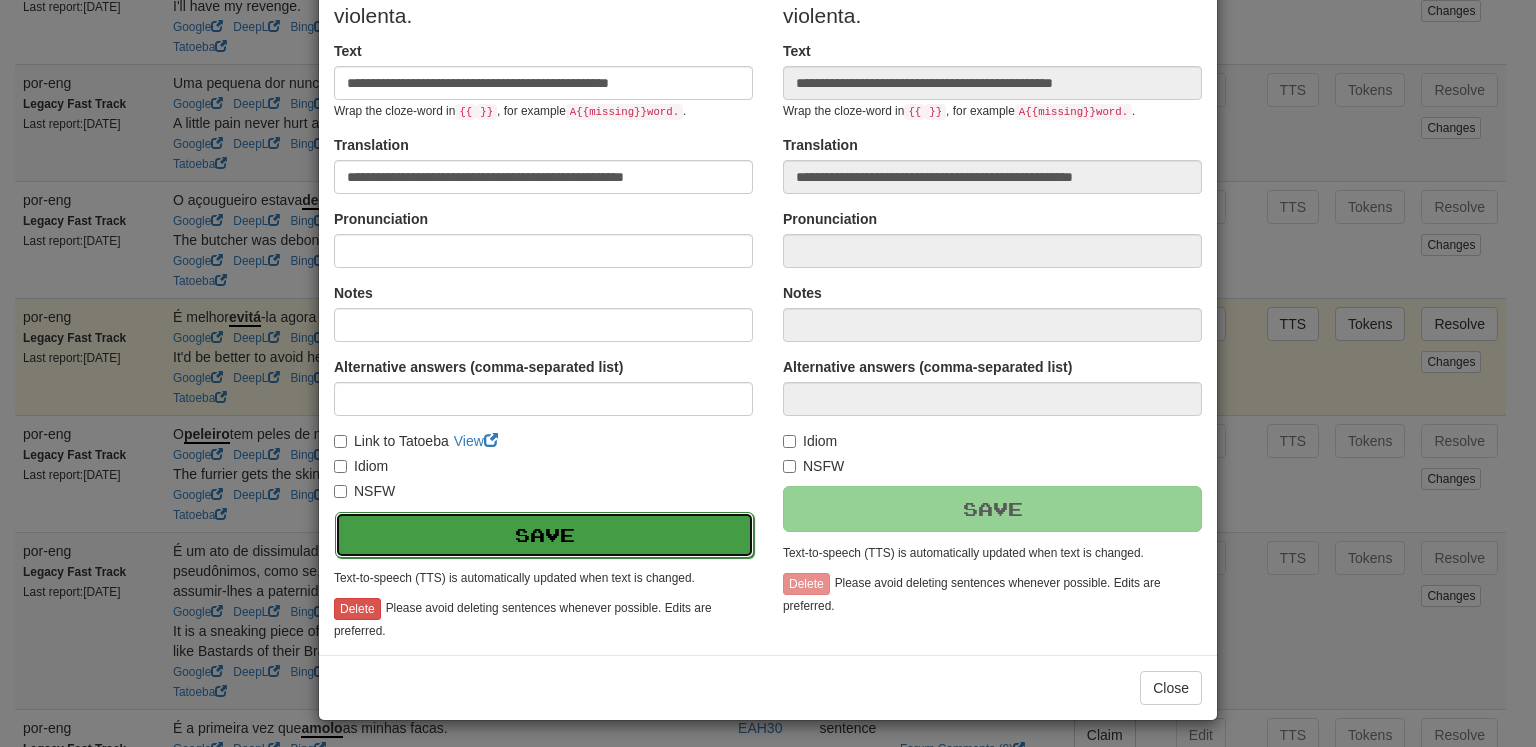 click on "Save" at bounding box center [544, 535] 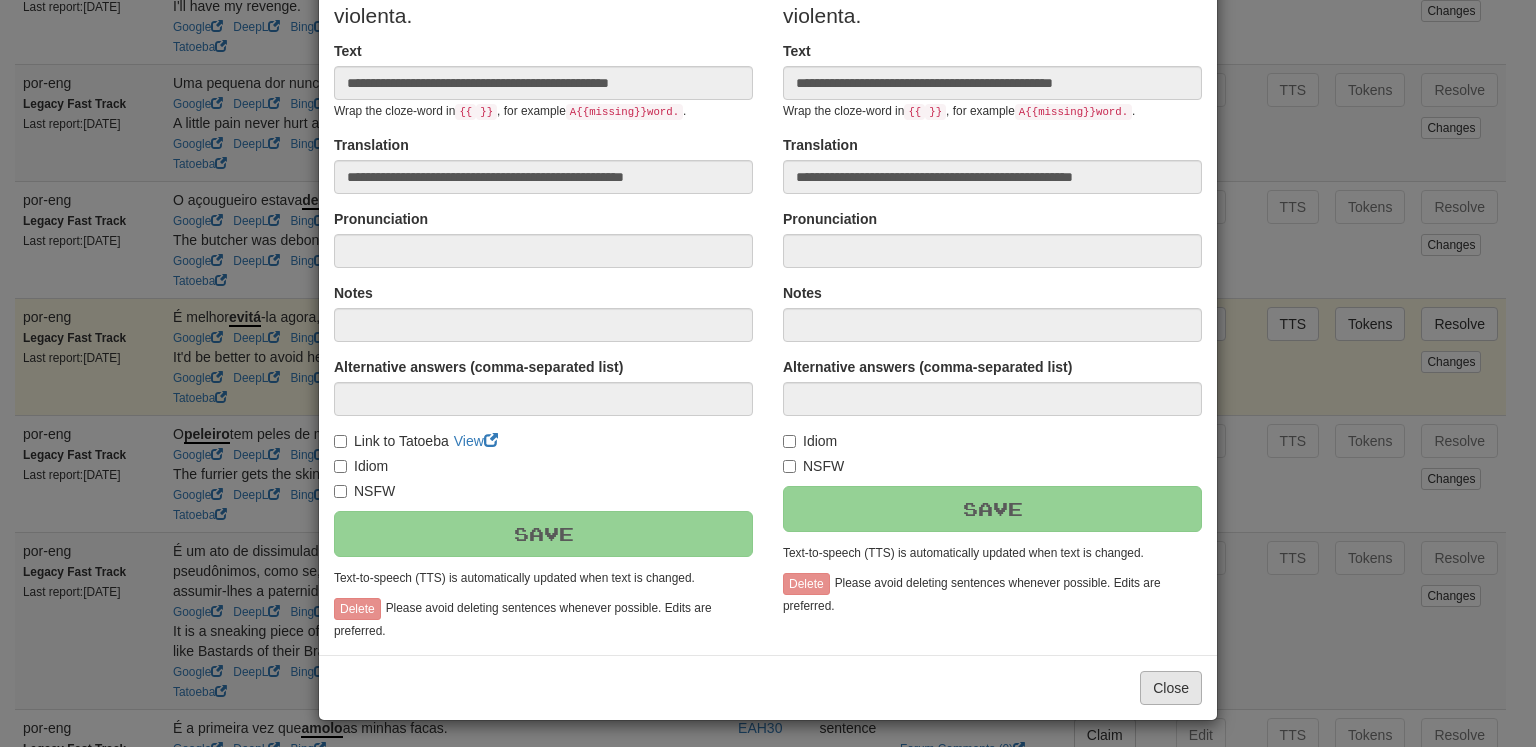 click on "Close" at bounding box center [1171, 688] 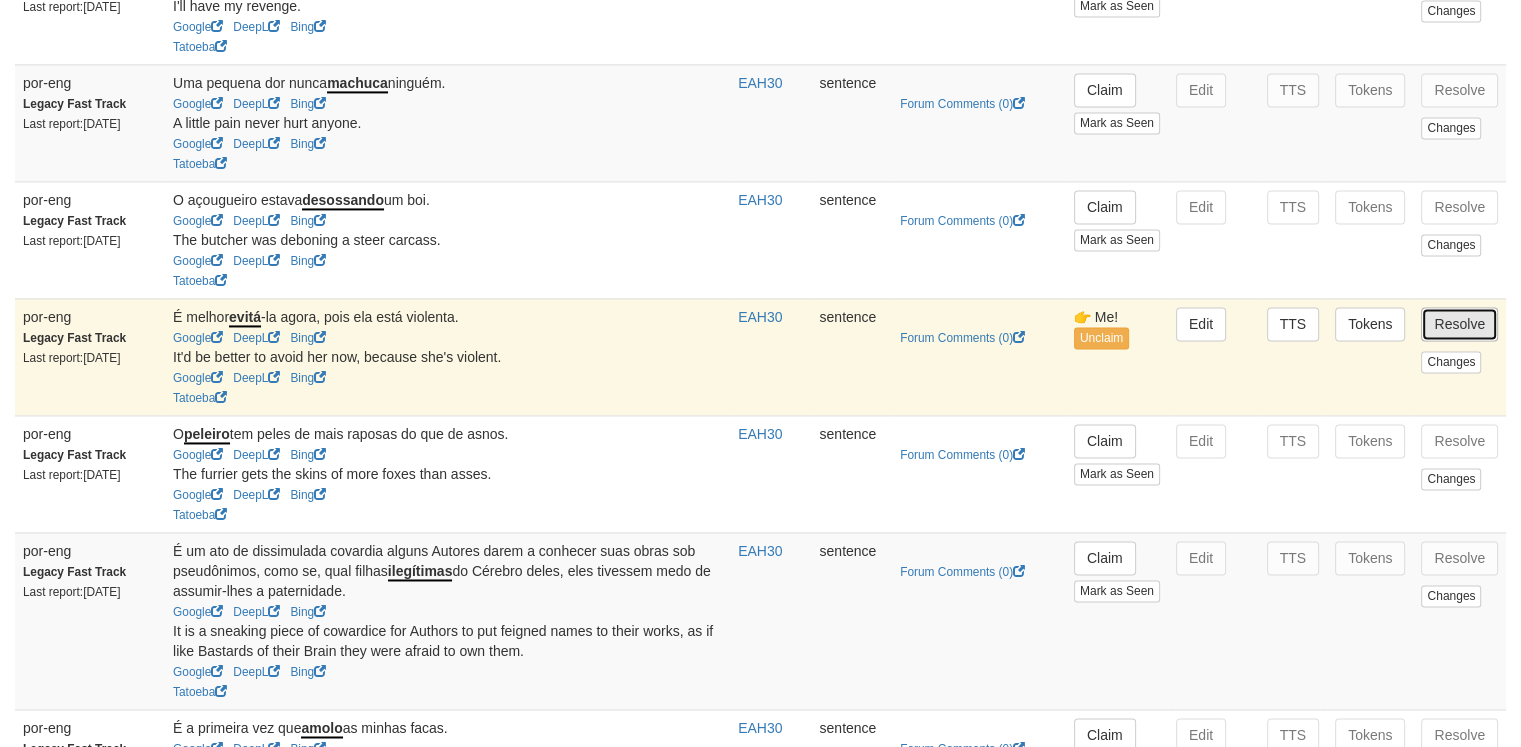 click on "Resolve" at bounding box center (1459, 324) 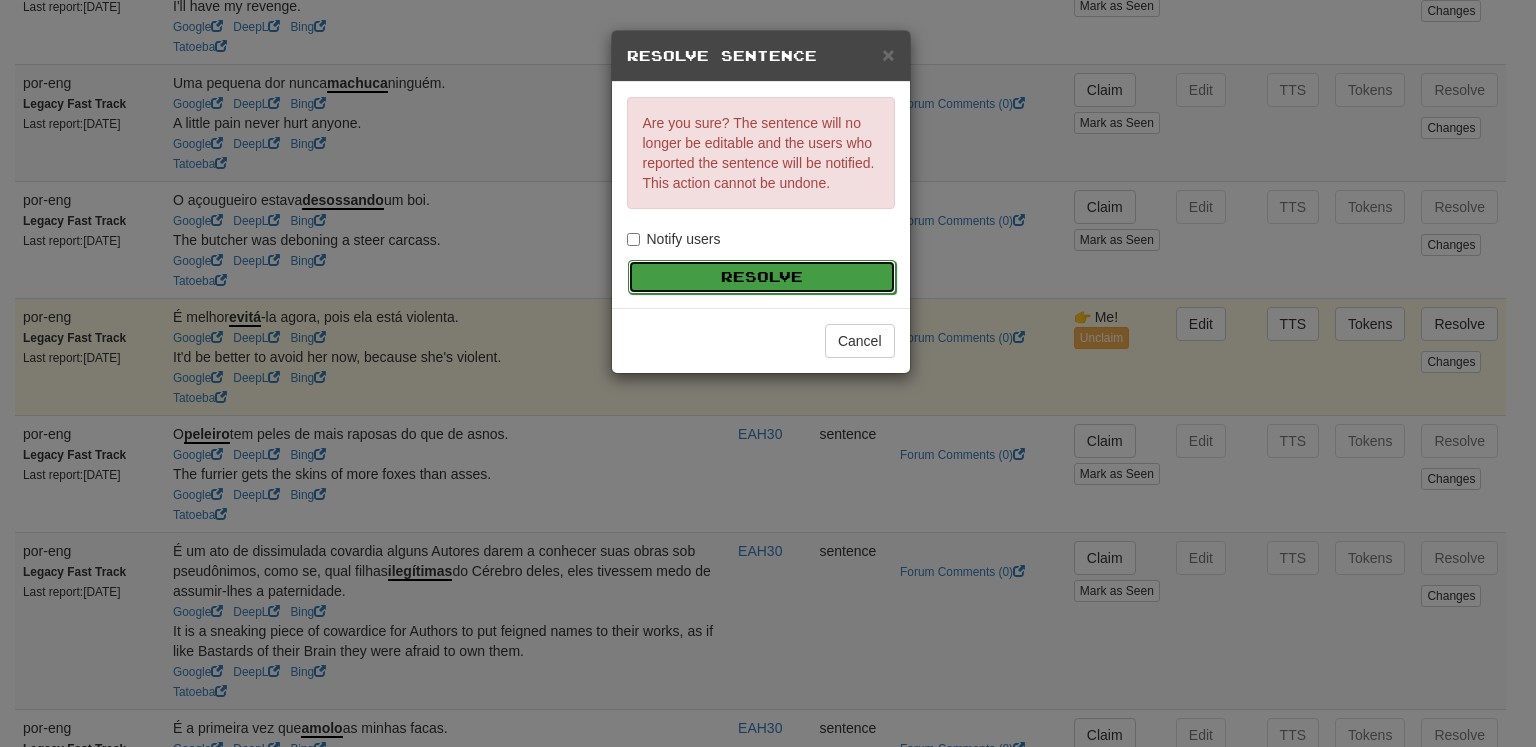 click on "Resolve" at bounding box center [762, 277] 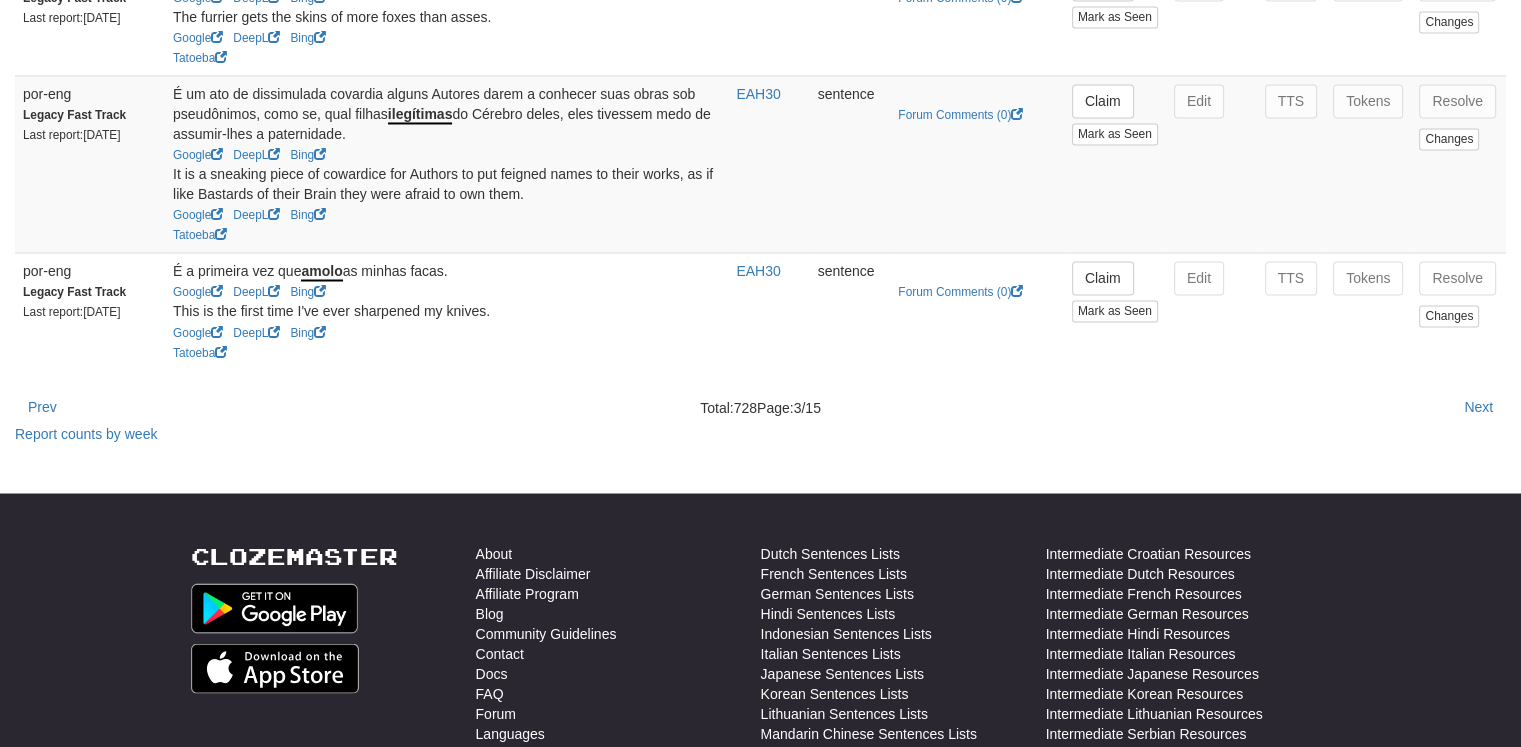 scroll, scrollTop: 3448, scrollLeft: 0, axis: vertical 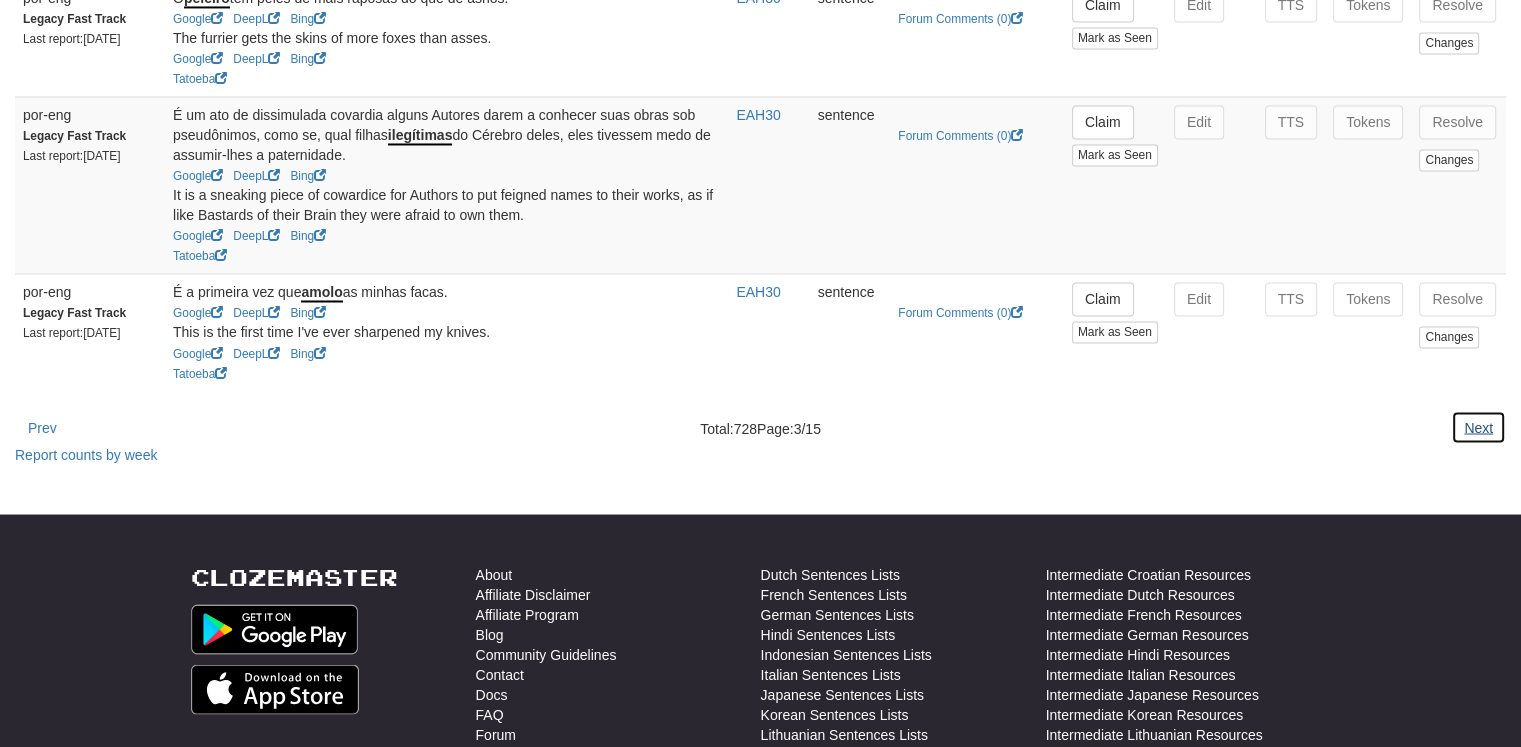click on "Next" at bounding box center [1478, 427] 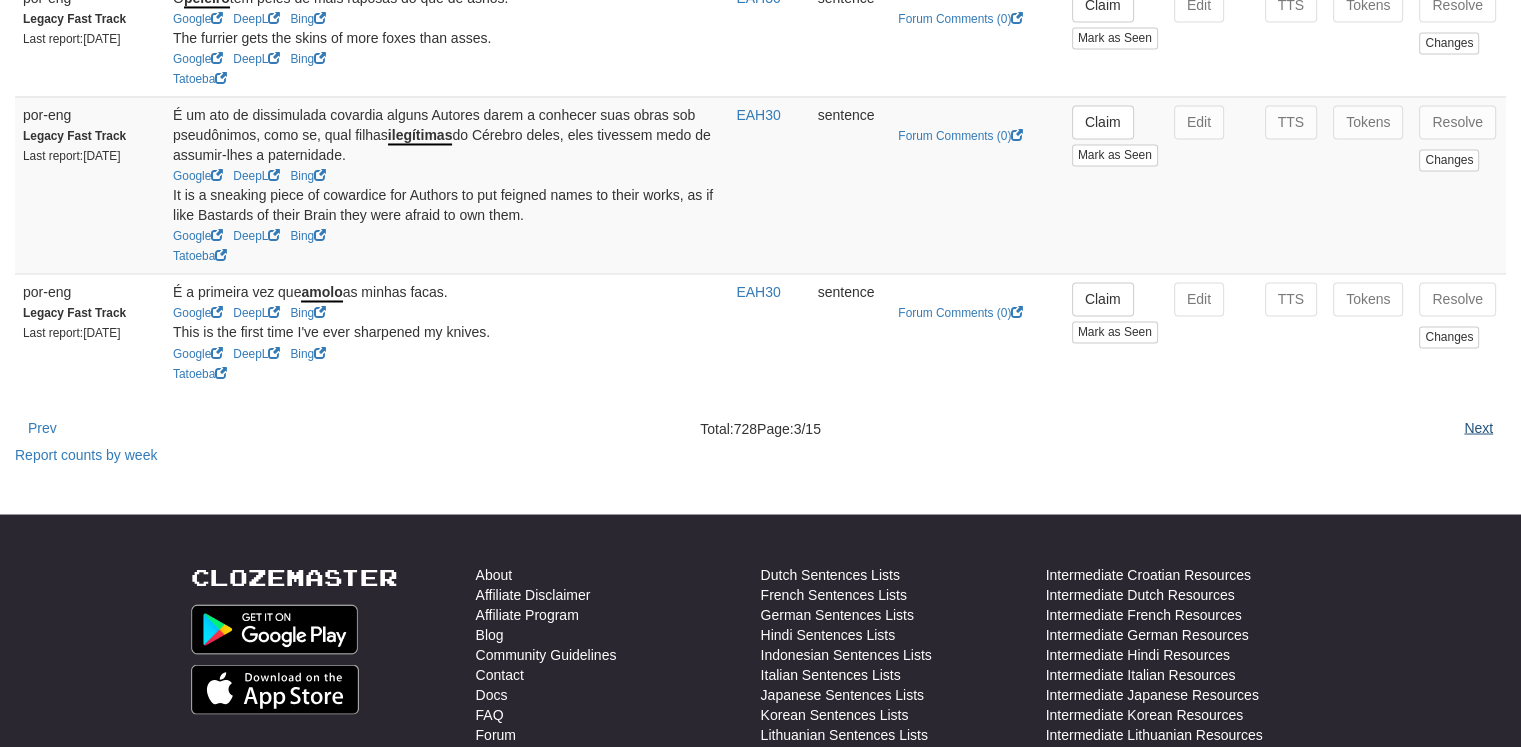 scroll, scrollTop: 0, scrollLeft: 0, axis: both 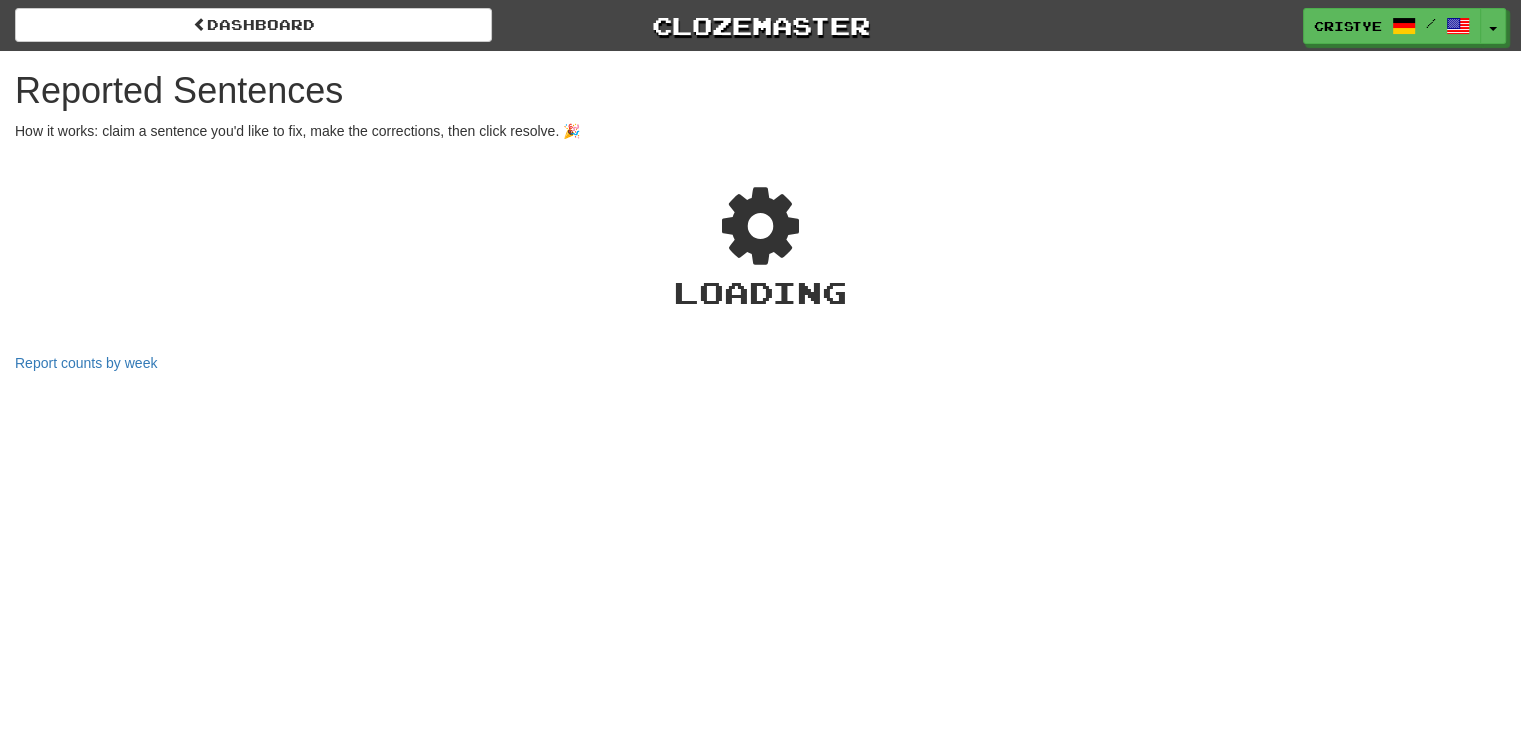 select on "***" 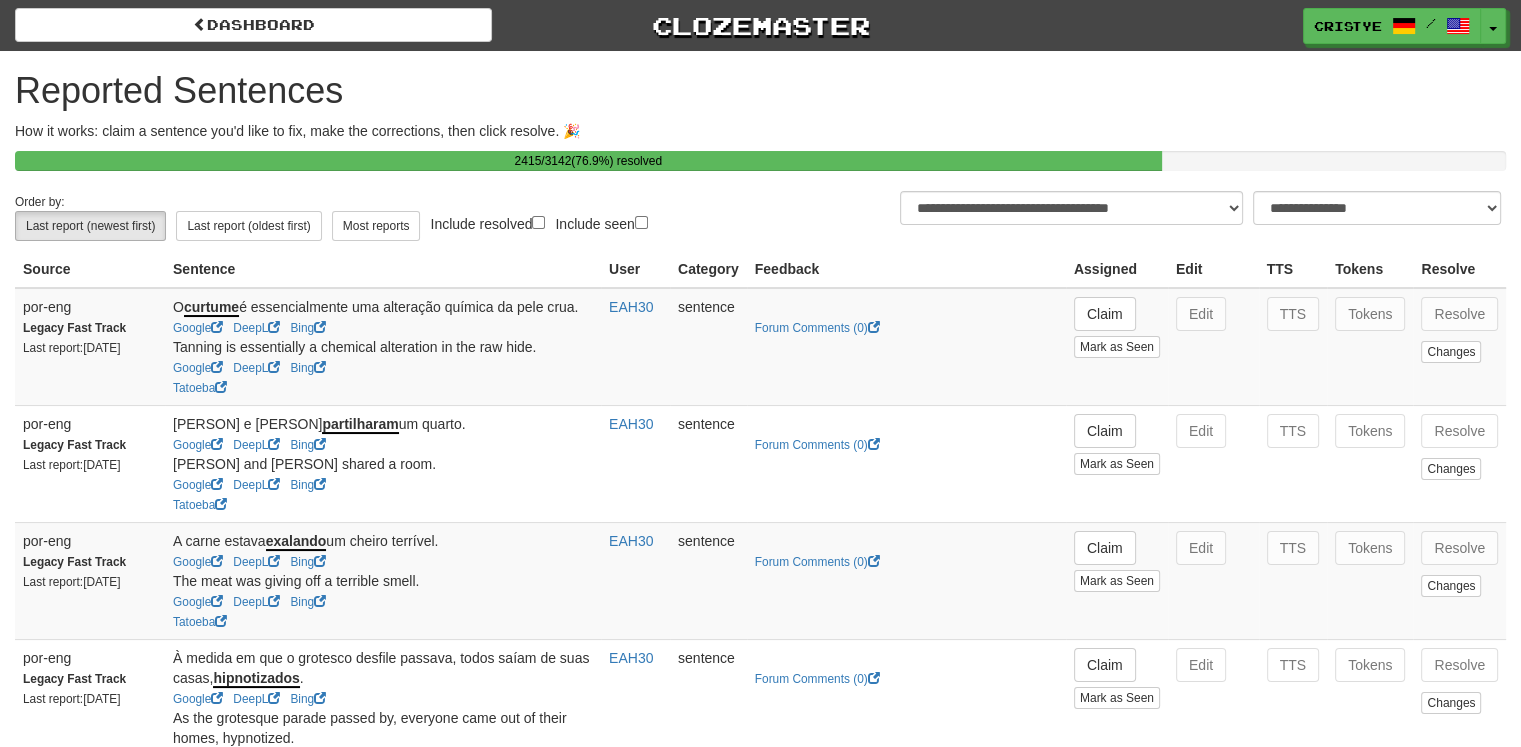 scroll, scrollTop: 653, scrollLeft: 0, axis: vertical 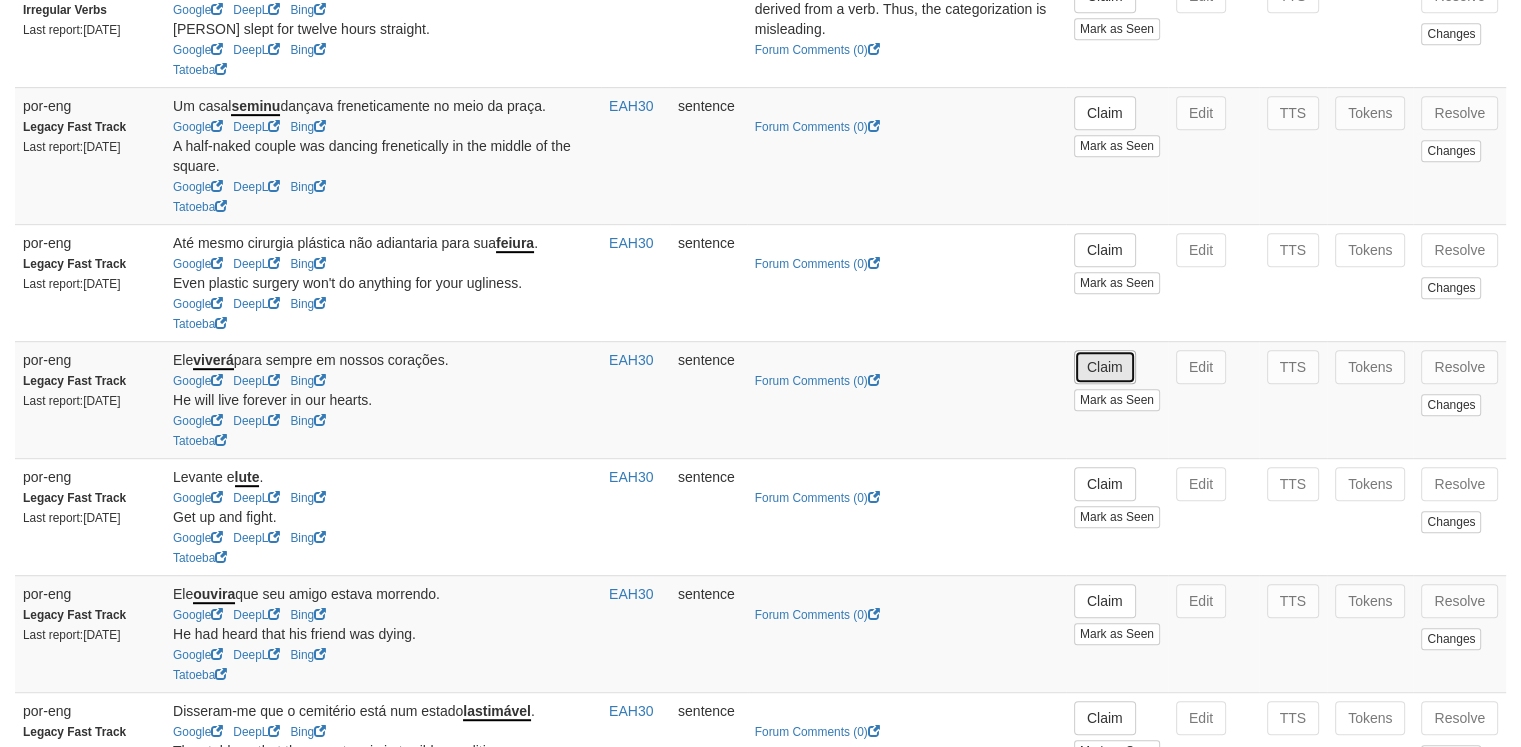 click on "Claim" at bounding box center (1105, 367) 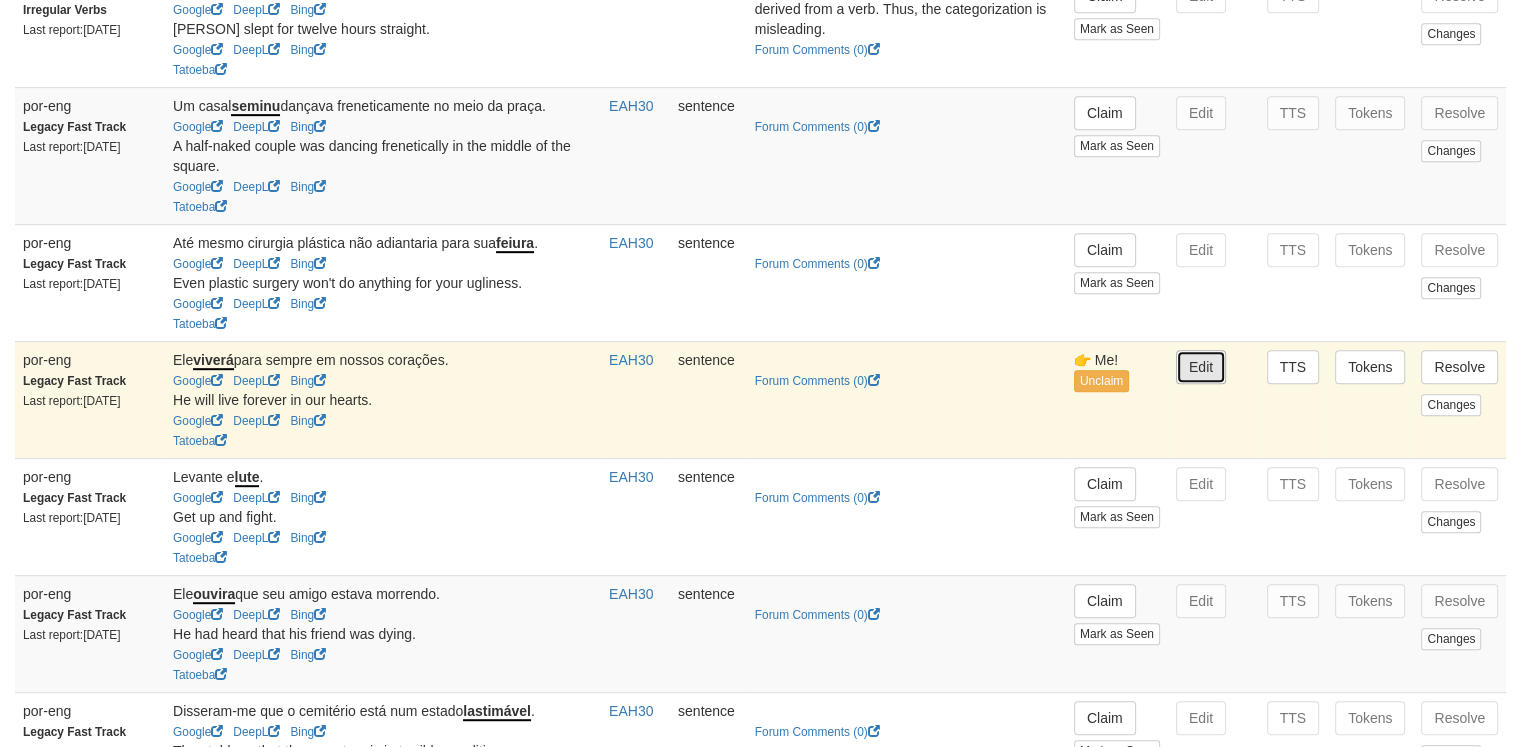 click on "Edit" at bounding box center (1201, 367) 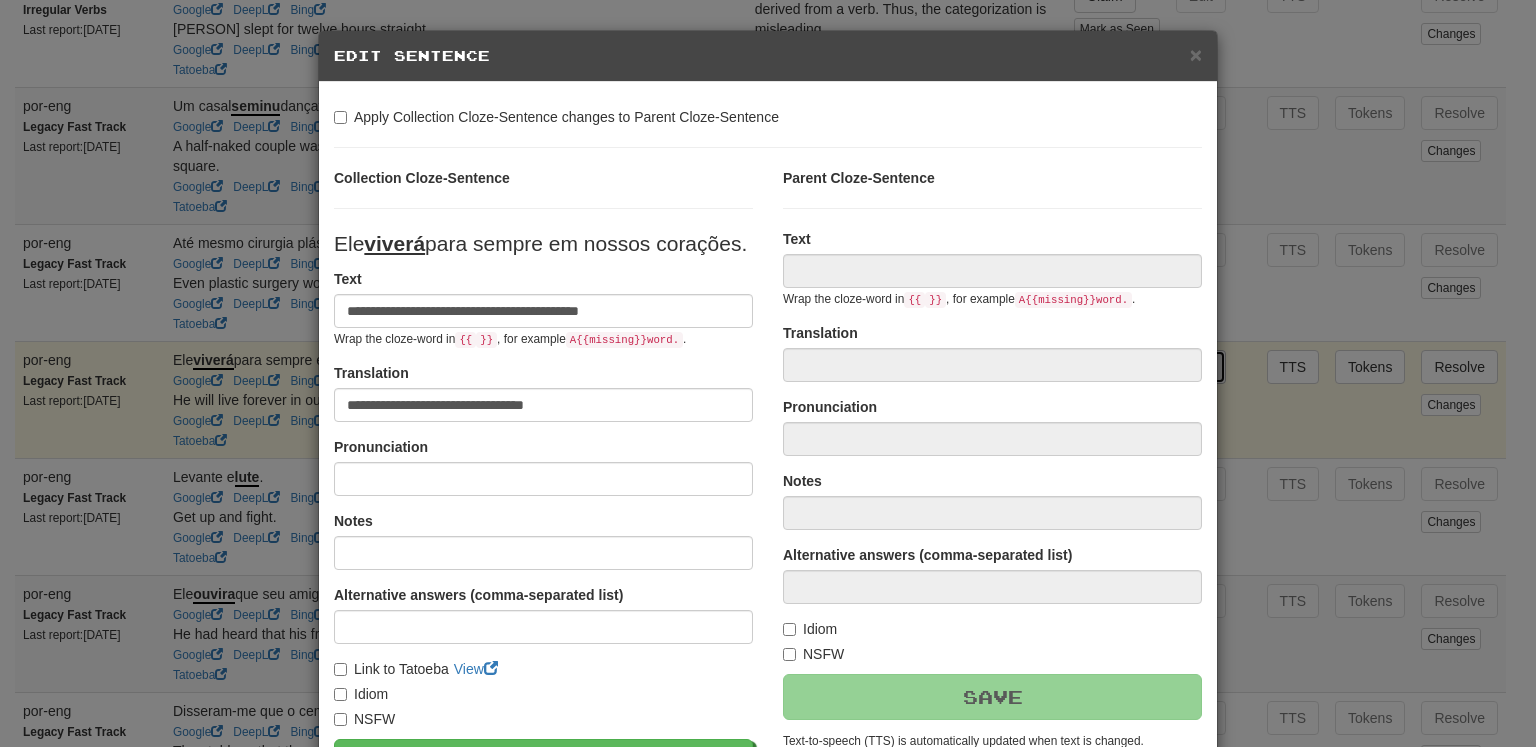 type on "**********" 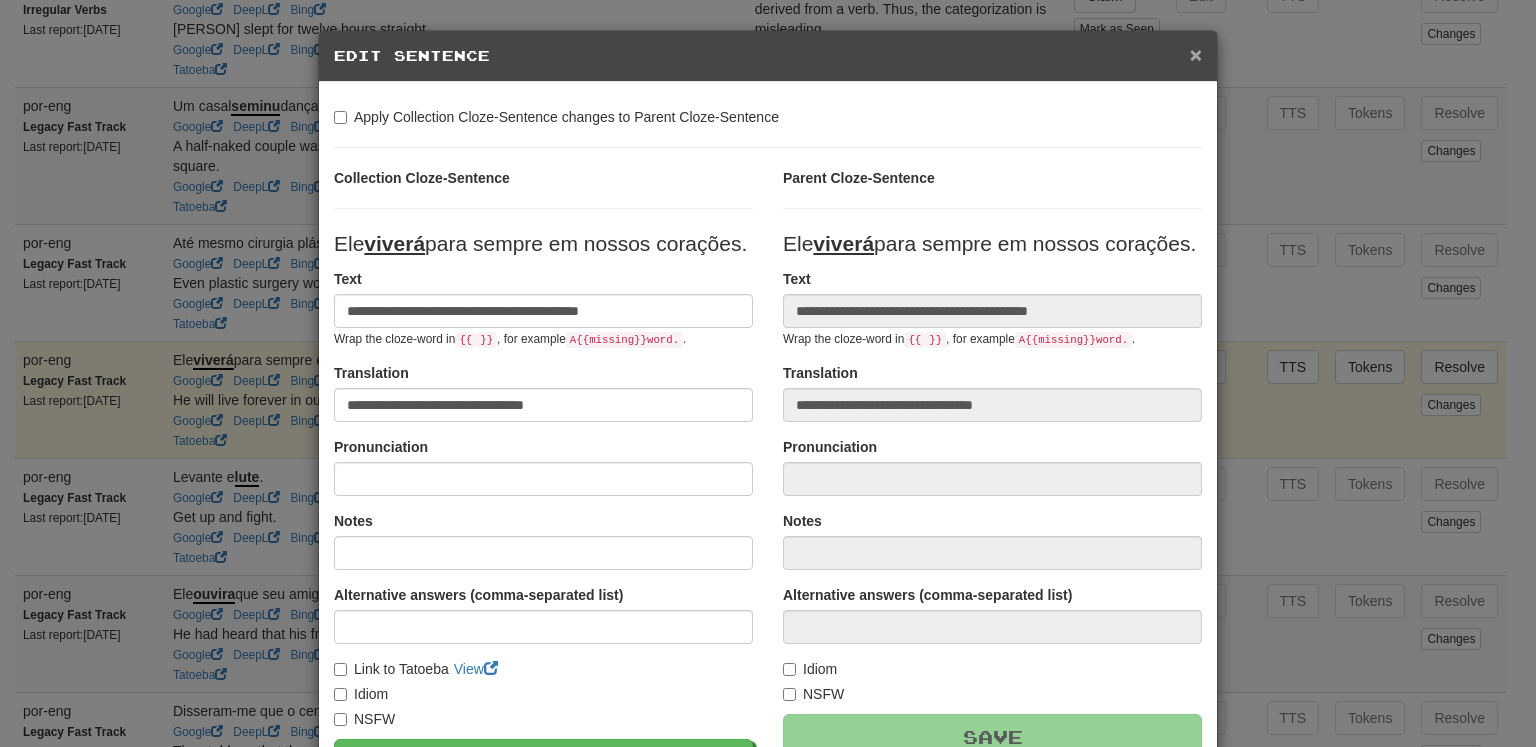 click on "×" at bounding box center (1196, 54) 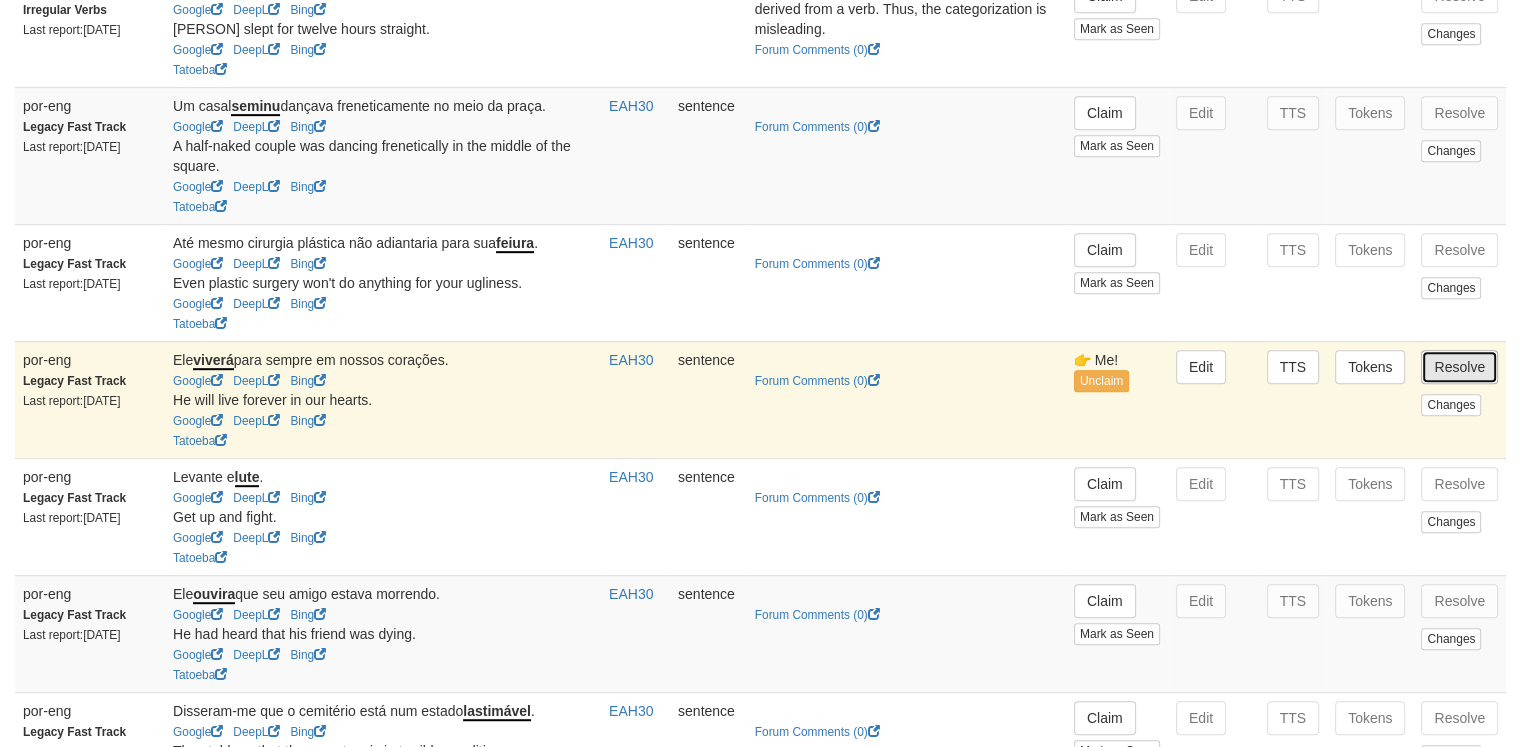 click on "Resolve" at bounding box center (1459, 367) 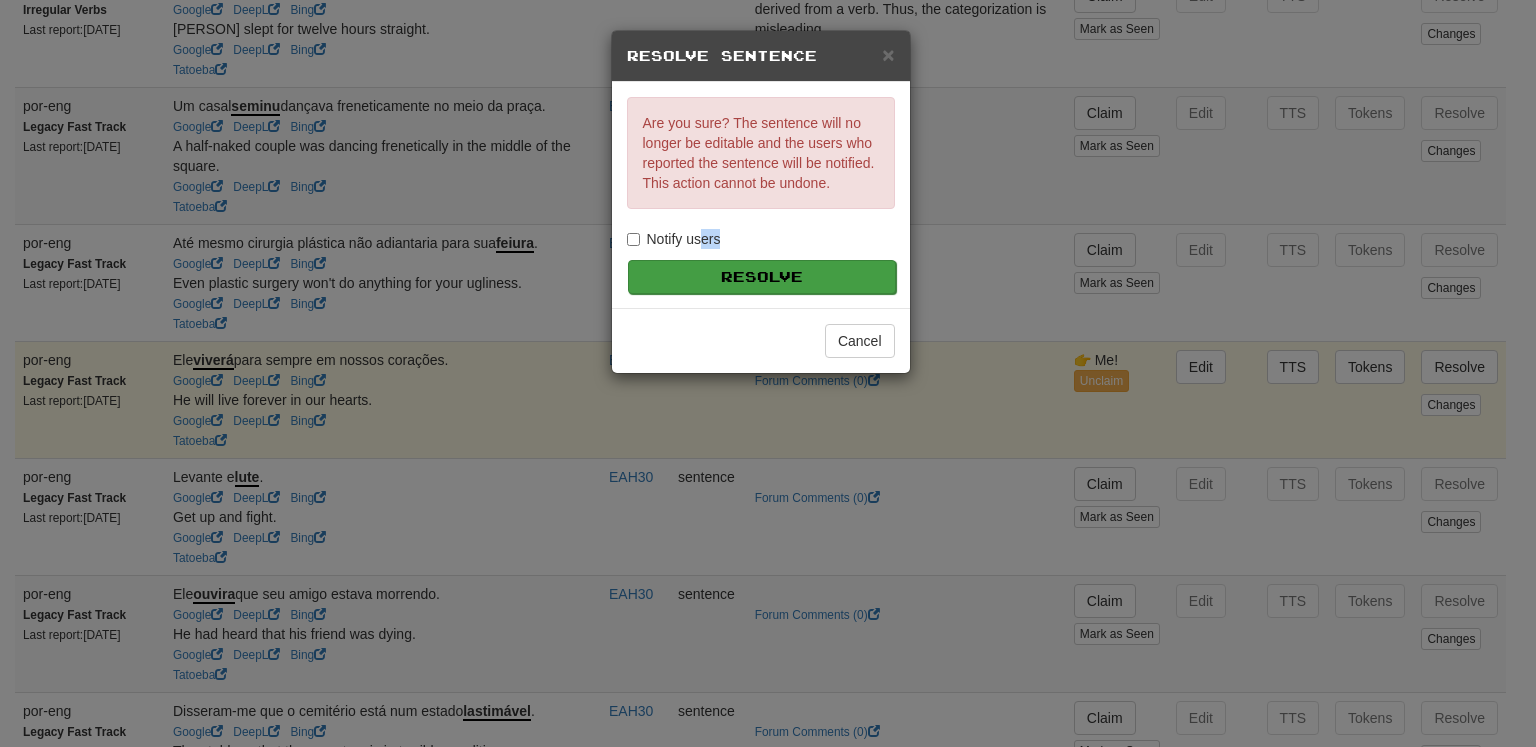 drag, startPoint x: 700, startPoint y: 237, endPoint x: 732, endPoint y: 279, distance: 52.801514 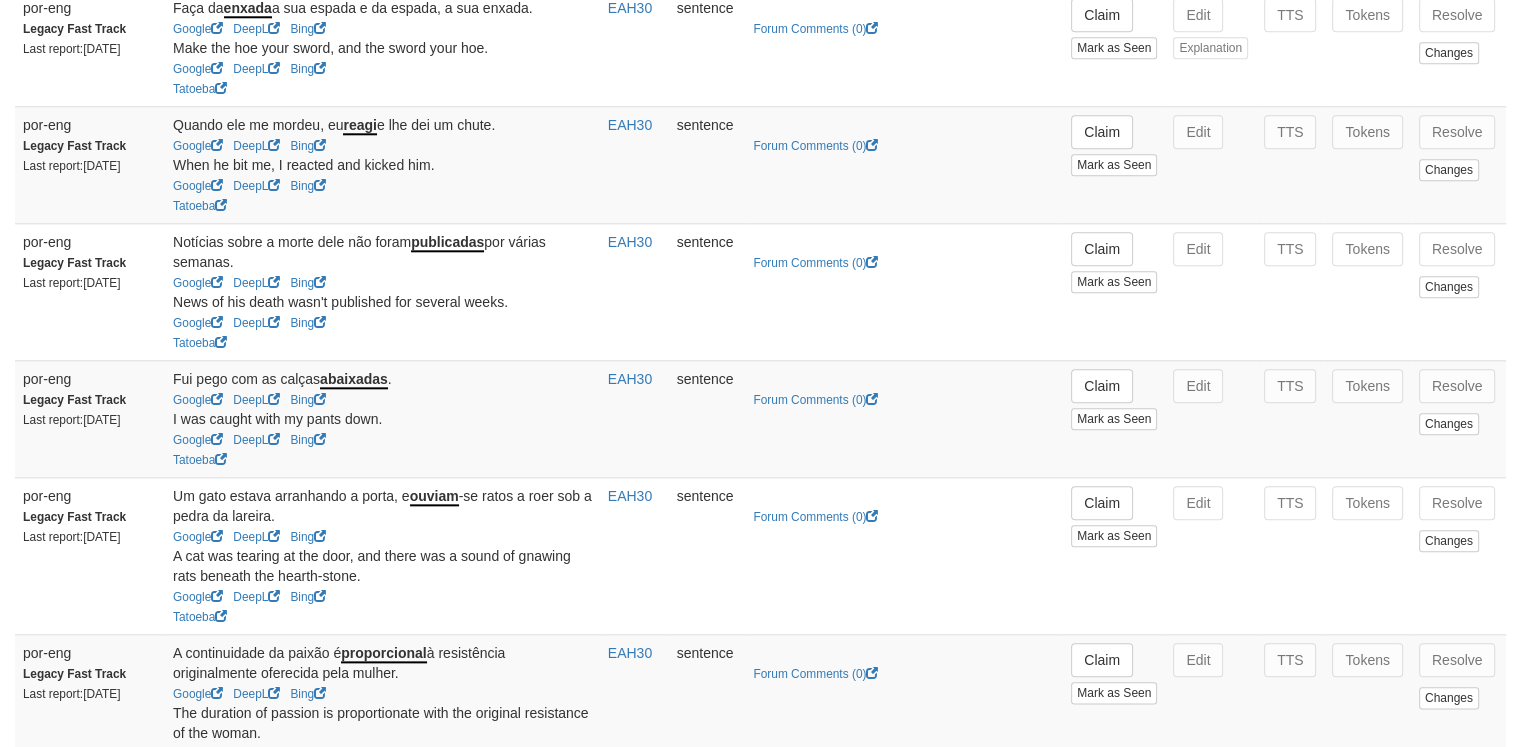 scroll, scrollTop: 2193, scrollLeft: 0, axis: vertical 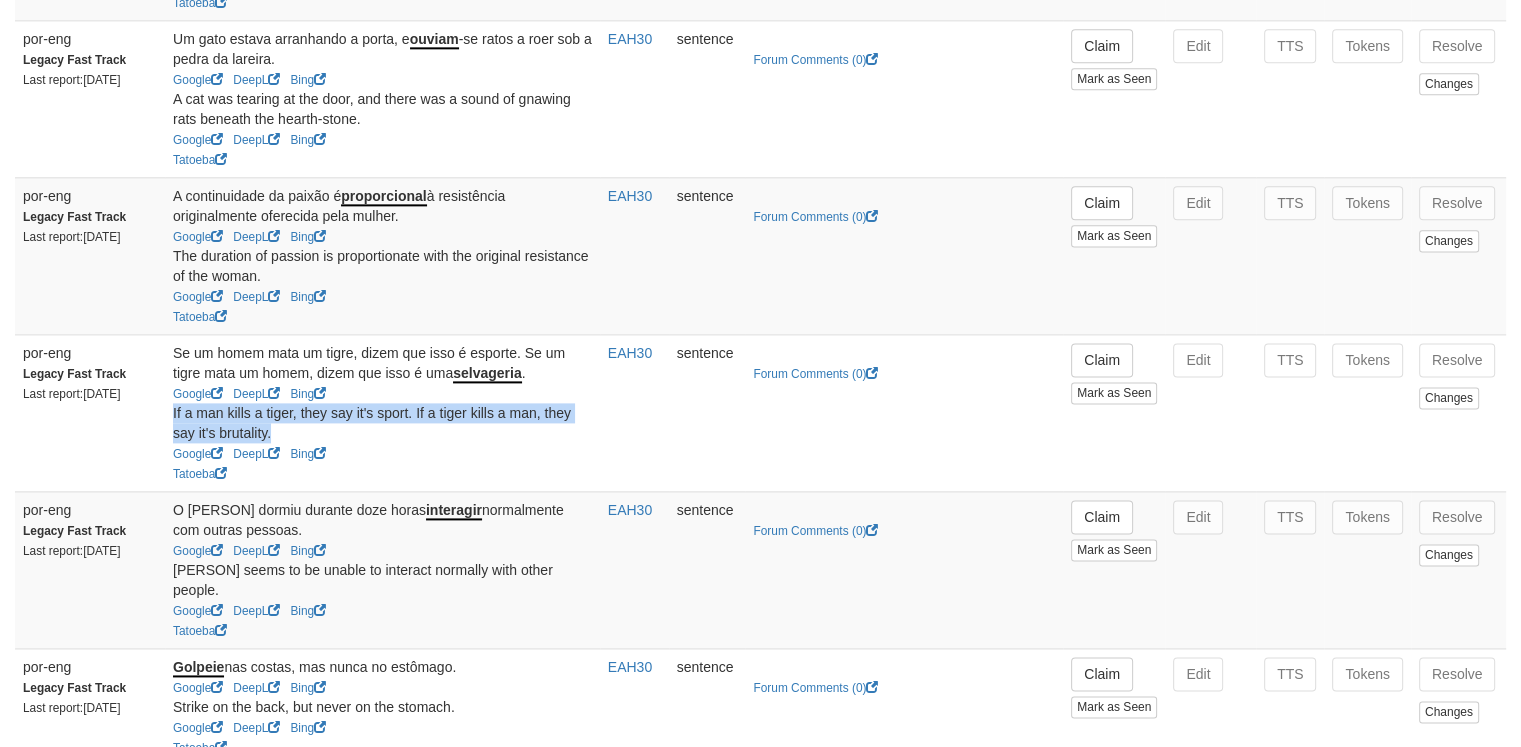 drag, startPoint x: 279, startPoint y: 441, endPoint x: 168, endPoint y: 424, distance: 112.29426 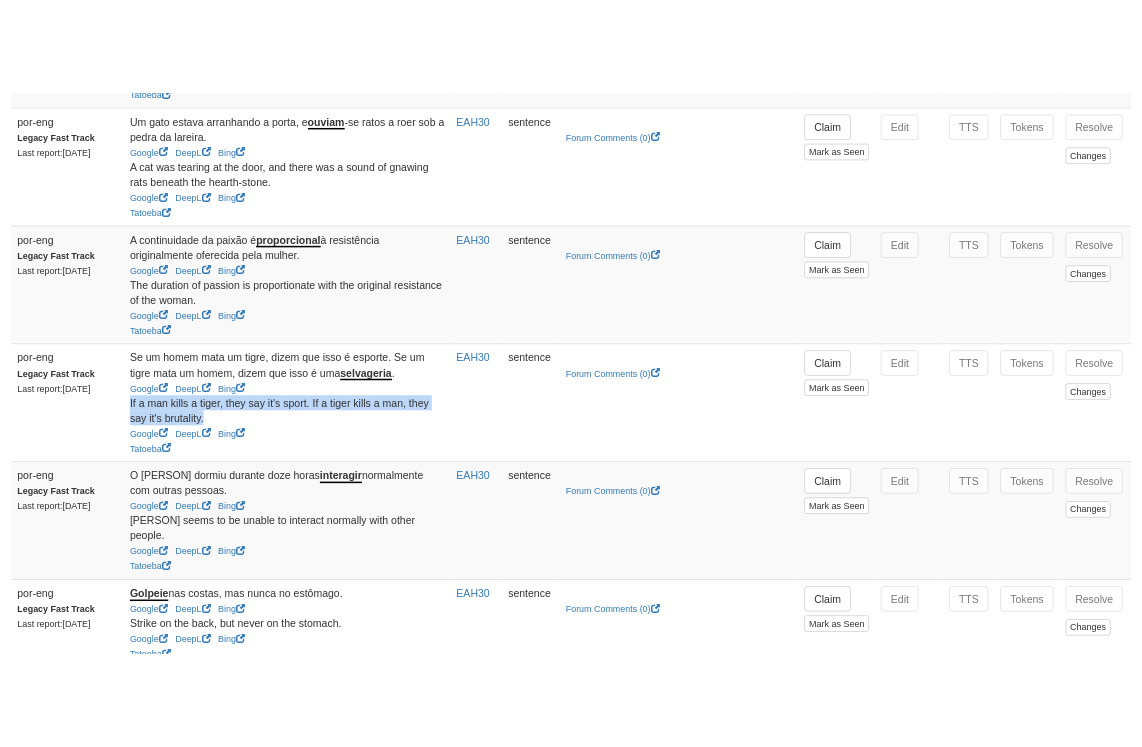 scroll, scrollTop: 3200, scrollLeft: 0, axis: vertical 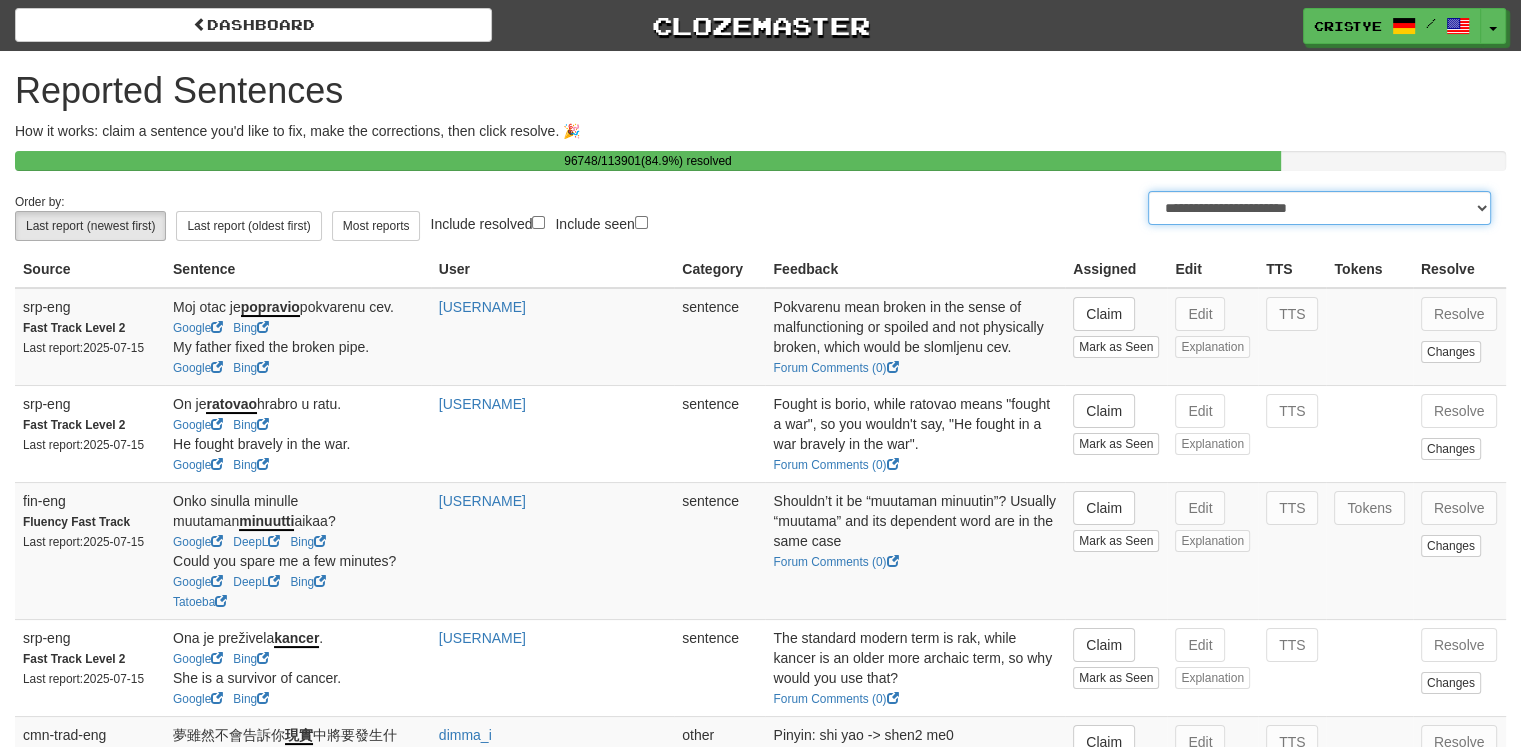 click on "**********" at bounding box center (1319, 208) 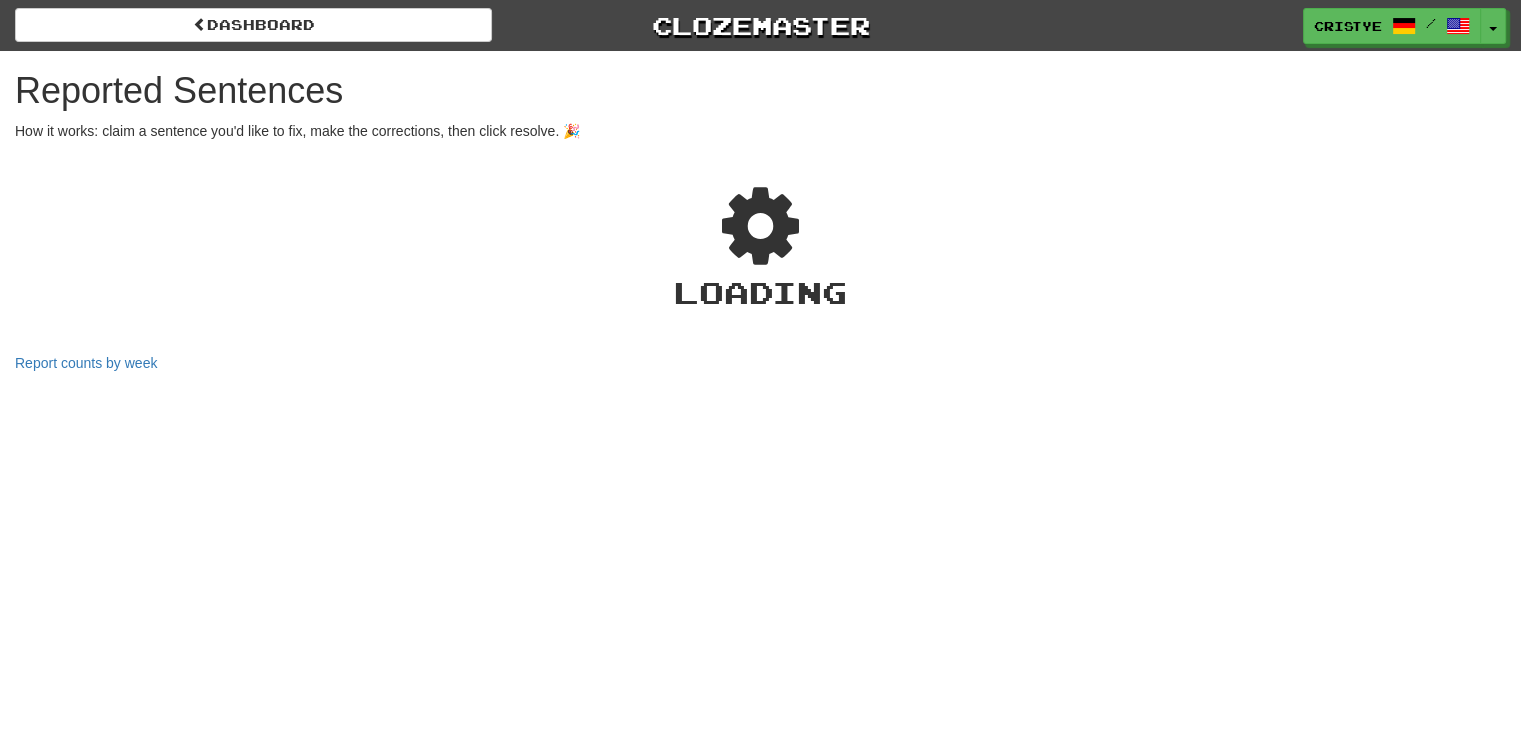 select on "***" 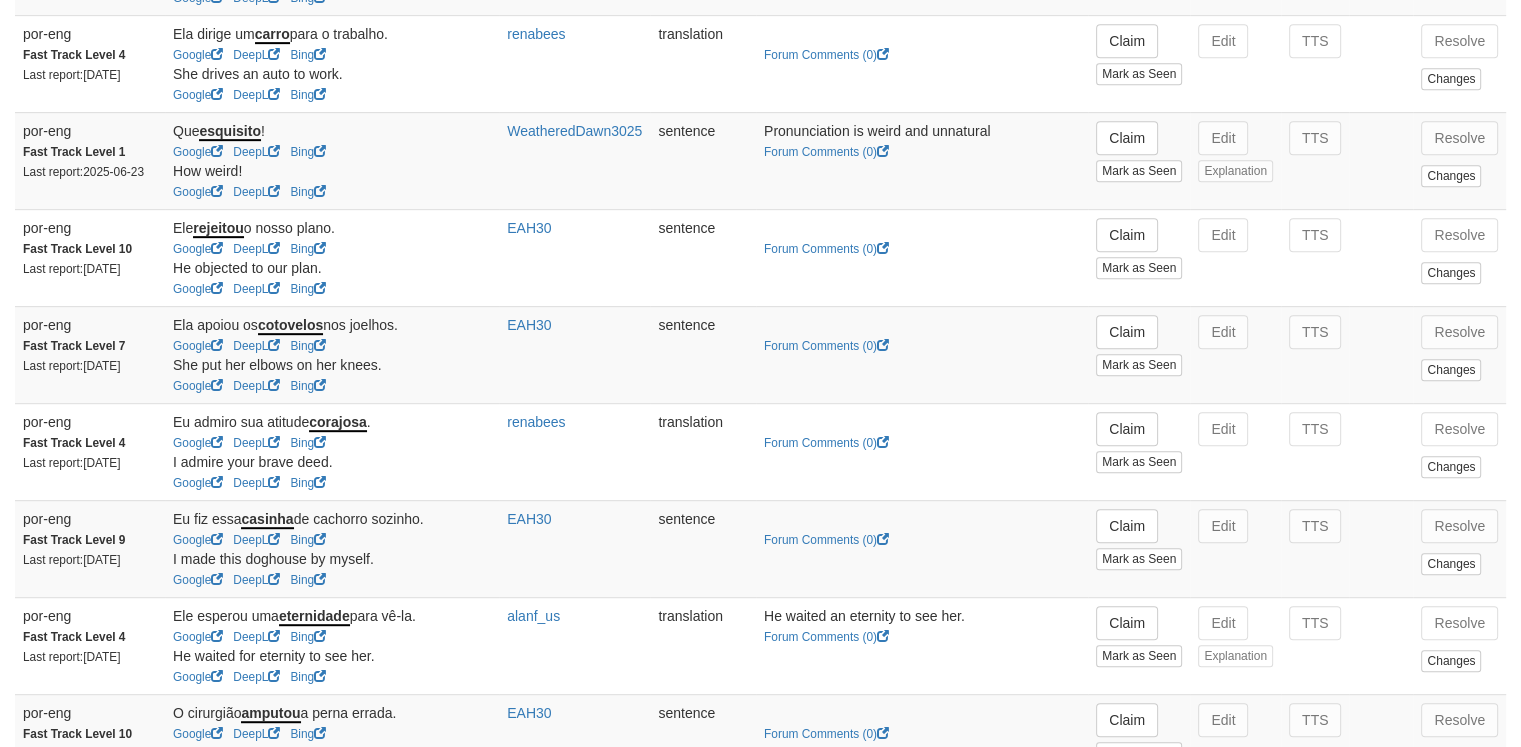 scroll, scrollTop: 943, scrollLeft: 0, axis: vertical 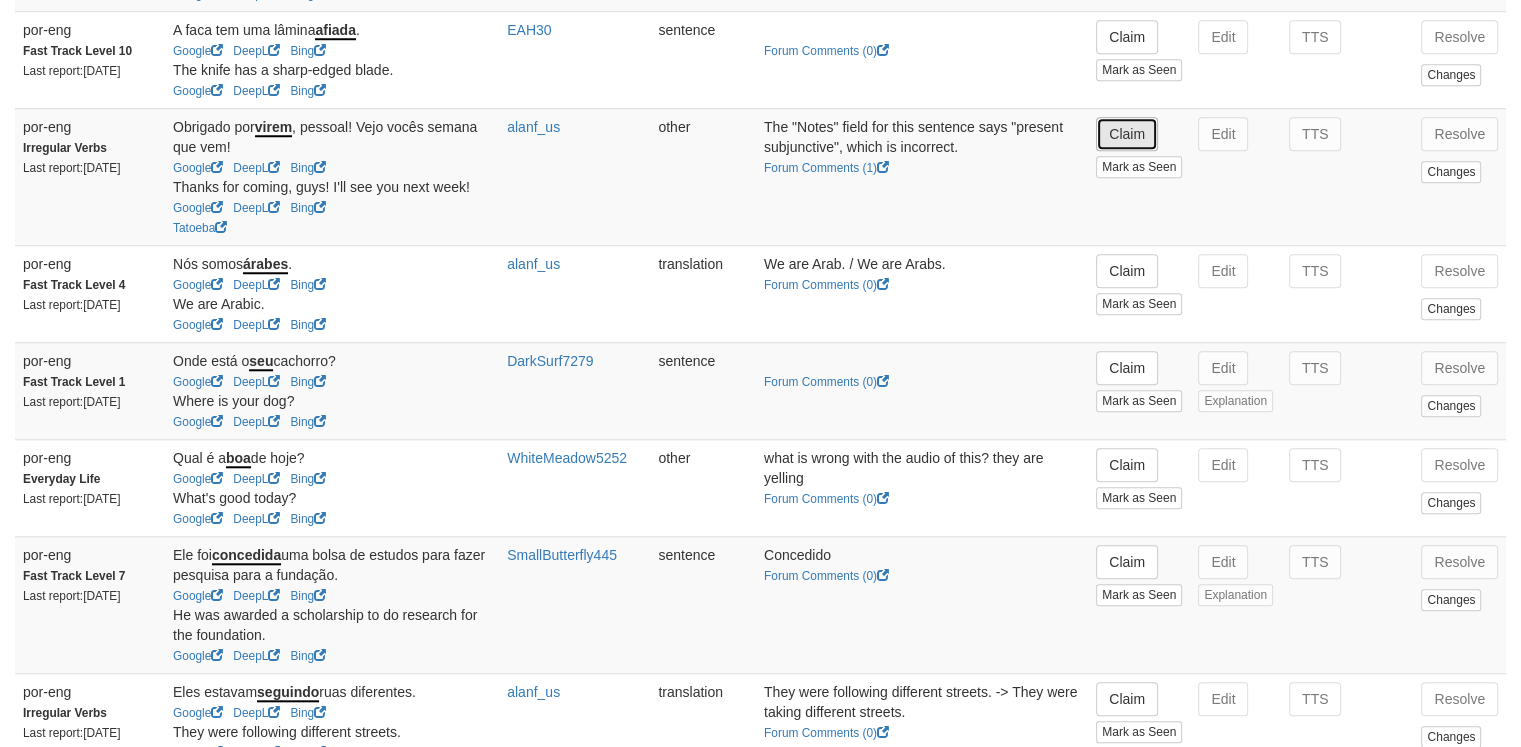 click on "Claim" at bounding box center (1127, 134) 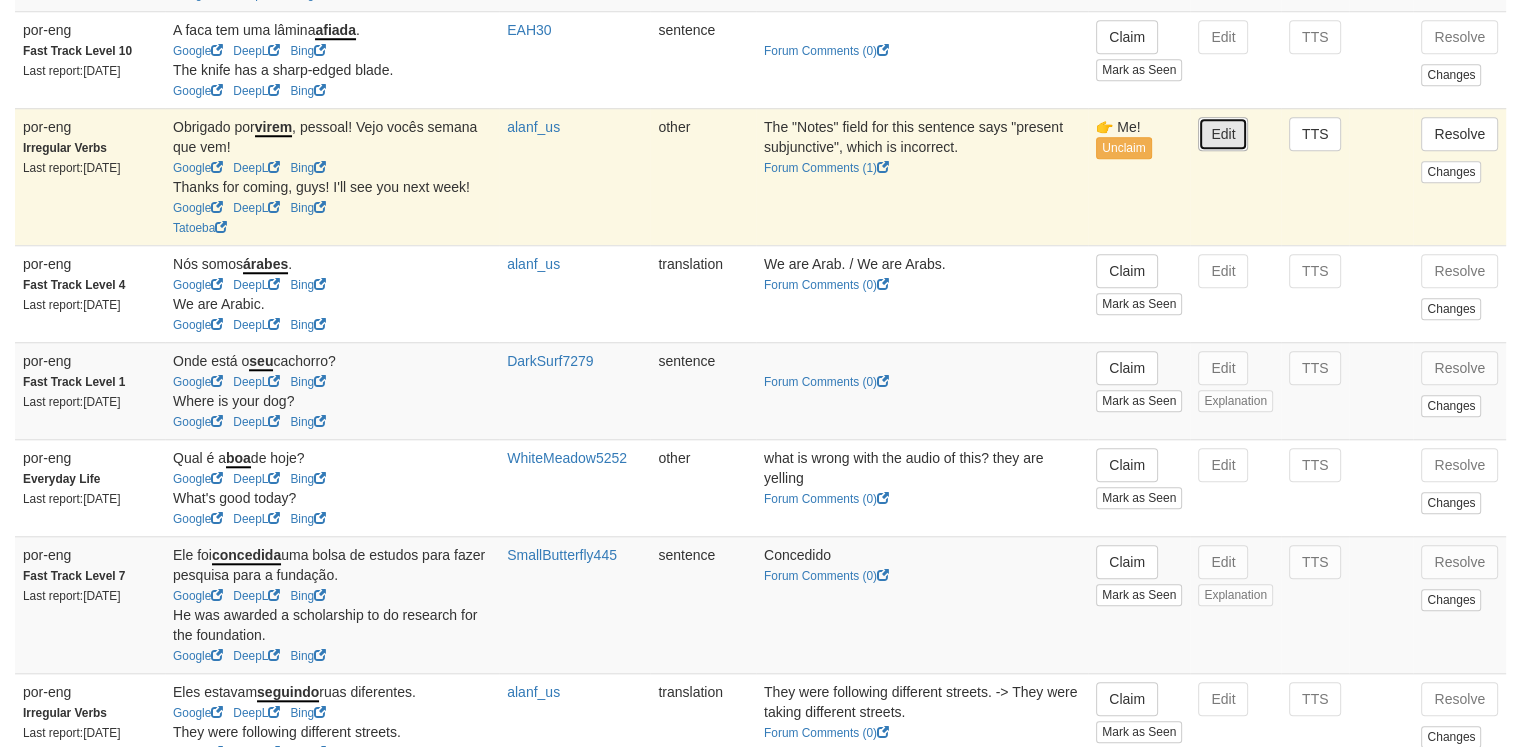 click on "Edit" at bounding box center [1223, 134] 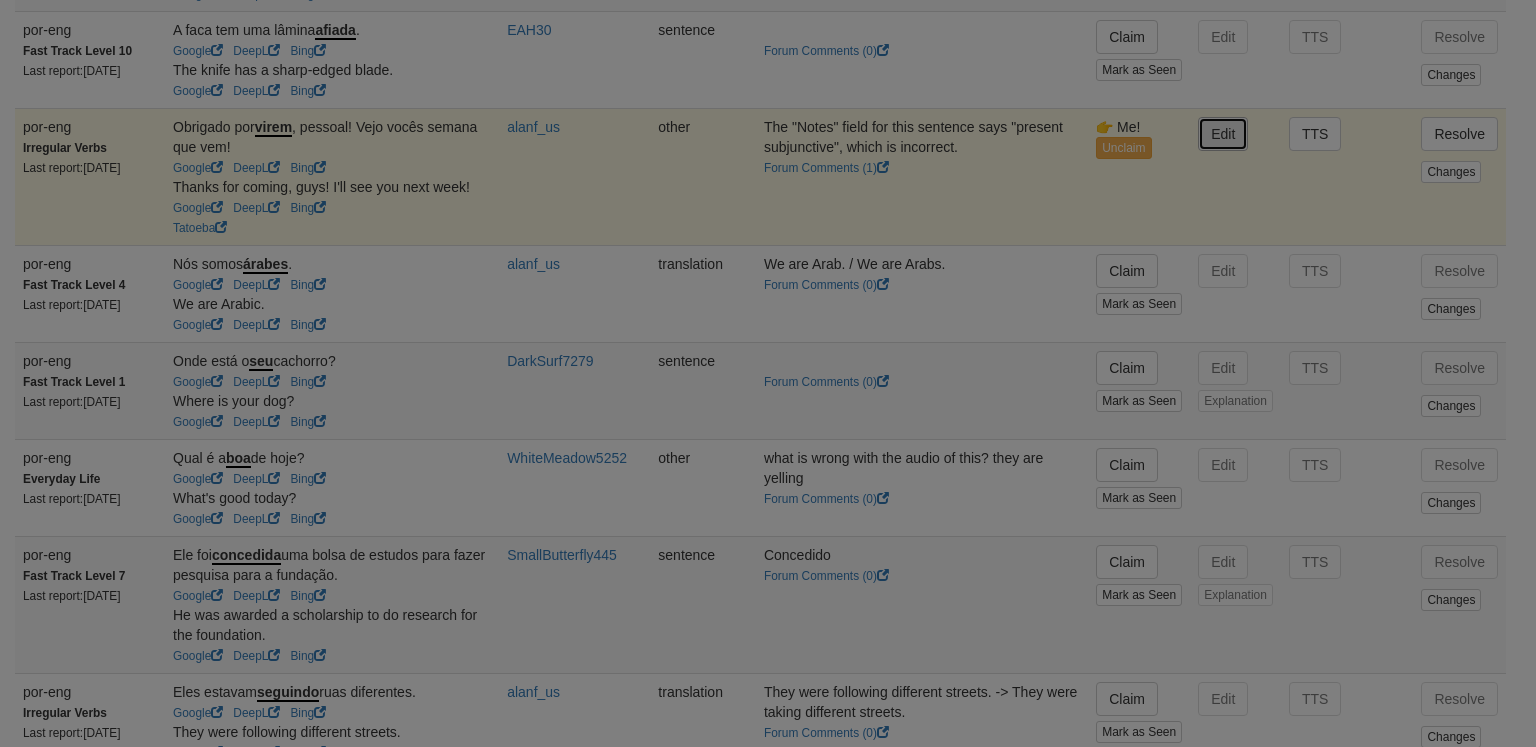 type on "**********" 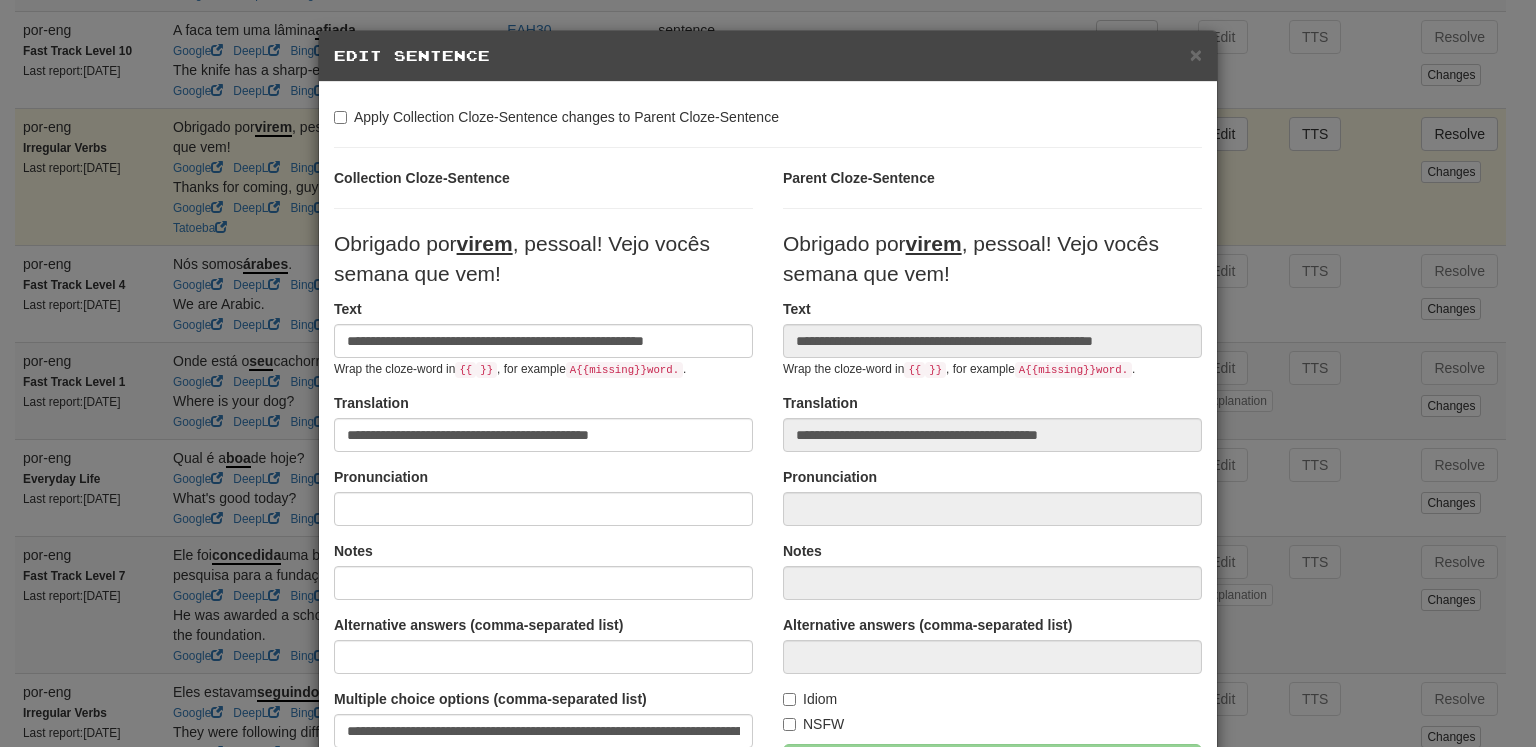 click on "× Edit Sentence" at bounding box center [768, 56] 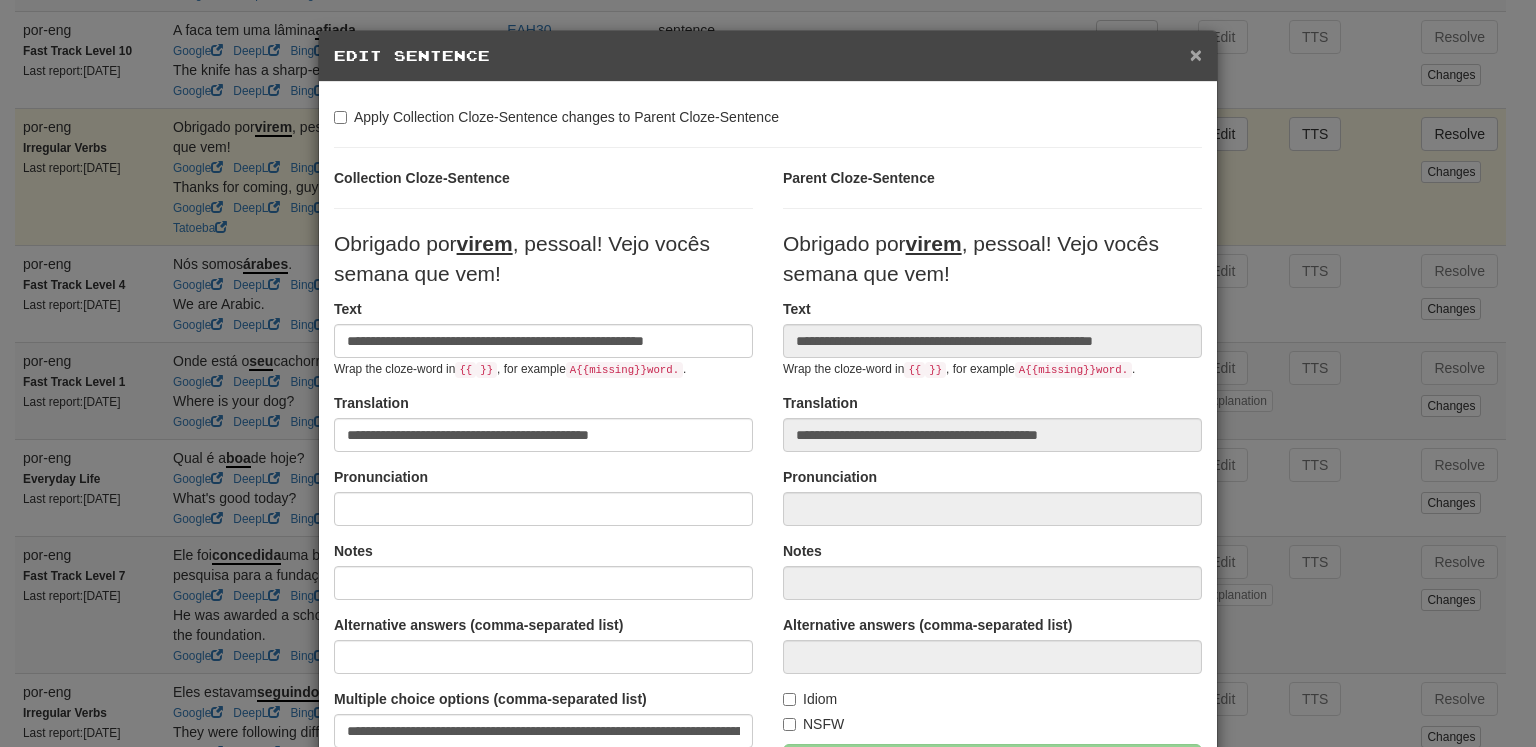 click on "×" at bounding box center [1196, 54] 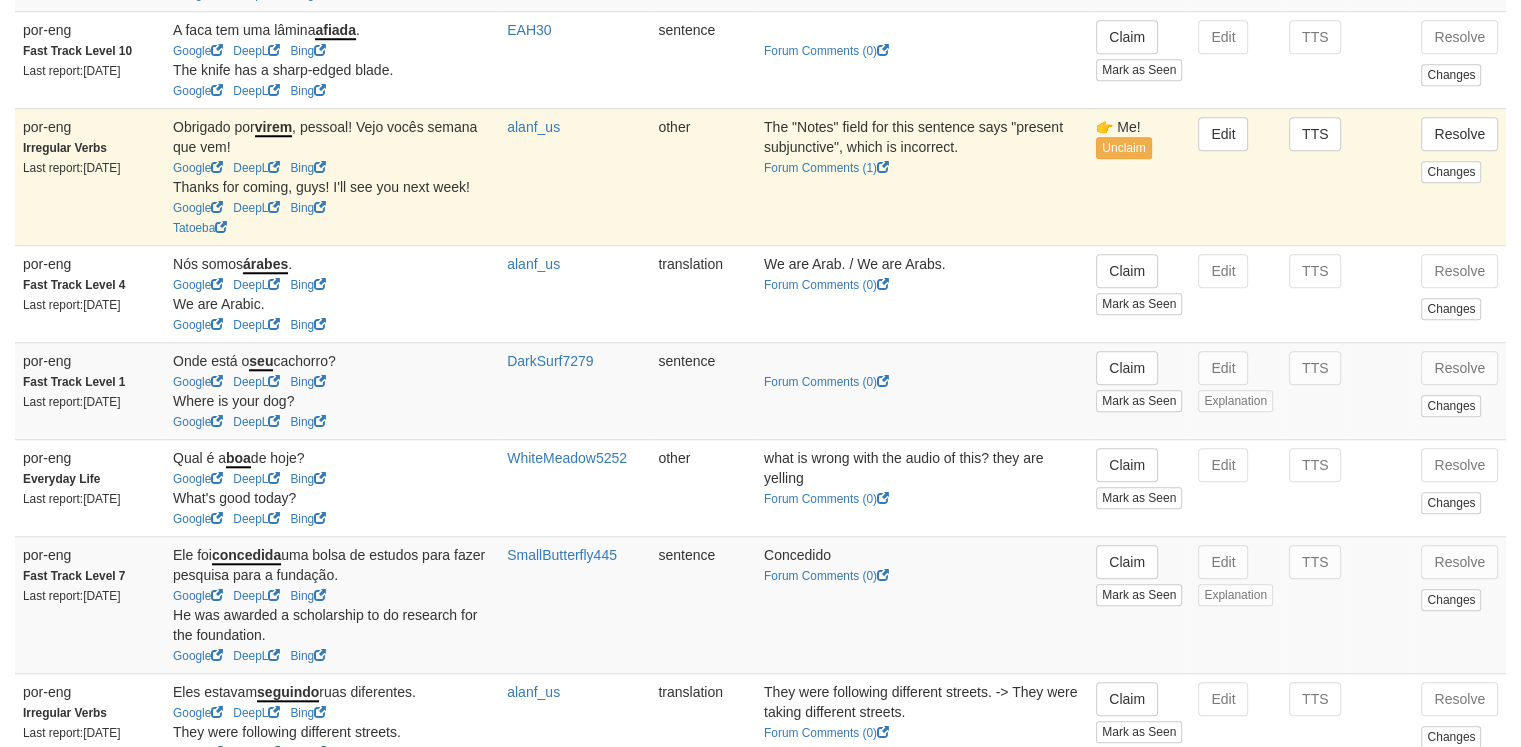 scroll, scrollTop: 1079, scrollLeft: 0, axis: vertical 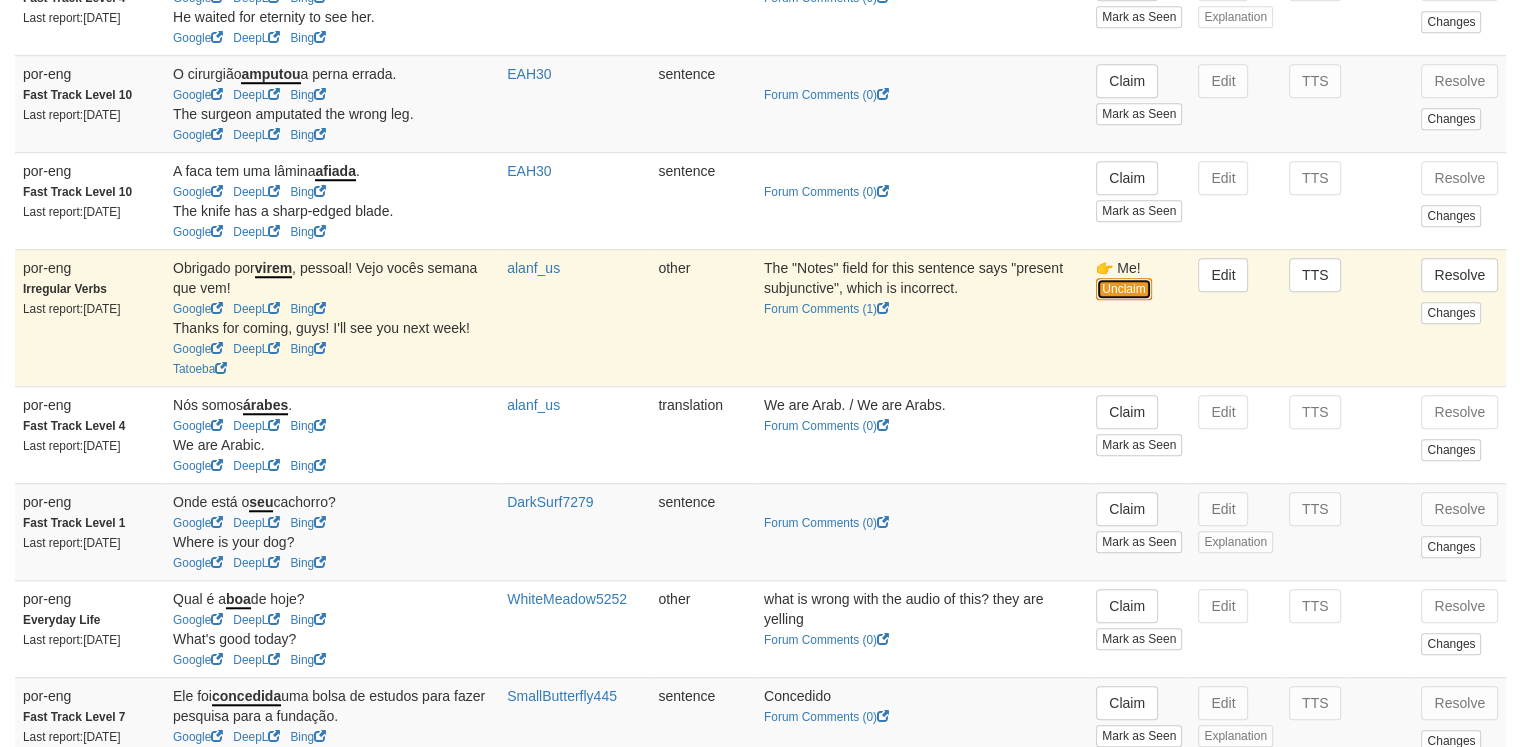 click on "Unclaim" at bounding box center [1123, 289] 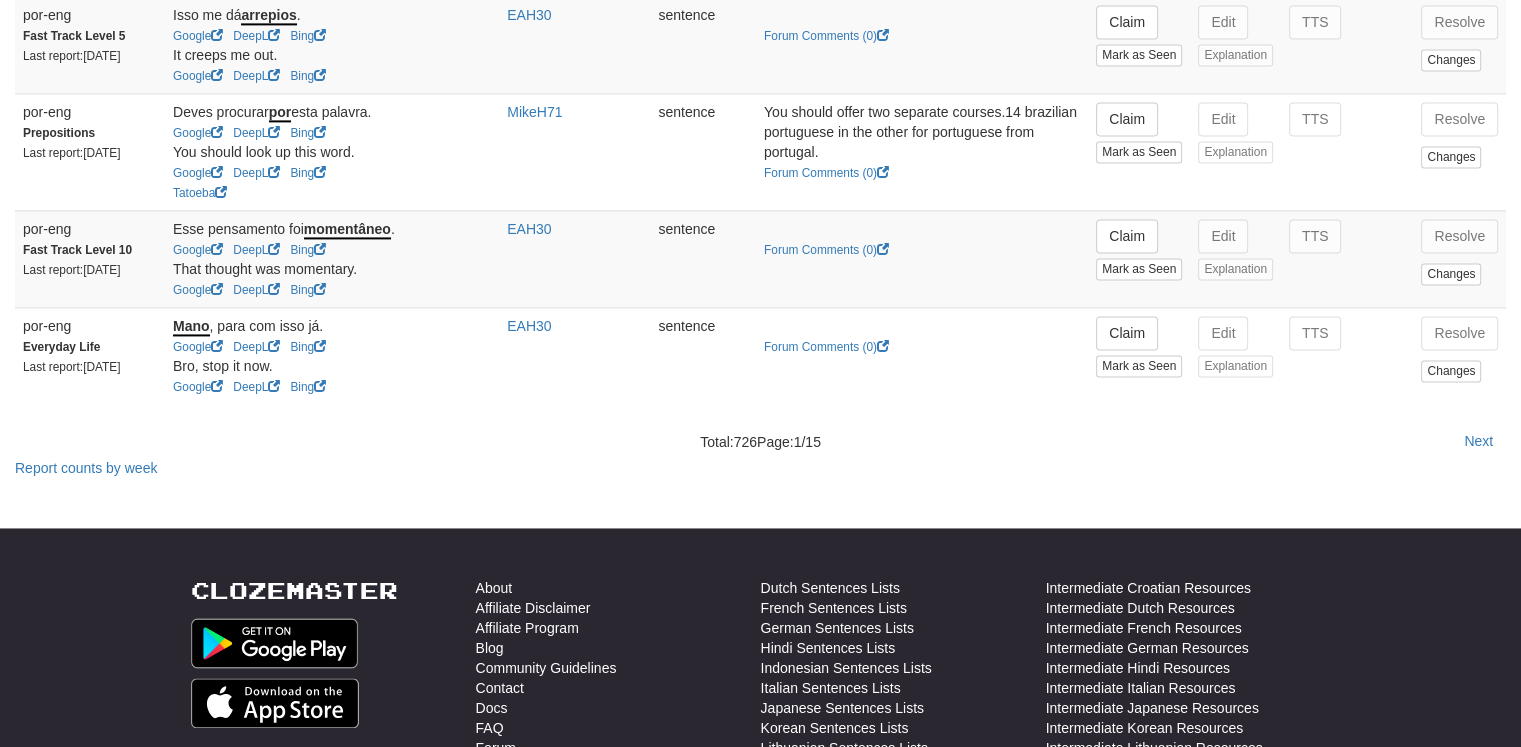 scroll, scrollTop: 2896, scrollLeft: 0, axis: vertical 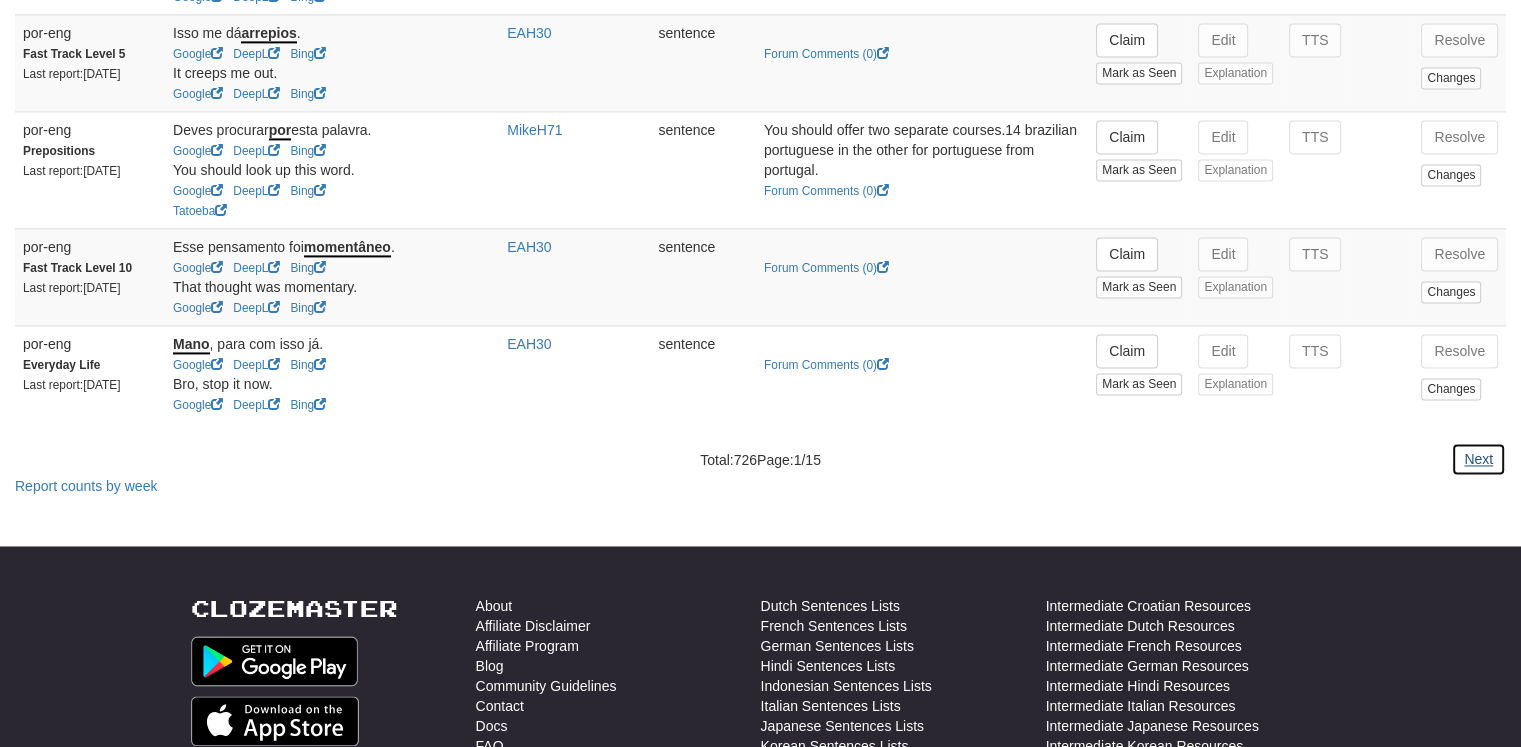 click on "Next" at bounding box center (1478, 459) 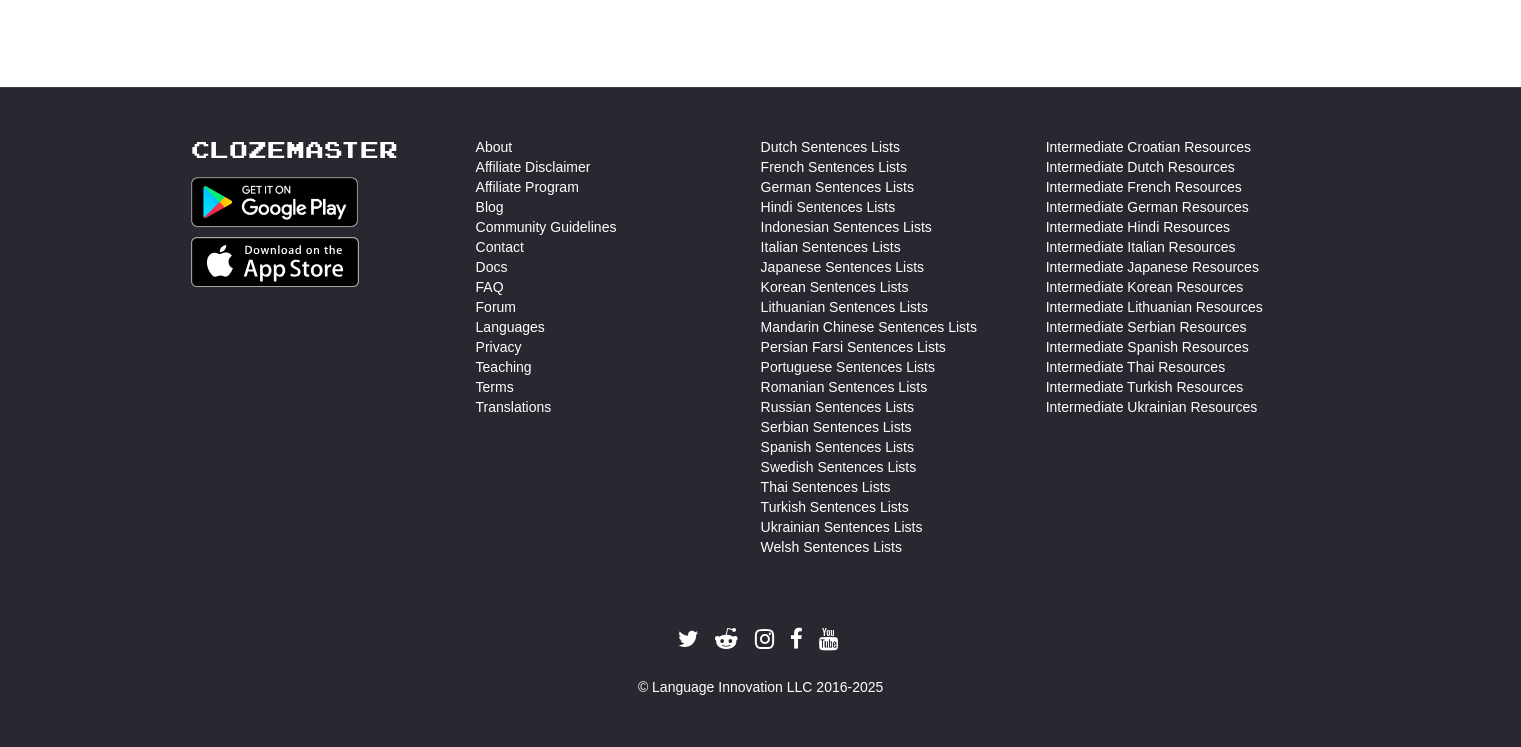 scroll, scrollTop: 0, scrollLeft: 0, axis: both 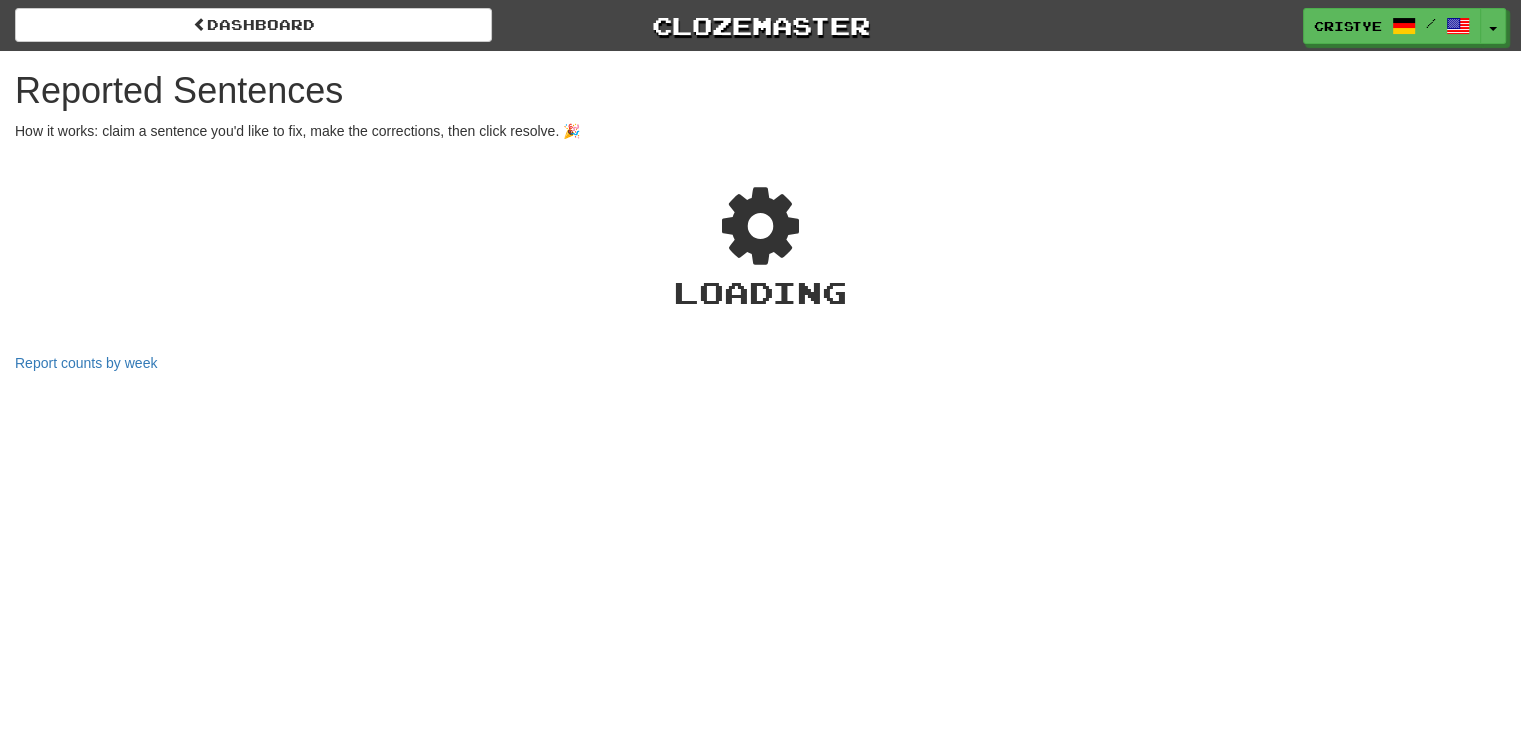 select on "***" 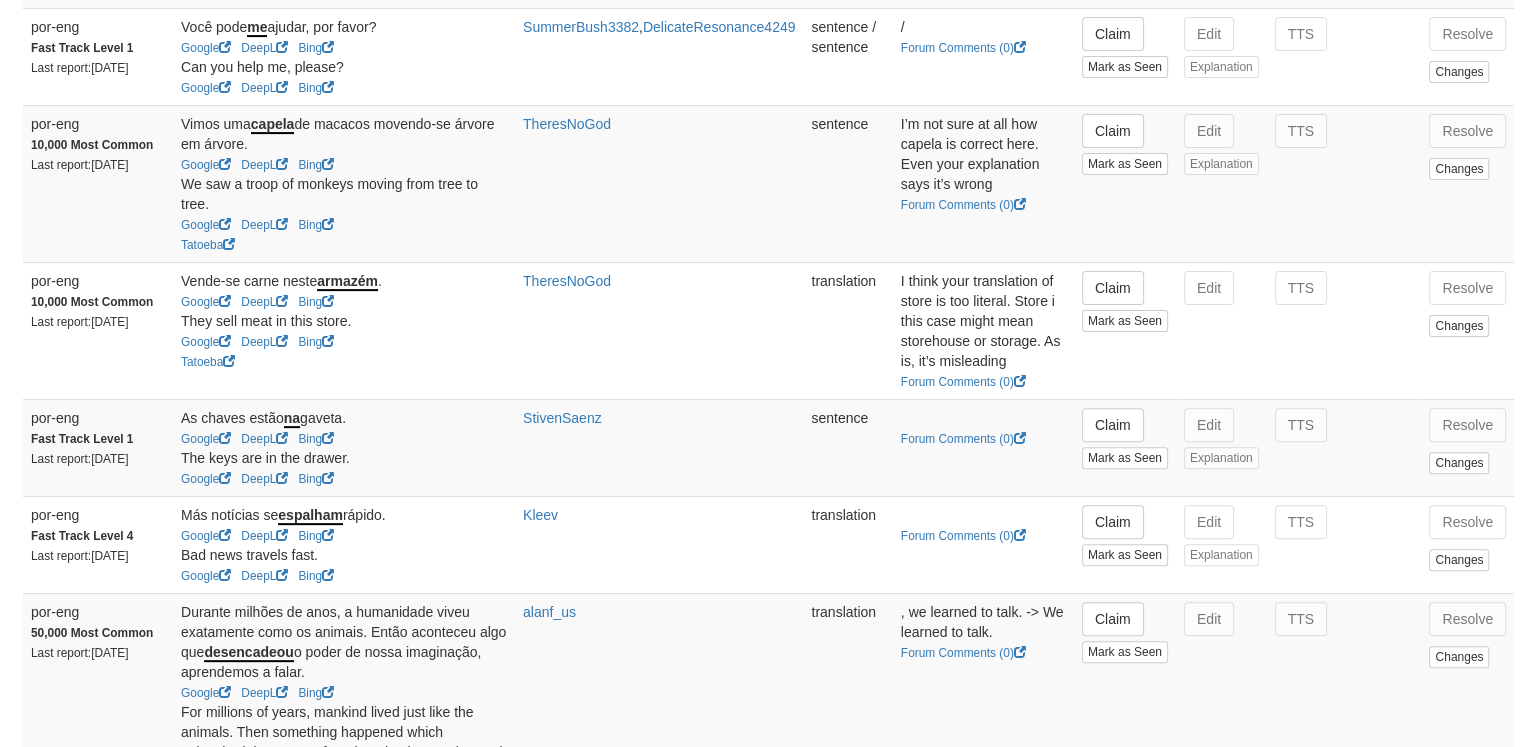 scroll, scrollTop: 565, scrollLeft: 0, axis: vertical 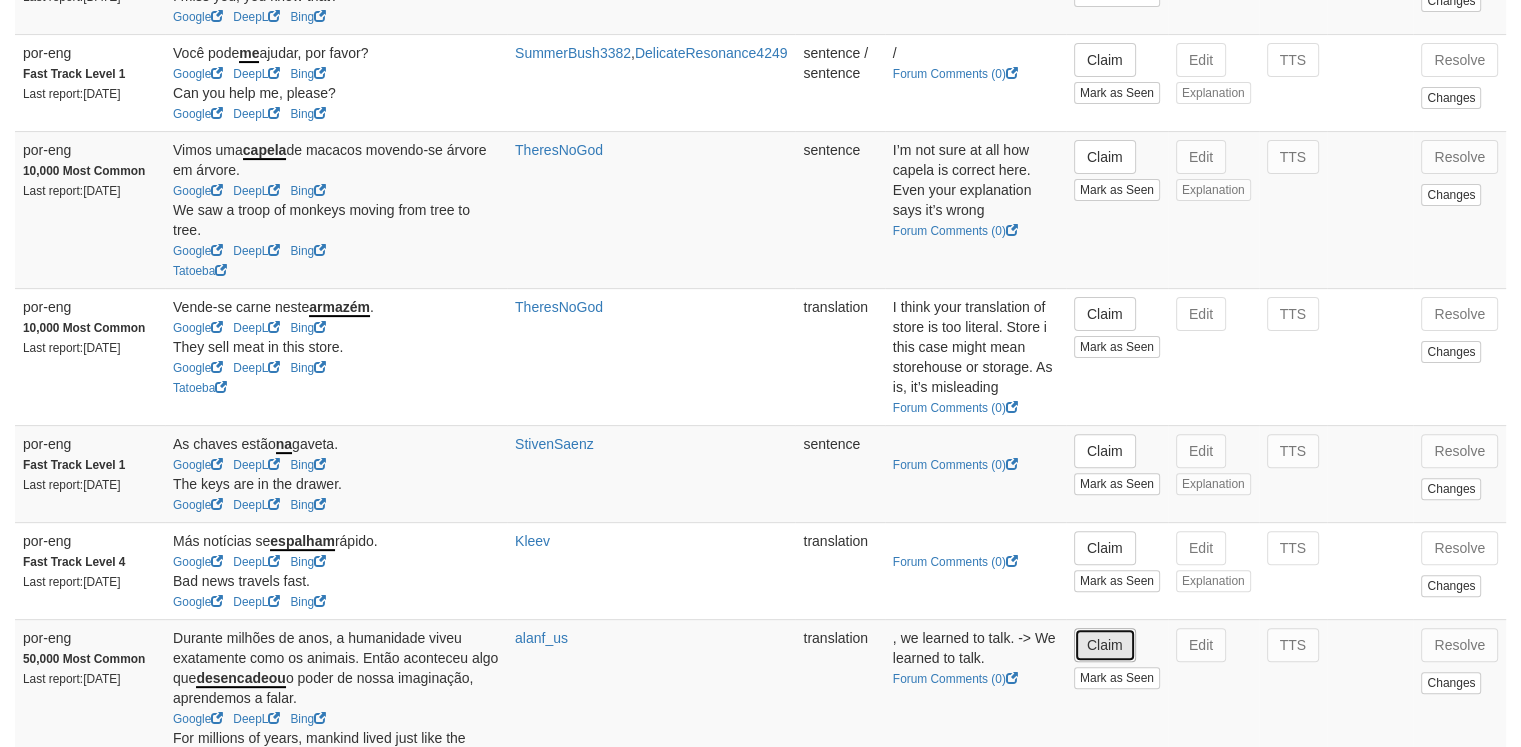 click on "Claim" at bounding box center [1105, 645] 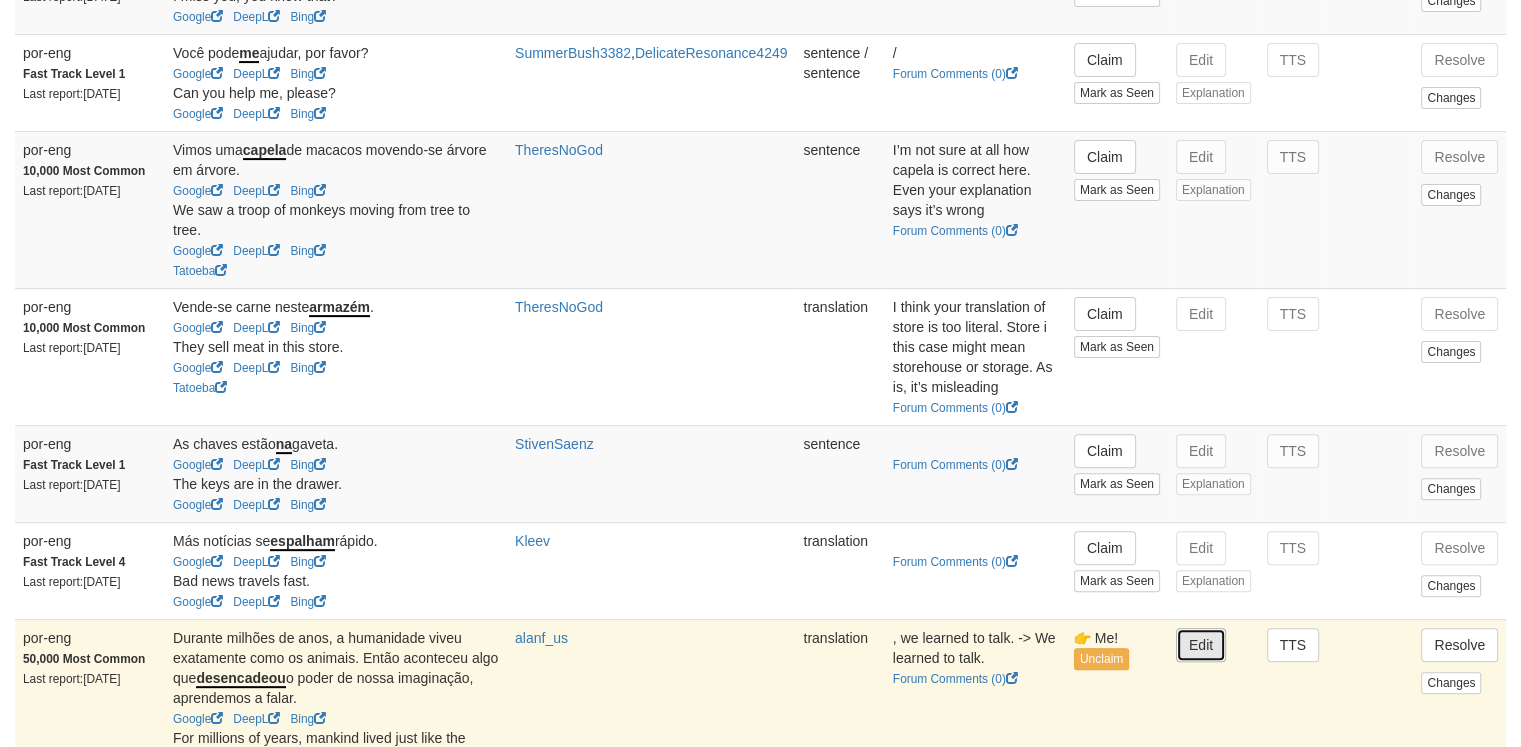 click on "Edit" at bounding box center [1201, 645] 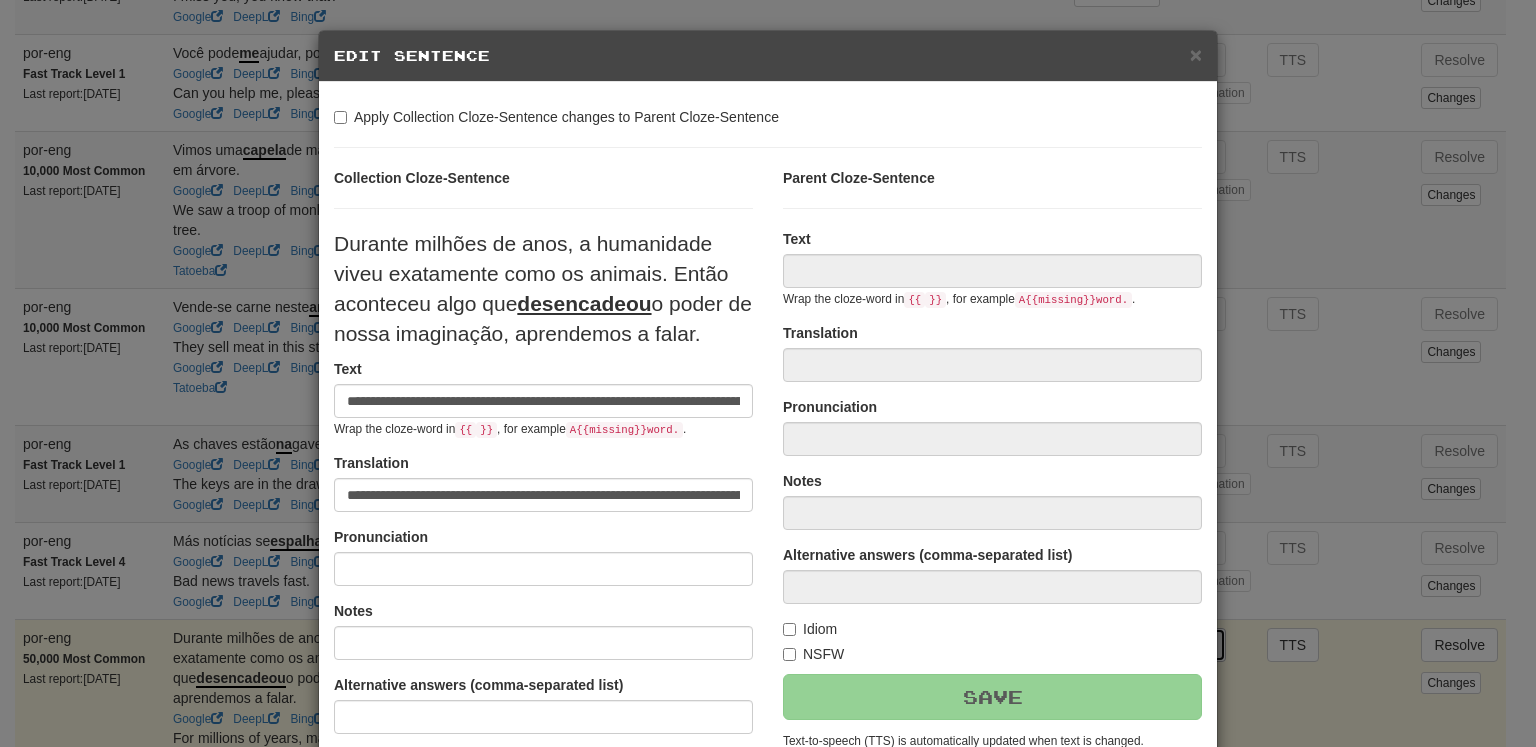 type on "**********" 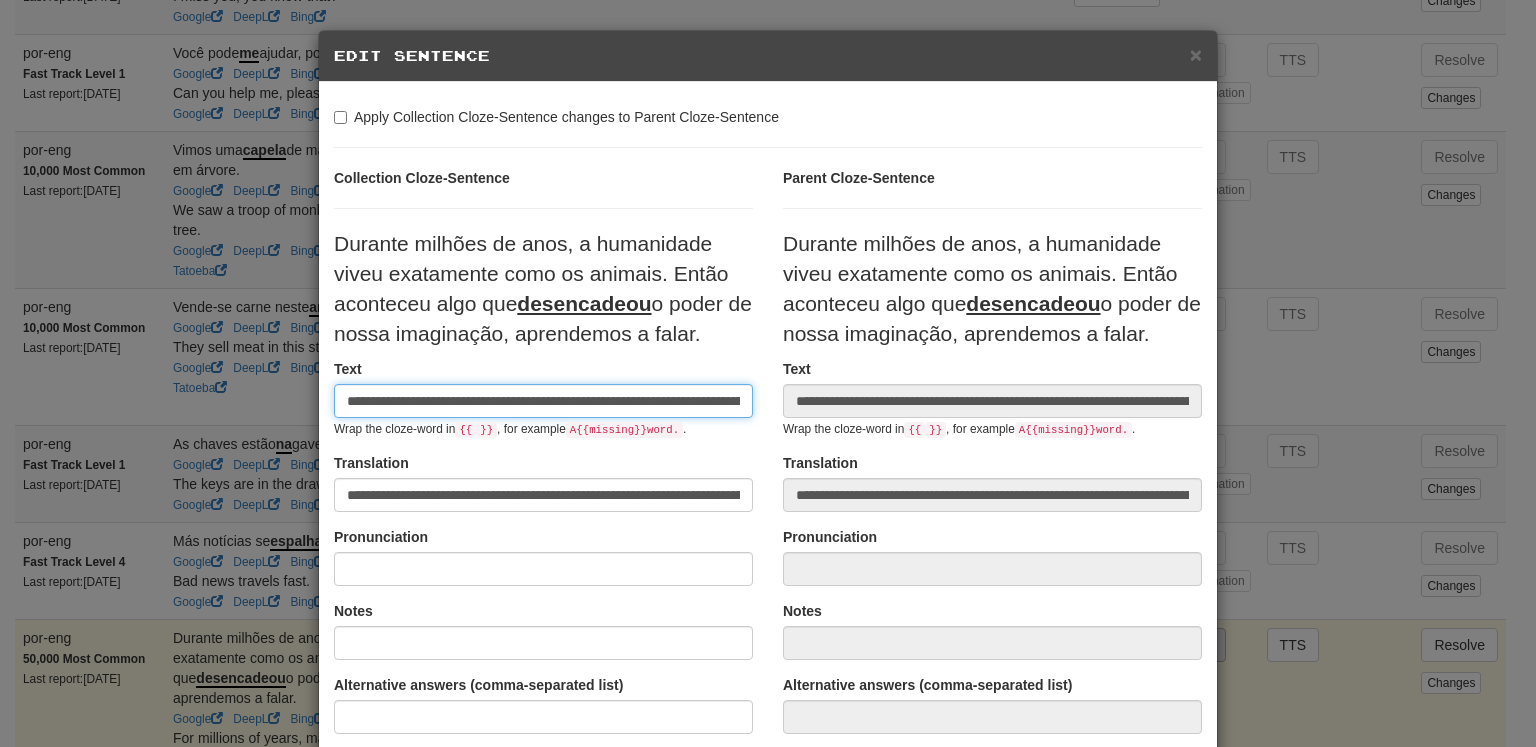 scroll, scrollTop: 0, scrollLeft: 677, axis: horizontal 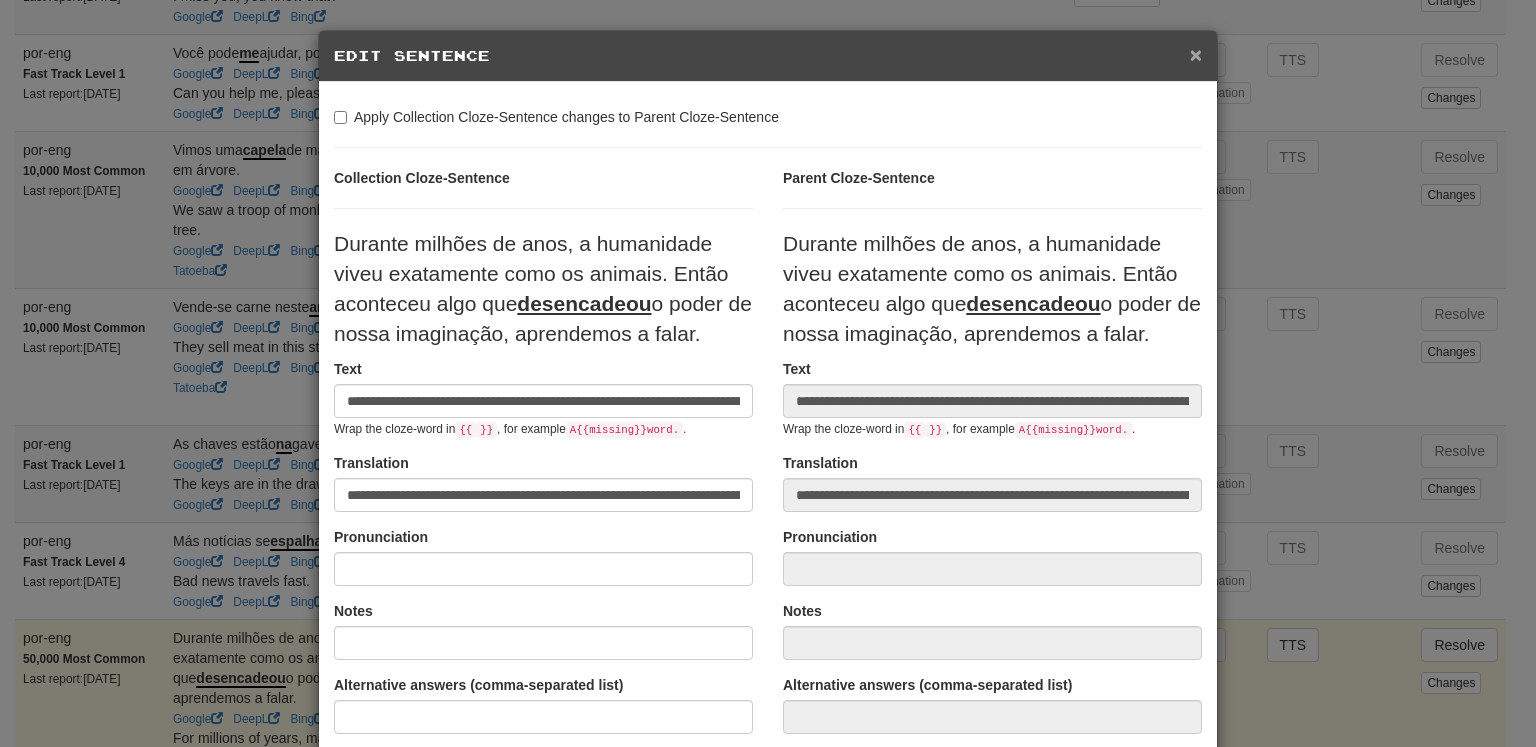 click on "×" at bounding box center (1196, 54) 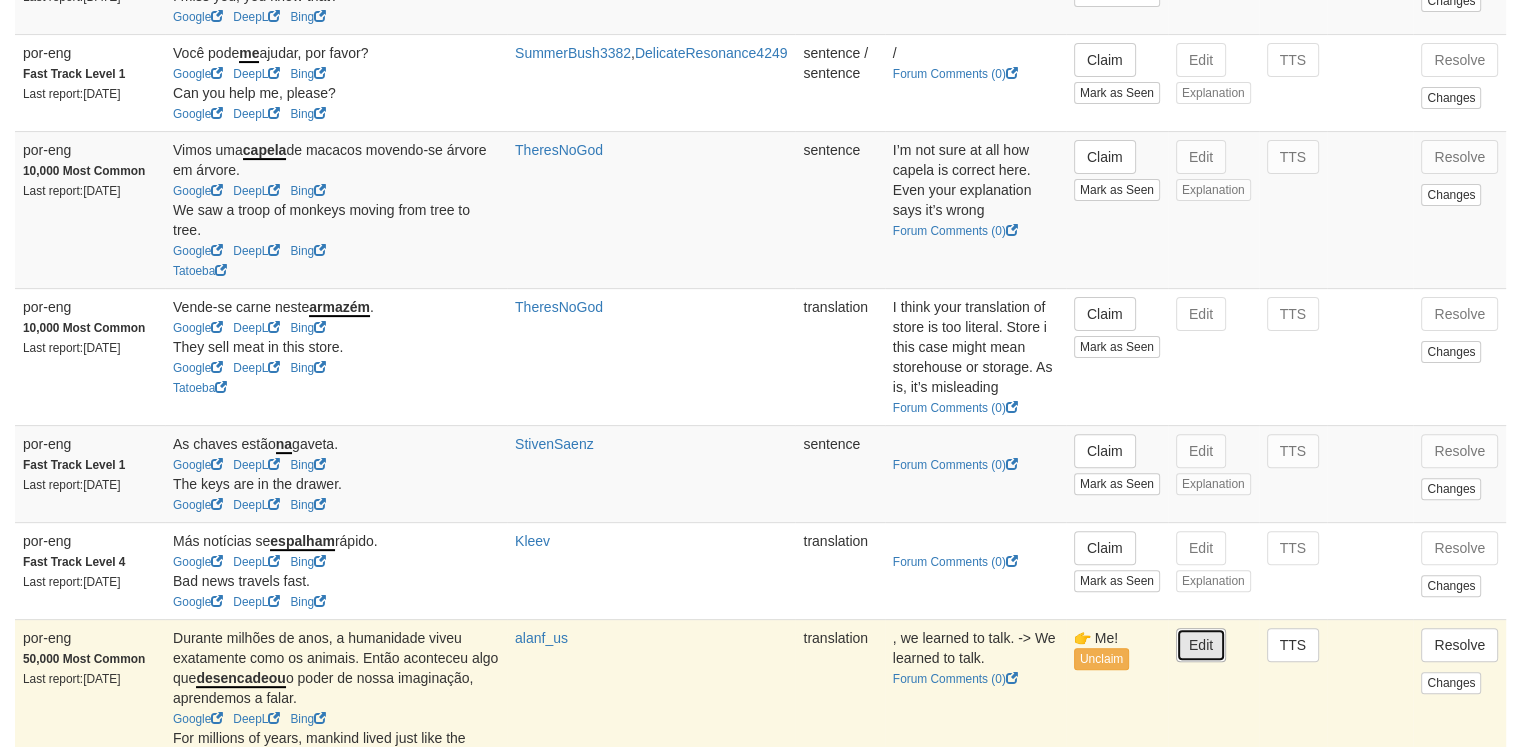 click on "Edit" at bounding box center [1201, 645] 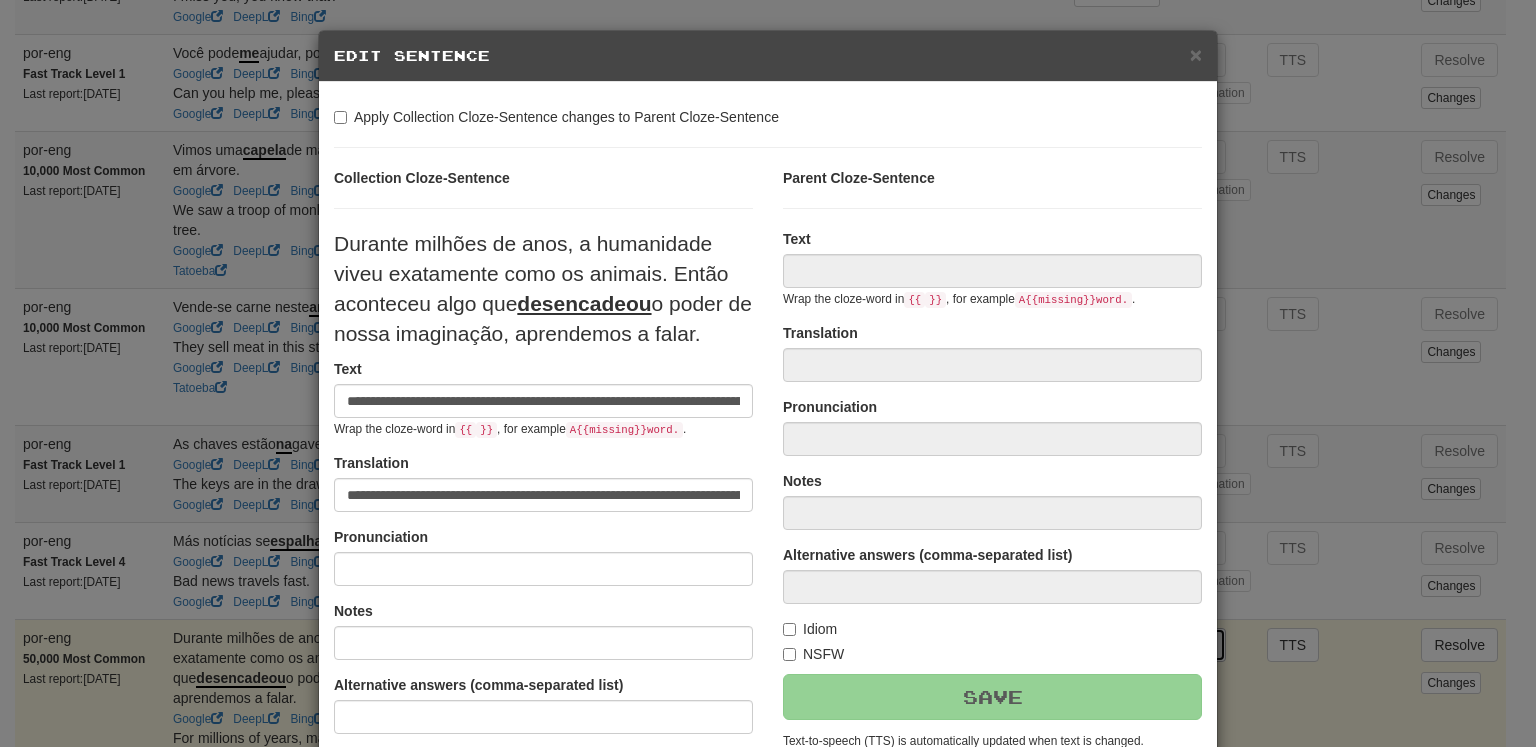 type on "**********" 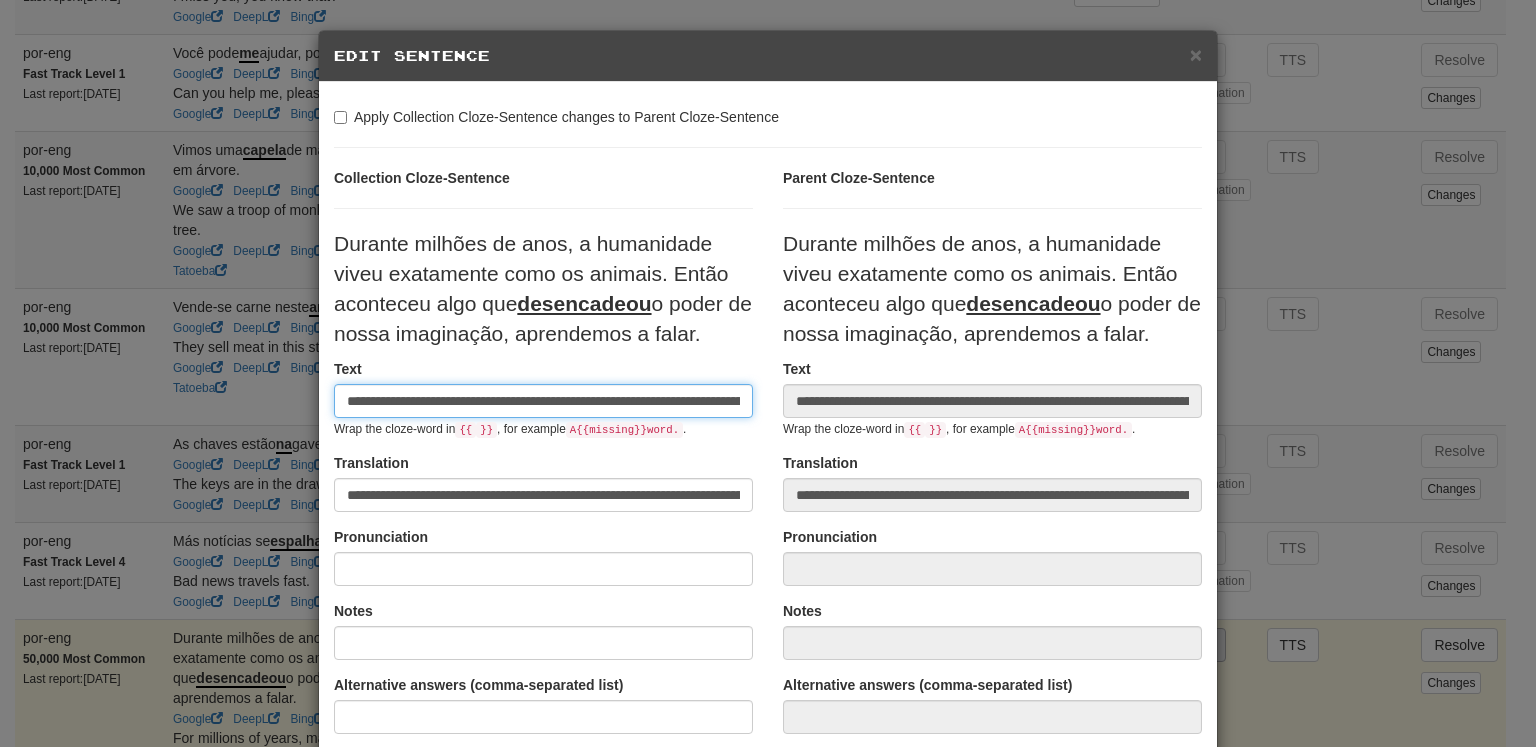 scroll, scrollTop: 0, scrollLeft: 677, axis: horizontal 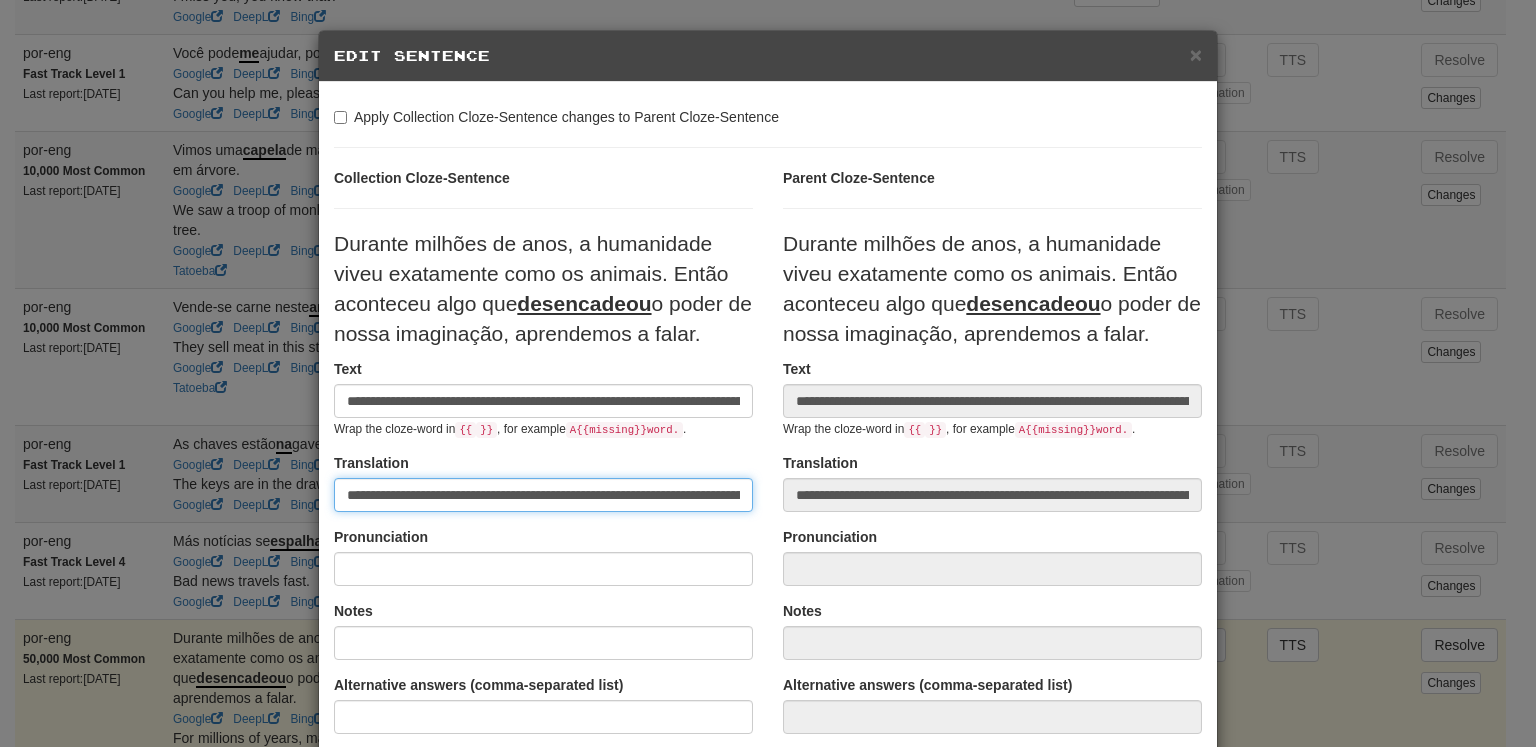 click on "**********" at bounding box center [543, 495] 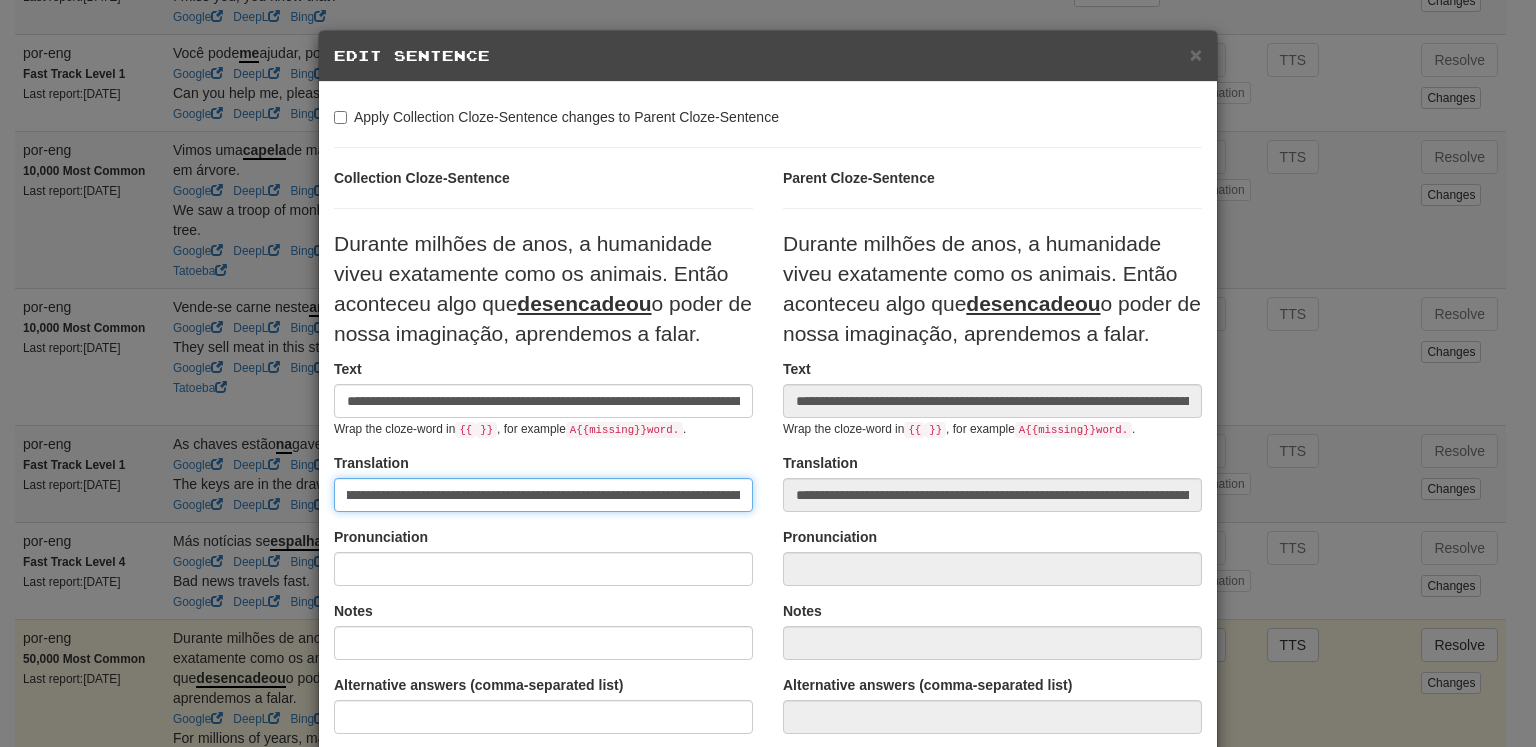 scroll, scrollTop: 0, scrollLeft: 233, axis: horizontal 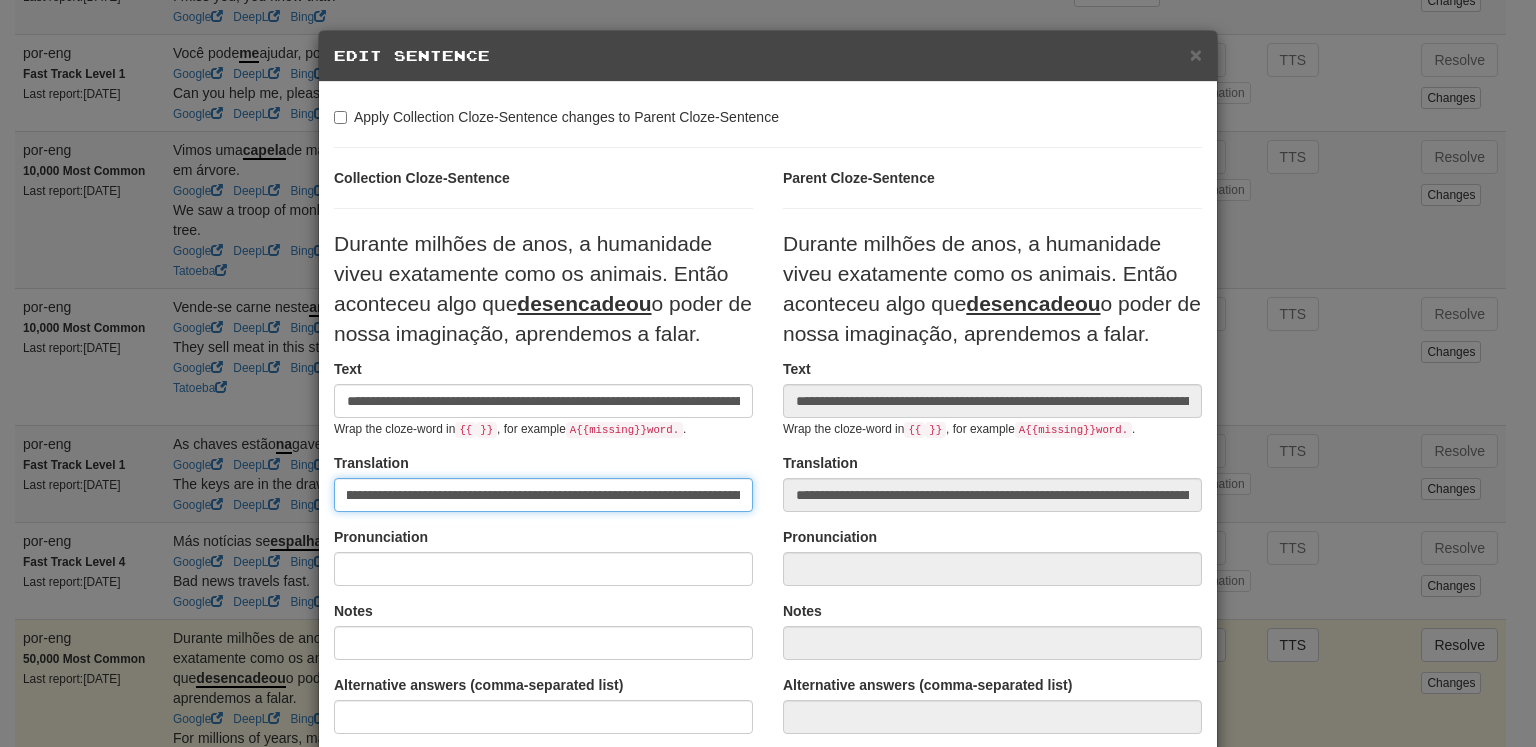 click on "**********" at bounding box center (543, 495) 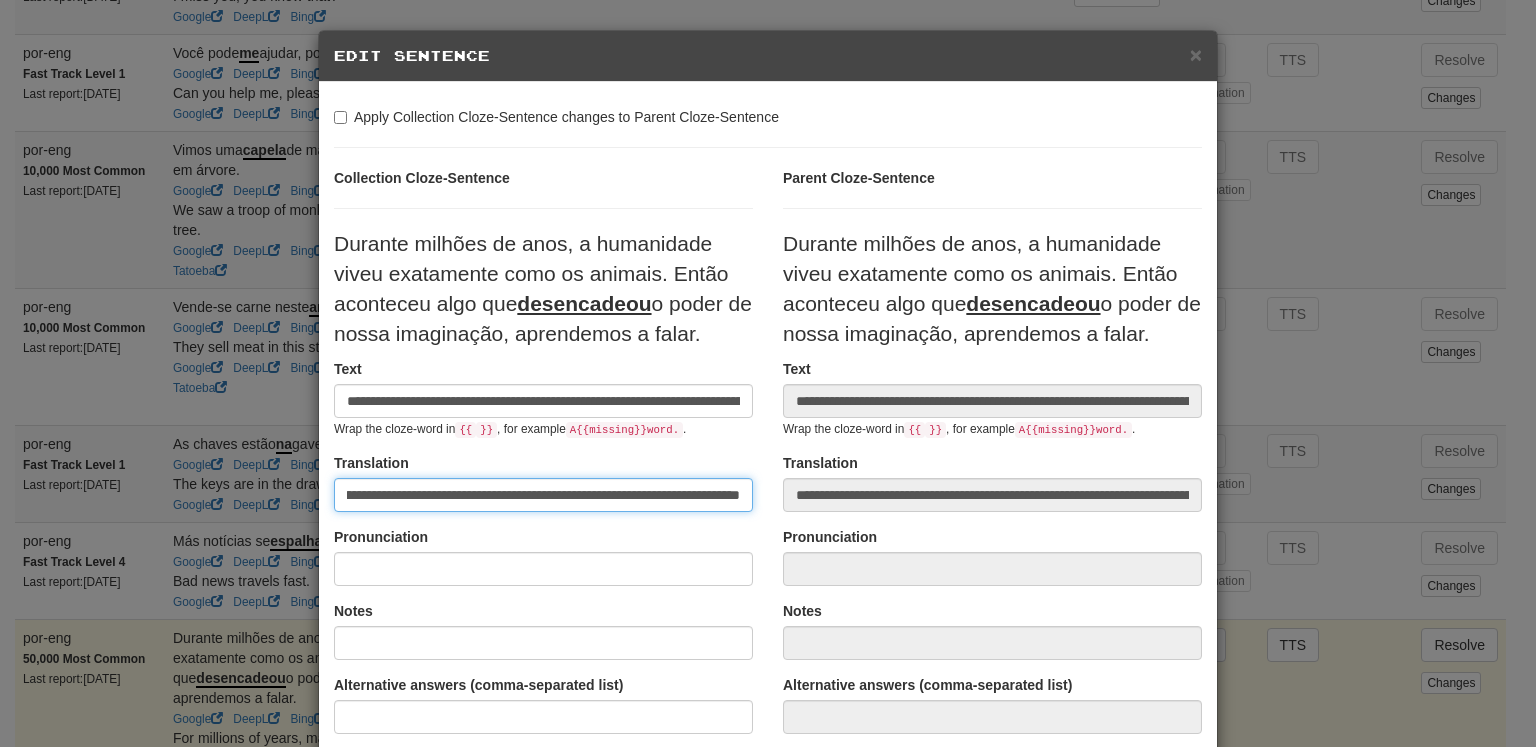 scroll, scrollTop: 0, scrollLeft: 515, axis: horizontal 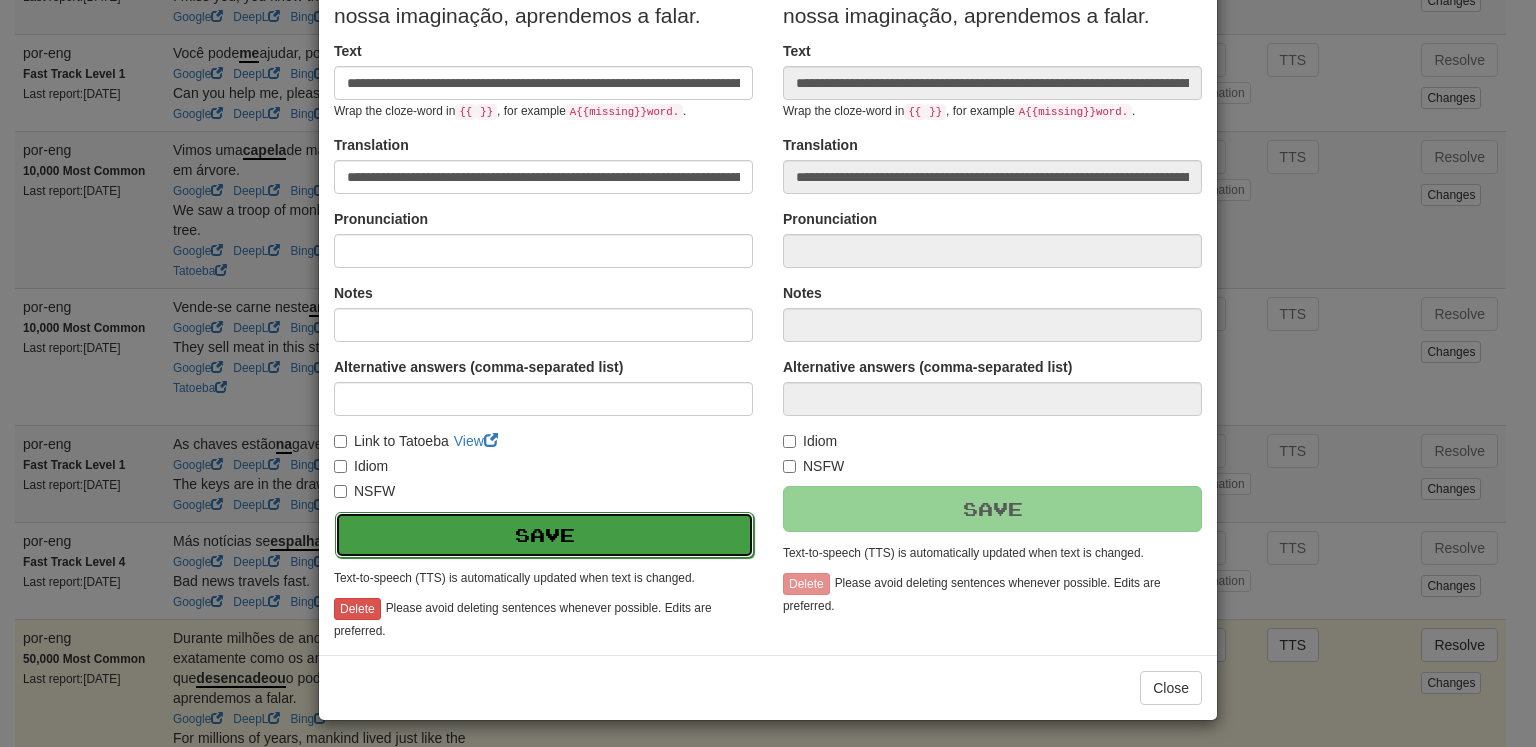 click on "Save" at bounding box center [544, 535] 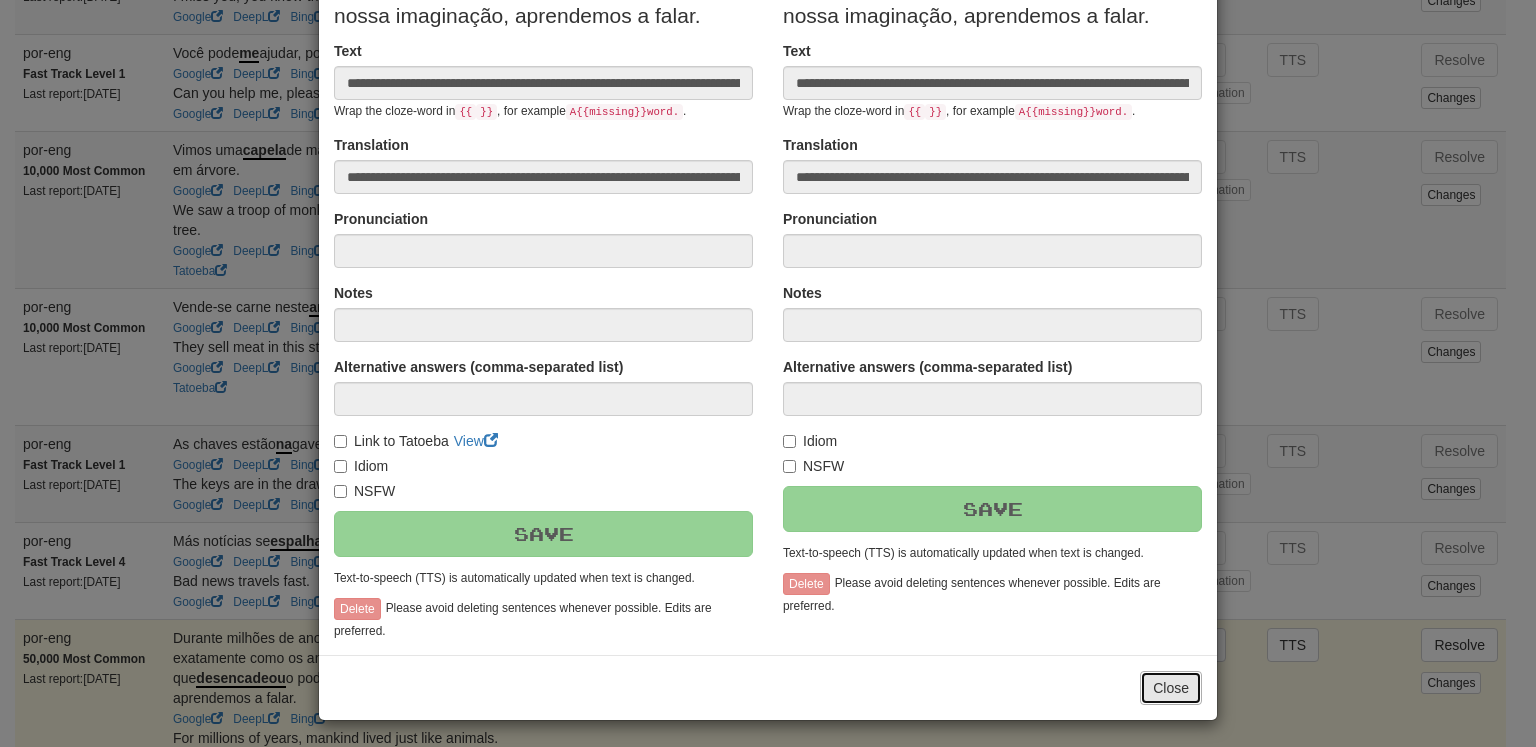 click on "Close" at bounding box center (1171, 688) 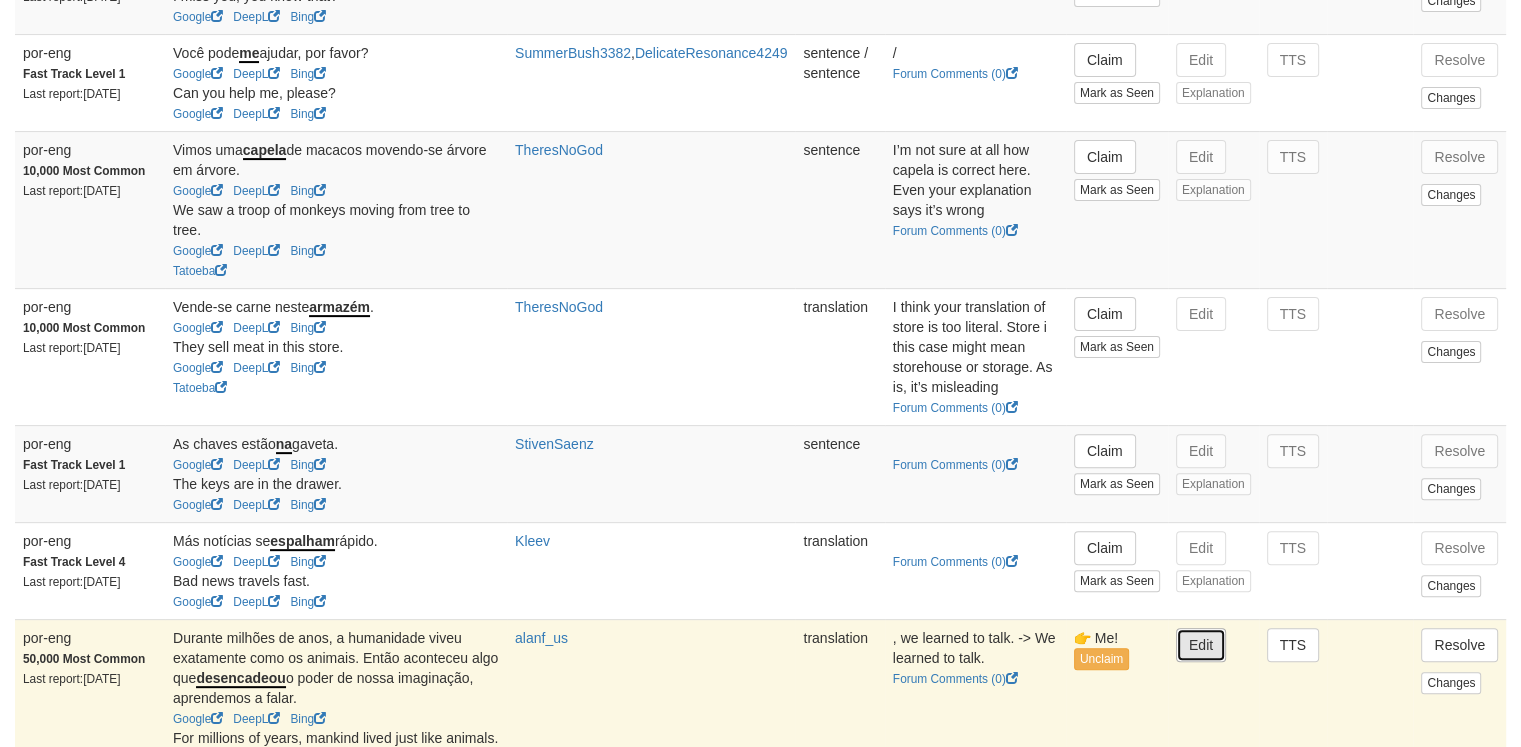 click on "Edit" at bounding box center [1201, 645] 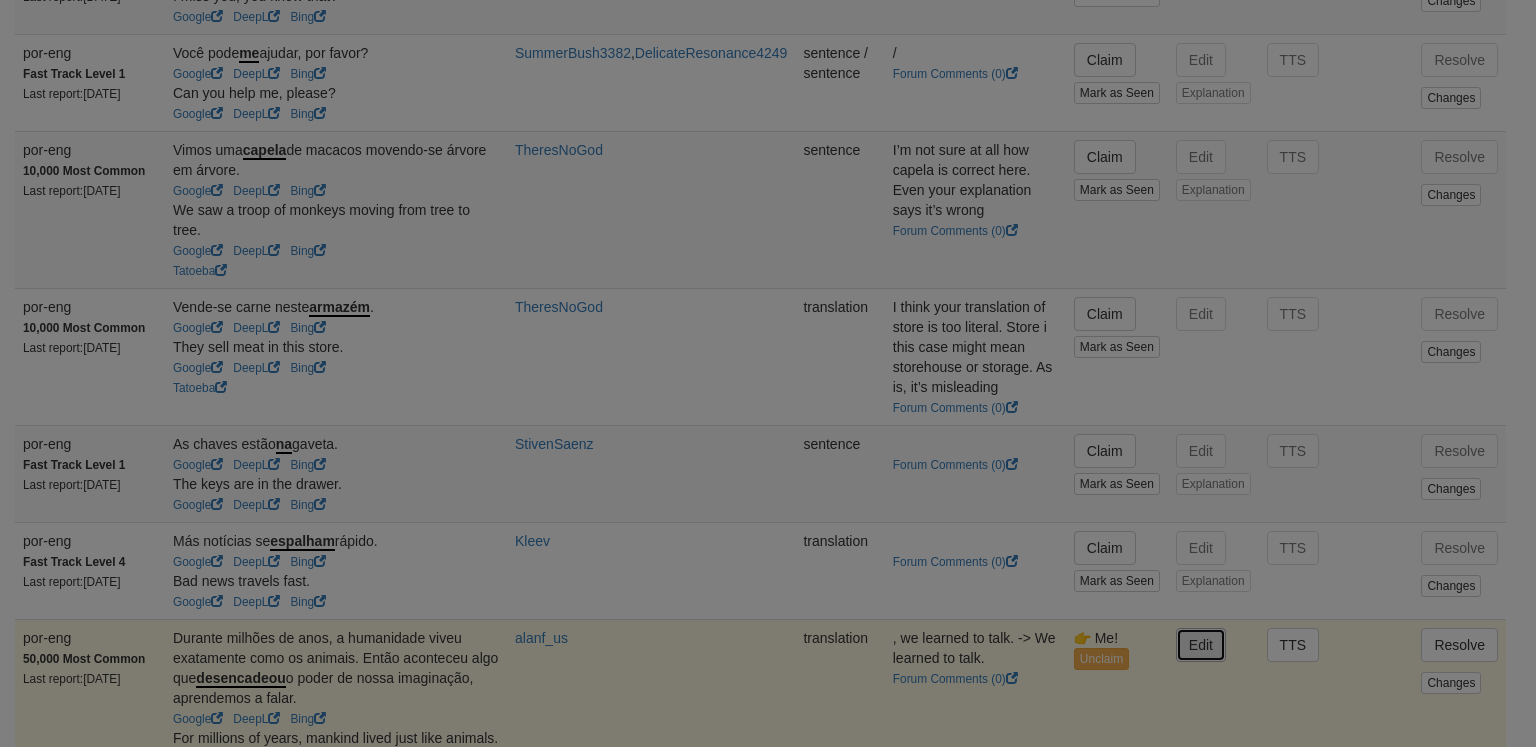 type on "**********" 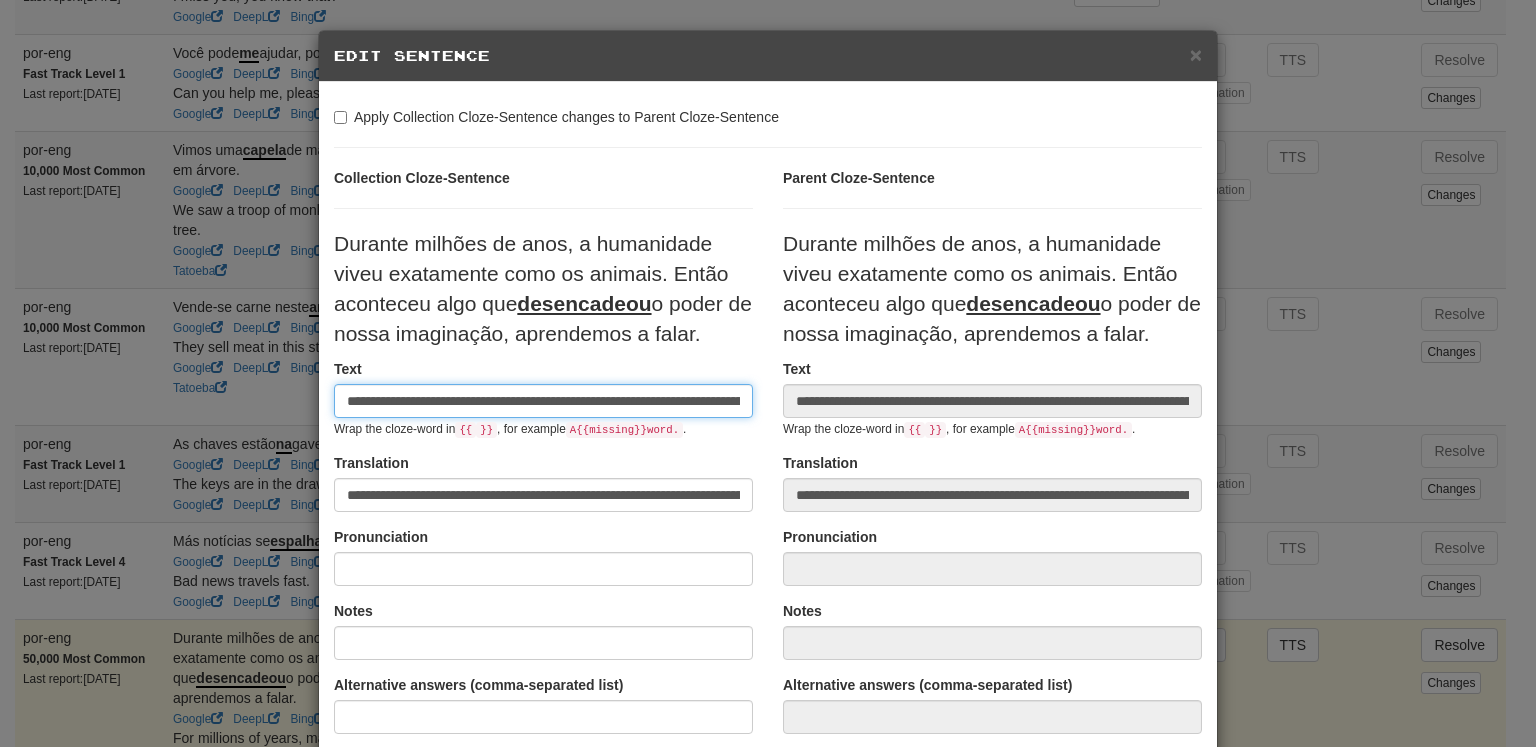 scroll, scrollTop: 0, scrollLeft: 677, axis: horizontal 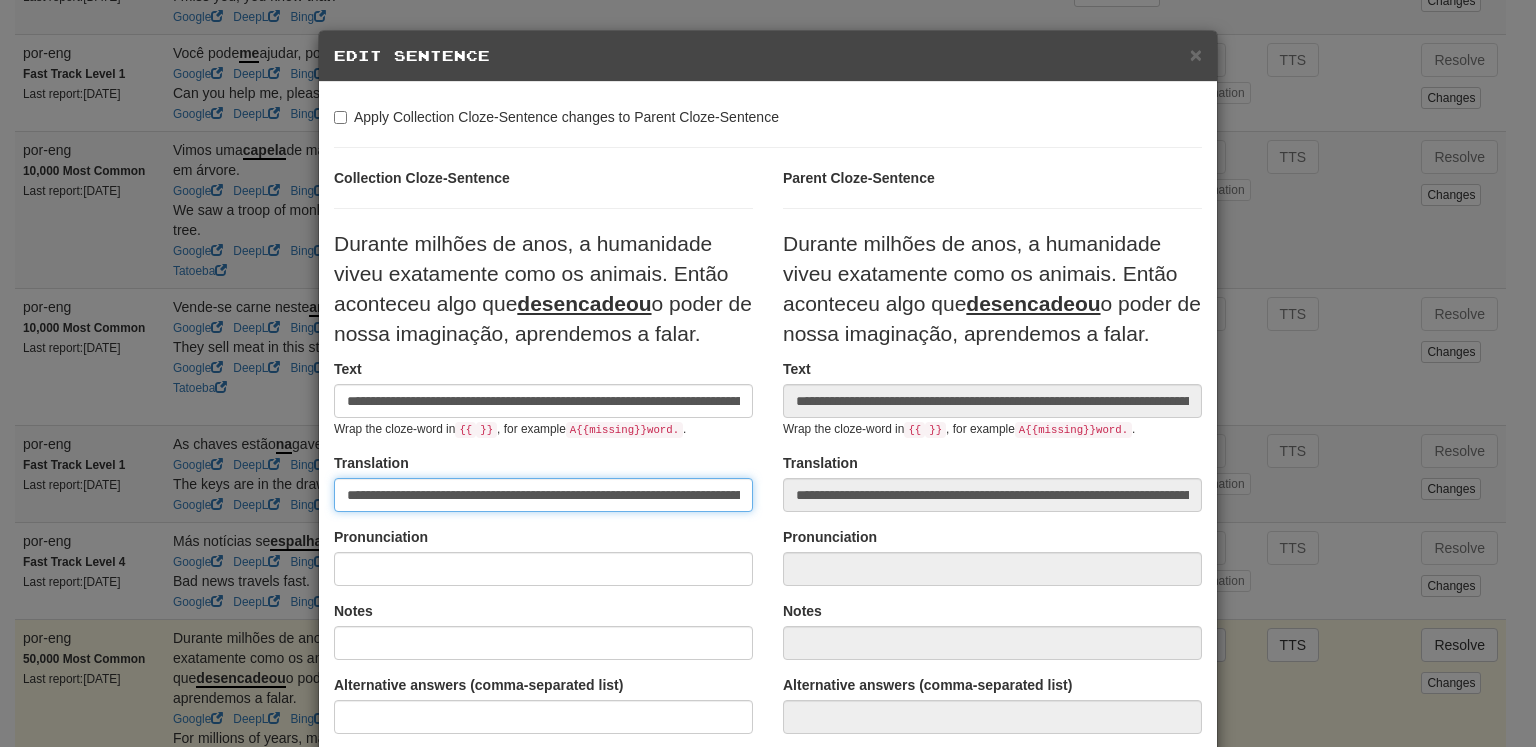 click on "**********" at bounding box center (543, 495) 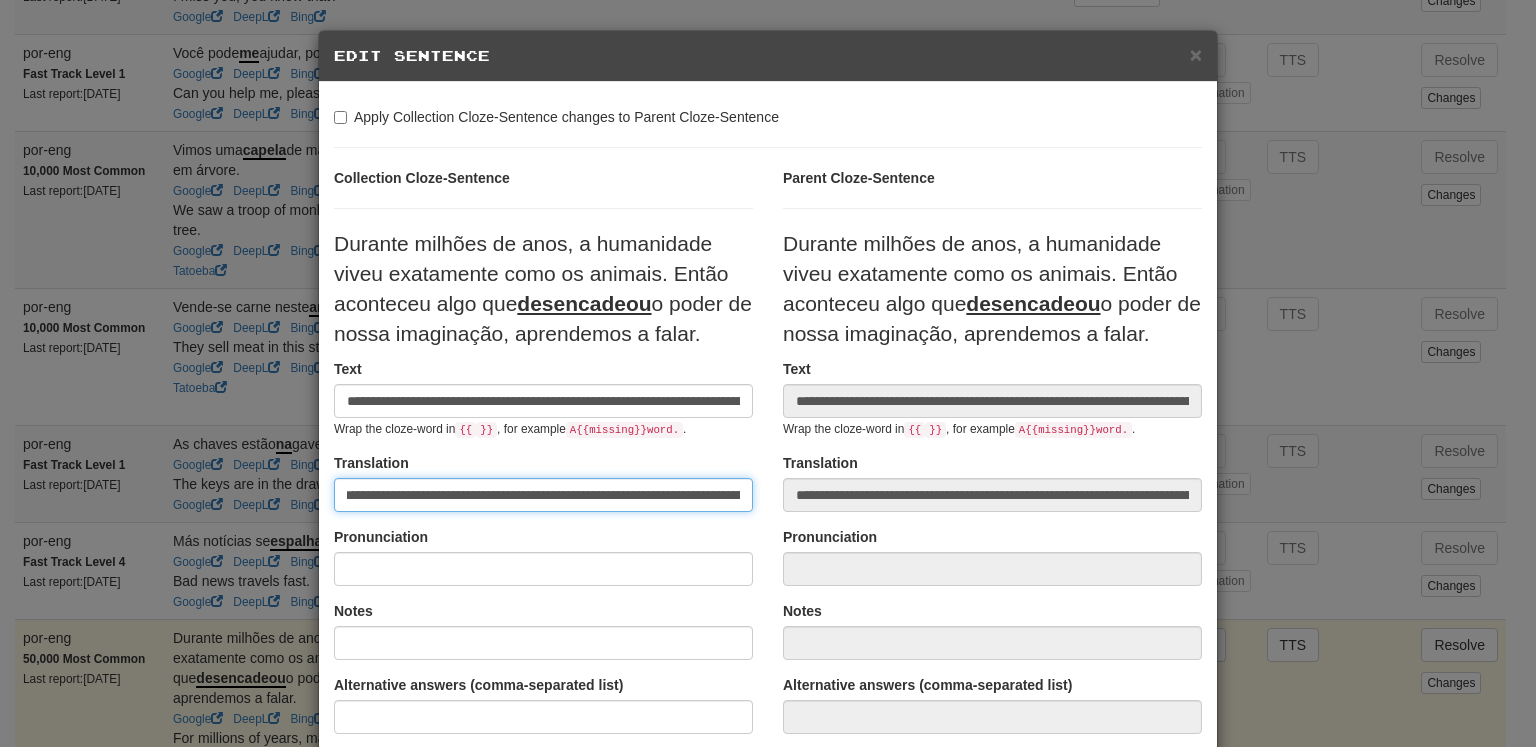 type on "**********" 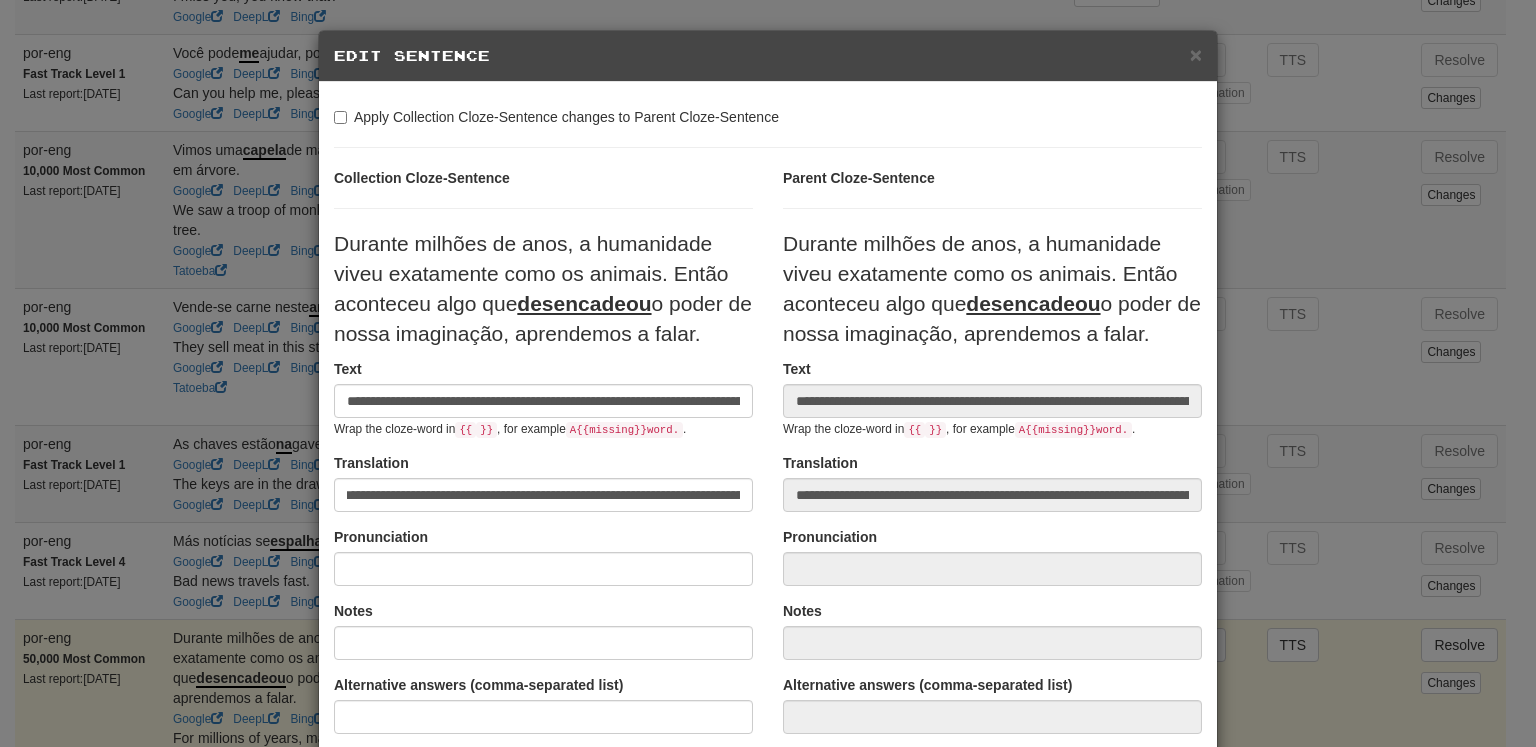 scroll, scrollTop: 0, scrollLeft: 0, axis: both 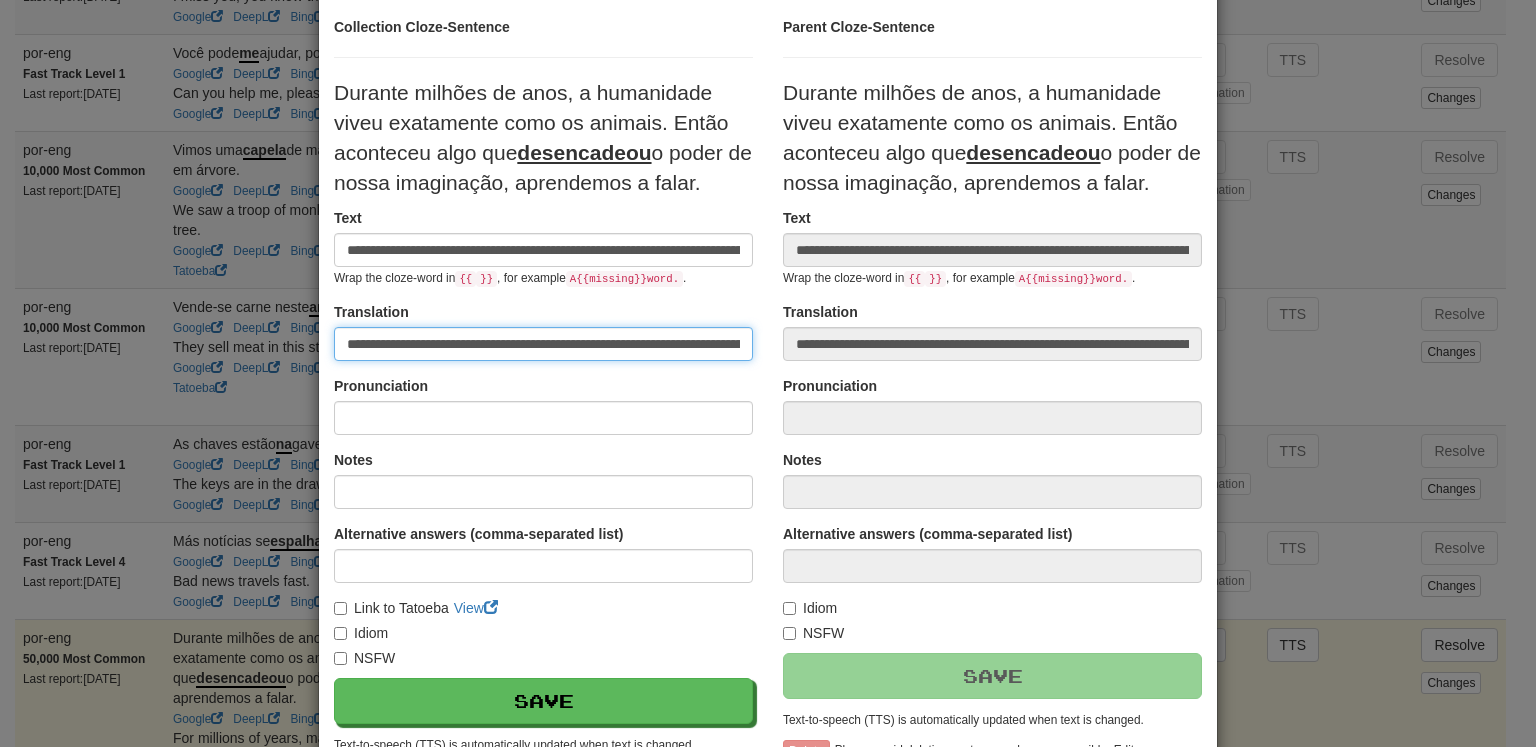 click on "**********" at bounding box center (543, 344) 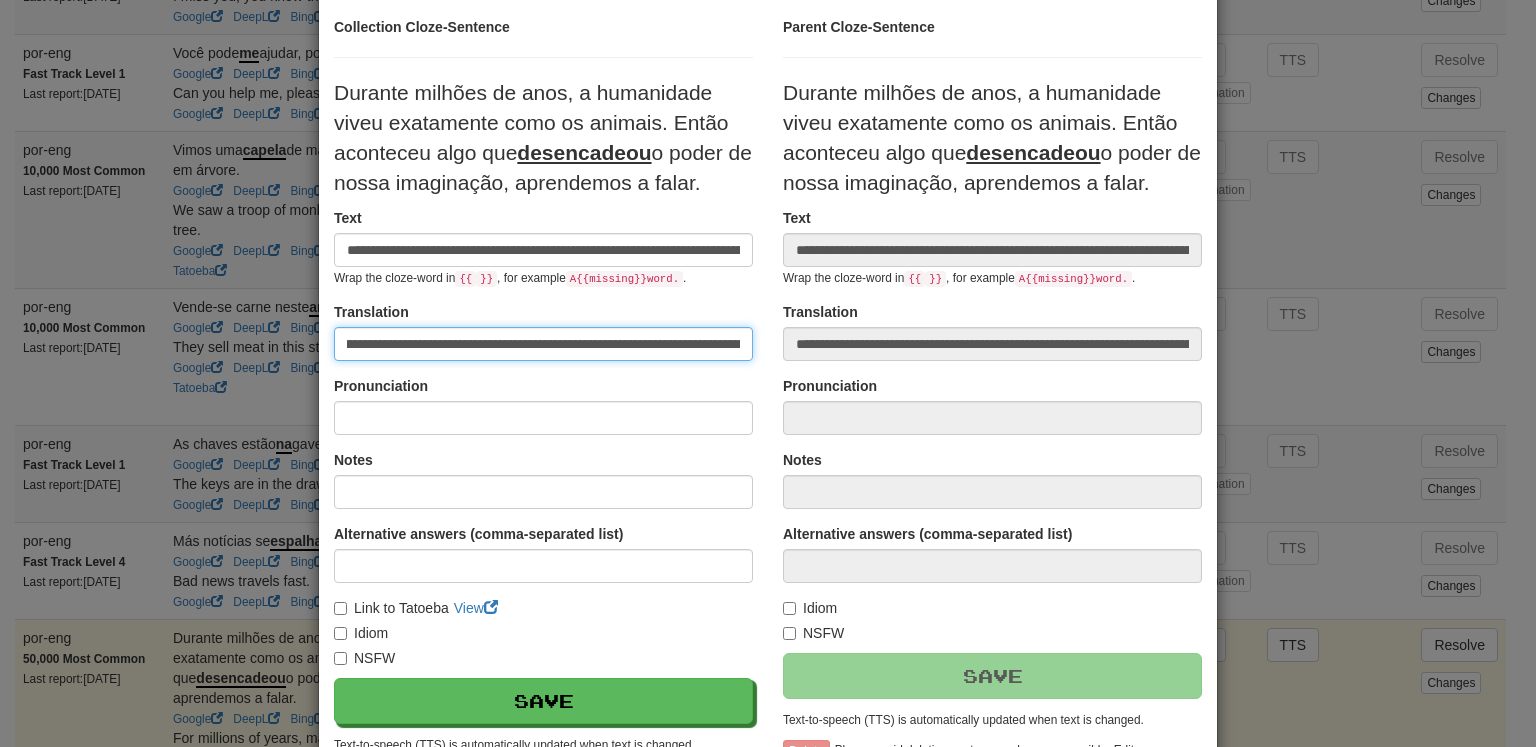 scroll, scrollTop: 0, scrollLeft: 206, axis: horizontal 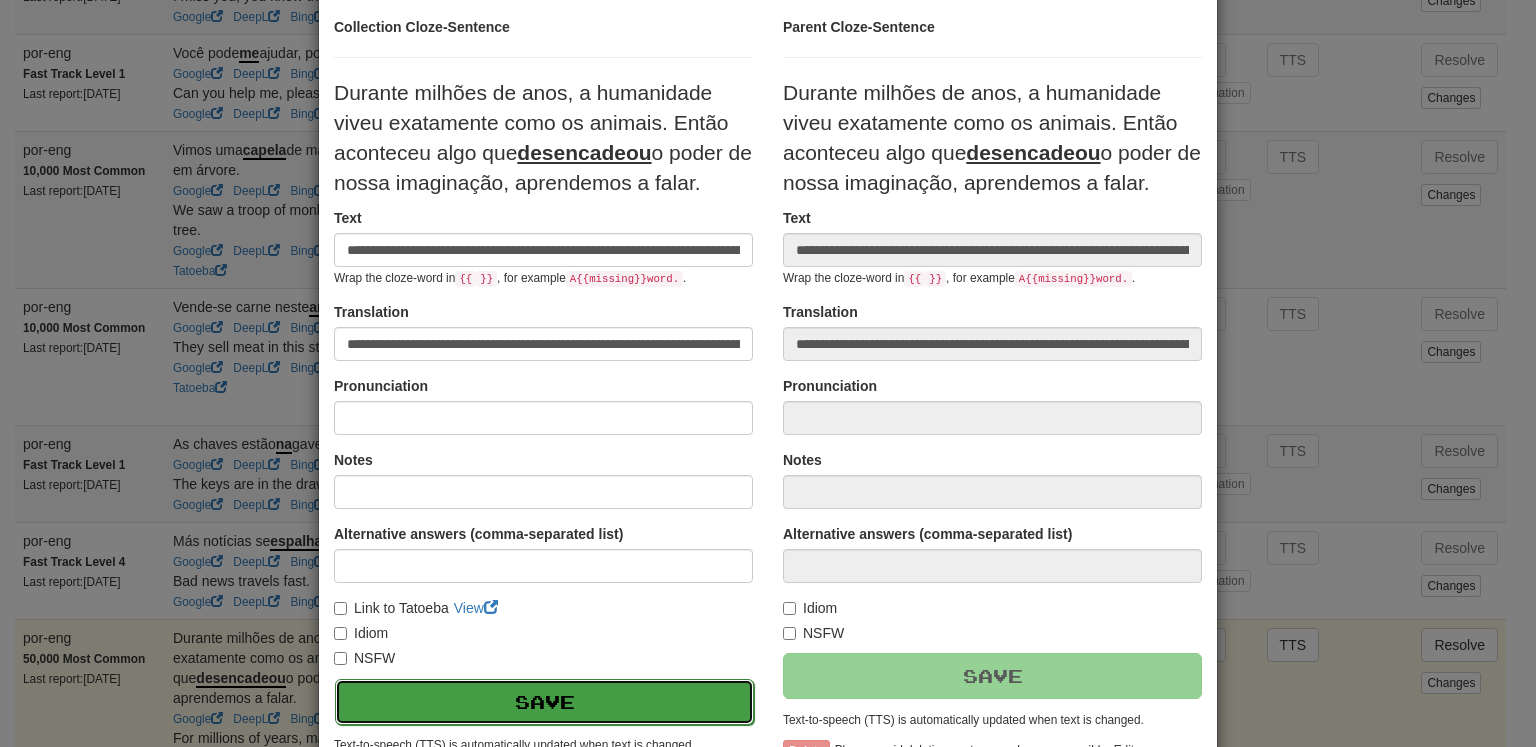 click on "Save" at bounding box center [544, 702] 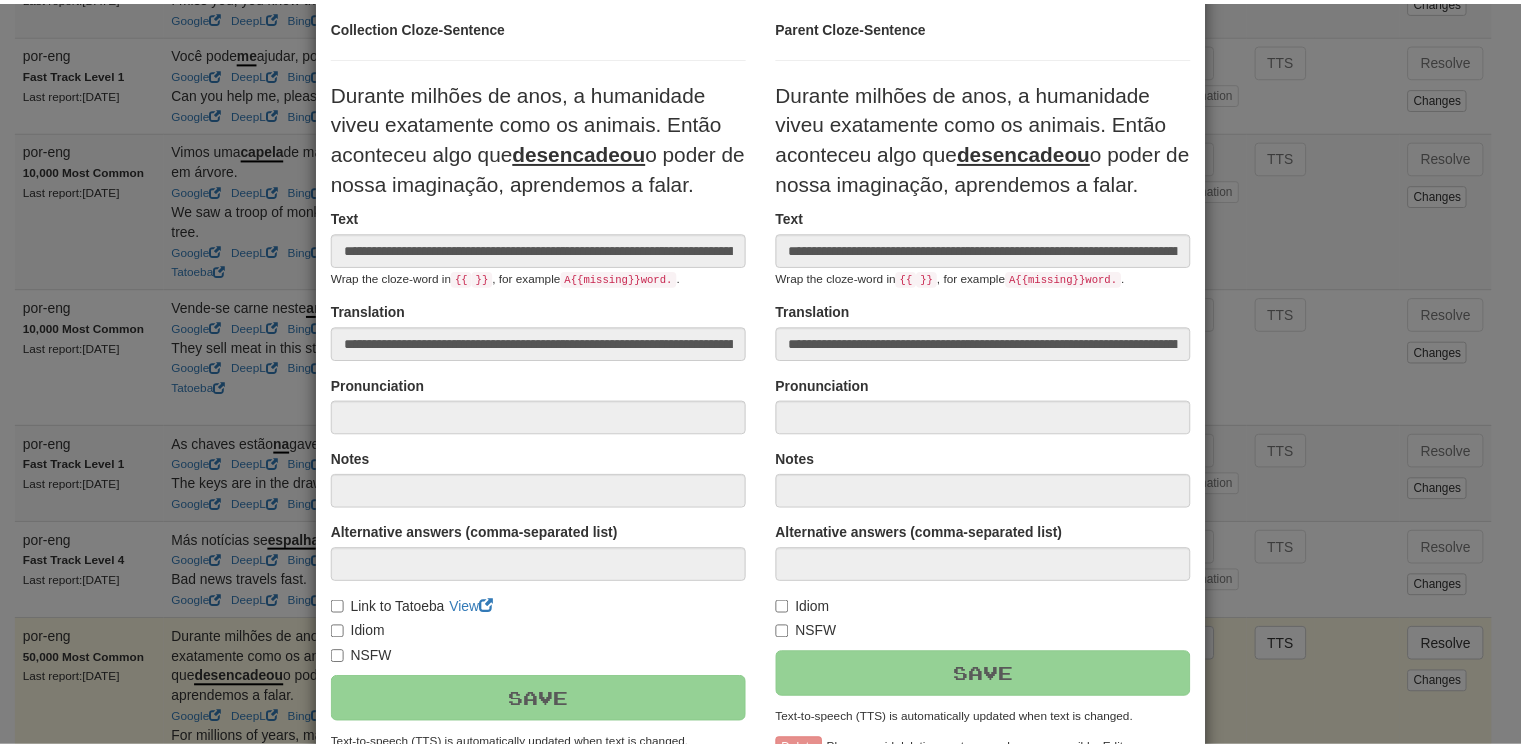scroll, scrollTop: 318, scrollLeft: 0, axis: vertical 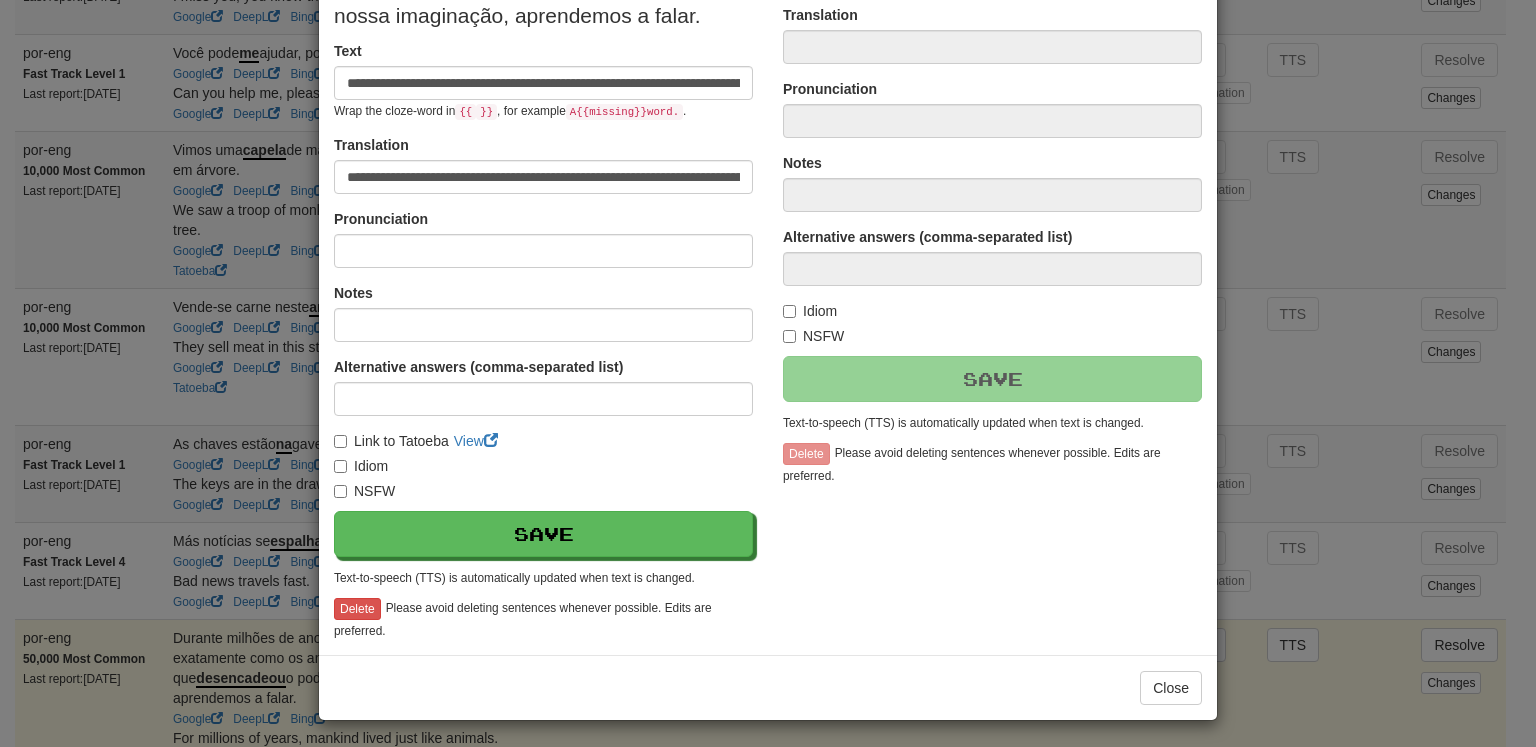 type on "**********" 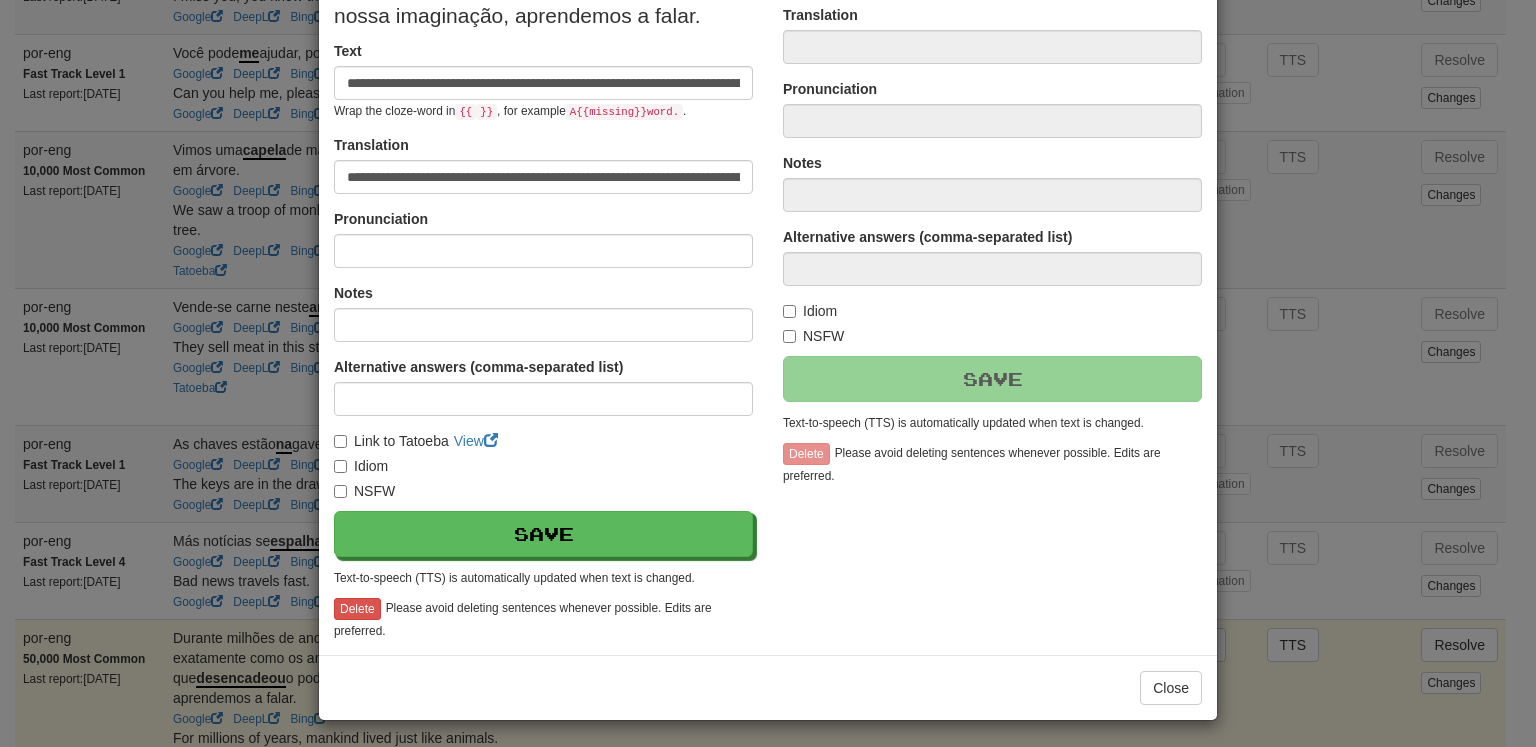 type on "**********" 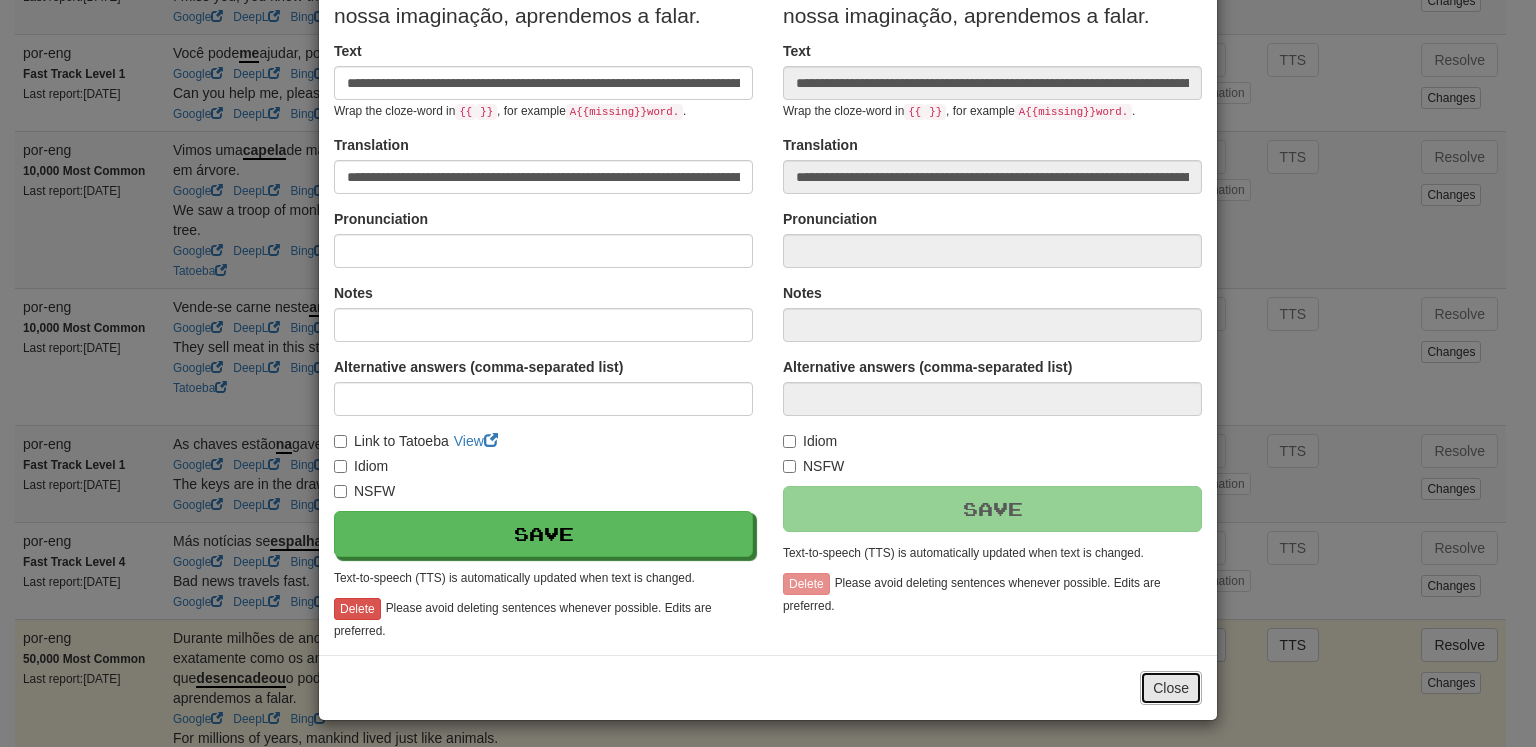 click on "Close" at bounding box center (1171, 688) 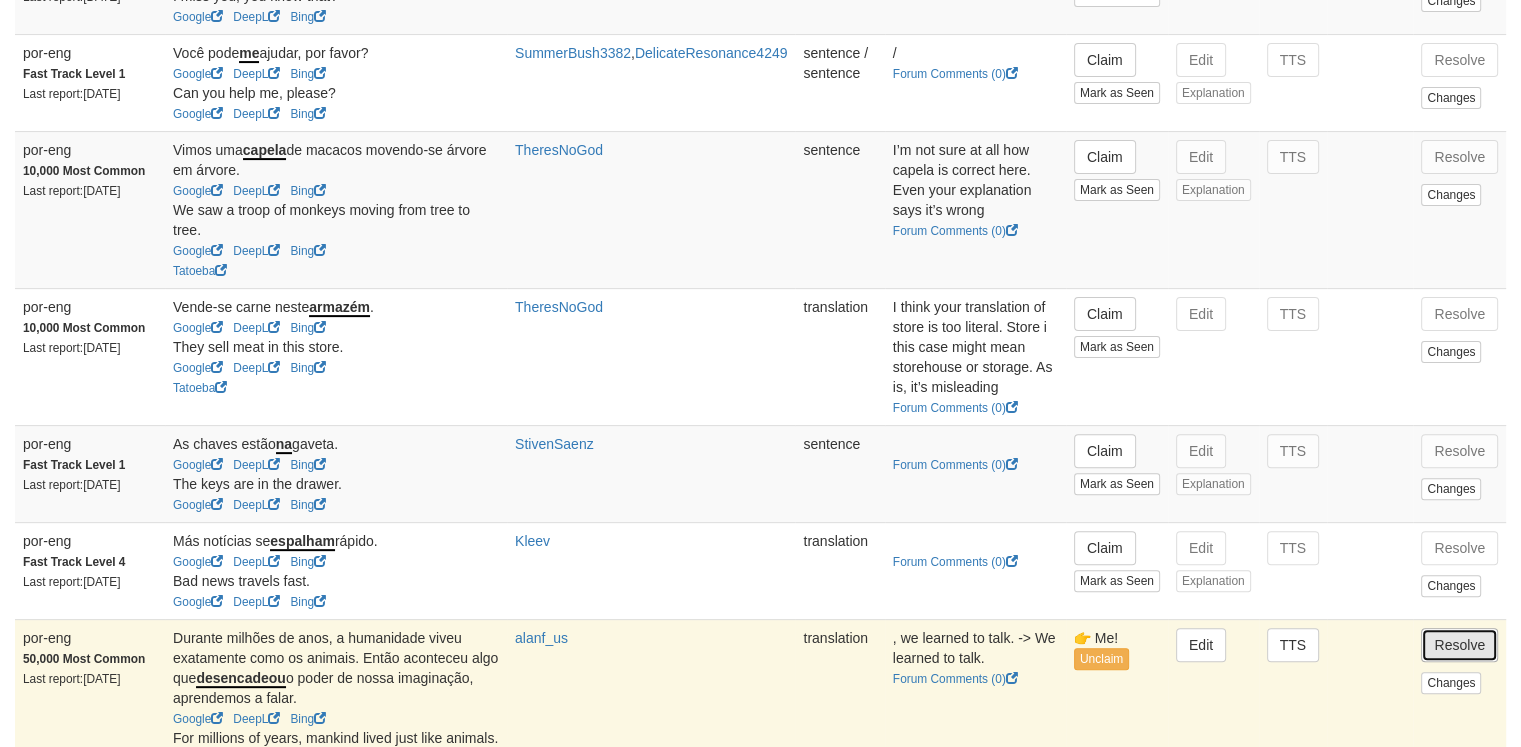 click on "Resolve" at bounding box center [1459, 645] 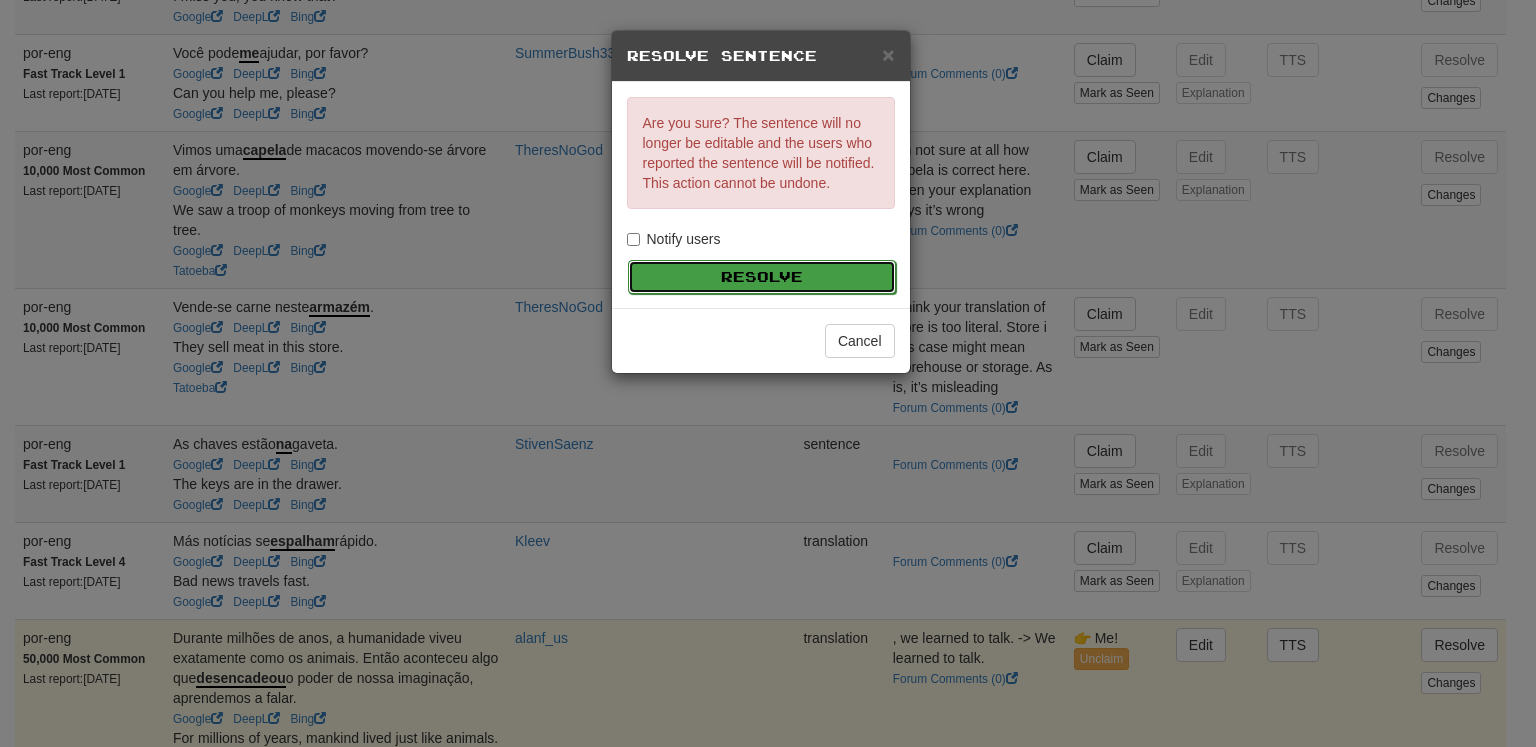 click on "Resolve" at bounding box center [762, 277] 